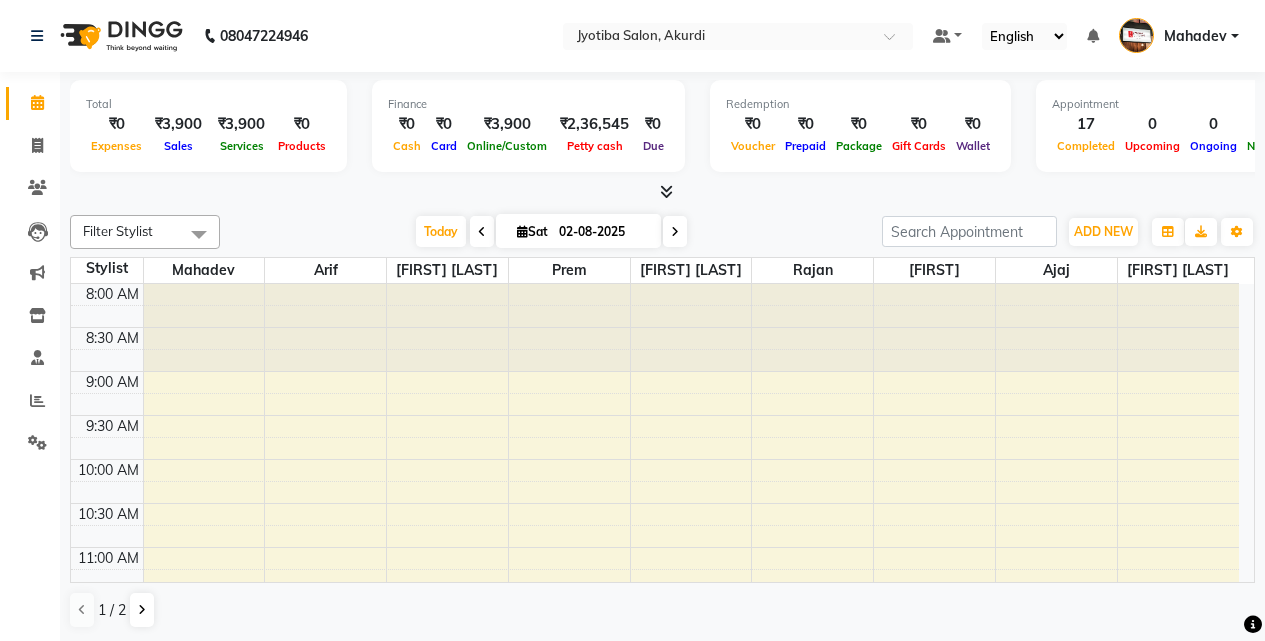 scroll, scrollTop: 1, scrollLeft: 0, axis: vertical 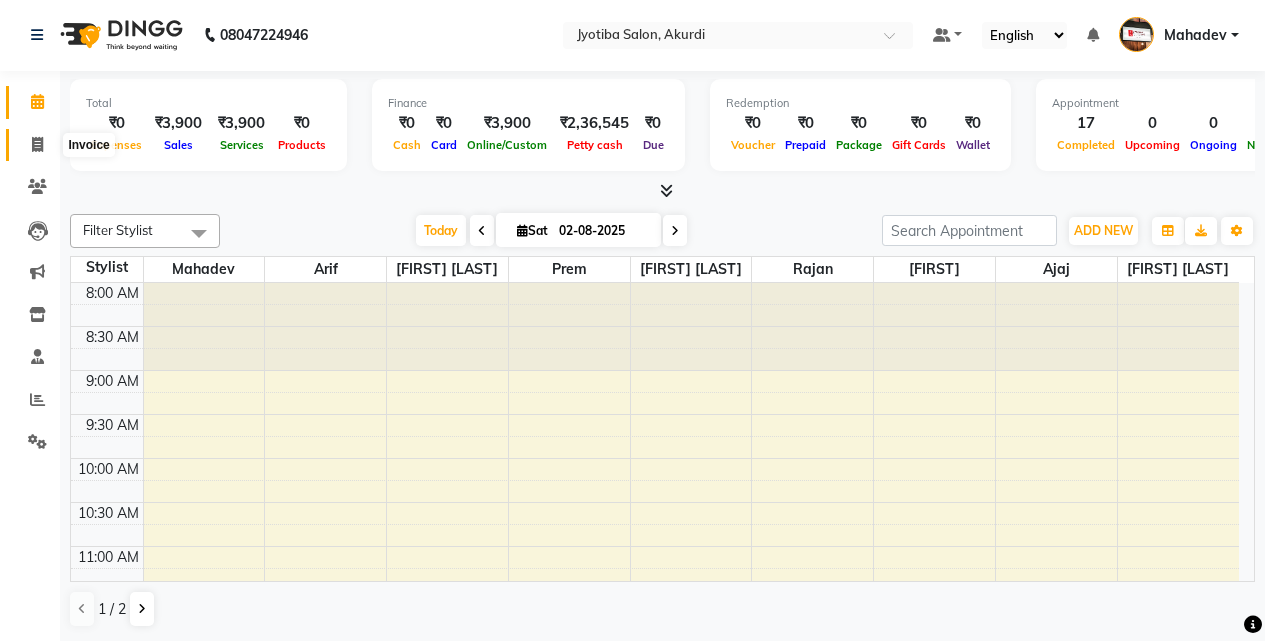 click 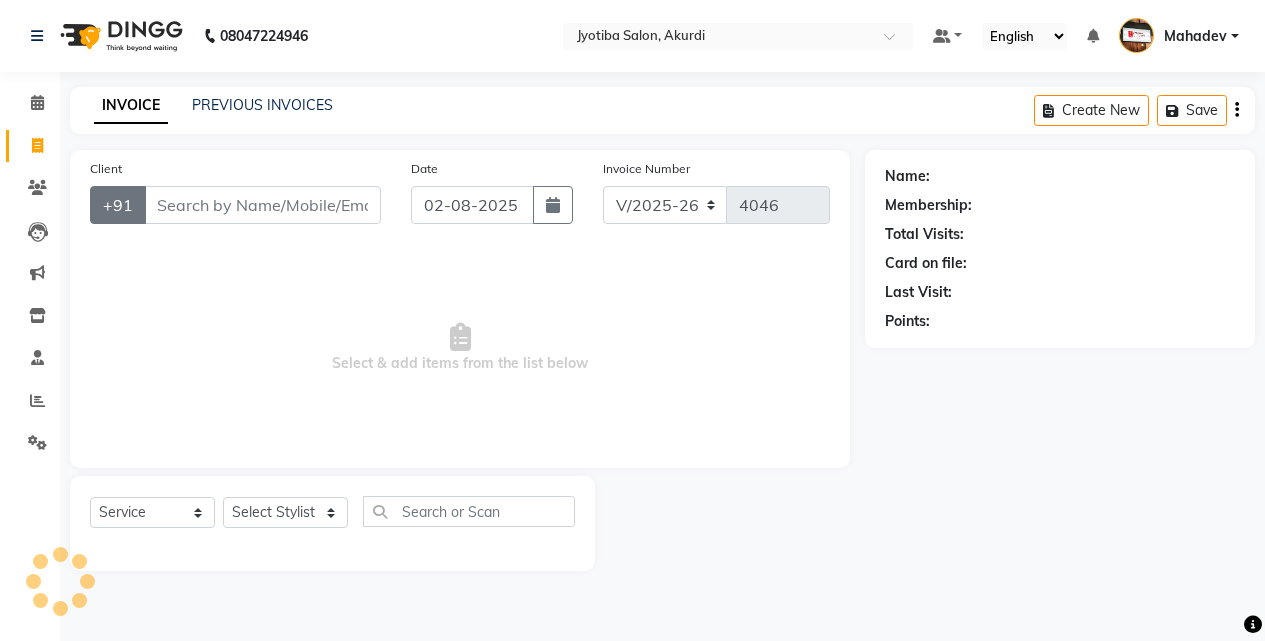 scroll, scrollTop: 0, scrollLeft: 0, axis: both 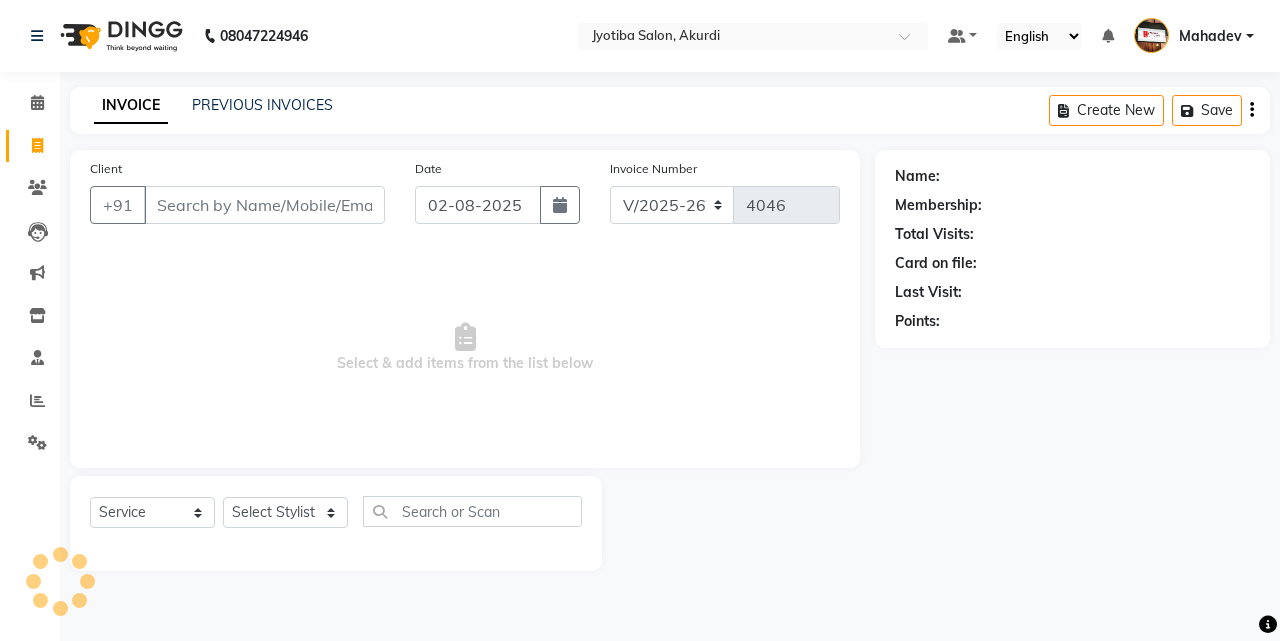 click on "Client" at bounding box center [264, 205] 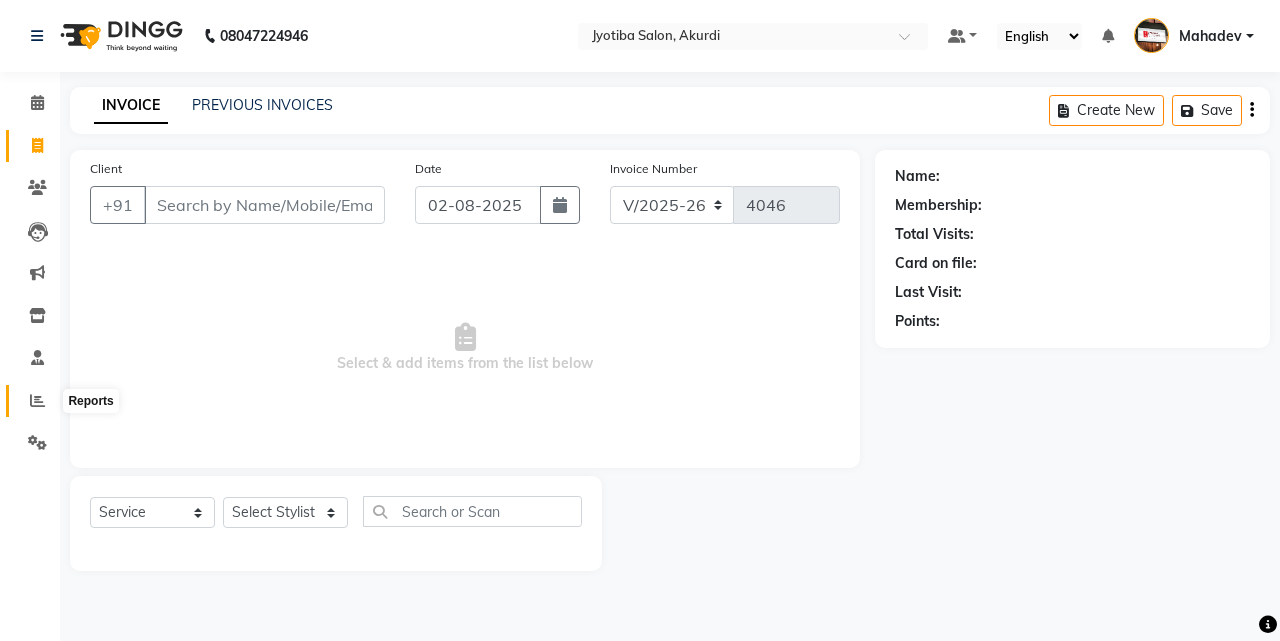 click 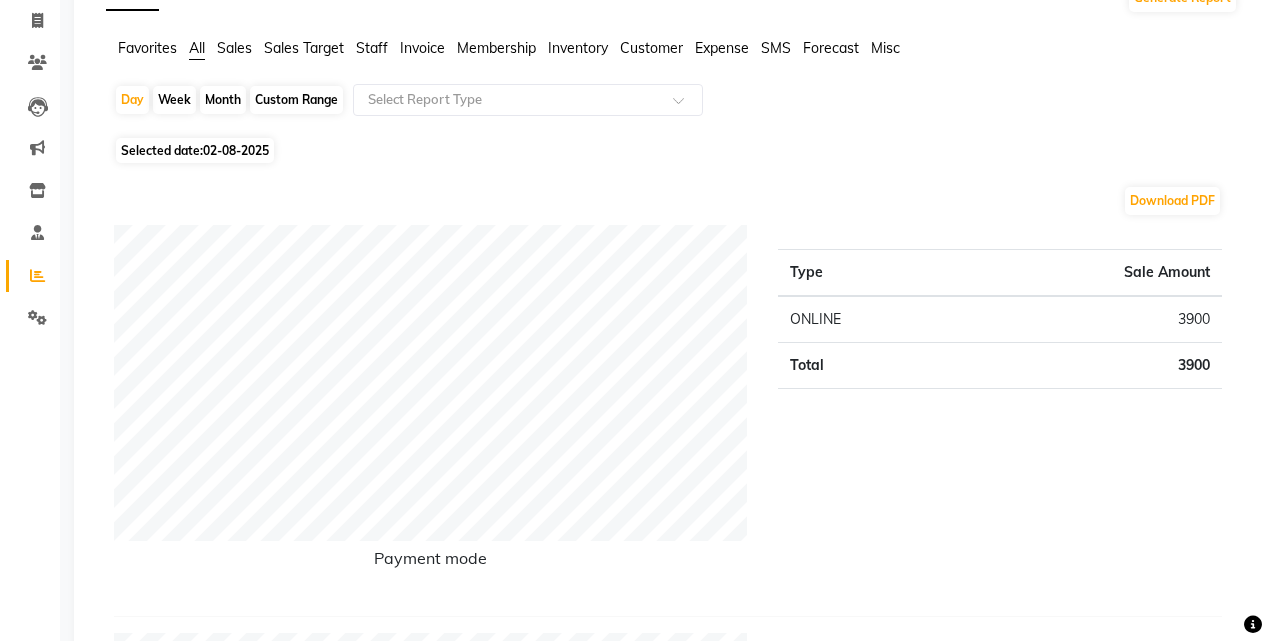 scroll, scrollTop: 0, scrollLeft: 0, axis: both 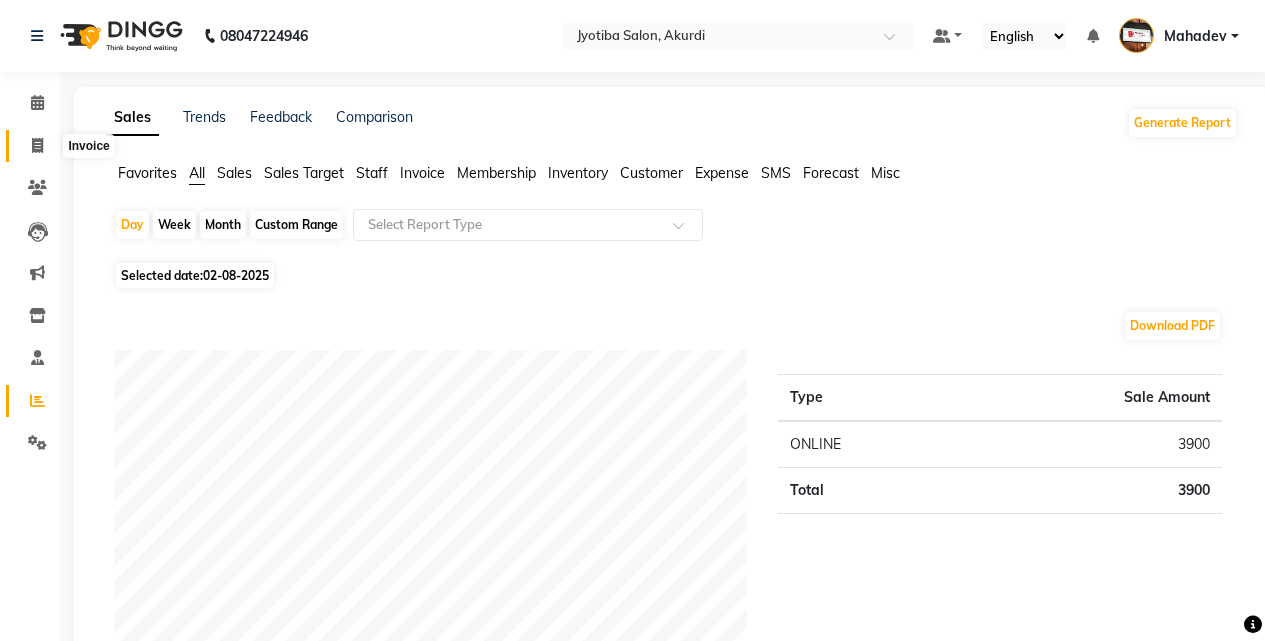 click 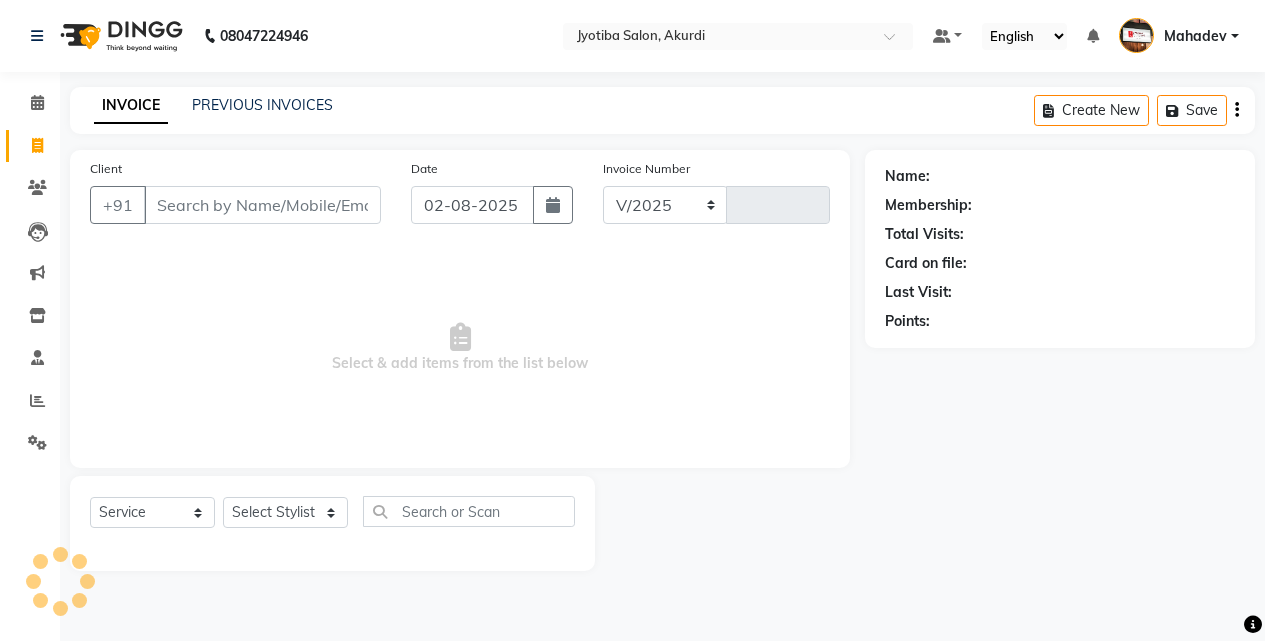 select on "557" 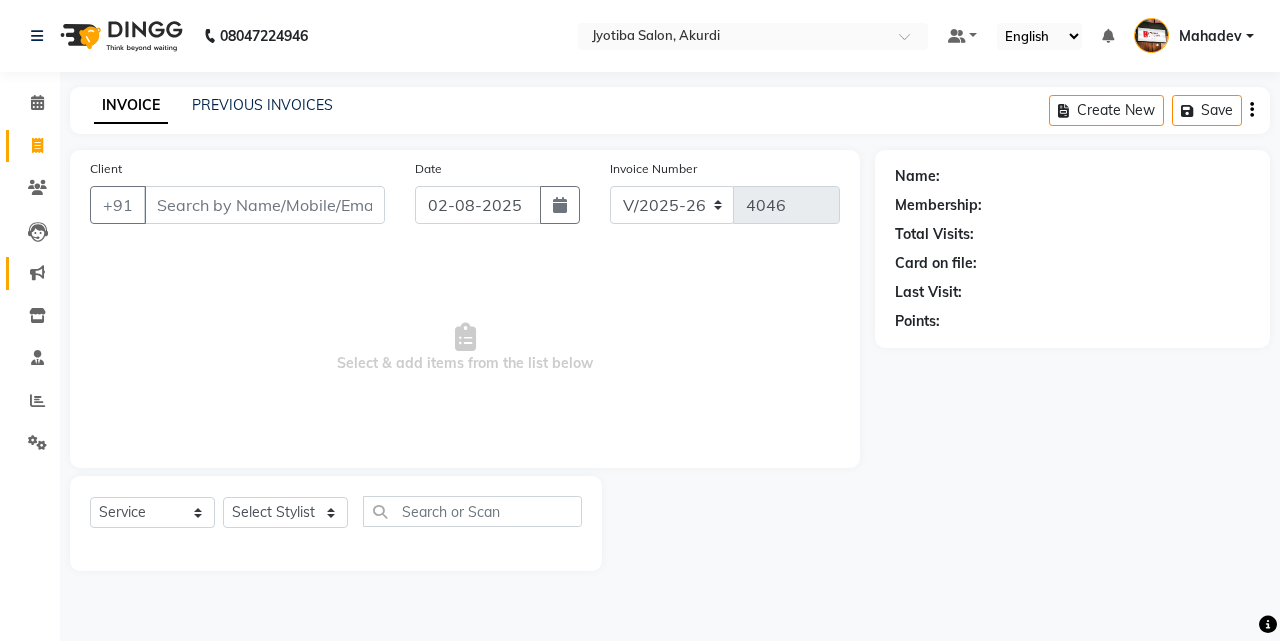 click on "Marketing" 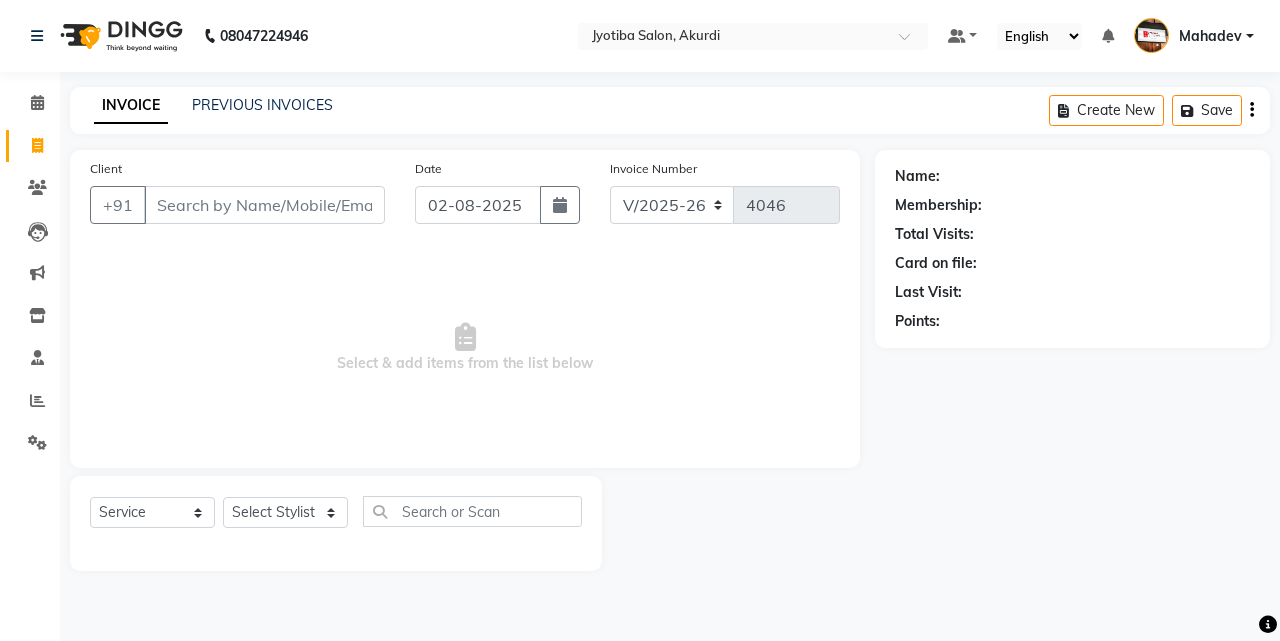 click on "Select & add items from the list below" at bounding box center [465, 348] 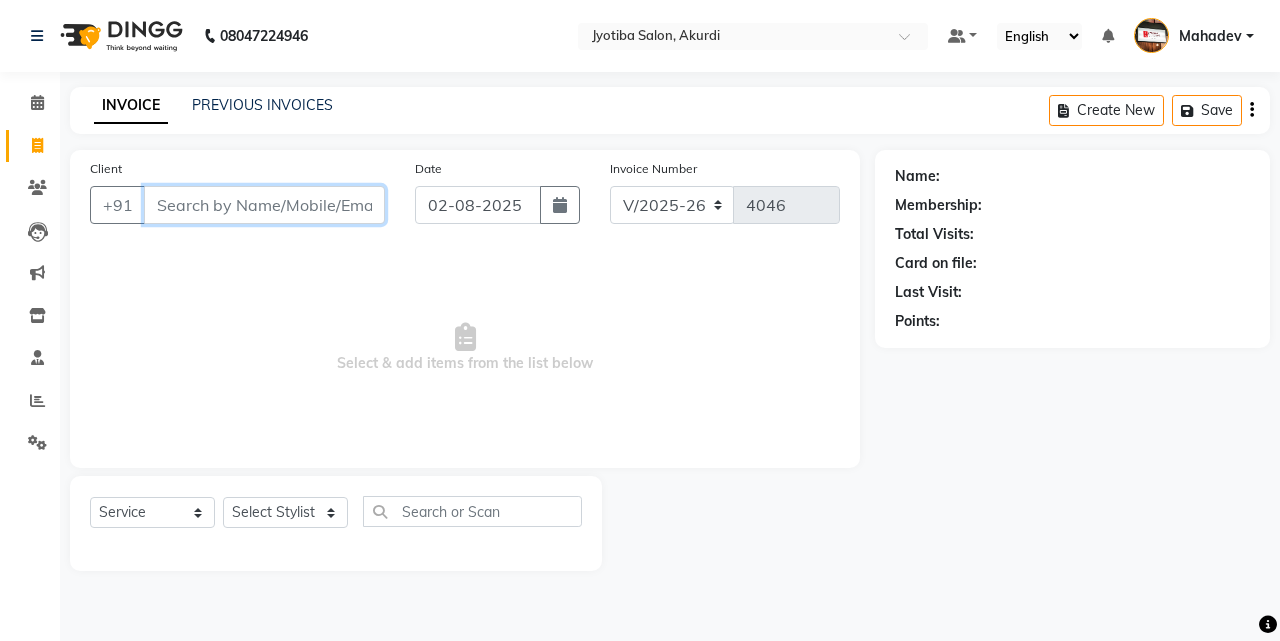 click on "Client" at bounding box center [264, 205] 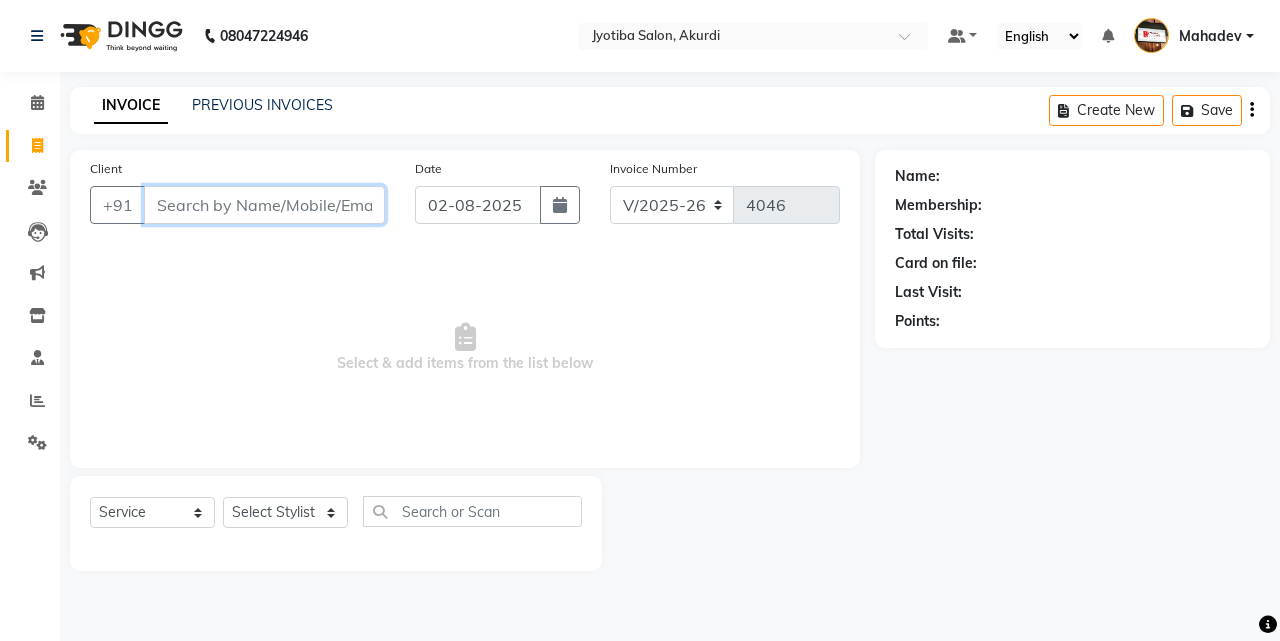 click on "Client" at bounding box center [264, 205] 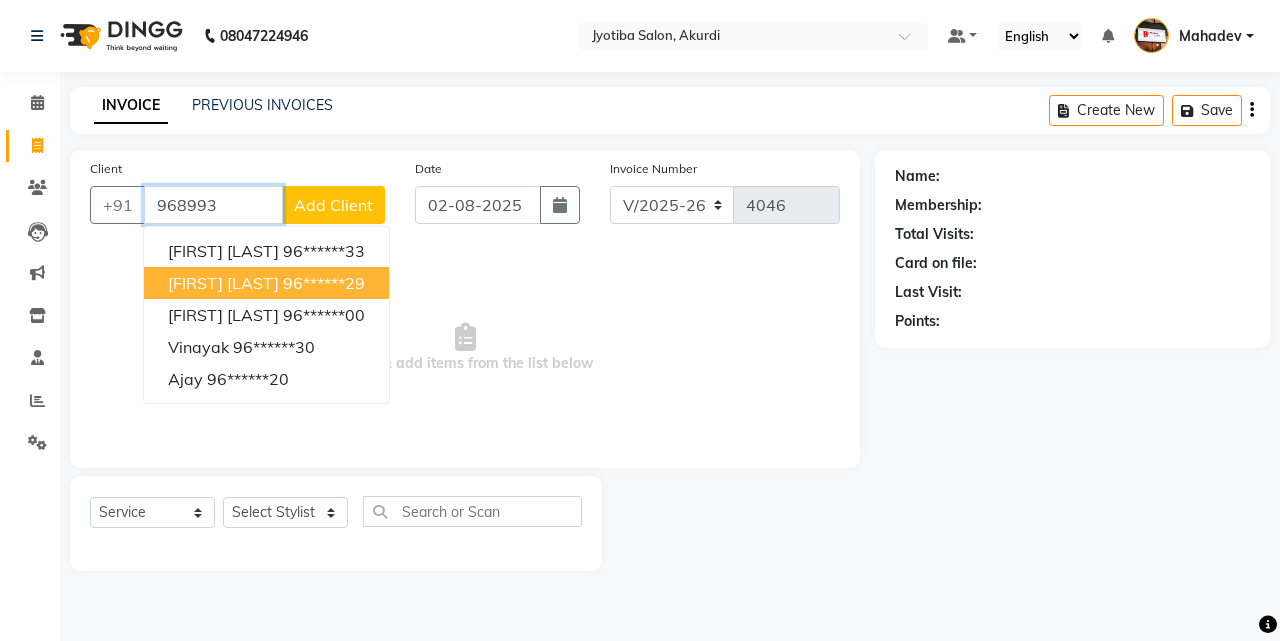 click on "96******29" at bounding box center (324, 283) 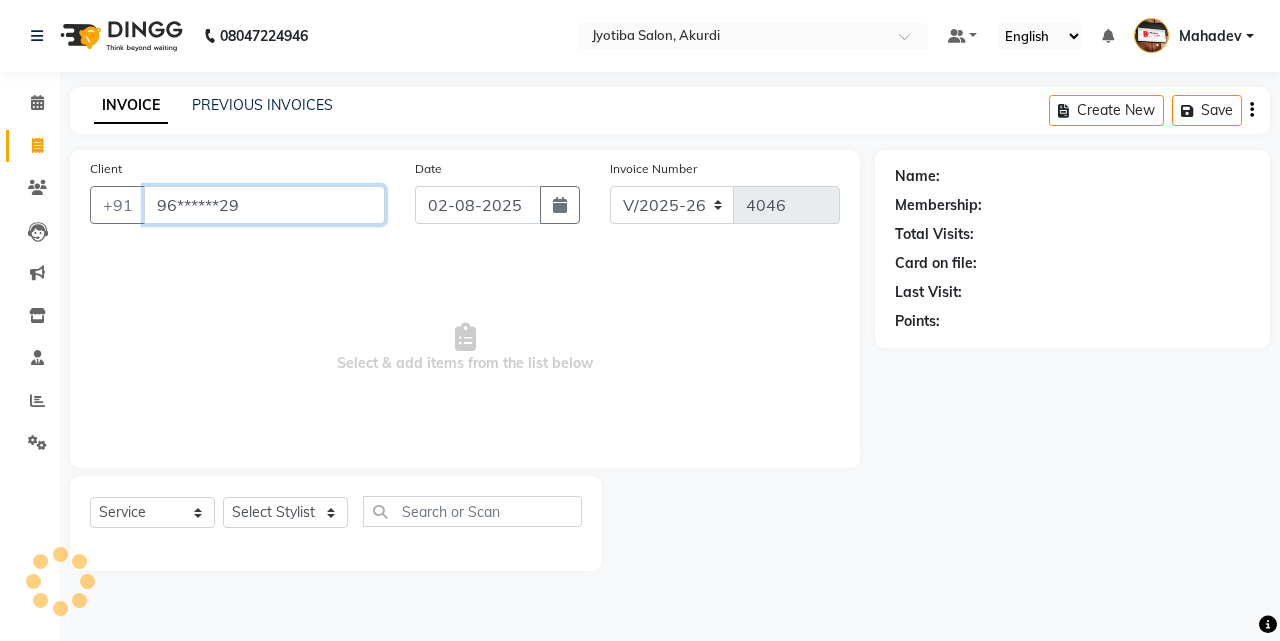 type on "96******29" 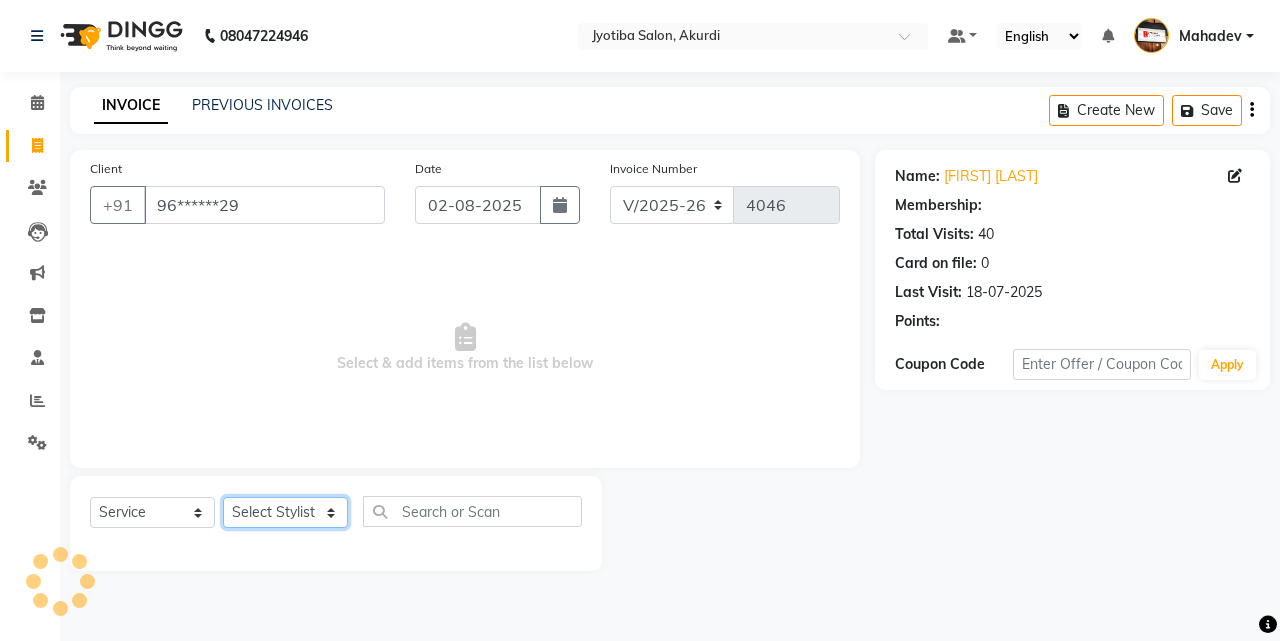 click on "Select Stylist [FIRST] [LAST] [FIRST] [LAST] [FIRST] [LAST] [FIRST] [LAST] [FIRST] [LAST] [FIRST] [LAST] [FIRST] [LAST] [FIRST] [LAST] [FIRST] [LAST] [FIRST] [LAST] [FIRST] [LAST]" 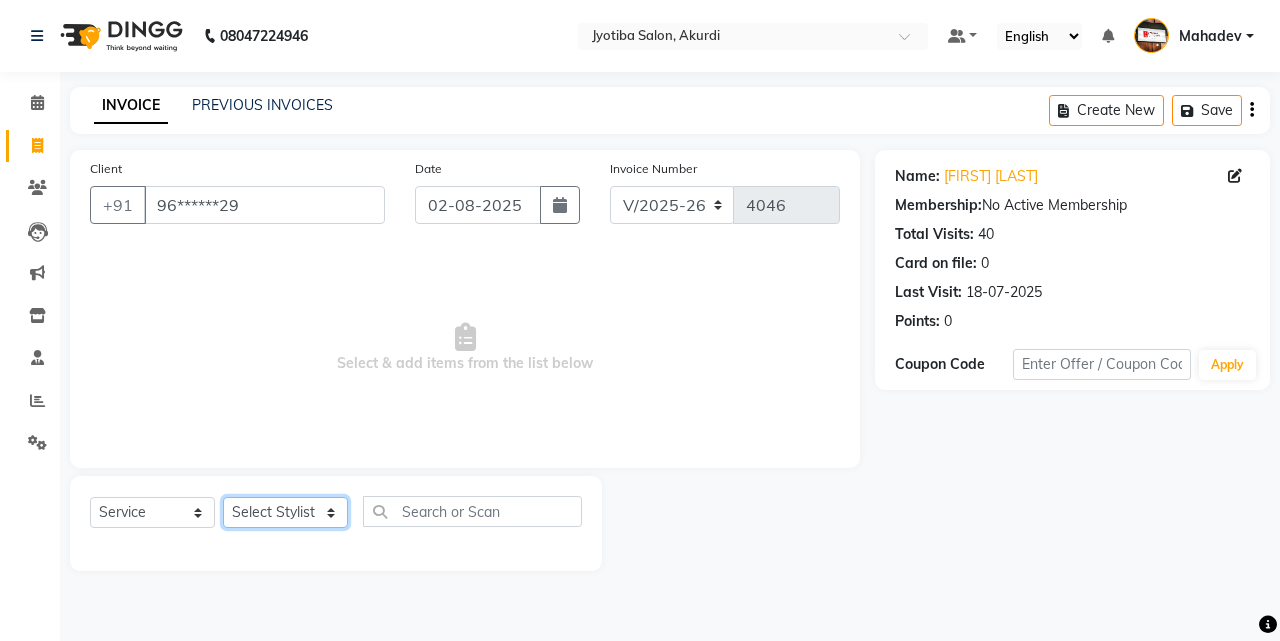 select on "7216" 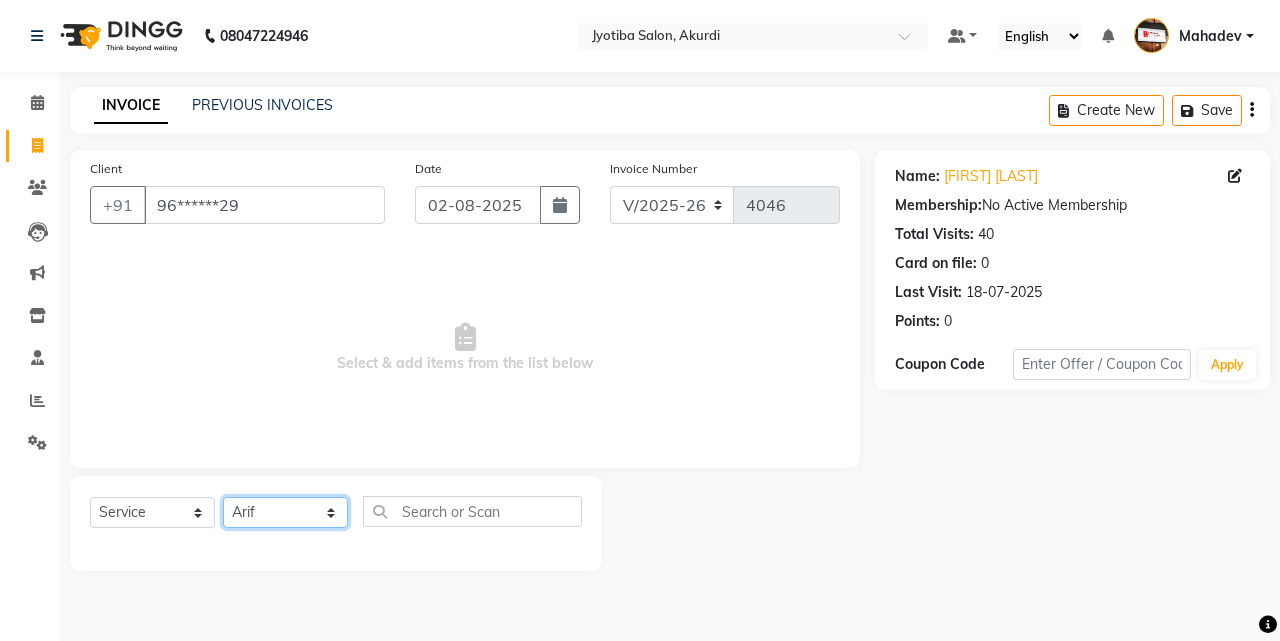 click on "Select Stylist [FIRST] [LAST] [FIRST] [LAST] [FIRST] [LAST] [FIRST] [LAST] [FIRST] [LAST] [FIRST] [LAST] [FIRST] [LAST] [FIRST] [LAST] [FIRST] [LAST] [FIRST] [LAST] [FIRST] [LAST]" 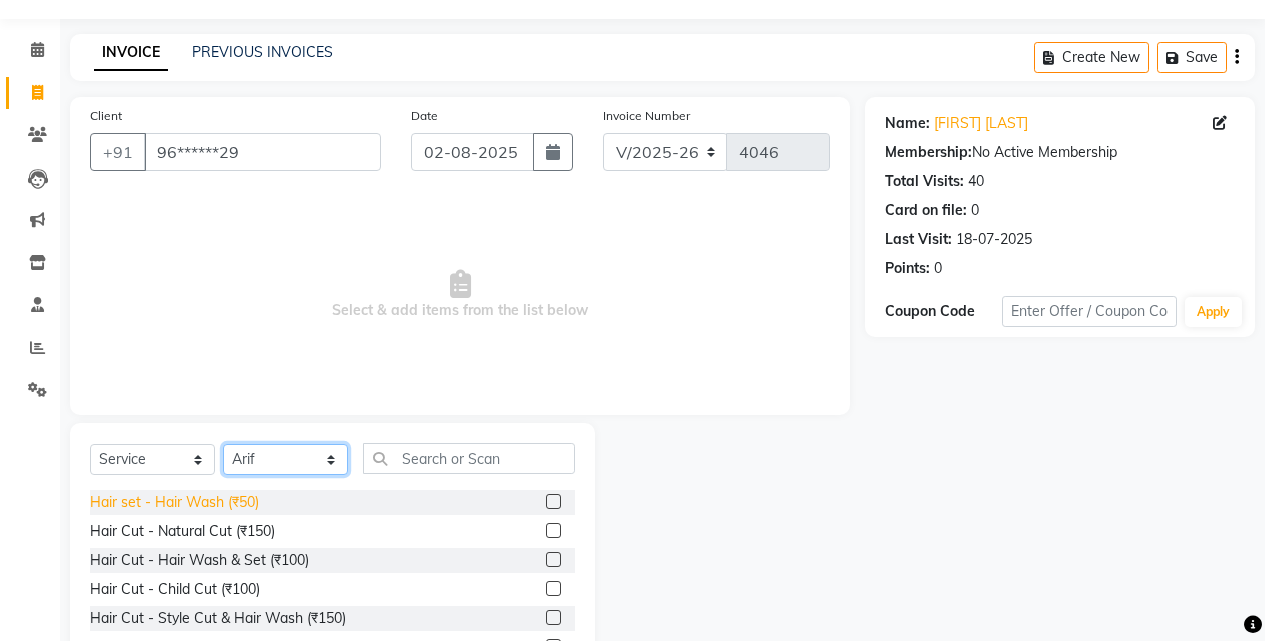 scroll, scrollTop: 160, scrollLeft: 0, axis: vertical 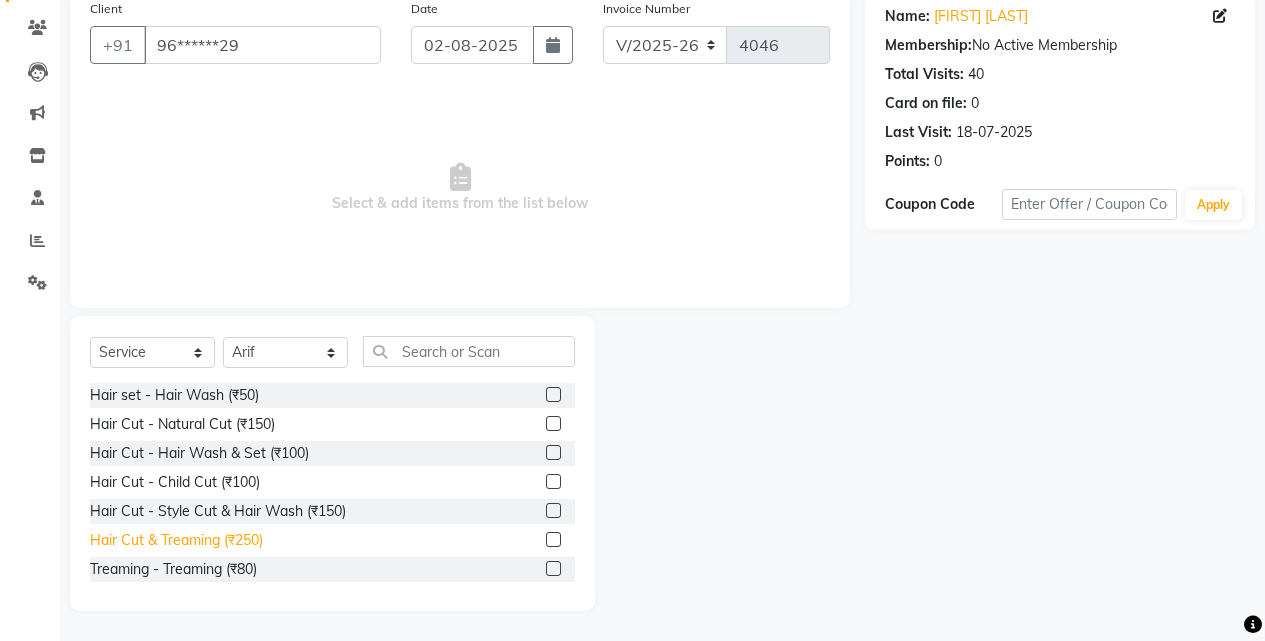 click on "Hair Cut & Treaming  (₹250)" 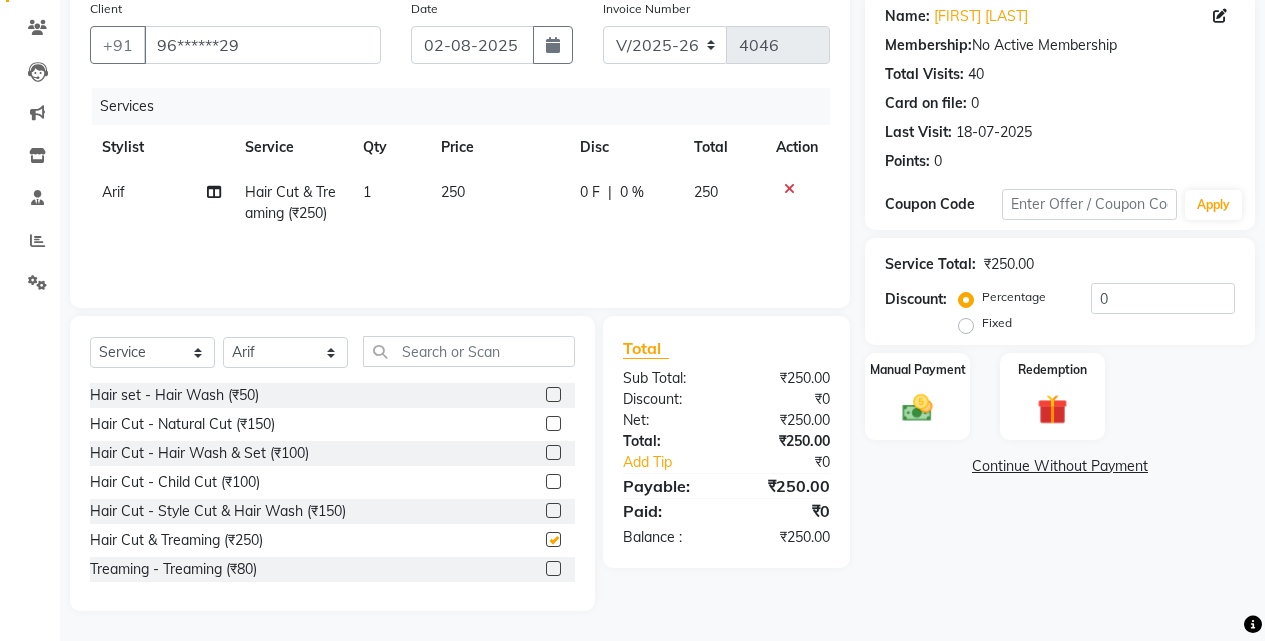 checkbox on "false" 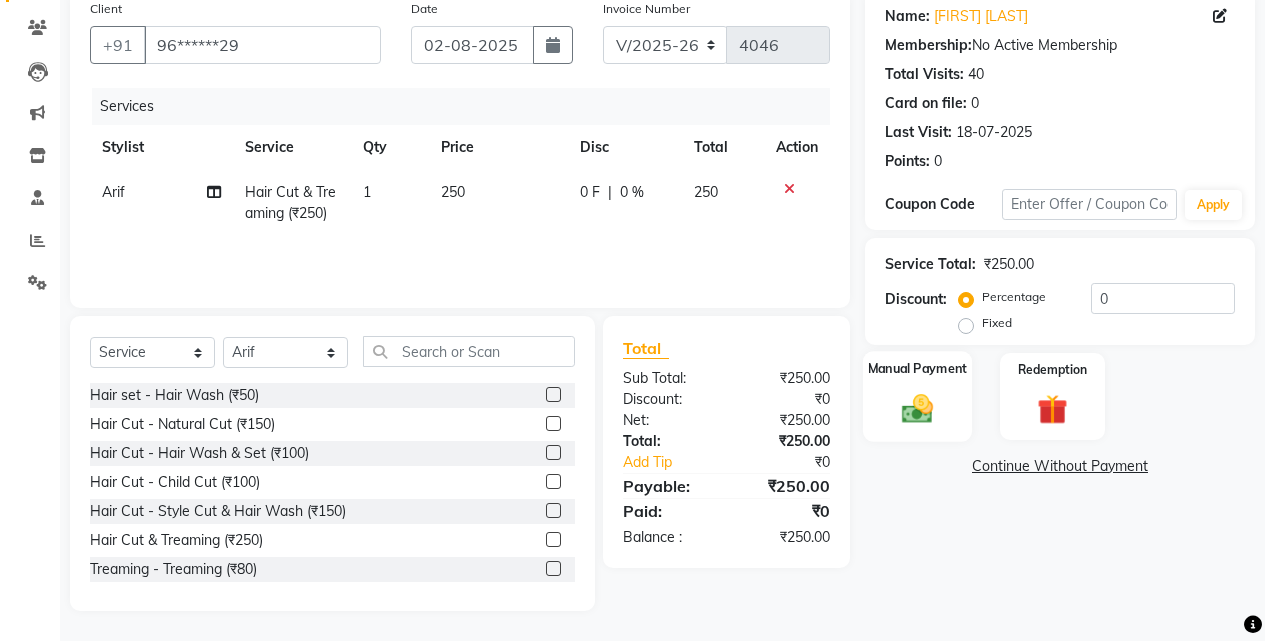 click on "Manual Payment" 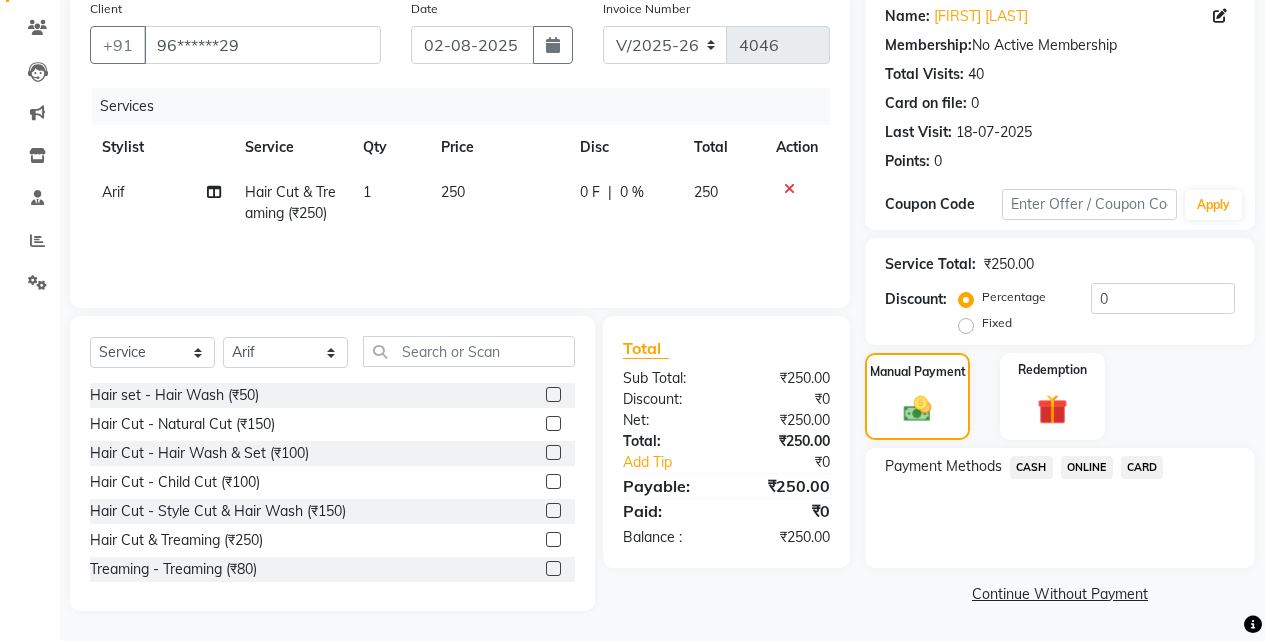 click on "ONLINE" 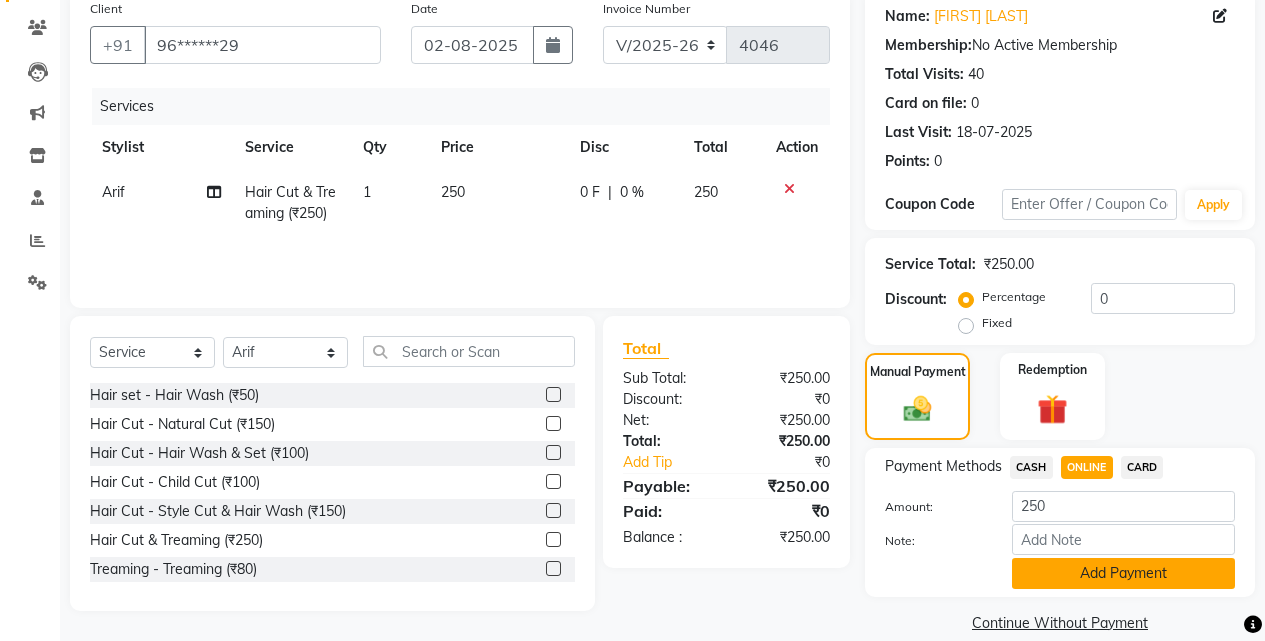 click on "Add Payment" 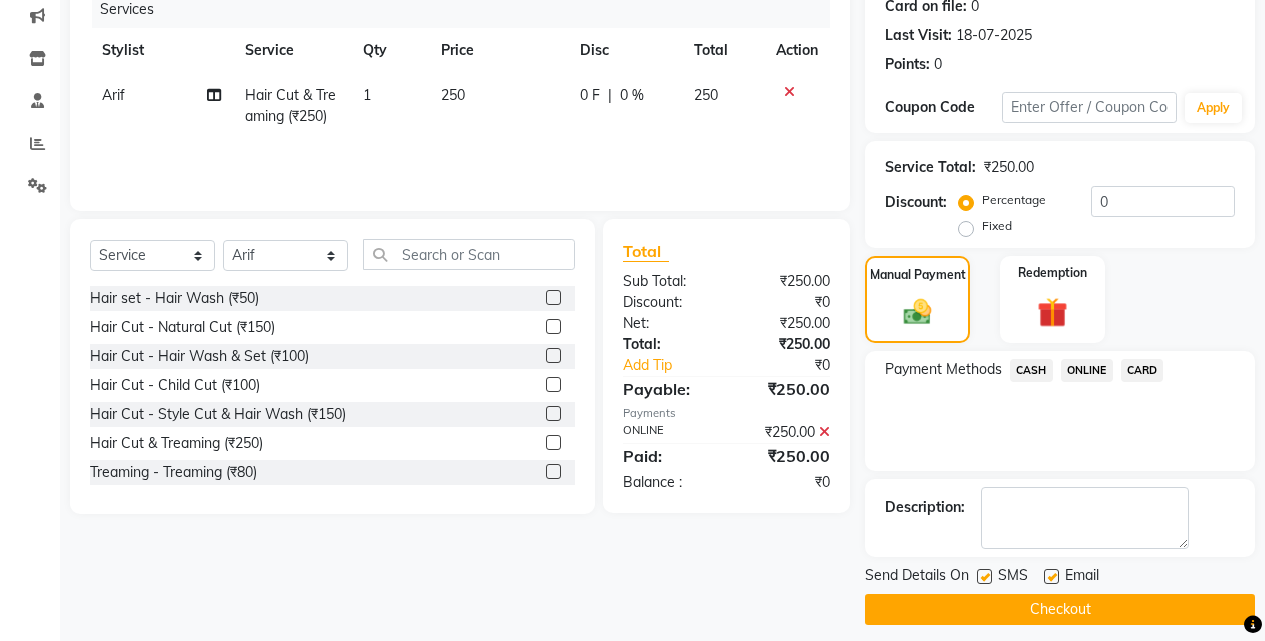 scroll, scrollTop: 271, scrollLeft: 0, axis: vertical 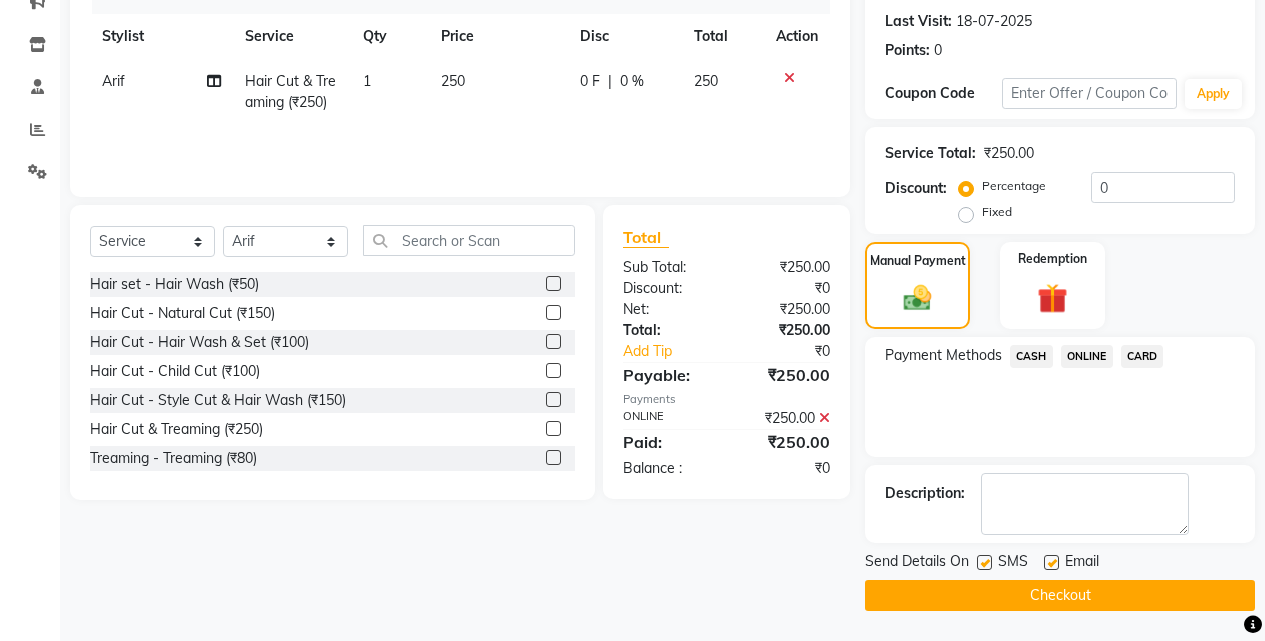 click on "Checkout" 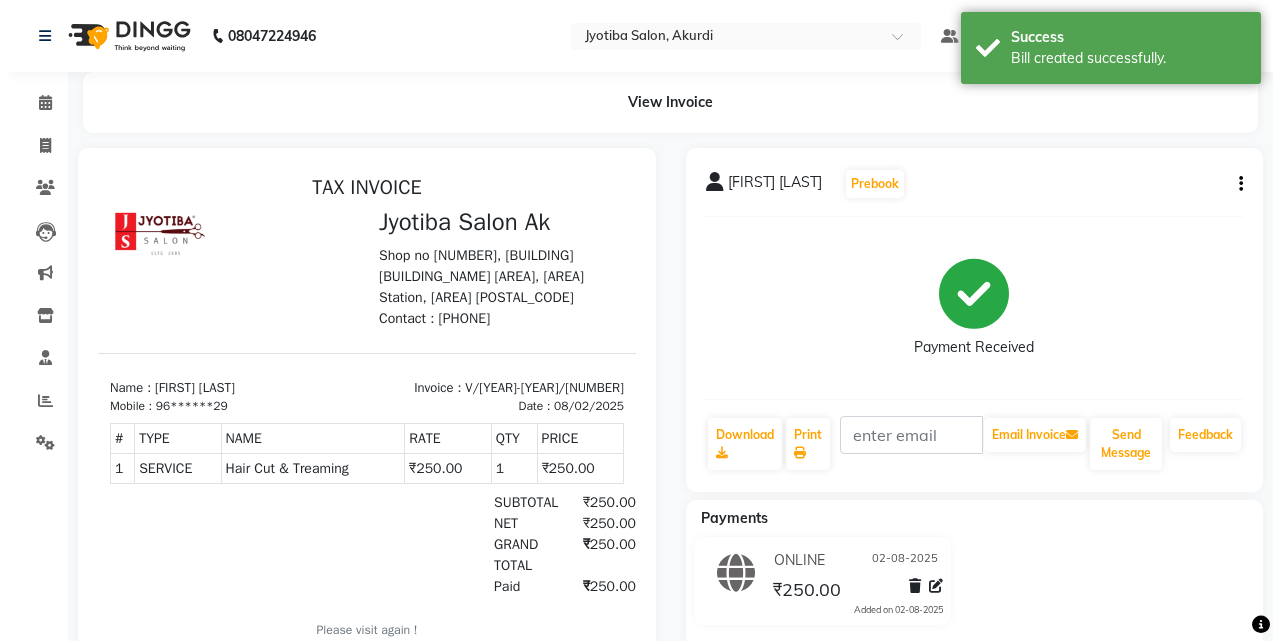 scroll, scrollTop: 0, scrollLeft: 0, axis: both 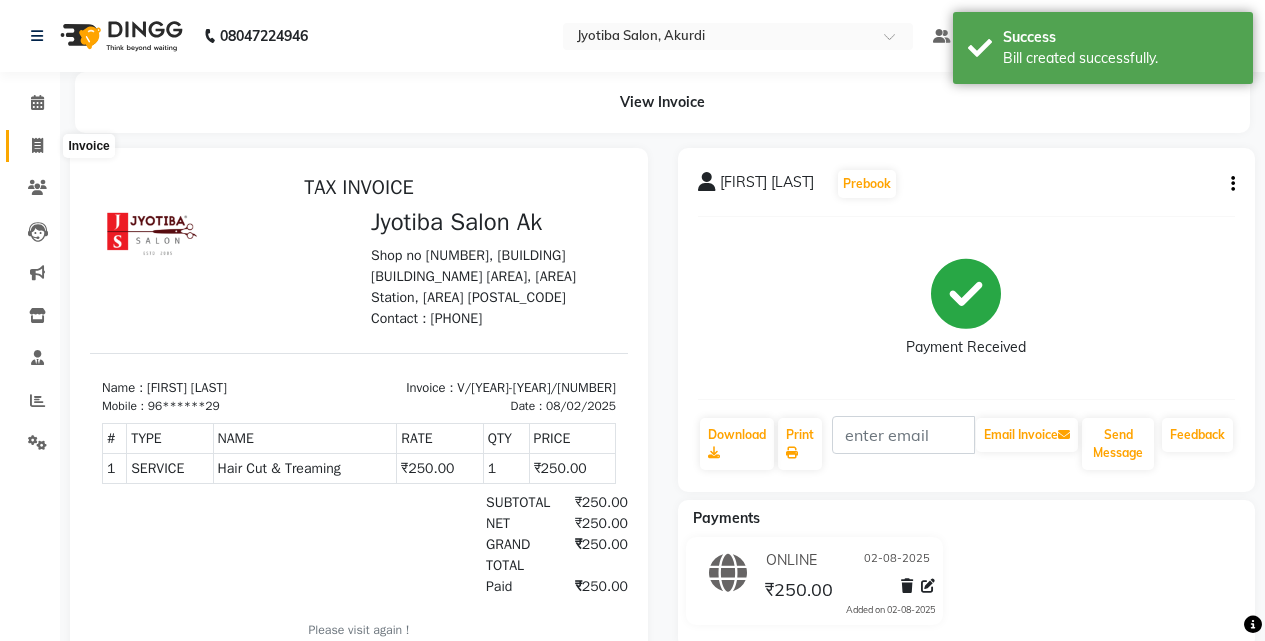 click 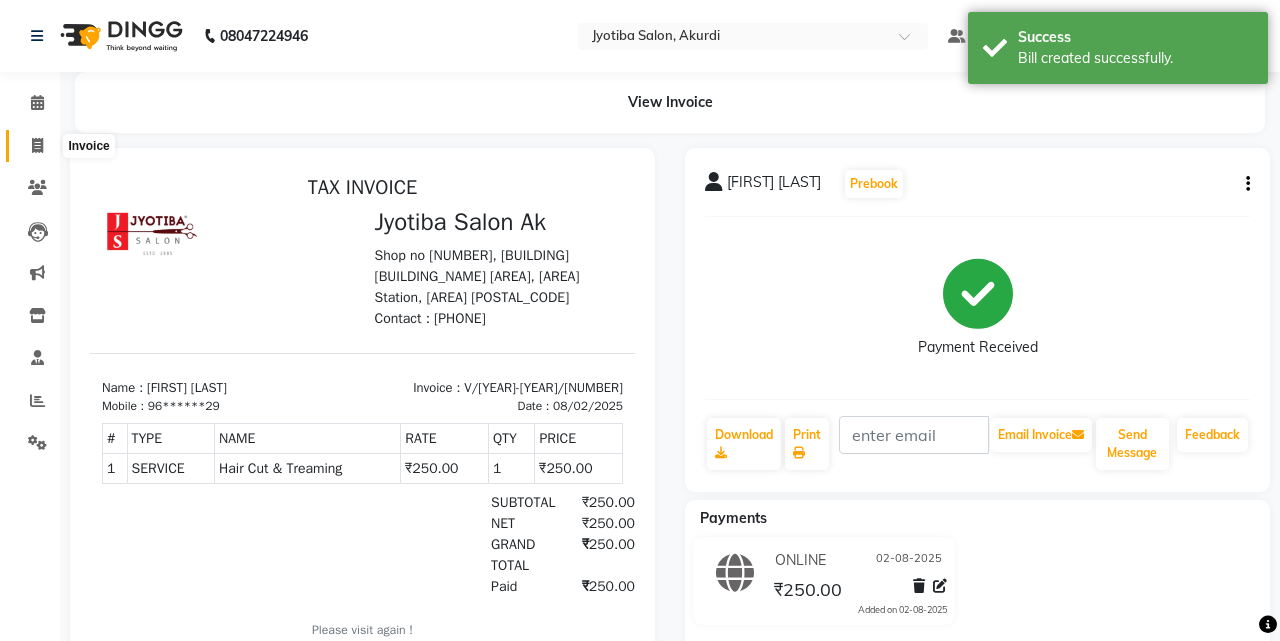 select on "557" 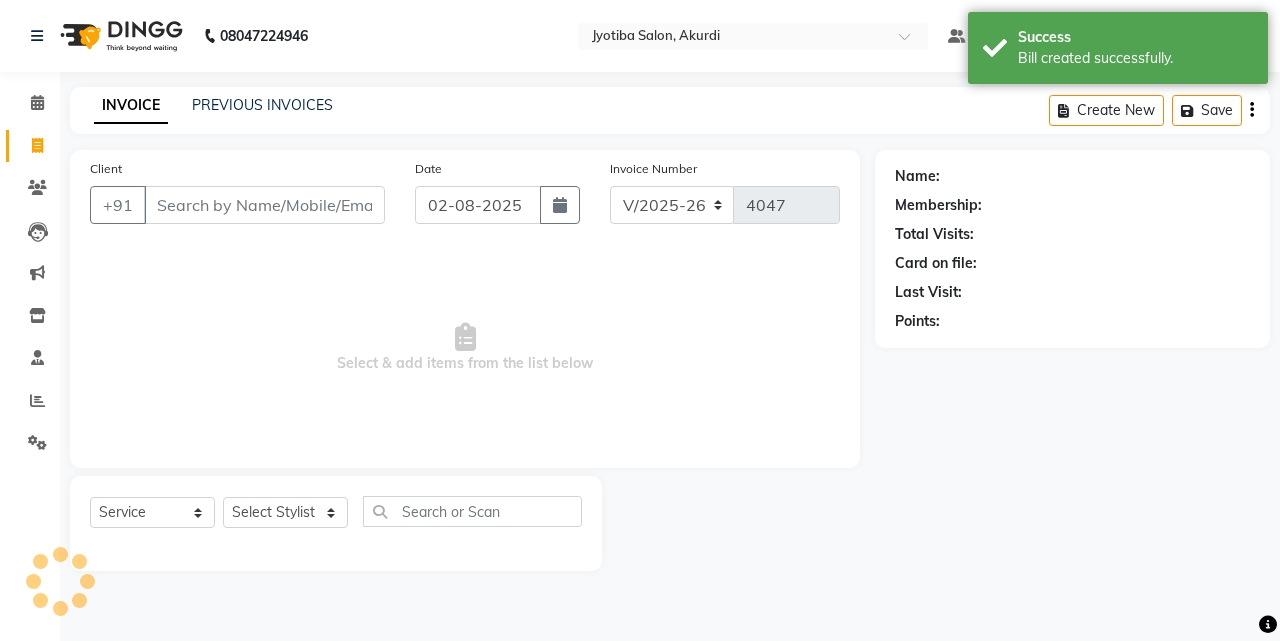 click on "Client" at bounding box center [264, 205] 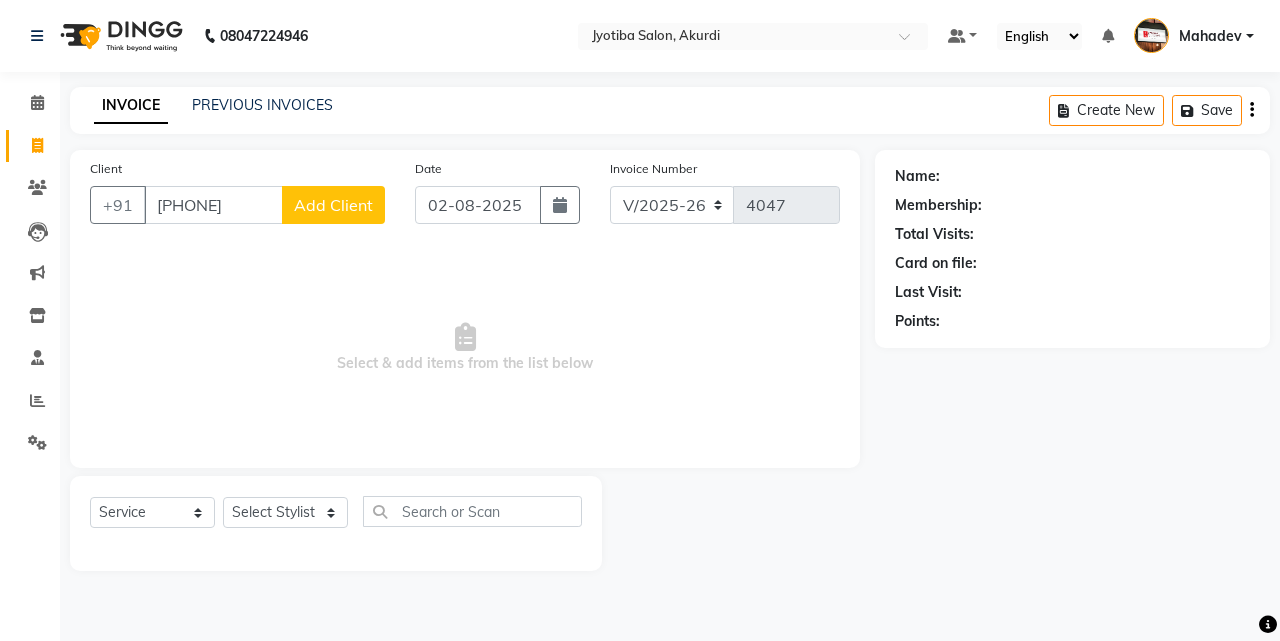 type on "[PHONE]" 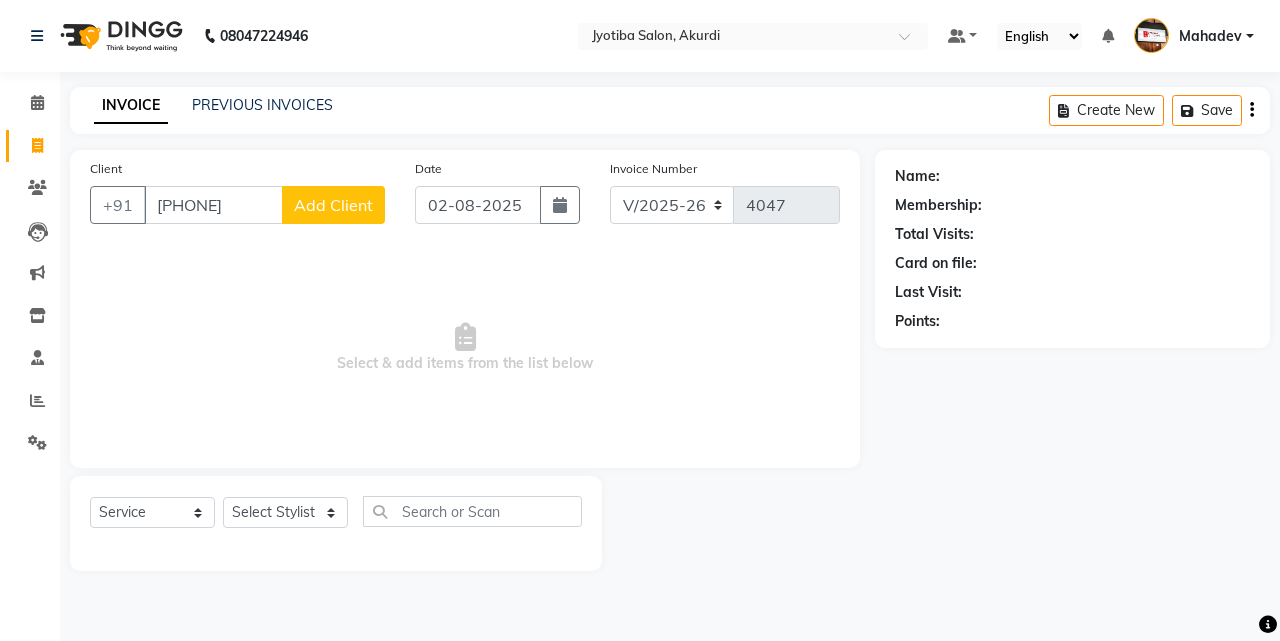 select on "22" 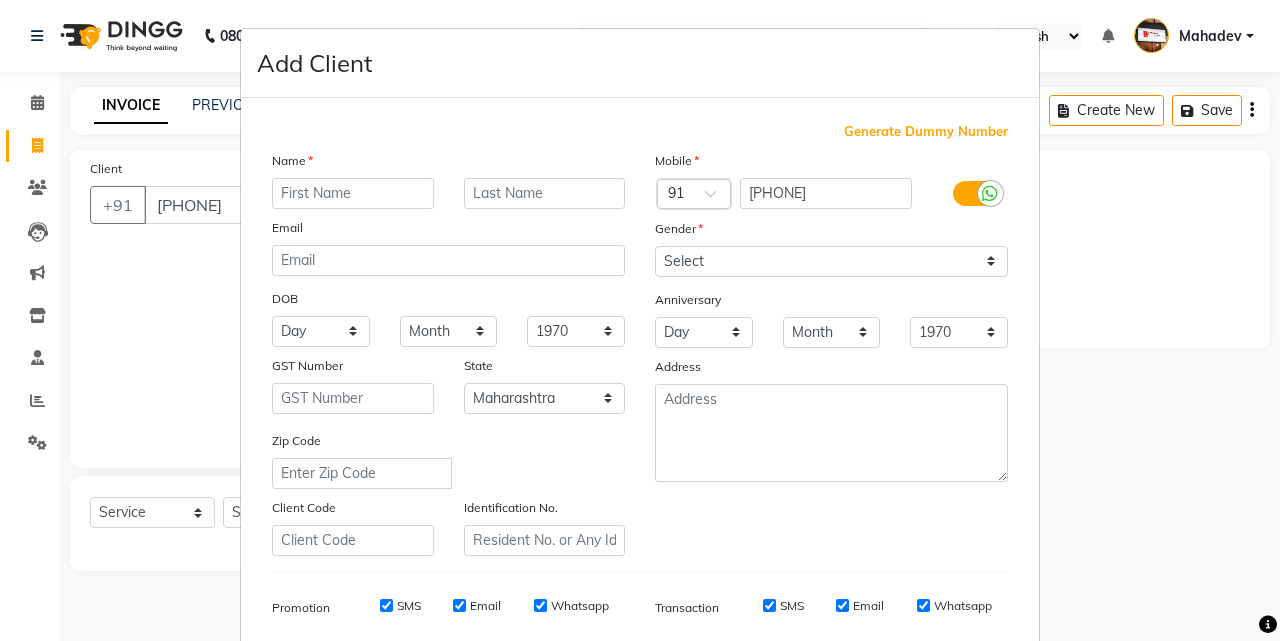 click at bounding box center (353, 193) 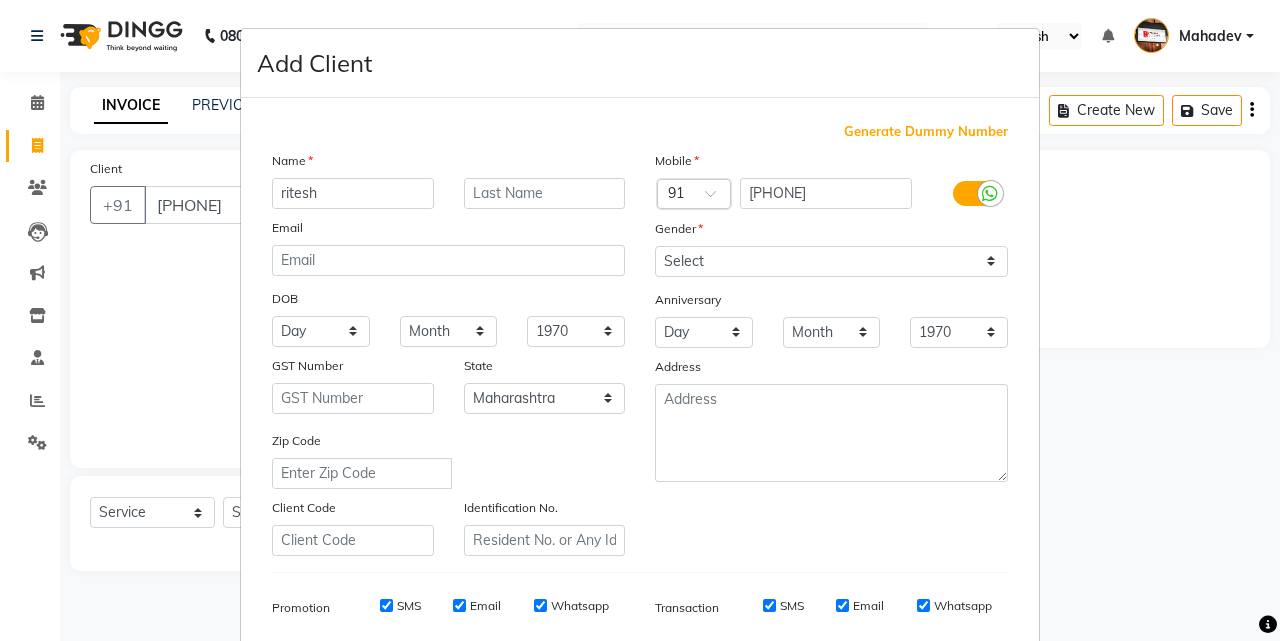 type on "ritesh" 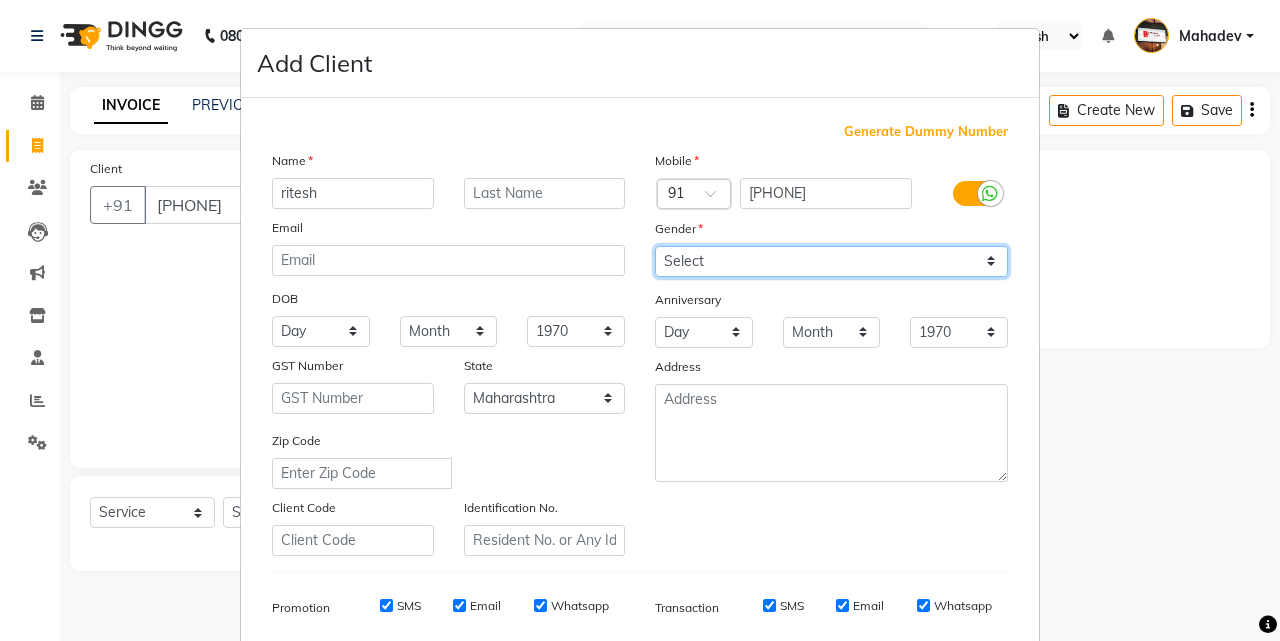 click on "Select Male Female Other Prefer Not To Say" at bounding box center [831, 261] 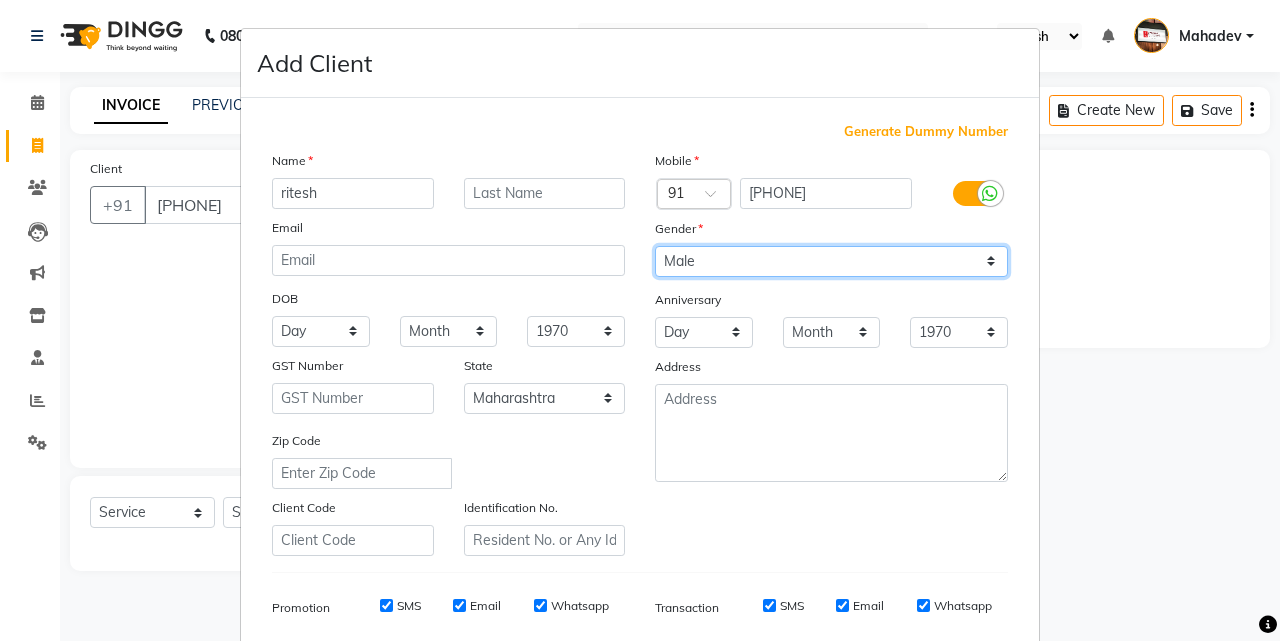 click on "Select Male Female Other Prefer Not To Say" at bounding box center (831, 261) 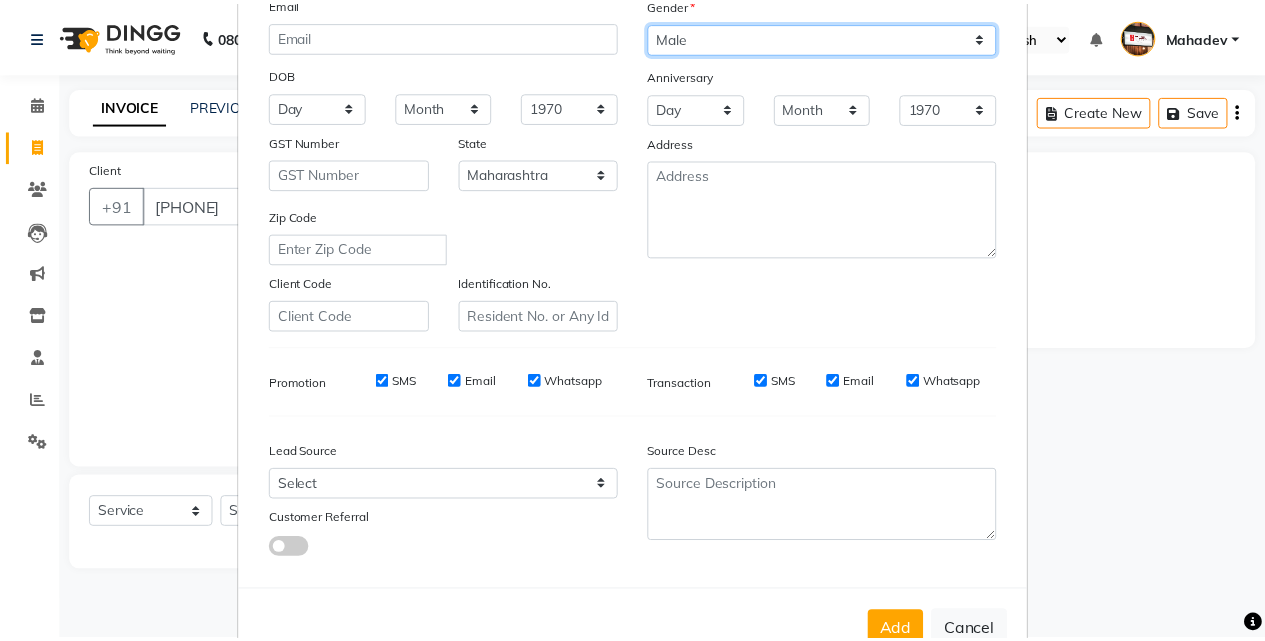 scroll, scrollTop: 282, scrollLeft: 0, axis: vertical 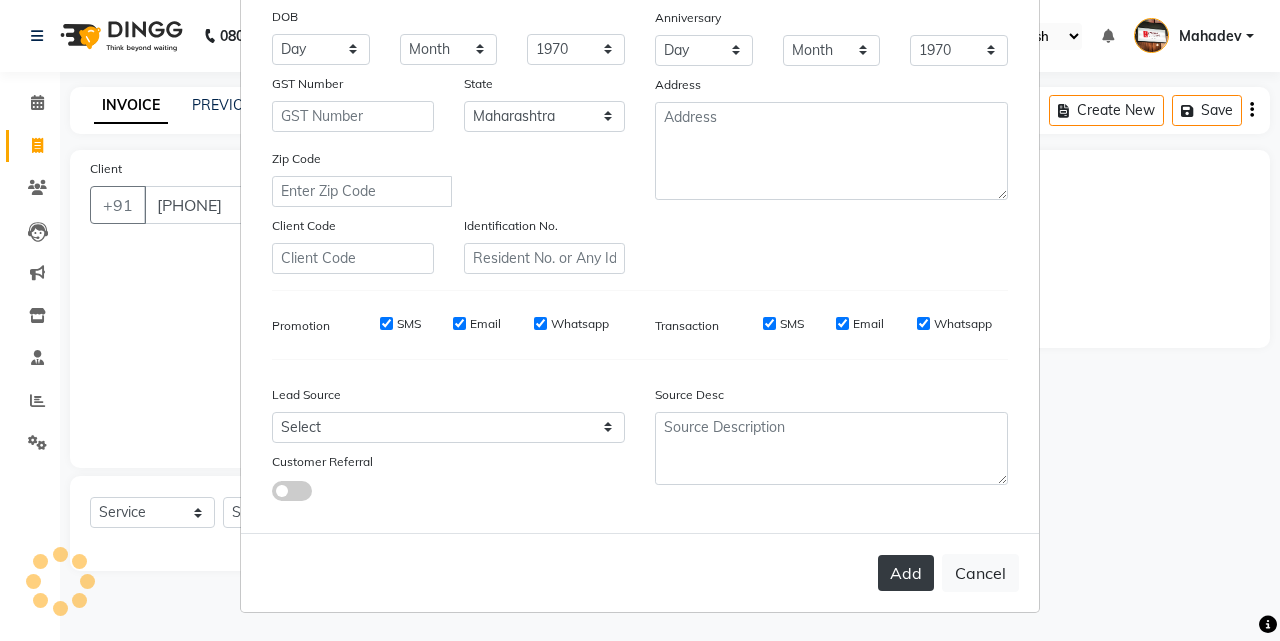 click on "Add" at bounding box center [906, 573] 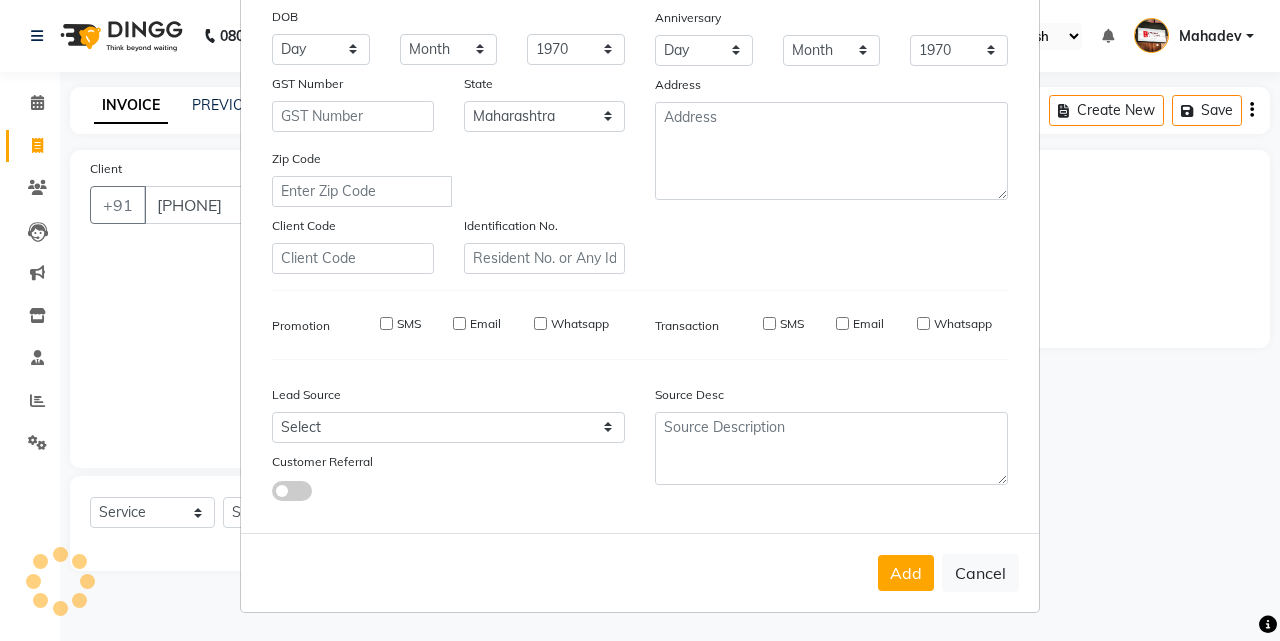 type on "93******99" 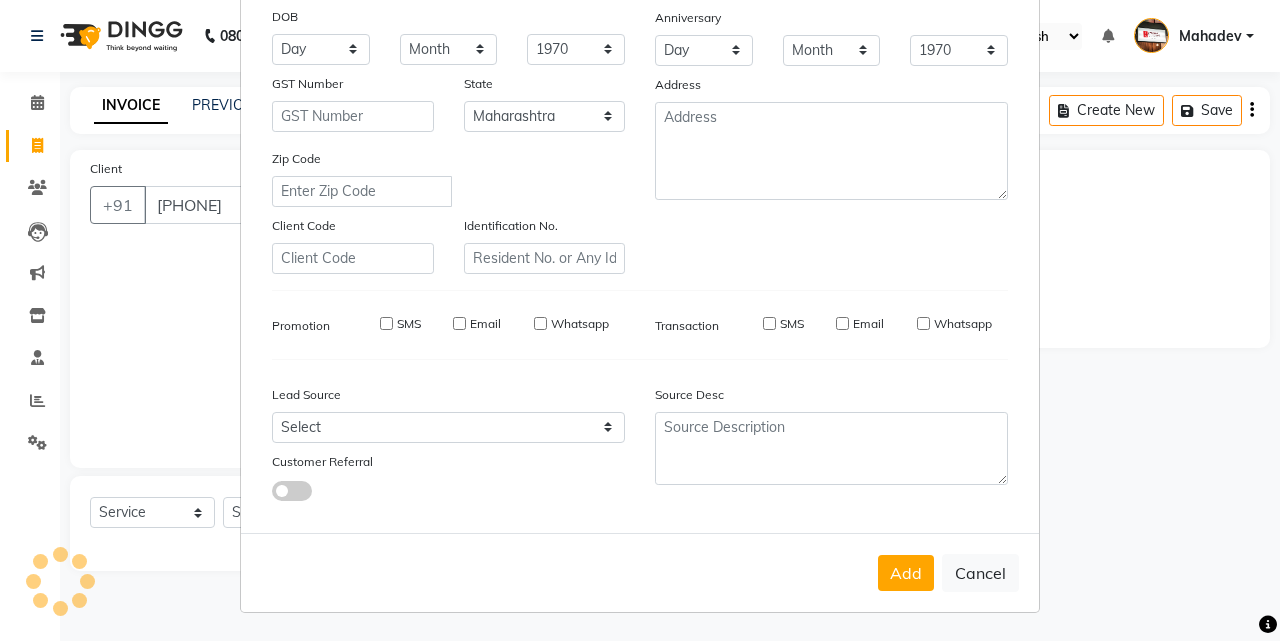 type 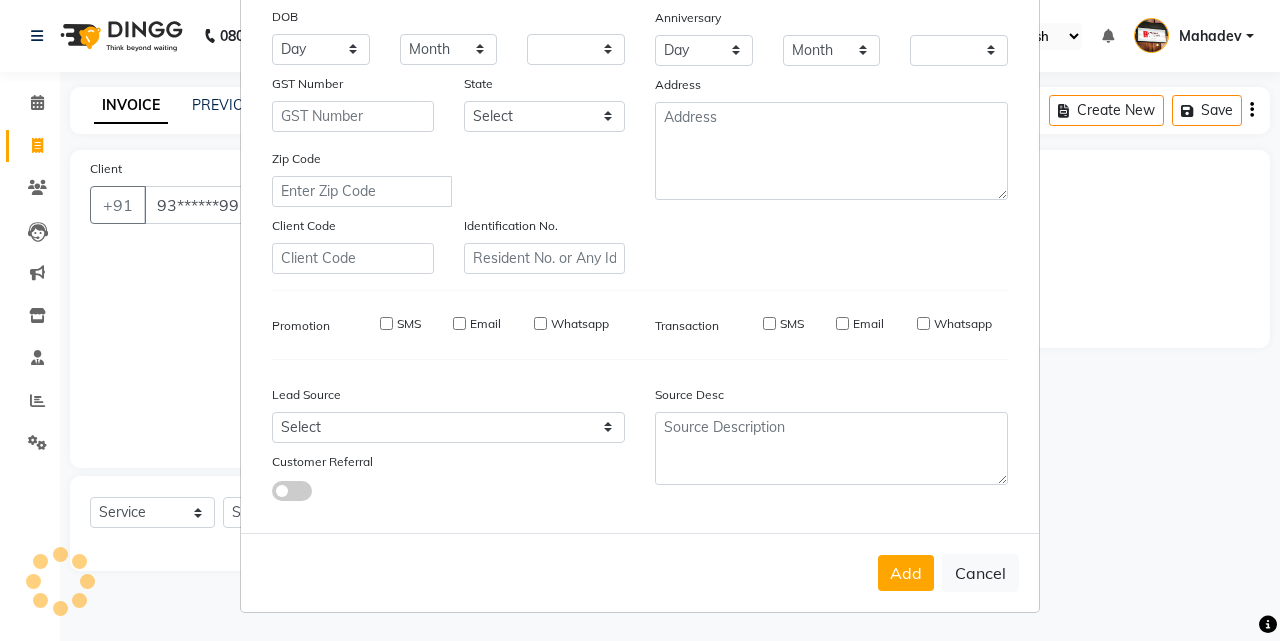 checkbox on "false" 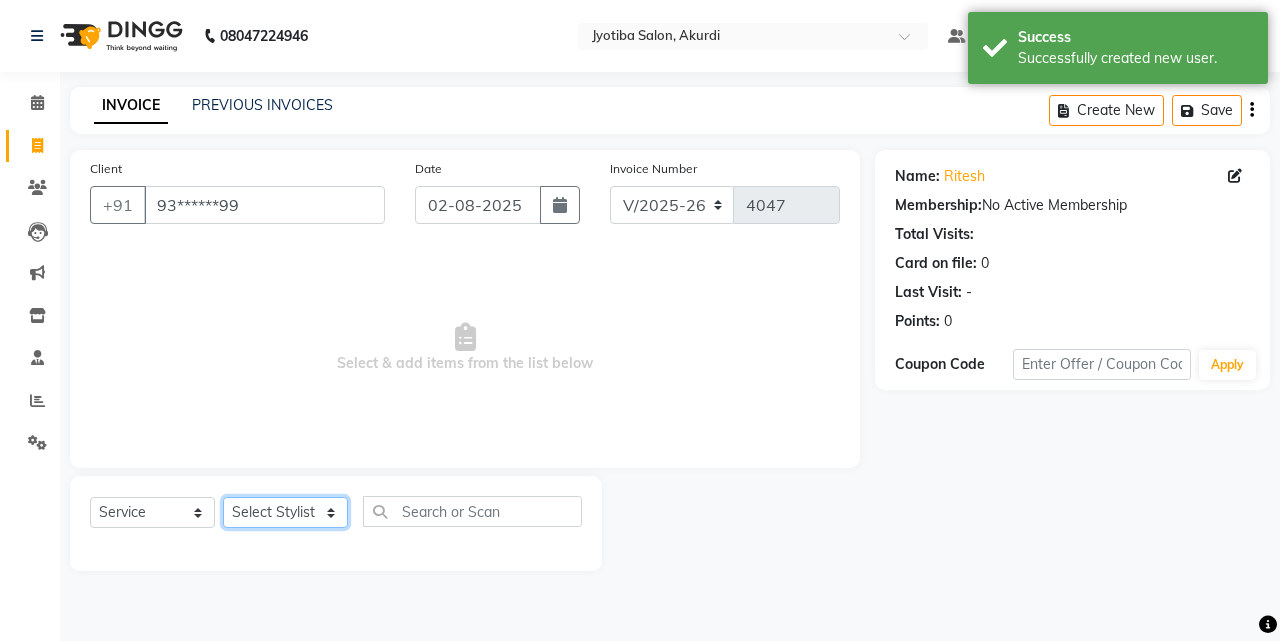 click on "Select Stylist [FIRST] [LAST] [FIRST] [LAST] [FIRST] [LAST] [FIRST] [LAST] [FIRST] [LAST] [FIRST] [LAST] [FIRST] [LAST] [FIRST] [LAST] [FIRST] [LAST] [FIRST] [LAST] [FIRST] [LAST]" 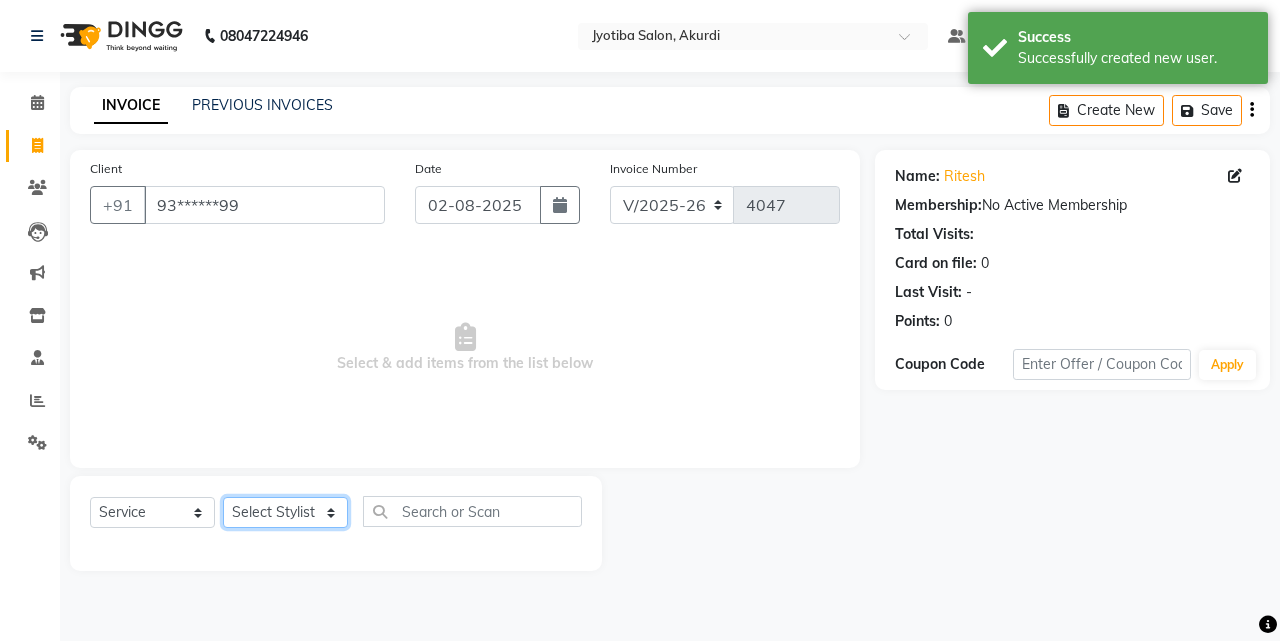 select on "11679" 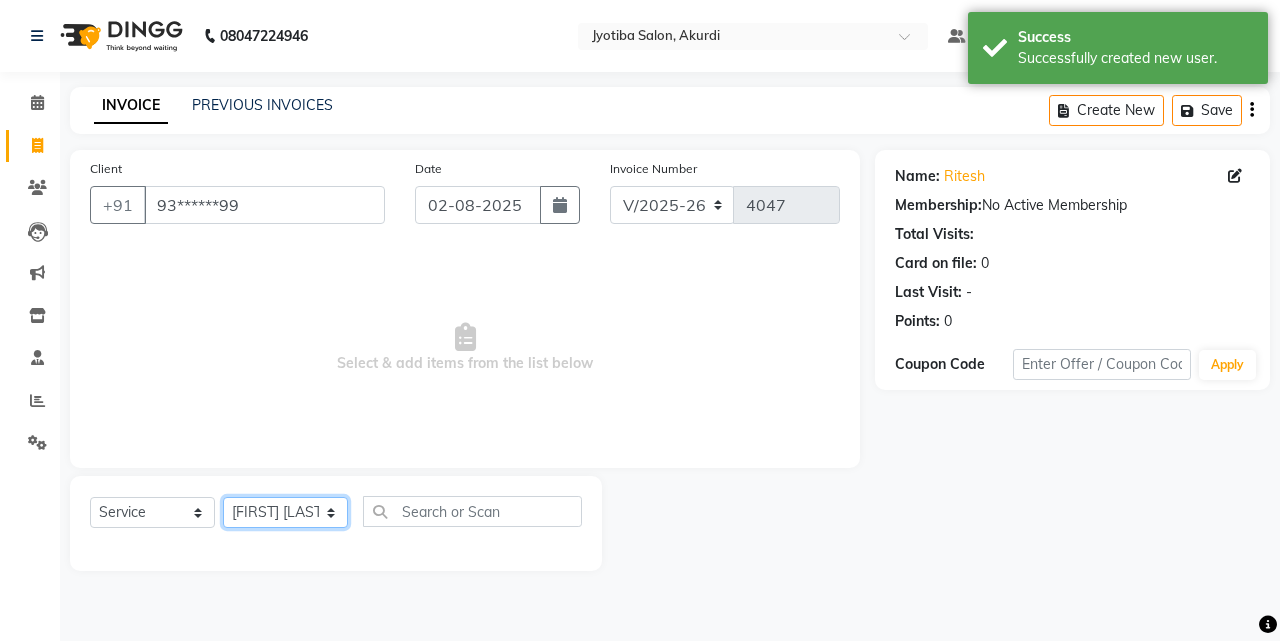 click on "Select Stylist [FIRST] [LAST] [FIRST] [LAST] [FIRST] [LAST] [FIRST] [LAST] [FIRST] [LAST] [FIRST] [LAST] [FIRST] [LAST] [FIRST] [LAST] [FIRST] [LAST] [FIRST] [LAST] [FIRST] [LAST]" 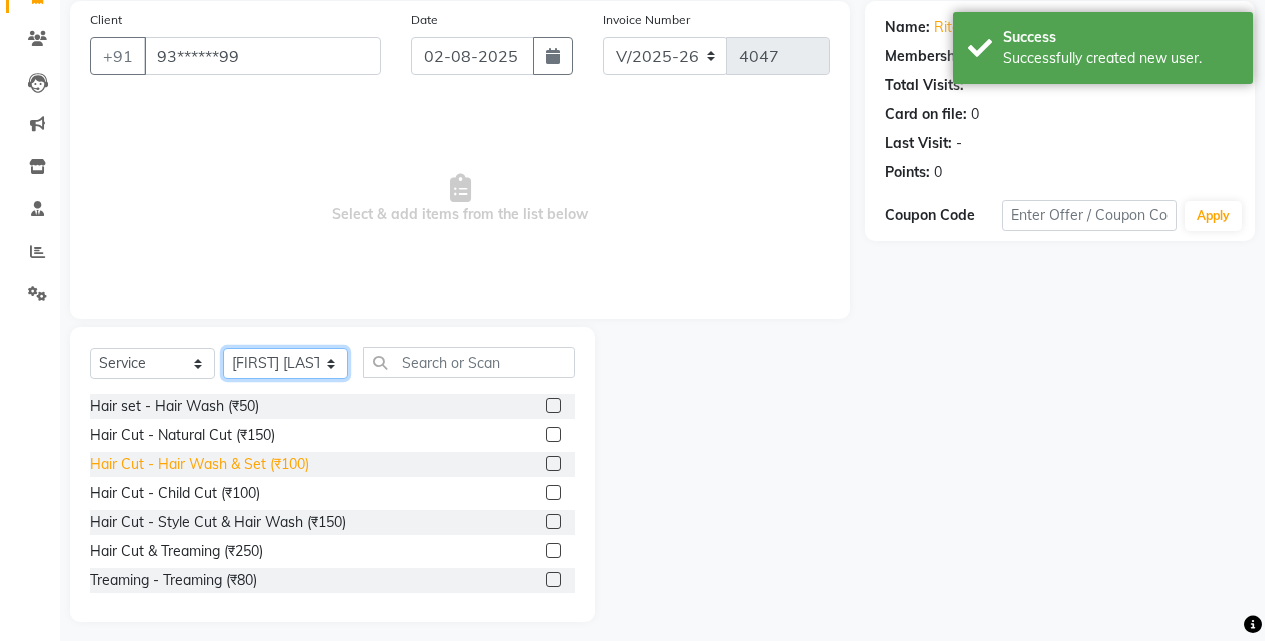 scroll, scrollTop: 160, scrollLeft: 0, axis: vertical 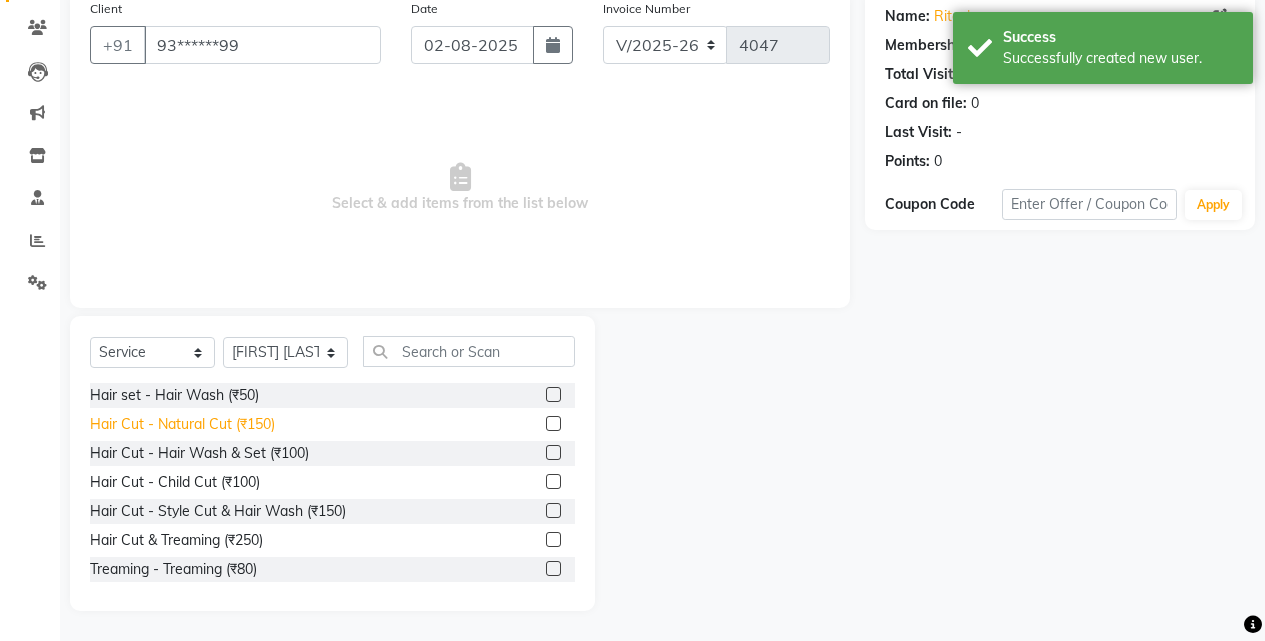 click on "Hair Cut - Natural Cut (₹150)" 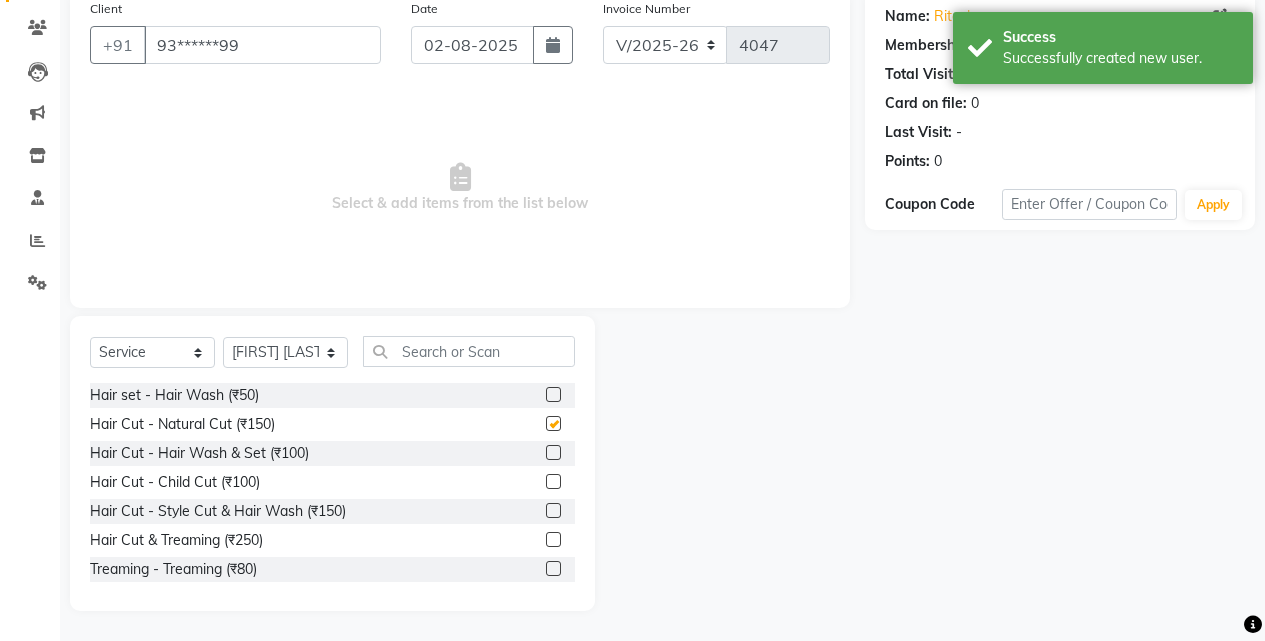 checkbox on "false" 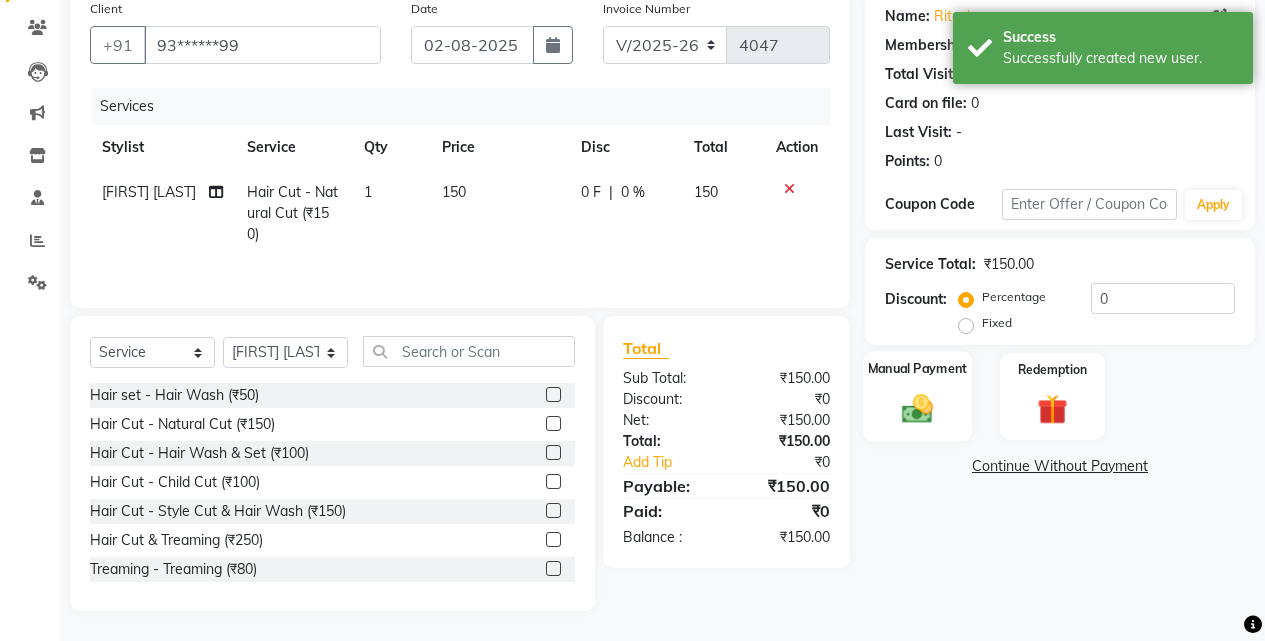 click on "Manual Payment" 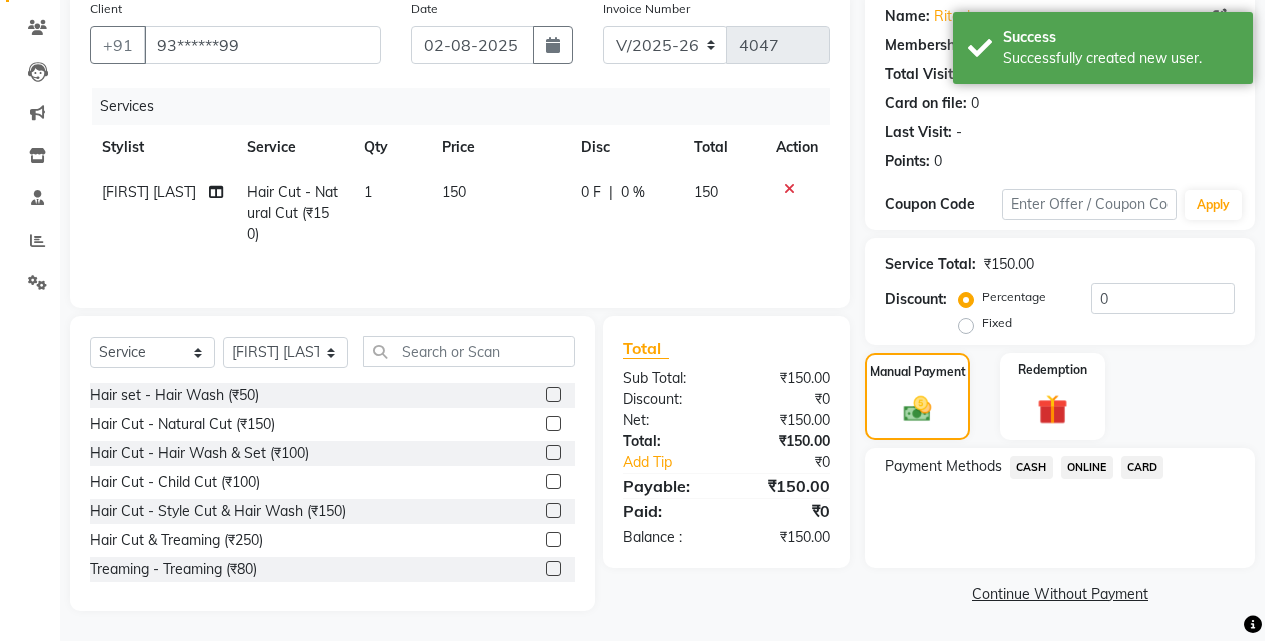 click on "CASH" 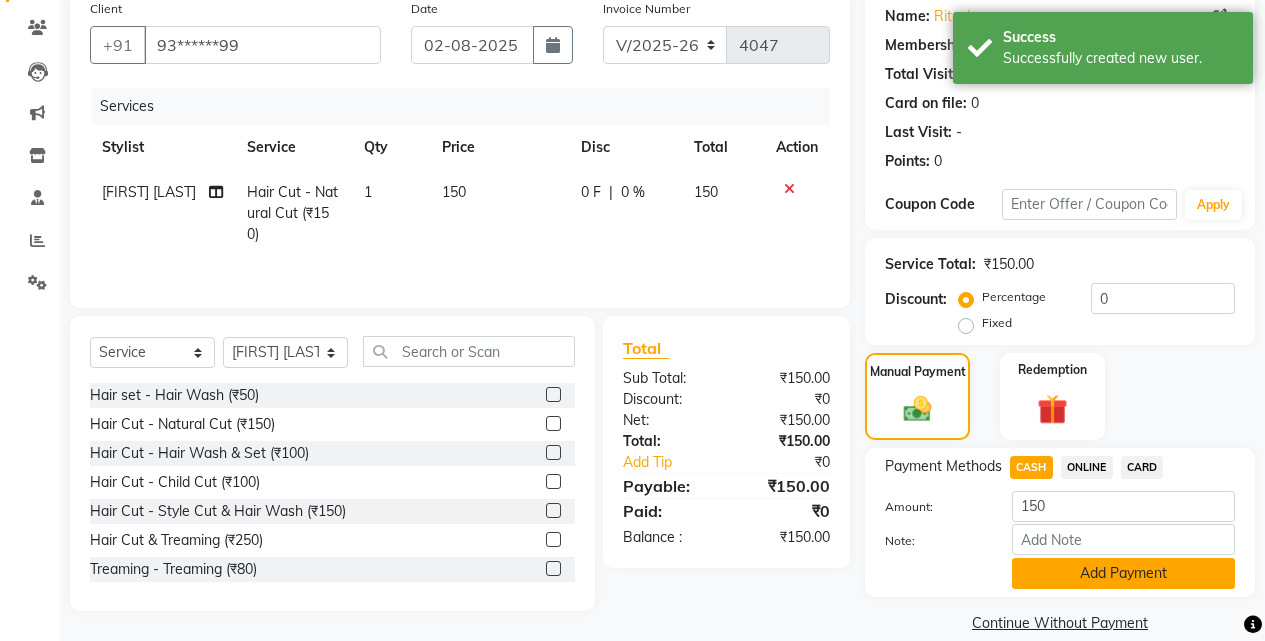 click on "Add Payment" 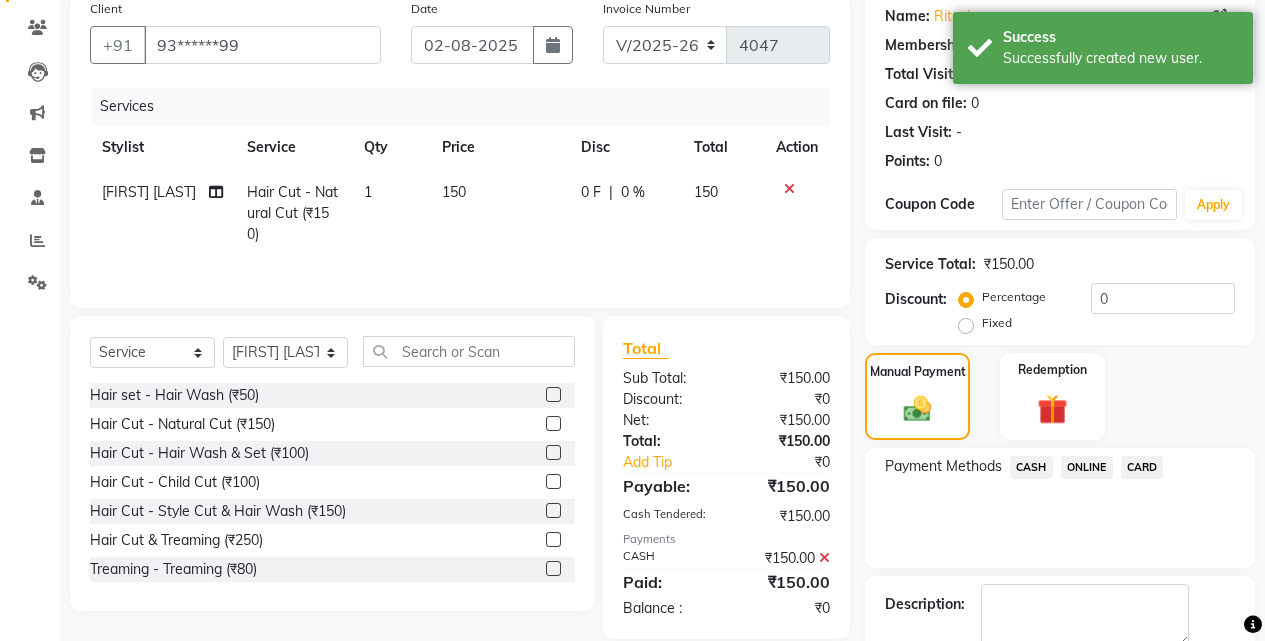 scroll, scrollTop: 271, scrollLeft: 0, axis: vertical 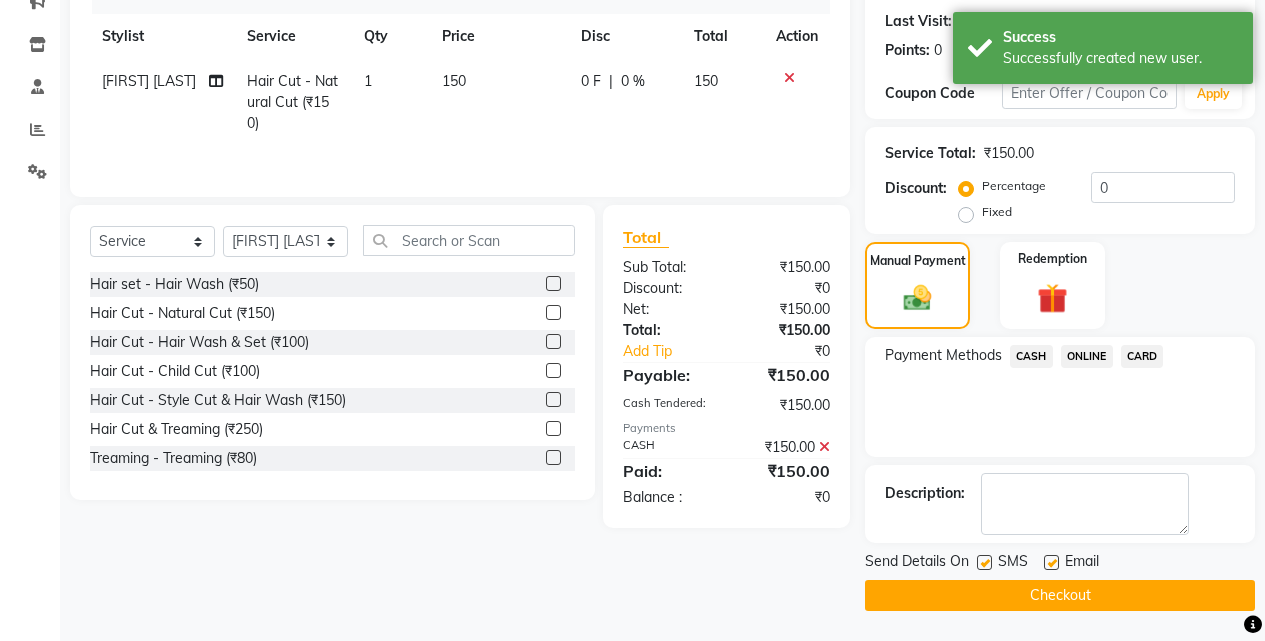 click on "Checkout" 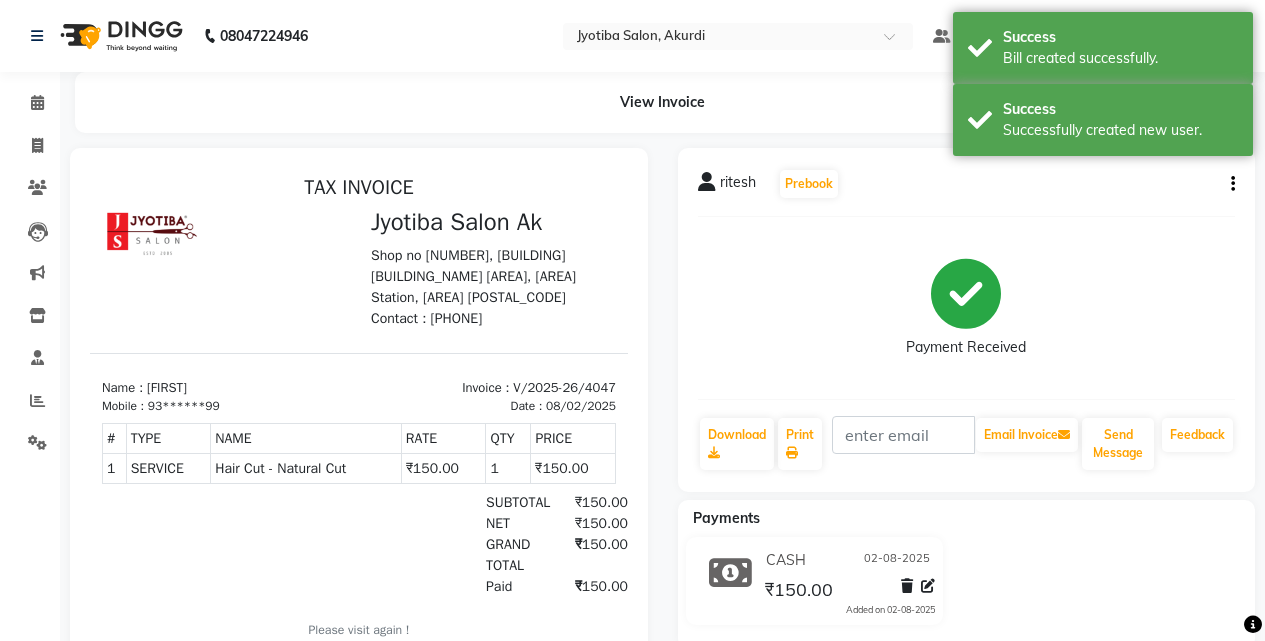 scroll, scrollTop: 0, scrollLeft: 0, axis: both 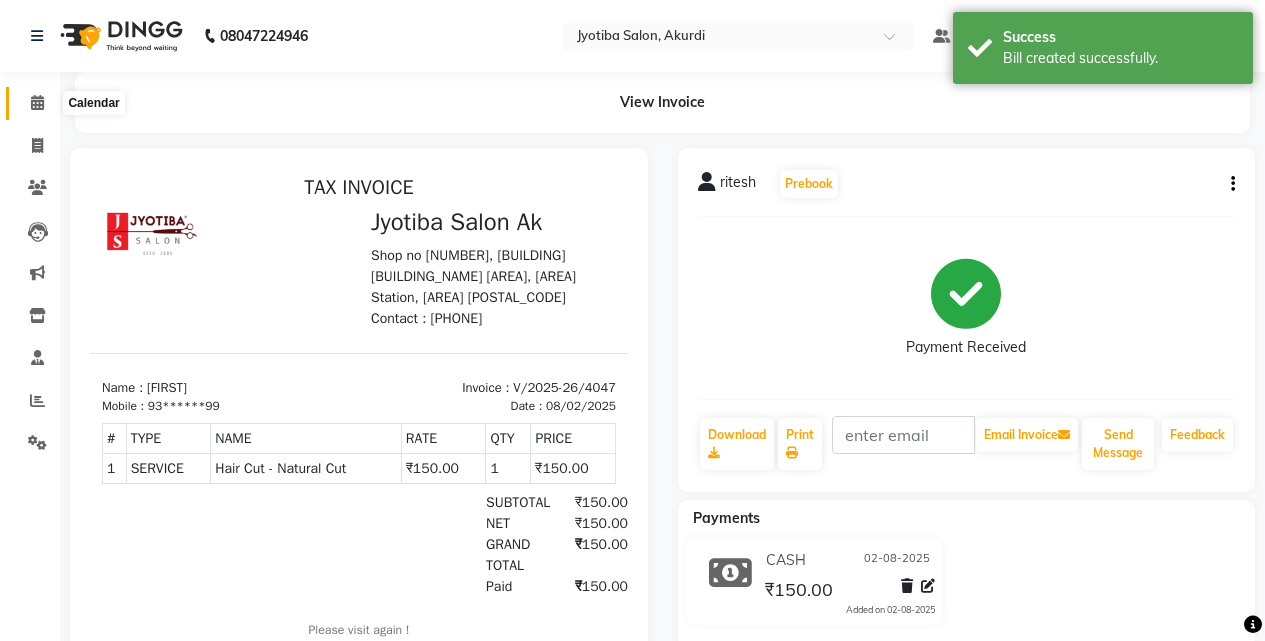 click 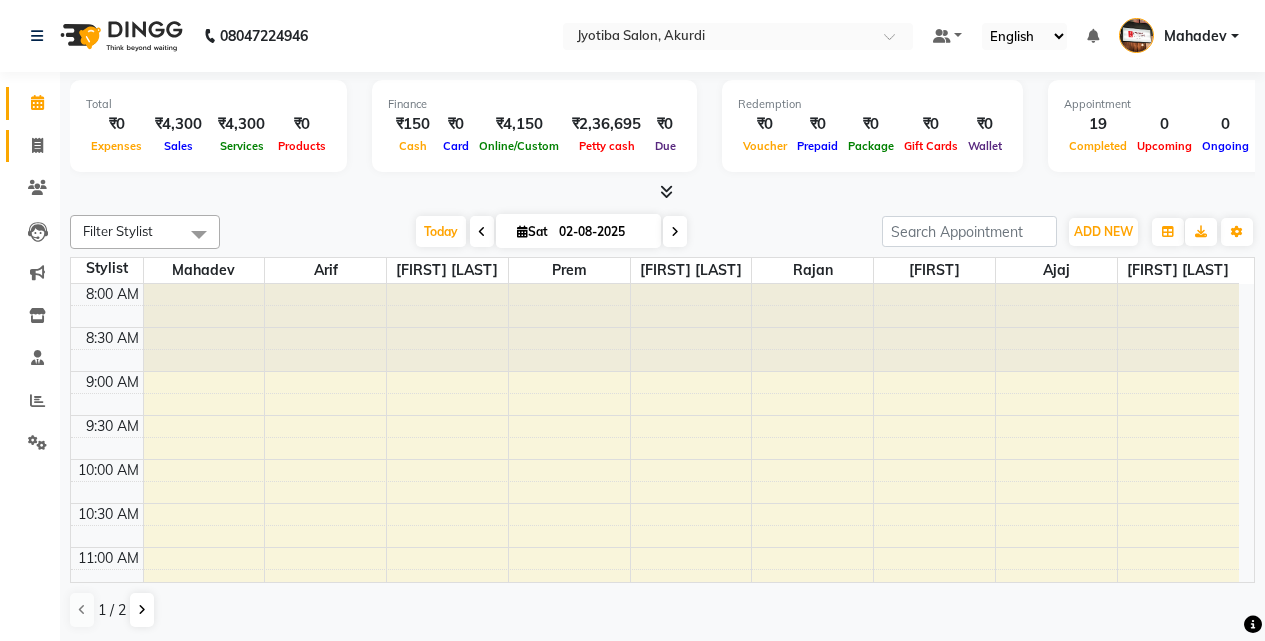 click on "Invoice" 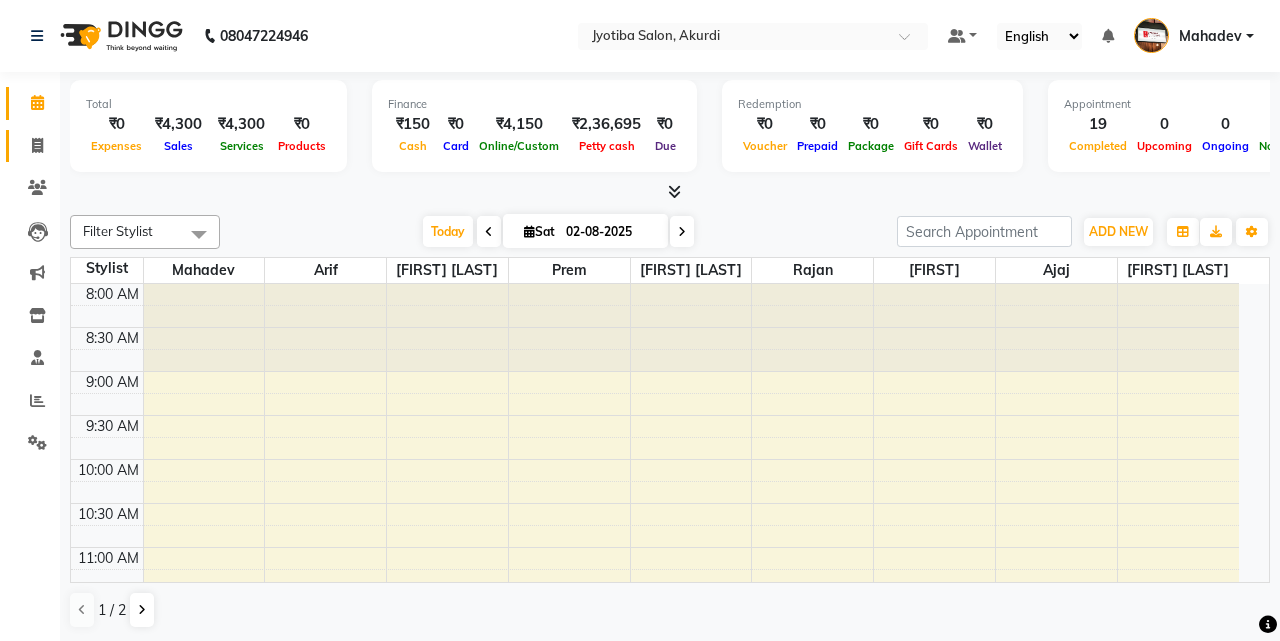 select on "557" 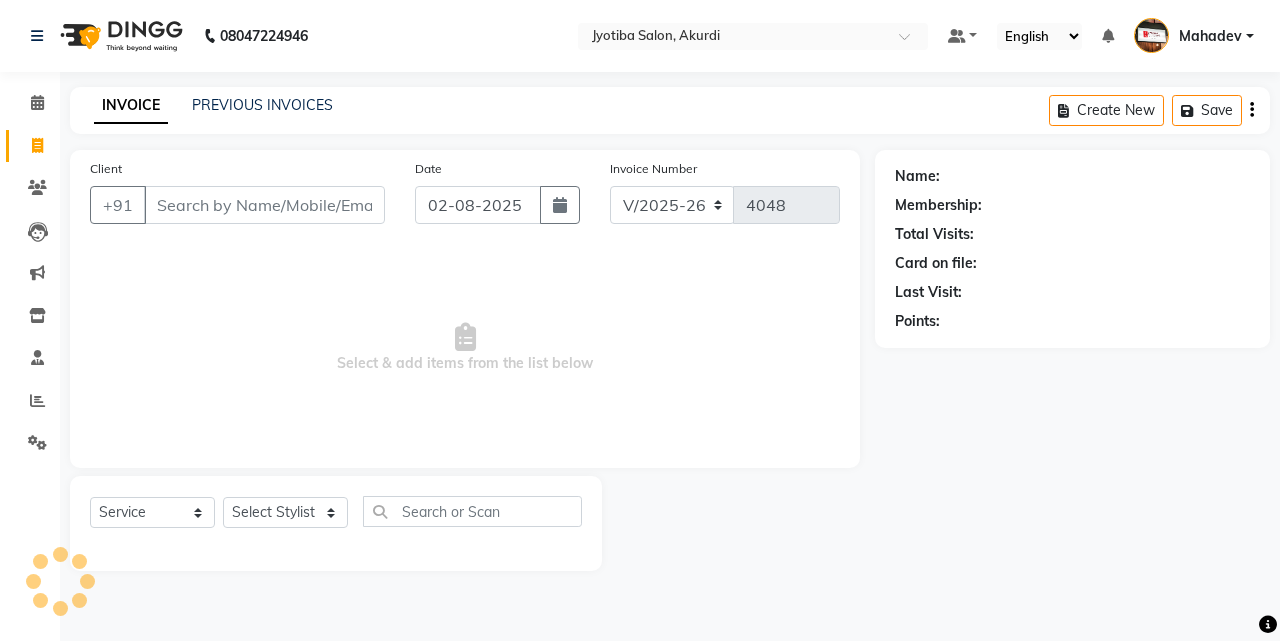 click on "Client" at bounding box center [264, 205] 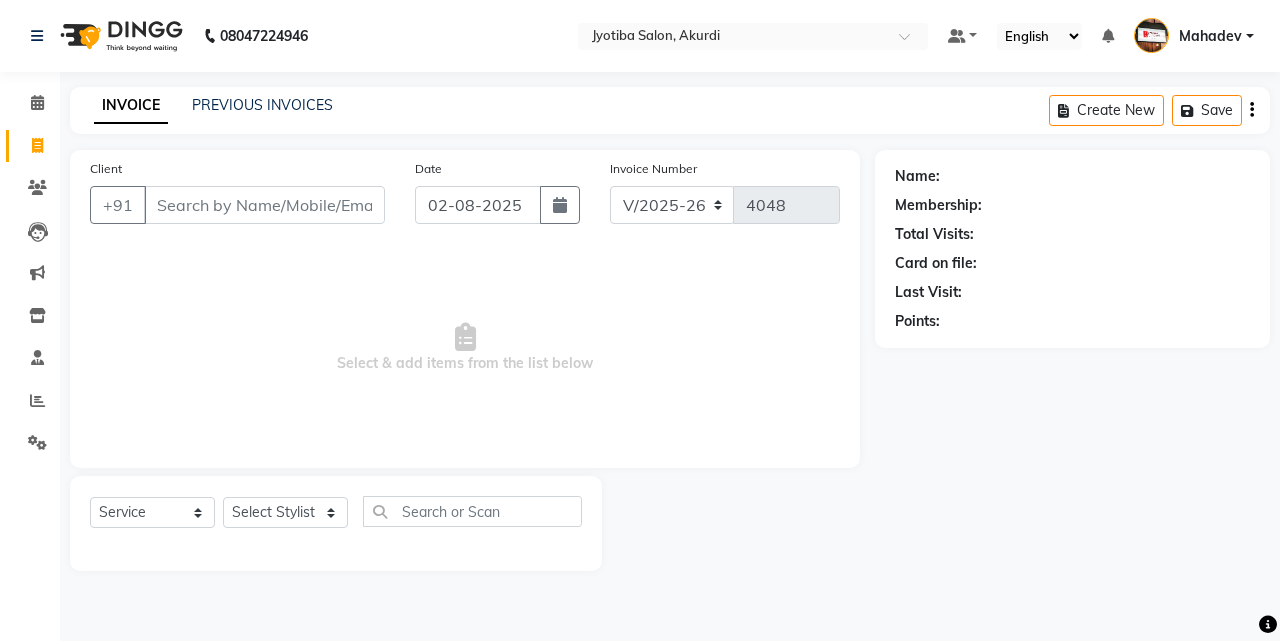 click on "Client" at bounding box center (264, 205) 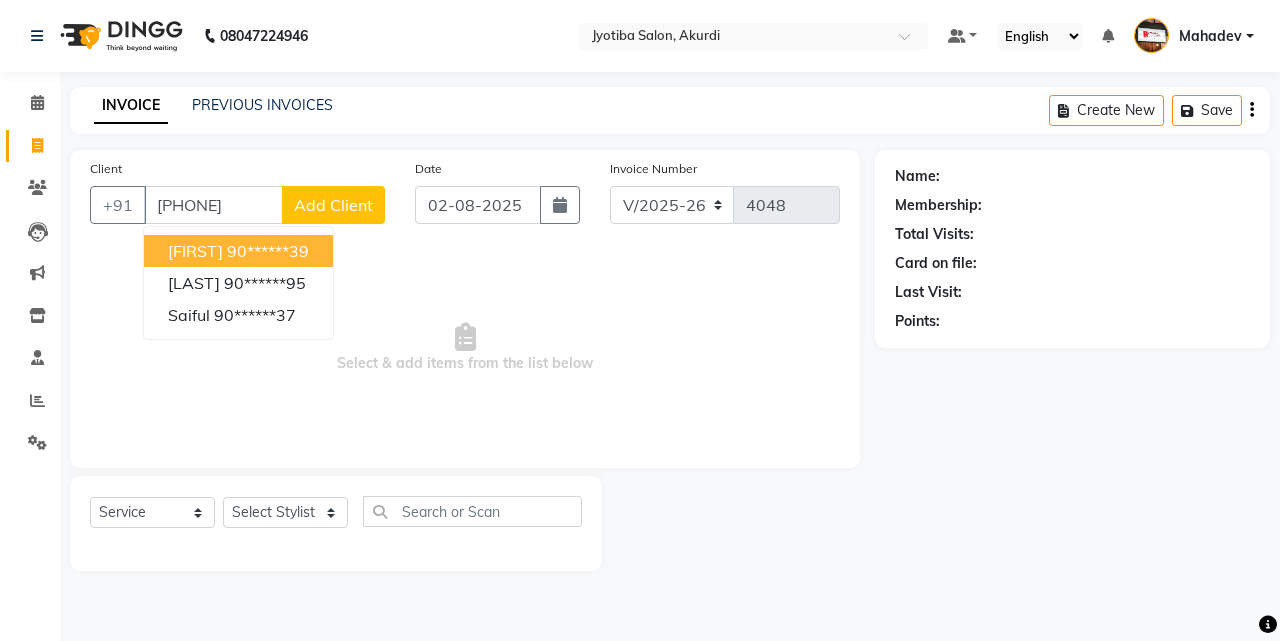 click on "90******39" at bounding box center (268, 251) 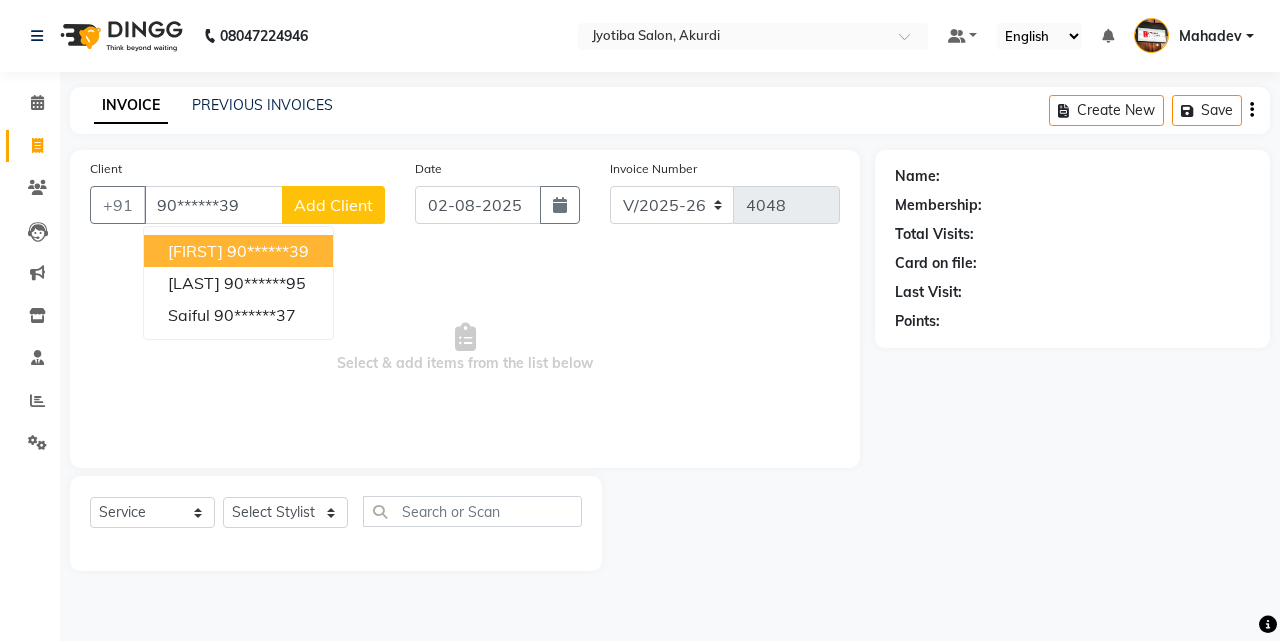 type on "90******39" 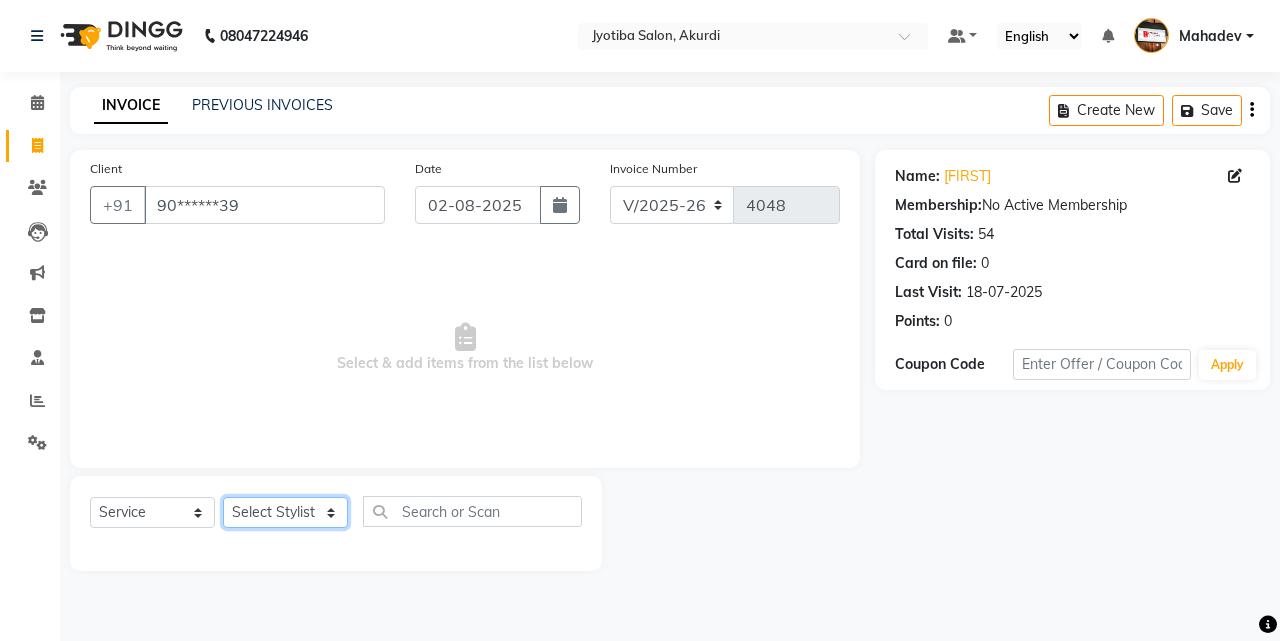 click on "Select Stylist [FIRST] [LAST] [FIRST] [LAST] [FIRST] [LAST] [FIRST] [LAST] [FIRST] [LAST] [FIRST] [LAST] [FIRST] [LAST] [FIRST] [LAST] [FIRST] [LAST] [FIRST] [LAST] [FIRST] [LAST]" 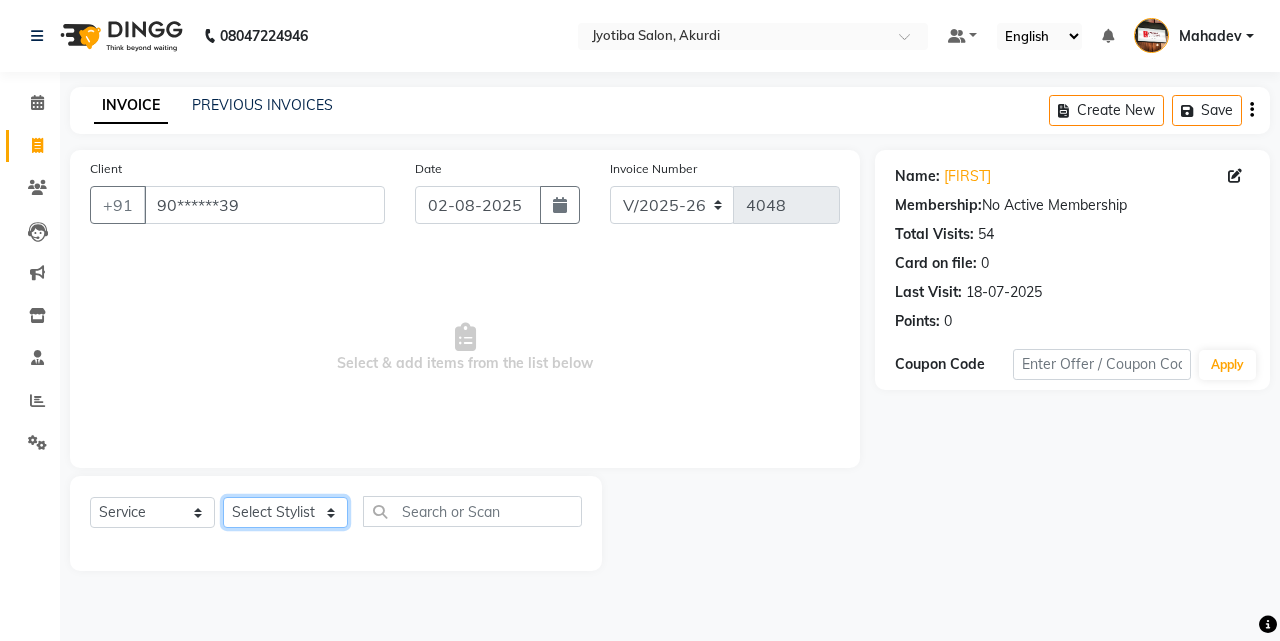 select on "7216" 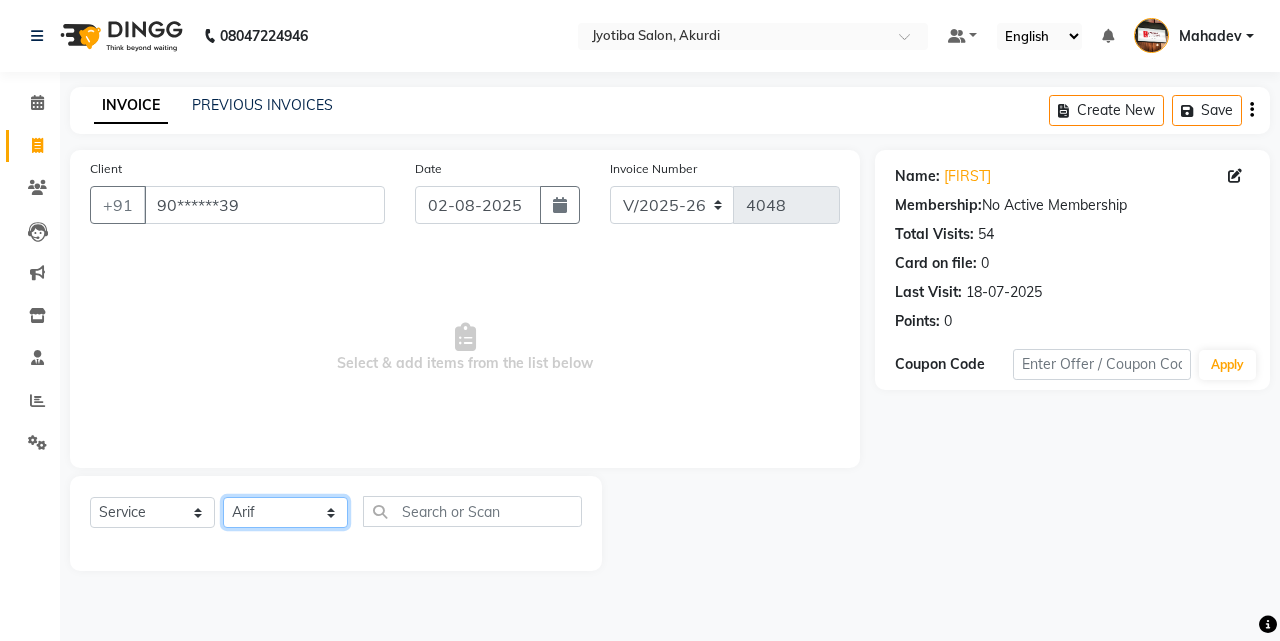 click on "Select Stylist [FIRST] [LAST] [FIRST] [LAST] [FIRST] [LAST] [FIRST] [LAST] [FIRST] [LAST] [FIRST] [LAST] [FIRST] [LAST] [FIRST] [LAST] [FIRST] [LAST] [FIRST] [LAST] [FIRST] [LAST]" 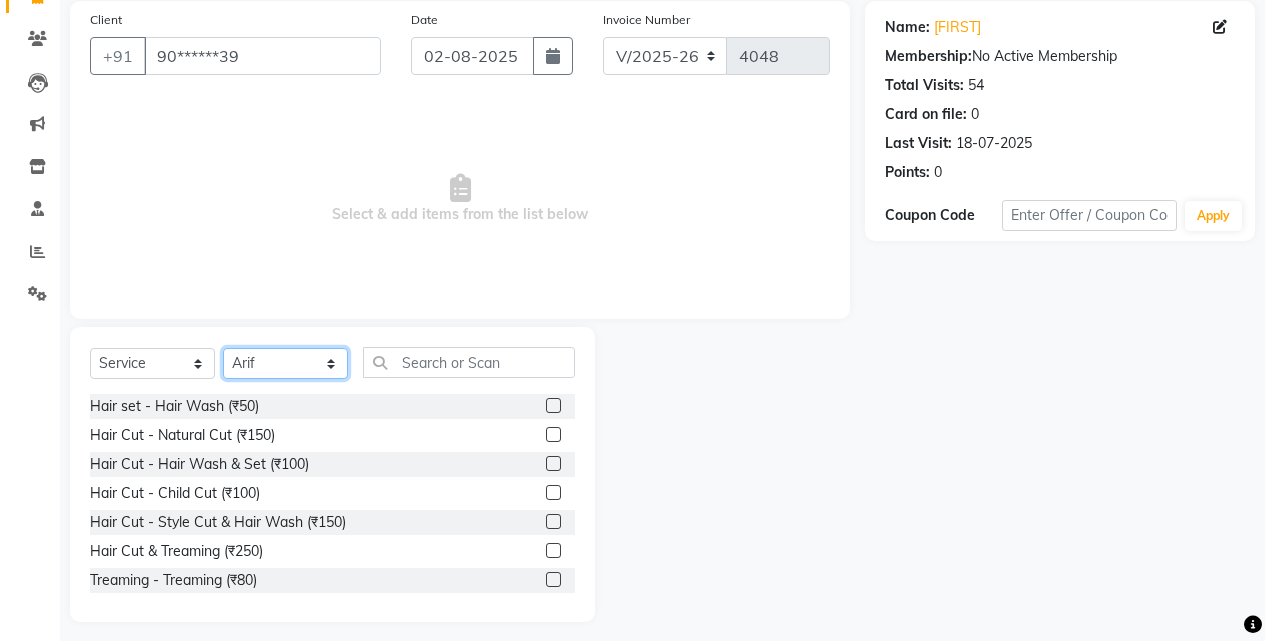 scroll, scrollTop: 160, scrollLeft: 0, axis: vertical 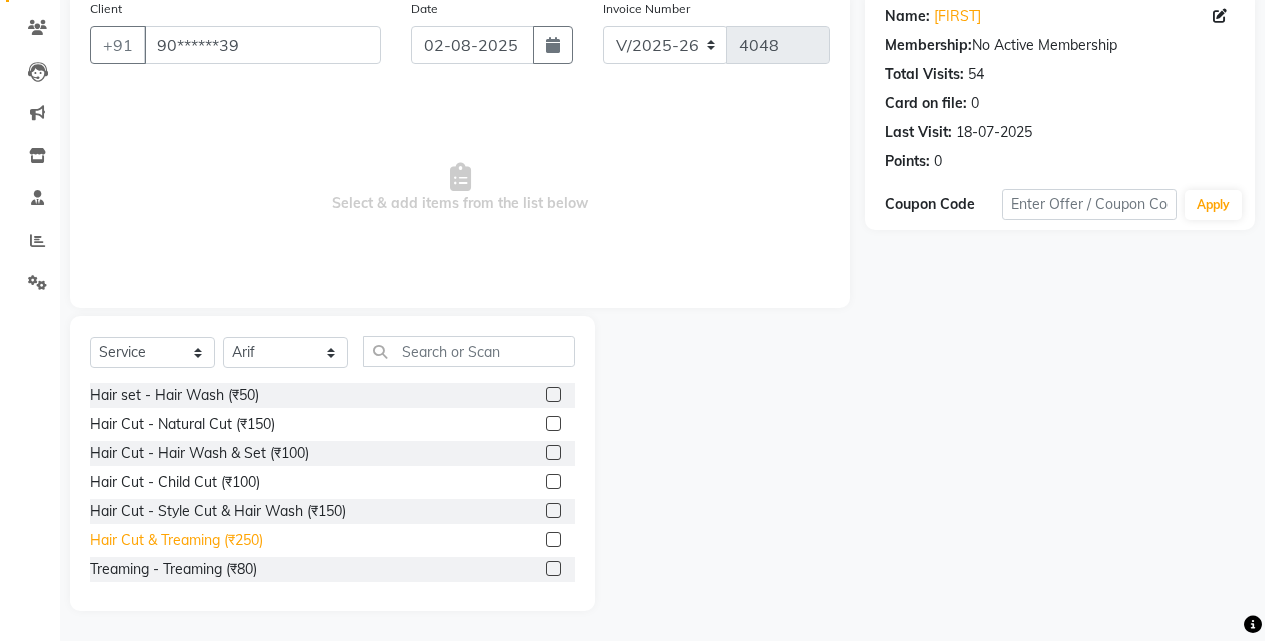 click on "Hair Cut & Treaming  (₹250)" 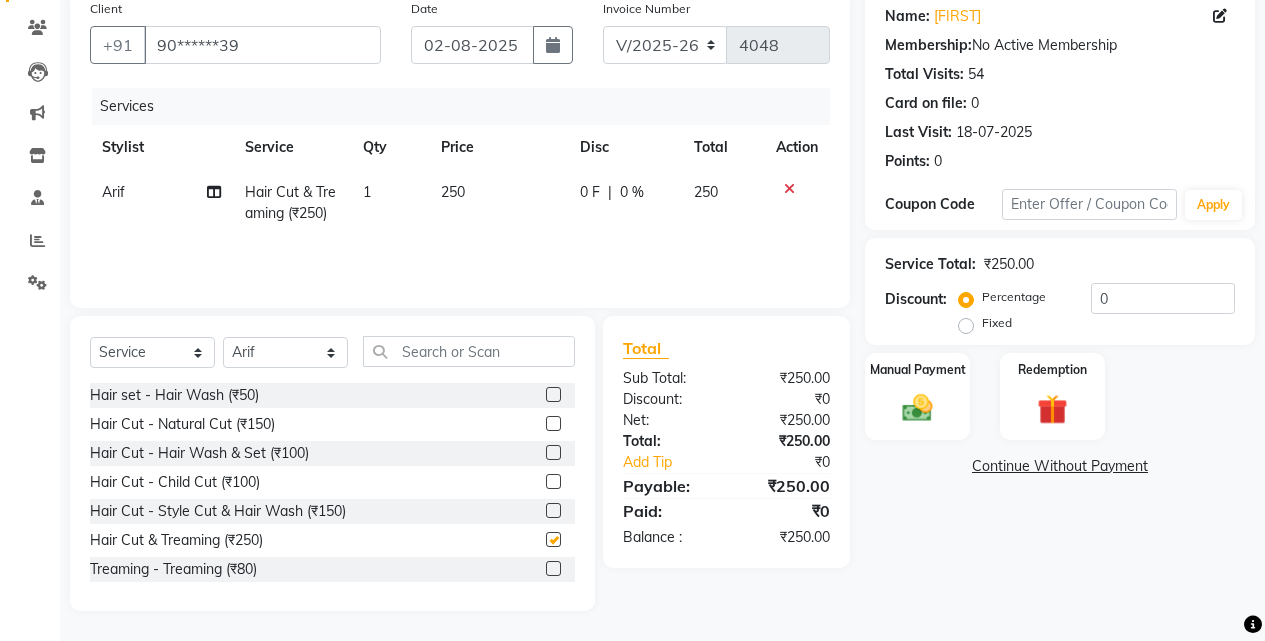 checkbox on "false" 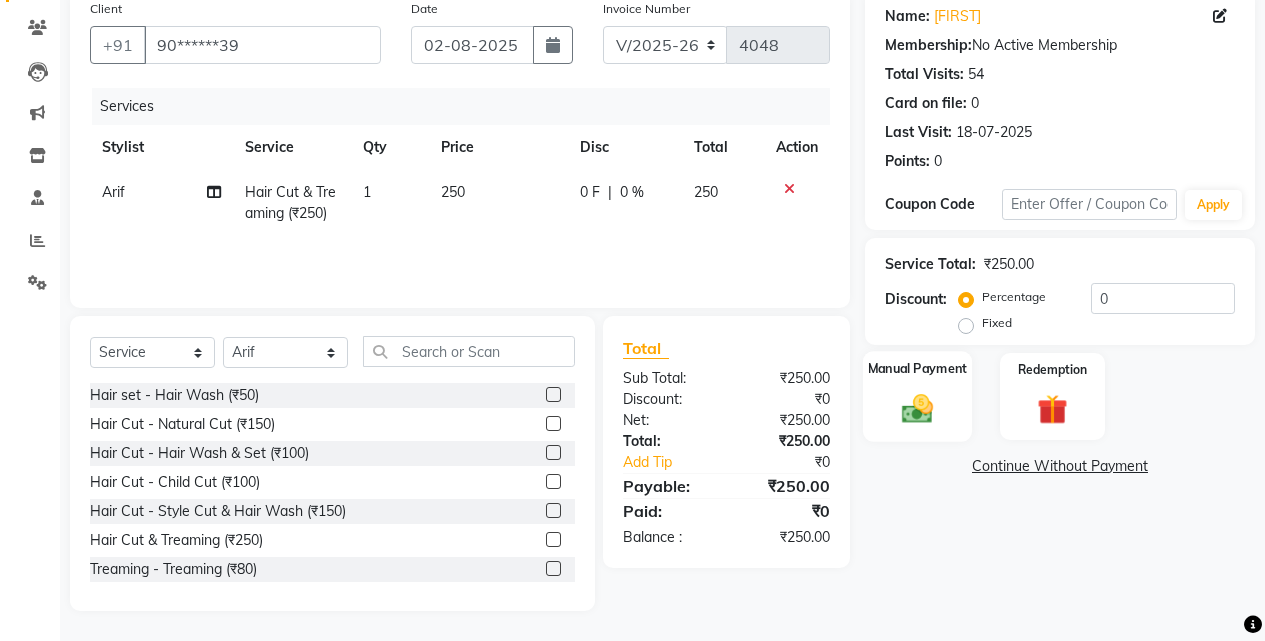 click on "Manual Payment" 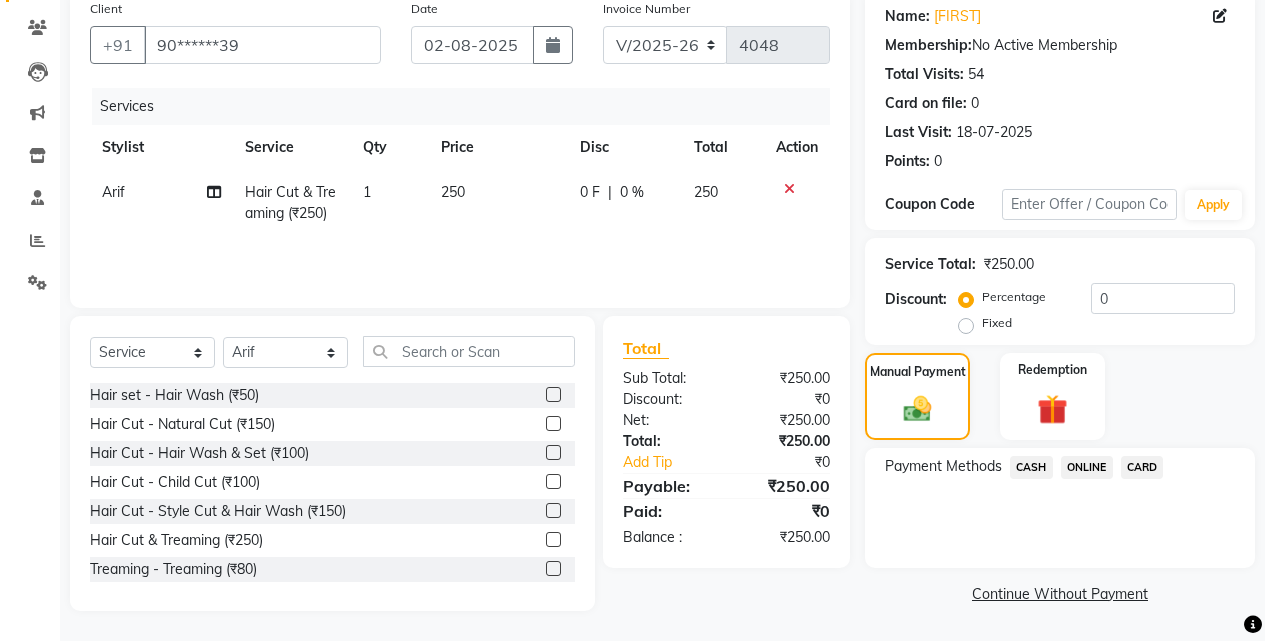 click on "ONLINE" 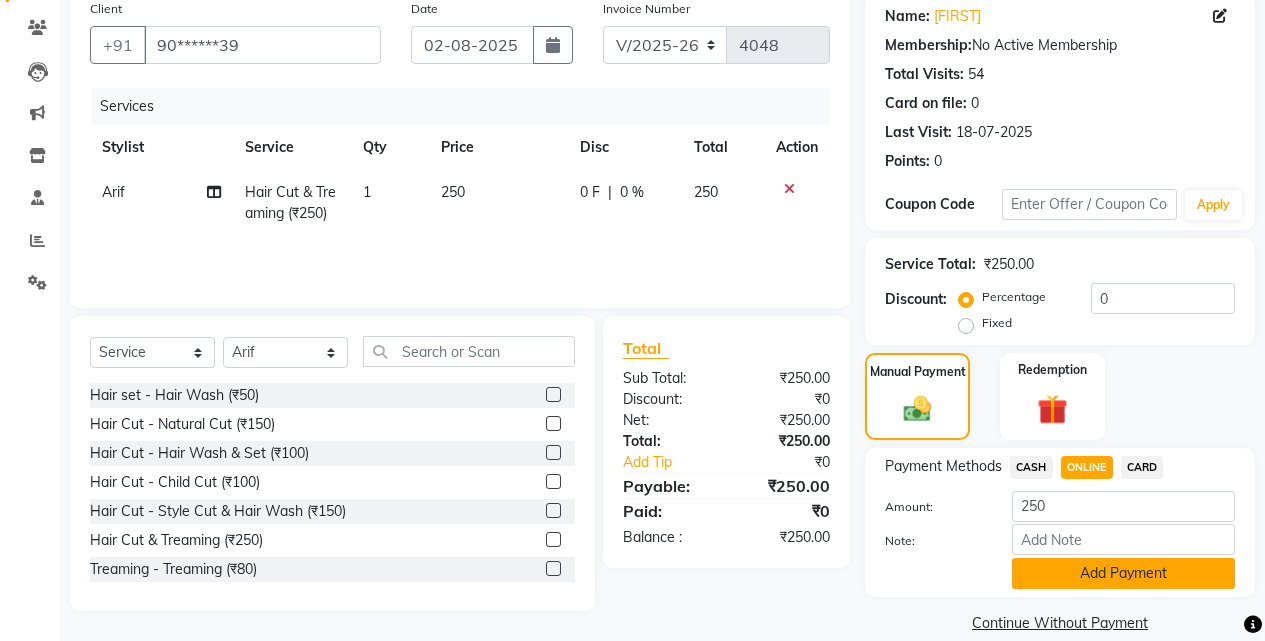 click on "Add Payment" 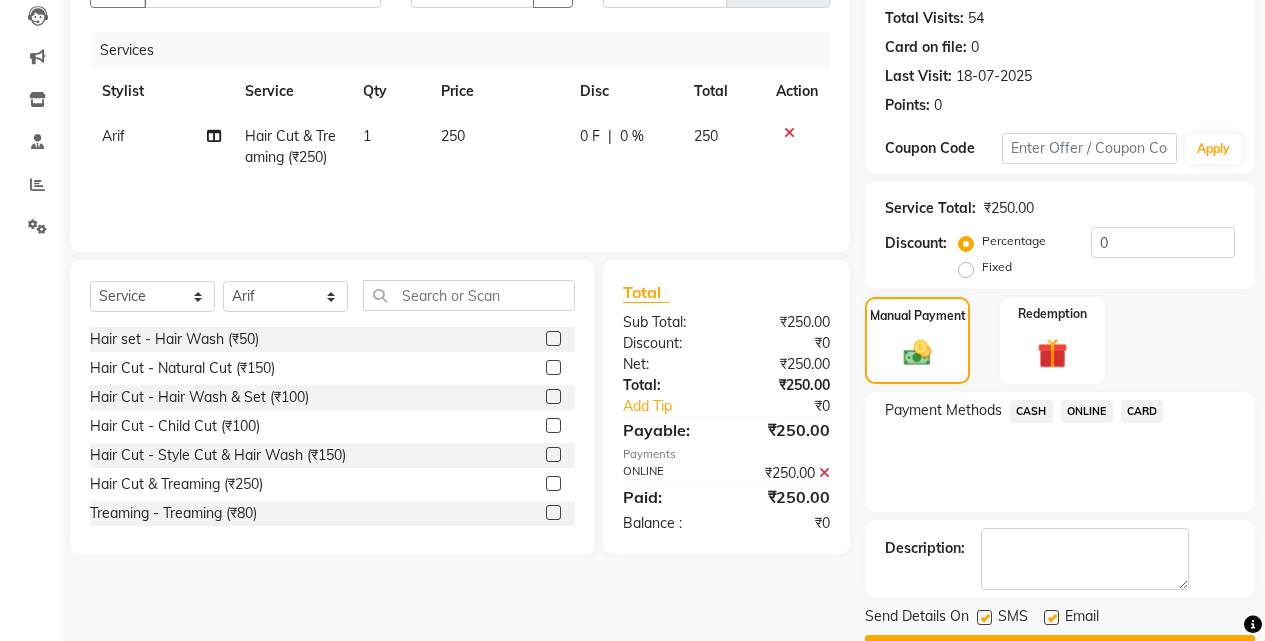 scroll, scrollTop: 271, scrollLeft: 0, axis: vertical 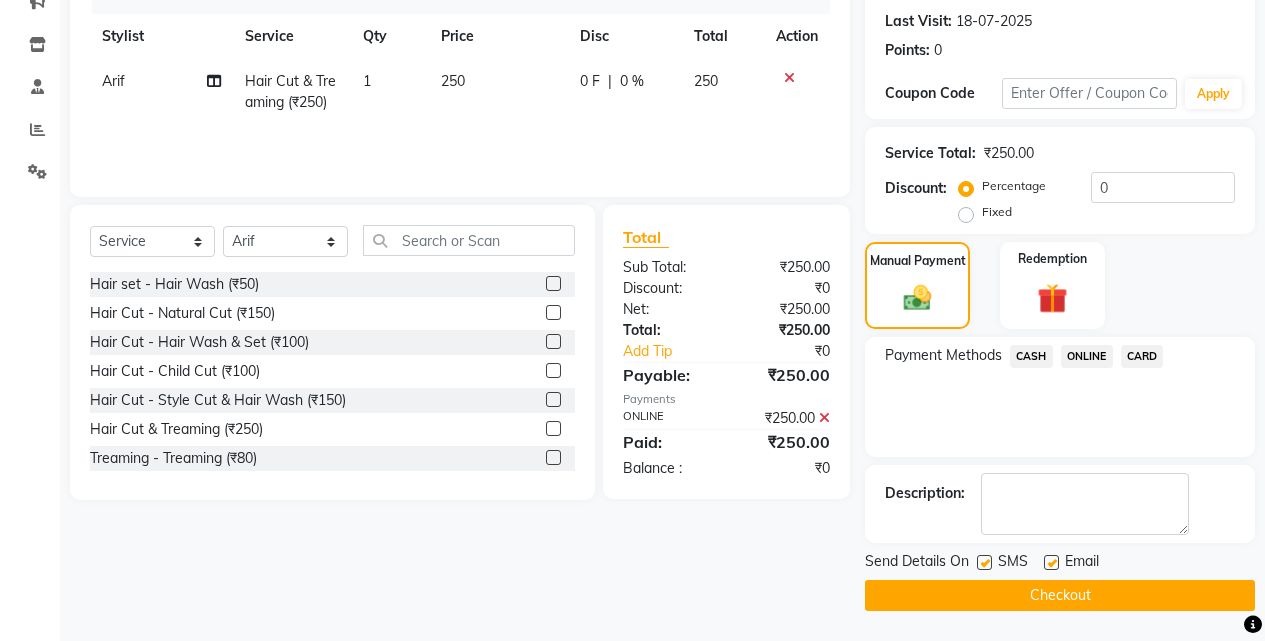 click on "Checkout" 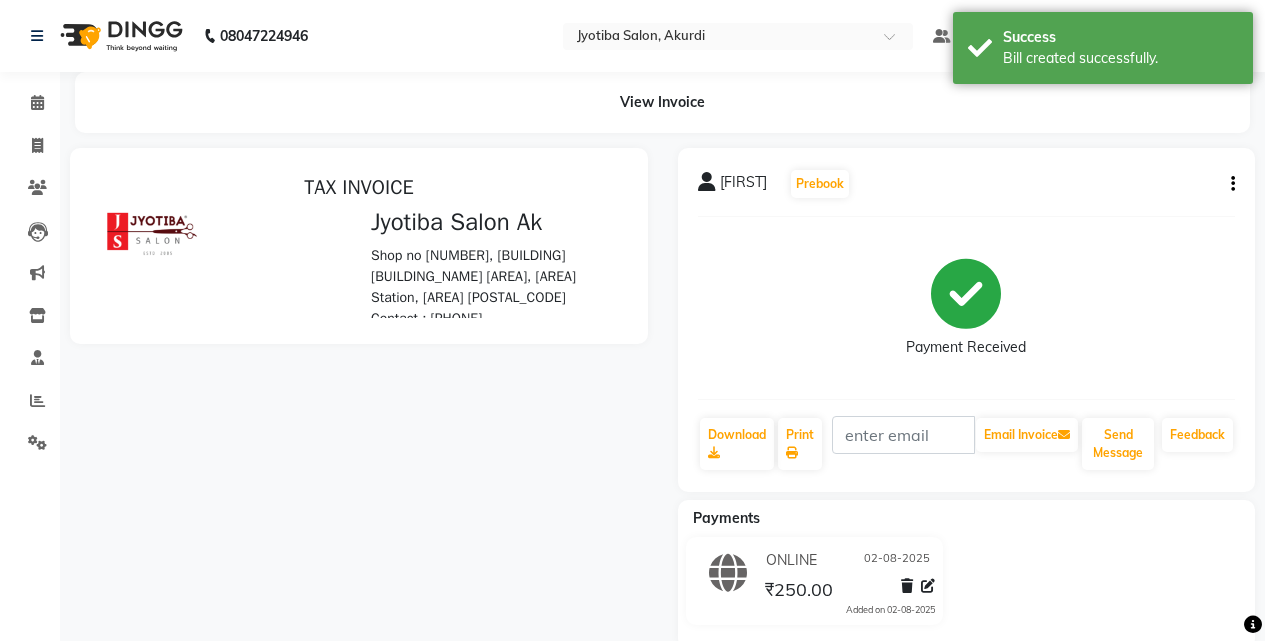 scroll, scrollTop: 0, scrollLeft: 0, axis: both 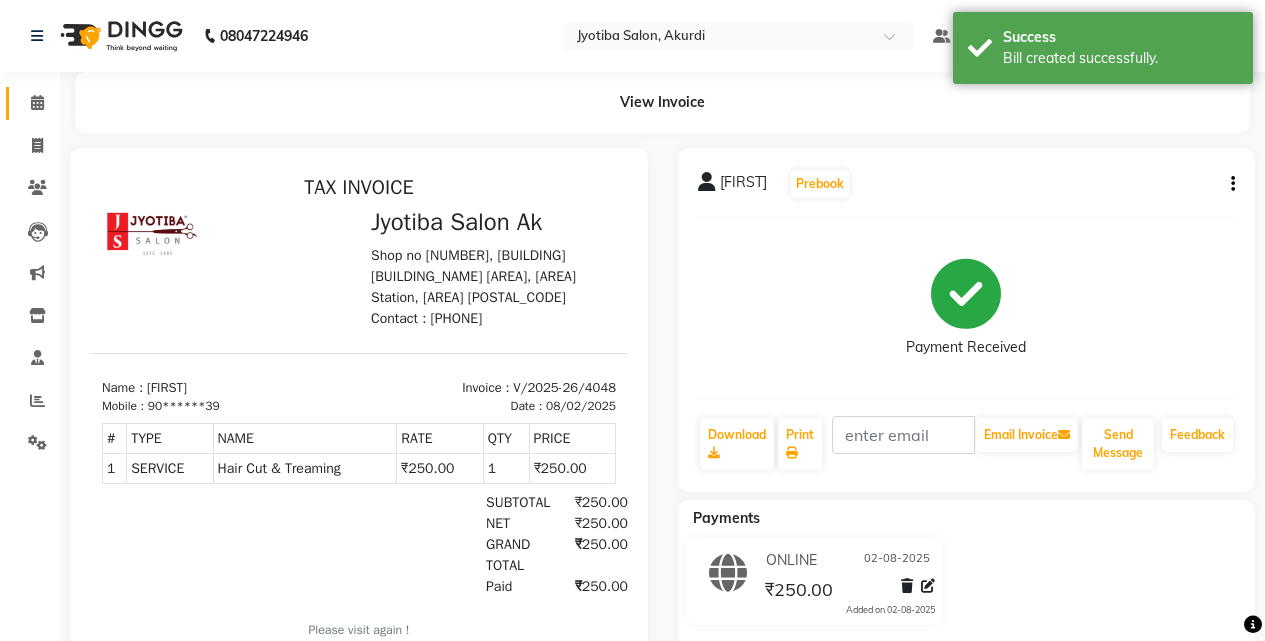click on "Calendar" 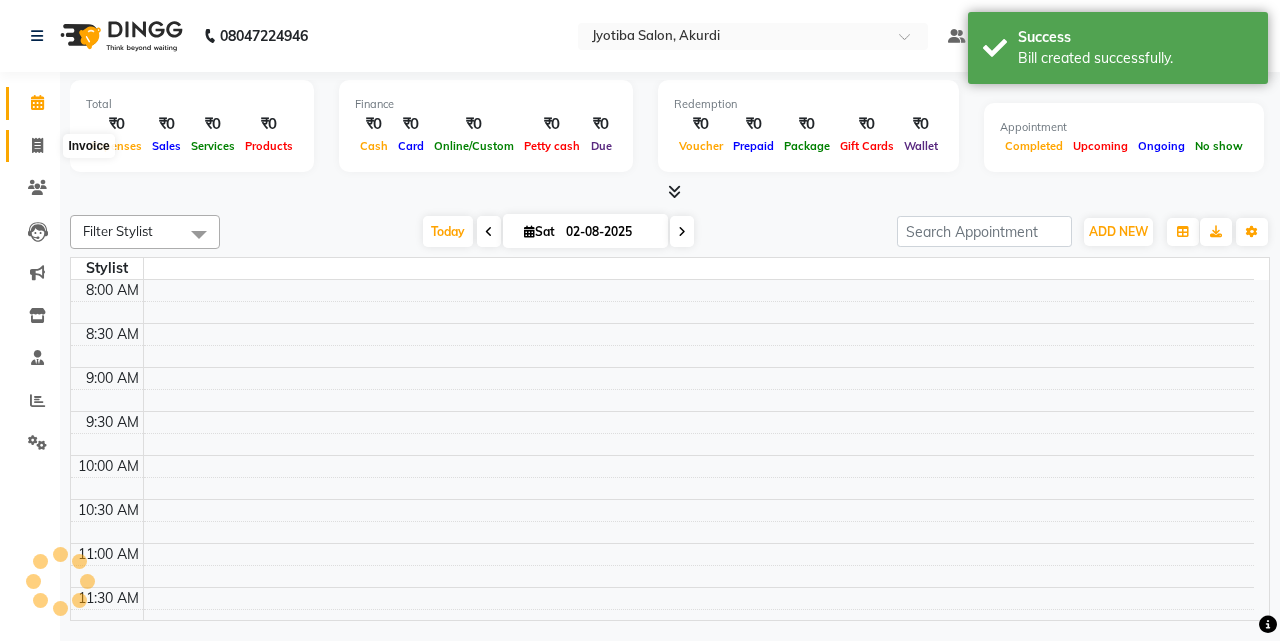 click 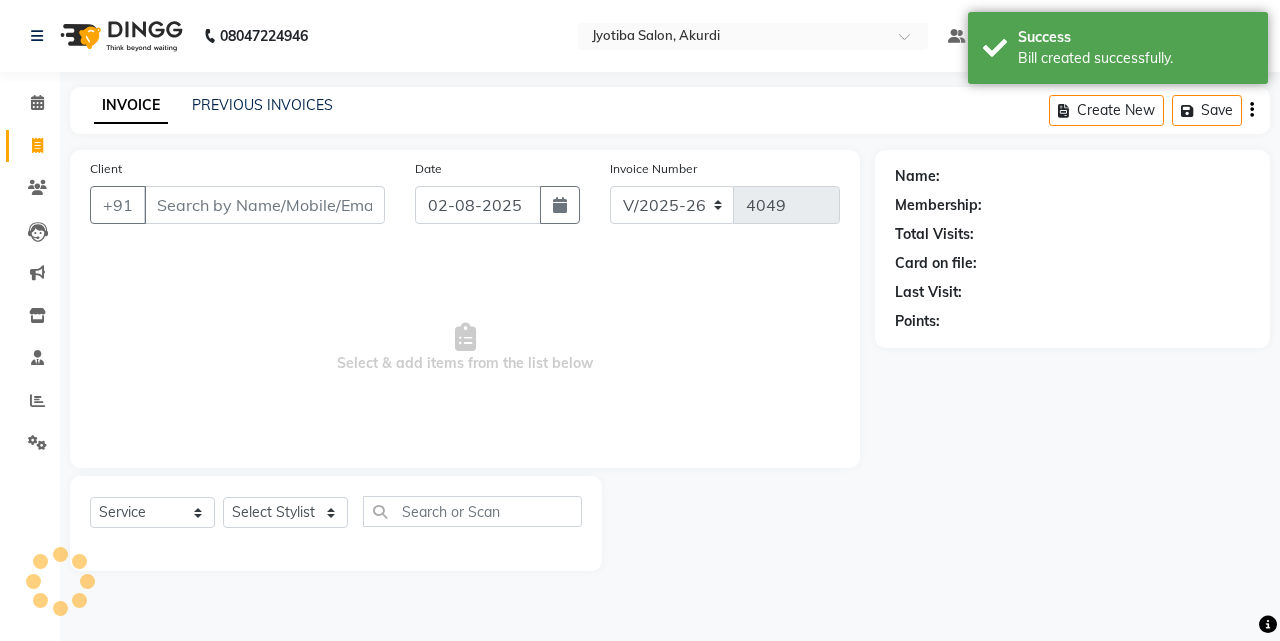 click on "Client" at bounding box center [264, 205] 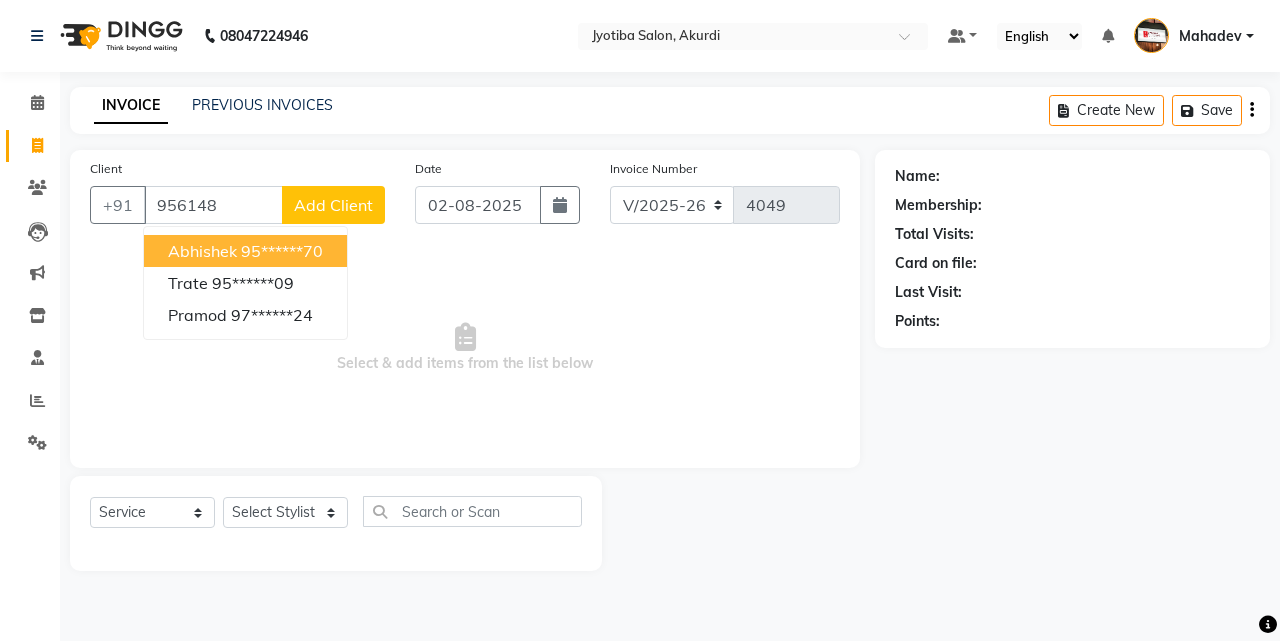 click on "95******70" at bounding box center (282, 251) 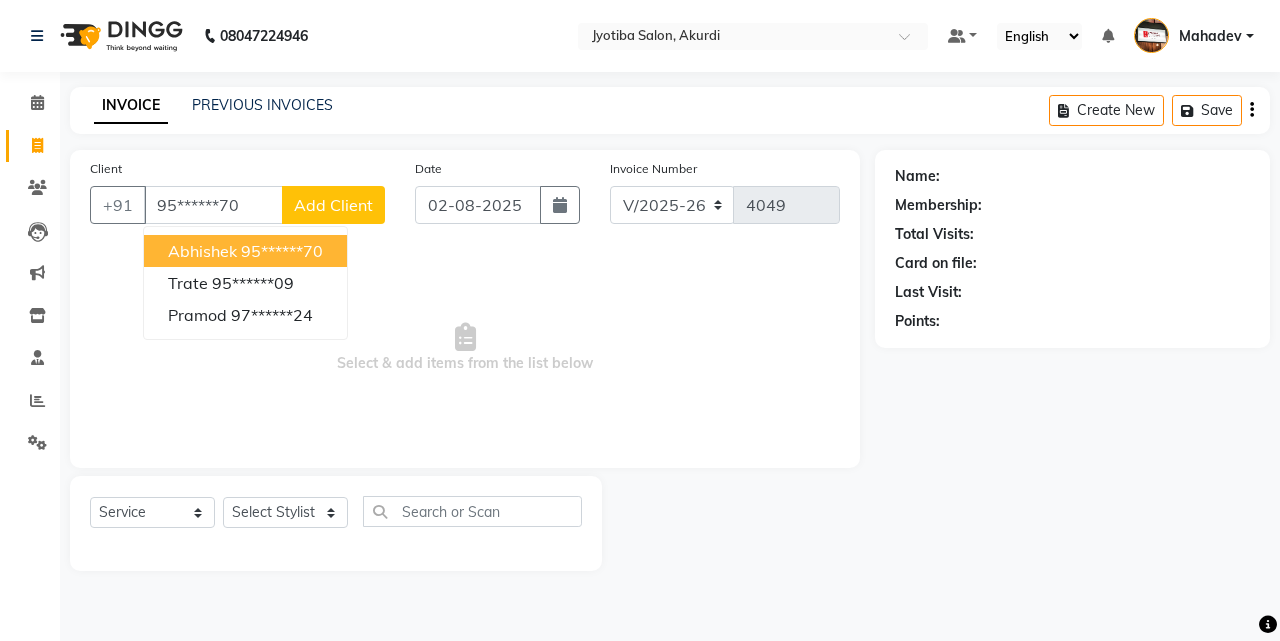 type on "95******70" 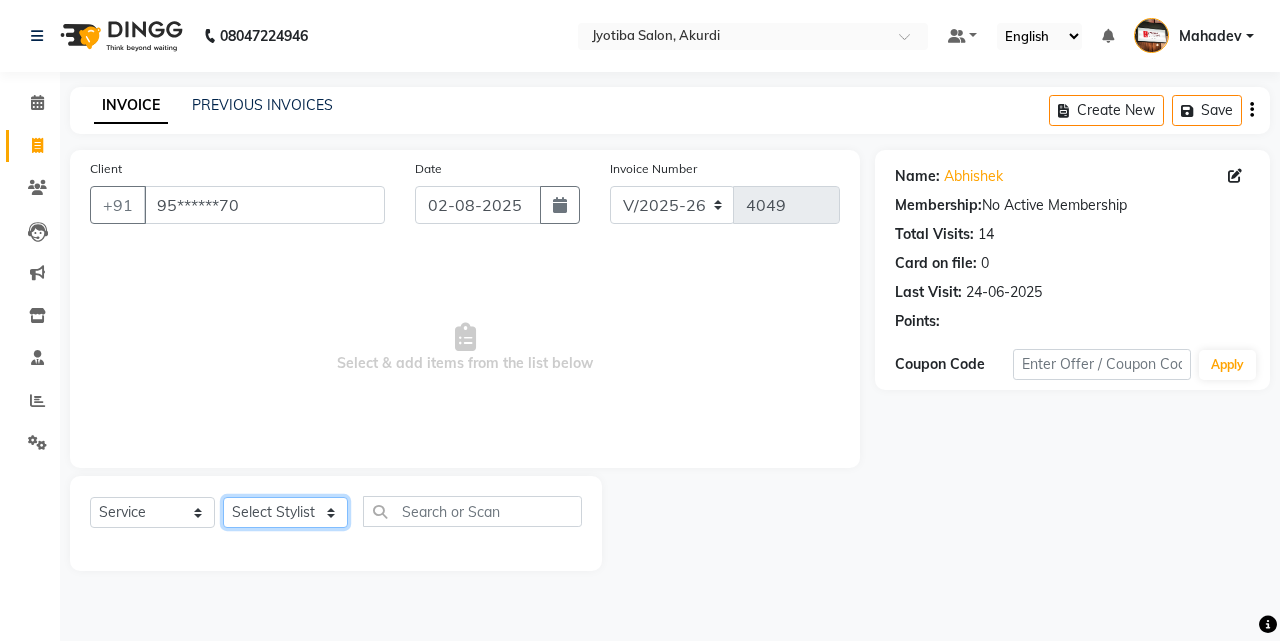 click on "Select Stylist [FIRST] [LAST] [FIRST] [LAST] [FIRST] [LAST] [FIRST] [LAST] [FIRST] [LAST] [FIRST] [LAST] [FIRST] [LAST] [FIRST] [LAST] [FIRST] [LAST] [FIRST] [LAST] [FIRST] [LAST]" 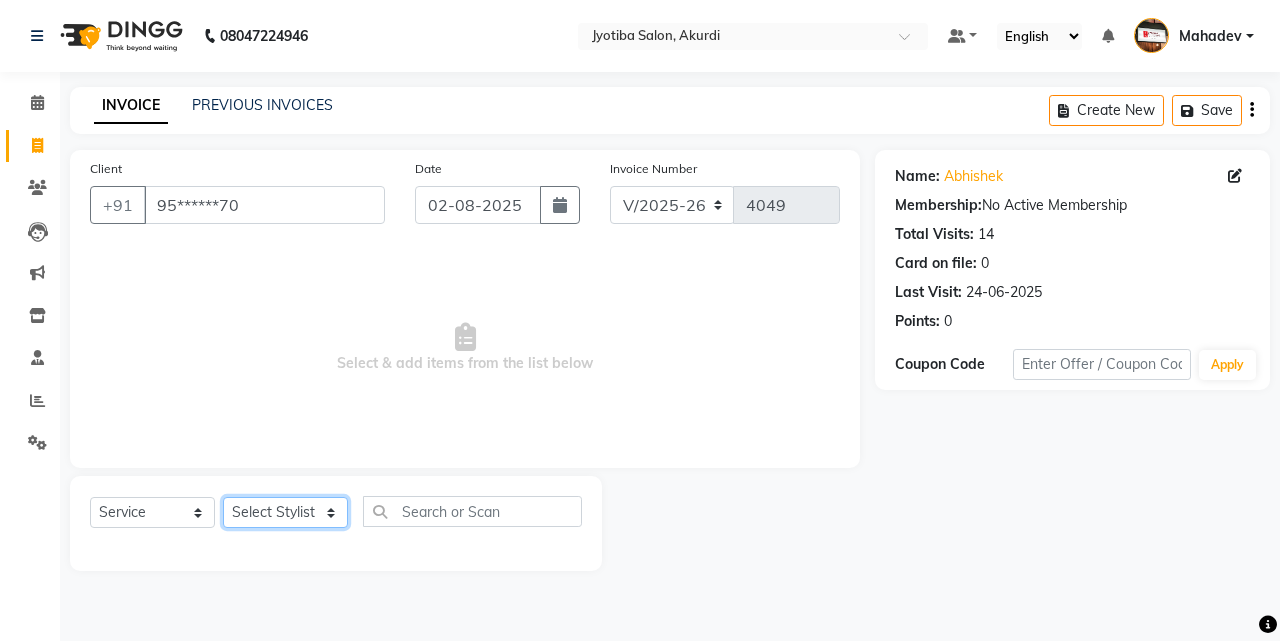 select on "43504" 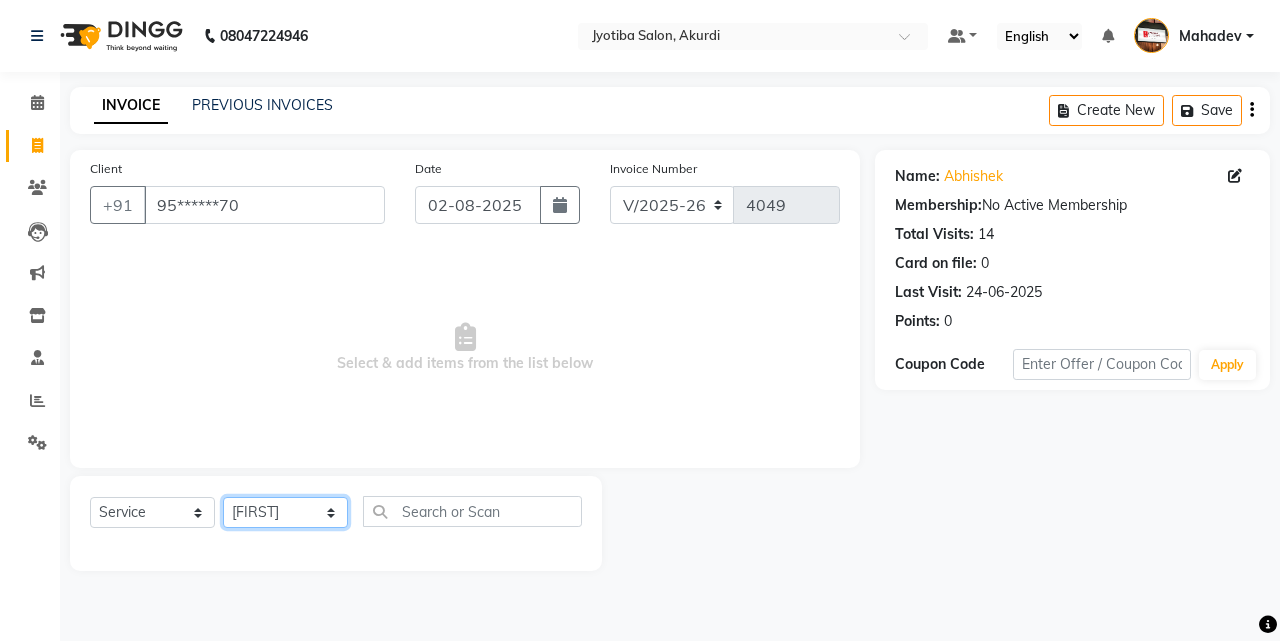 click on "Select Stylist [FIRST] [LAST] [FIRST] [LAST] [FIRST] [LAST] [FIRST] [LAST] [FIRST] [LAST] [FIRST] [LAST] [FIRST] [LAST] [FIRST] [LAST] [FIRST] [LAST] [FIRST] [LAST] [FIRST] [LAST]" 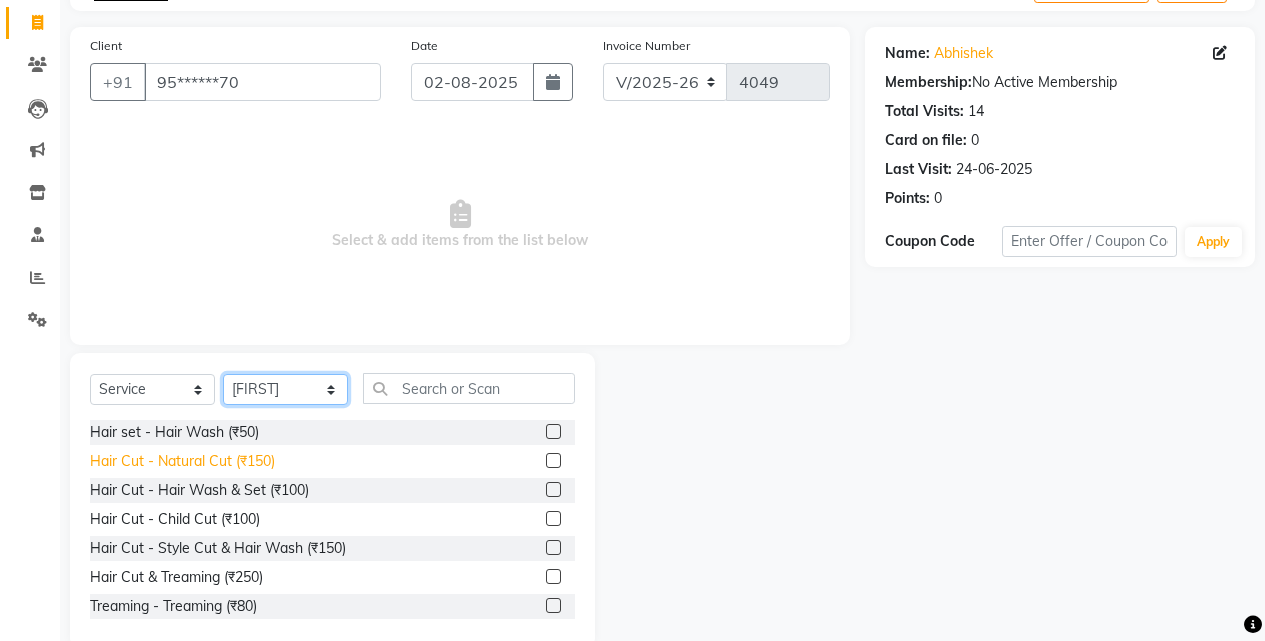 scroll, scrollTop: 160, scrollLeft: 0, axis: vertical 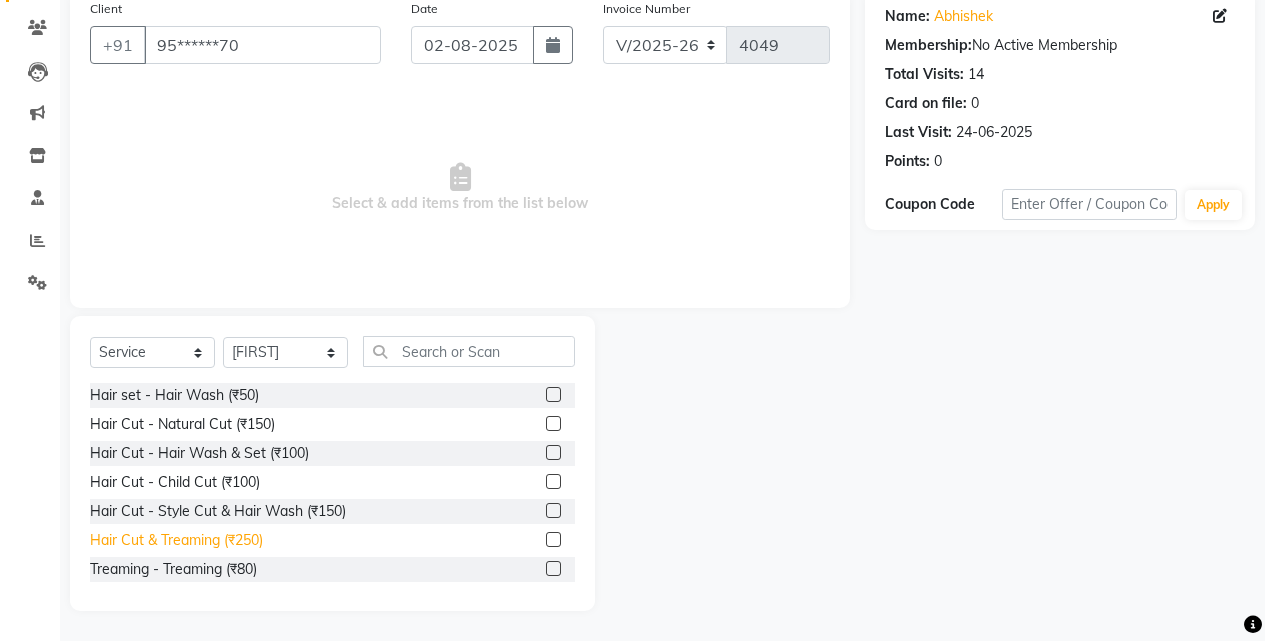 click on "Hair Cut & Treaming  (₹250)" 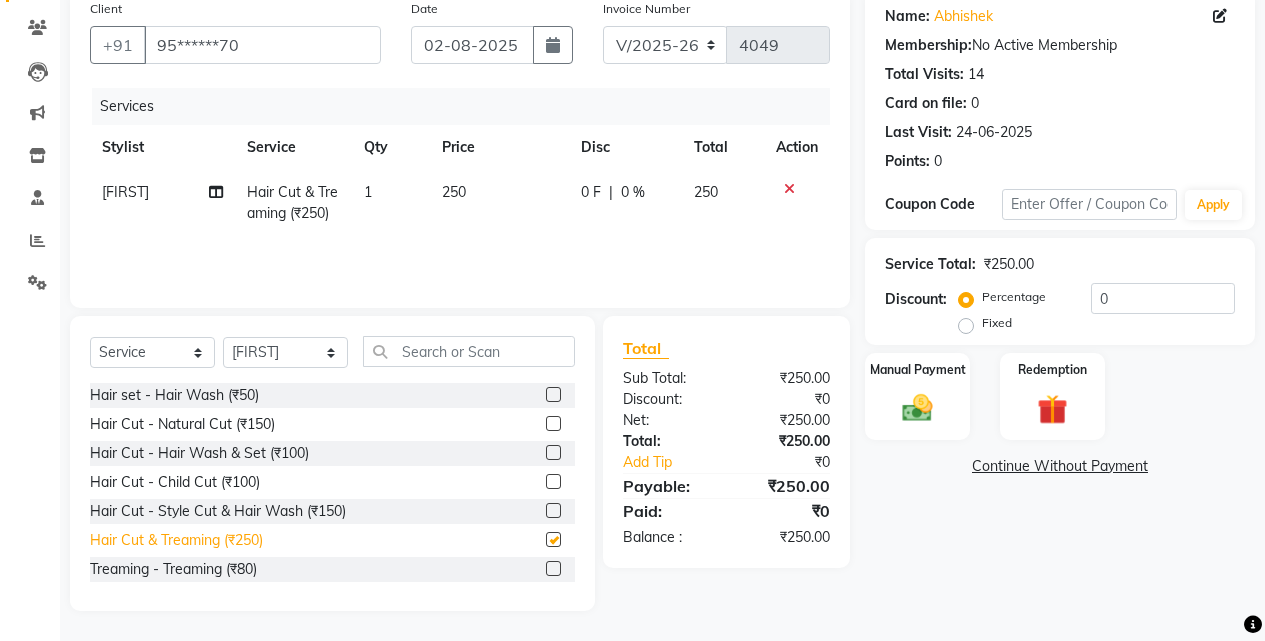 checkbox on "false" 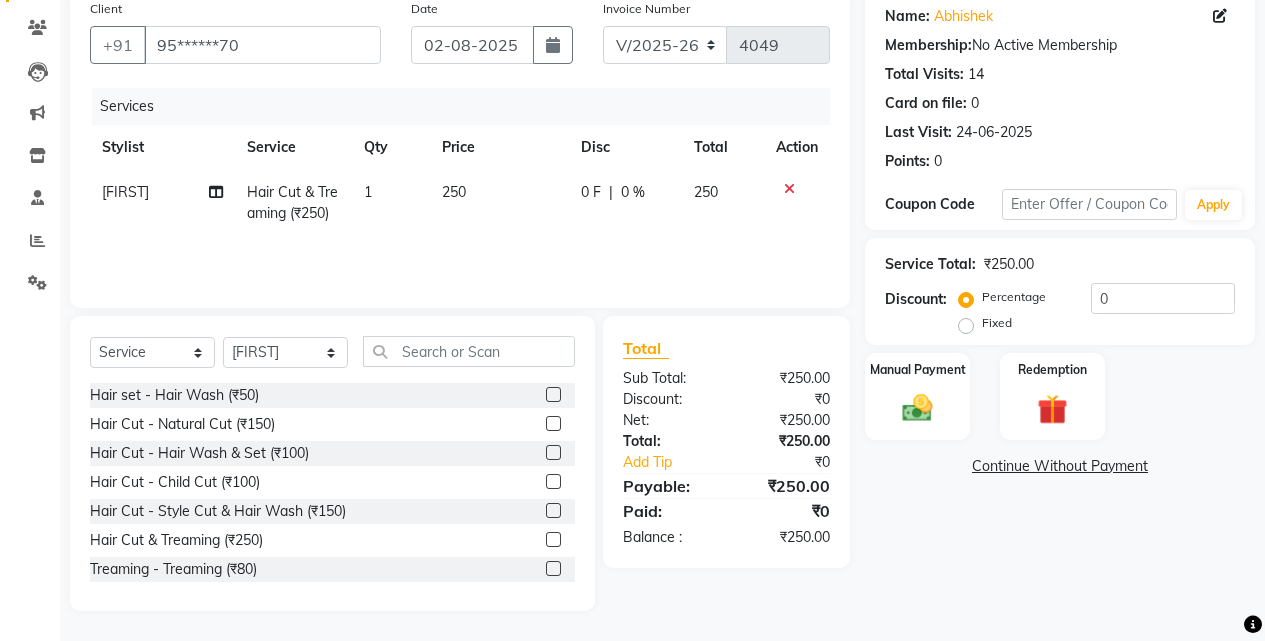drag, startPoint x: 949, startPoint y: 410, endPoint x: 984, endPoint y: 446, distance: 50.20956 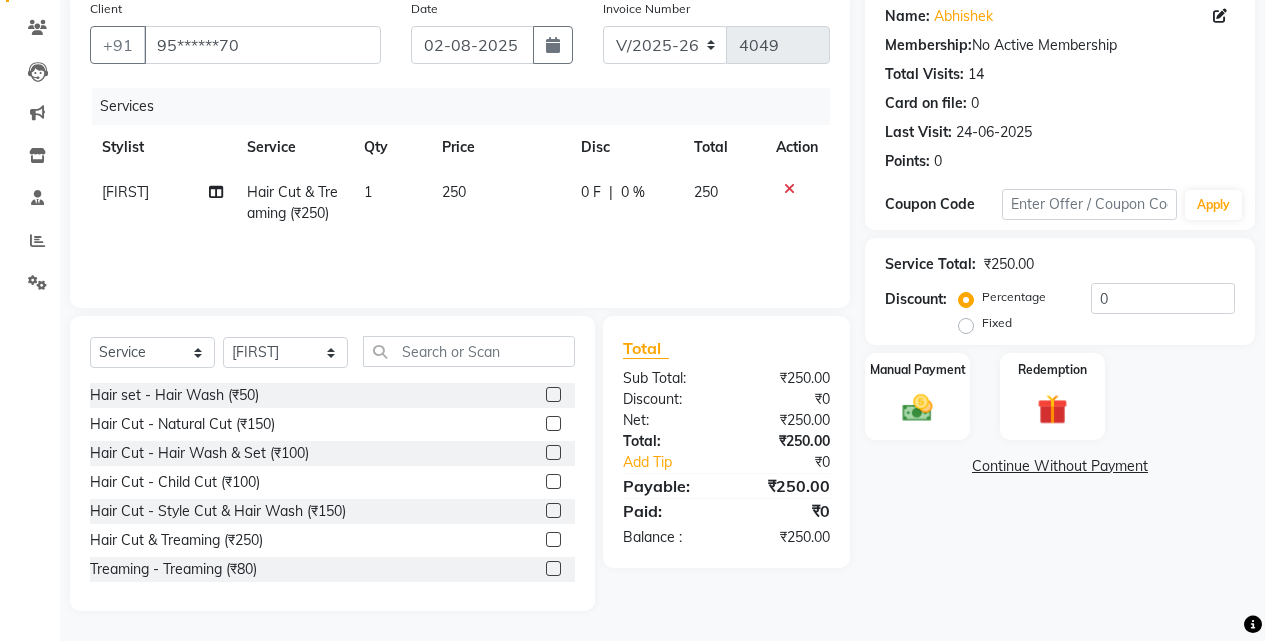 click on "Manual Payment" 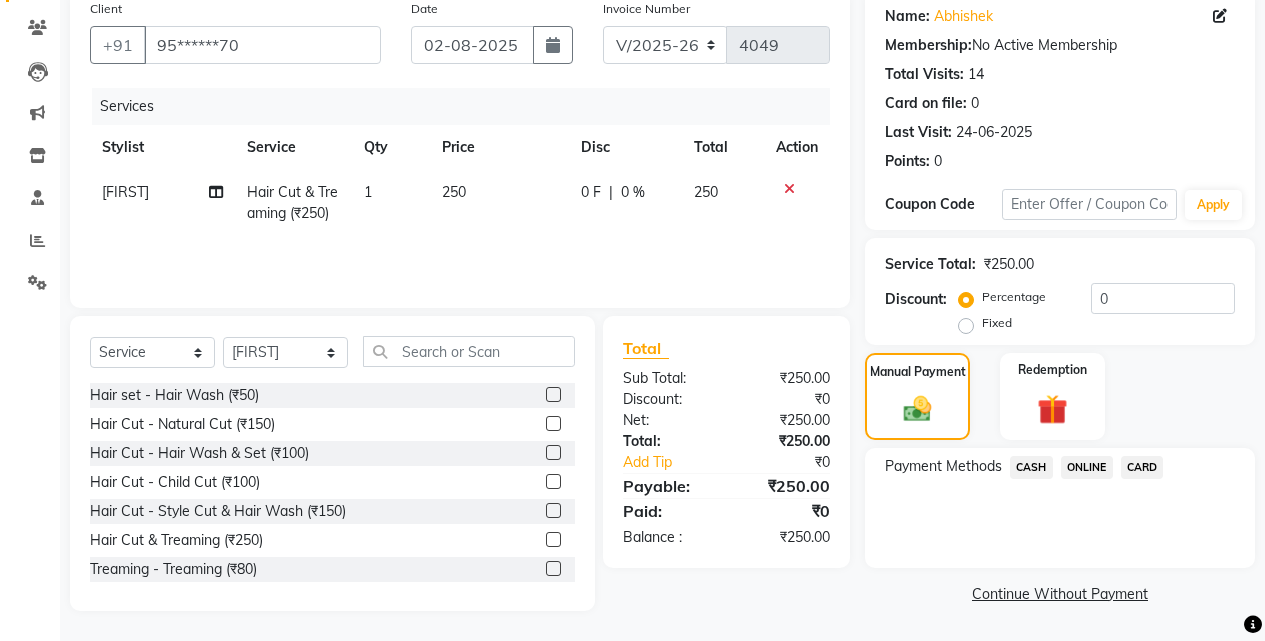 click on "ONLINE" 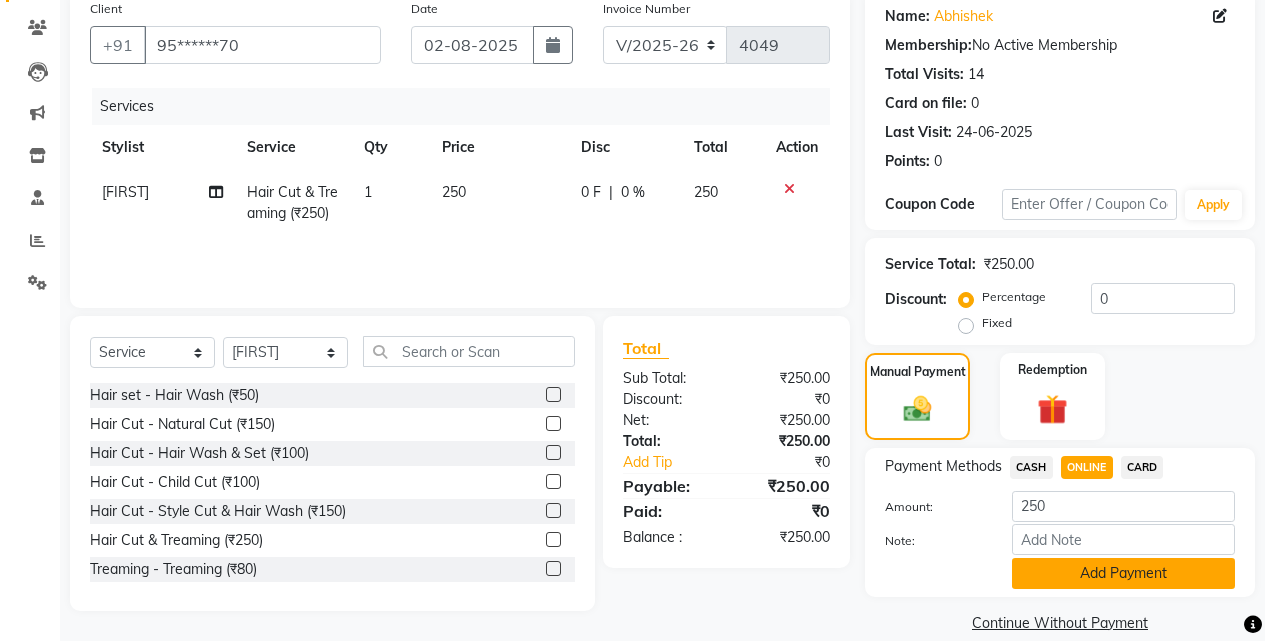 click on "Add Payment" 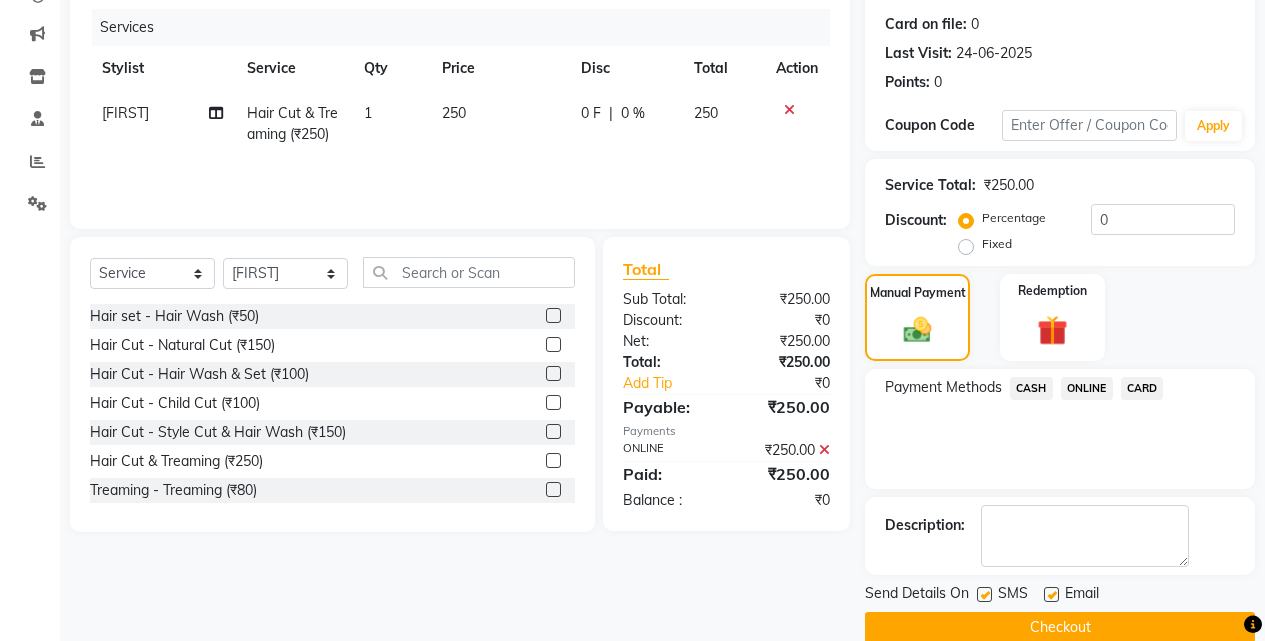 scroll, scrollTop: 271, scrollLeft: 0, axis: vertical 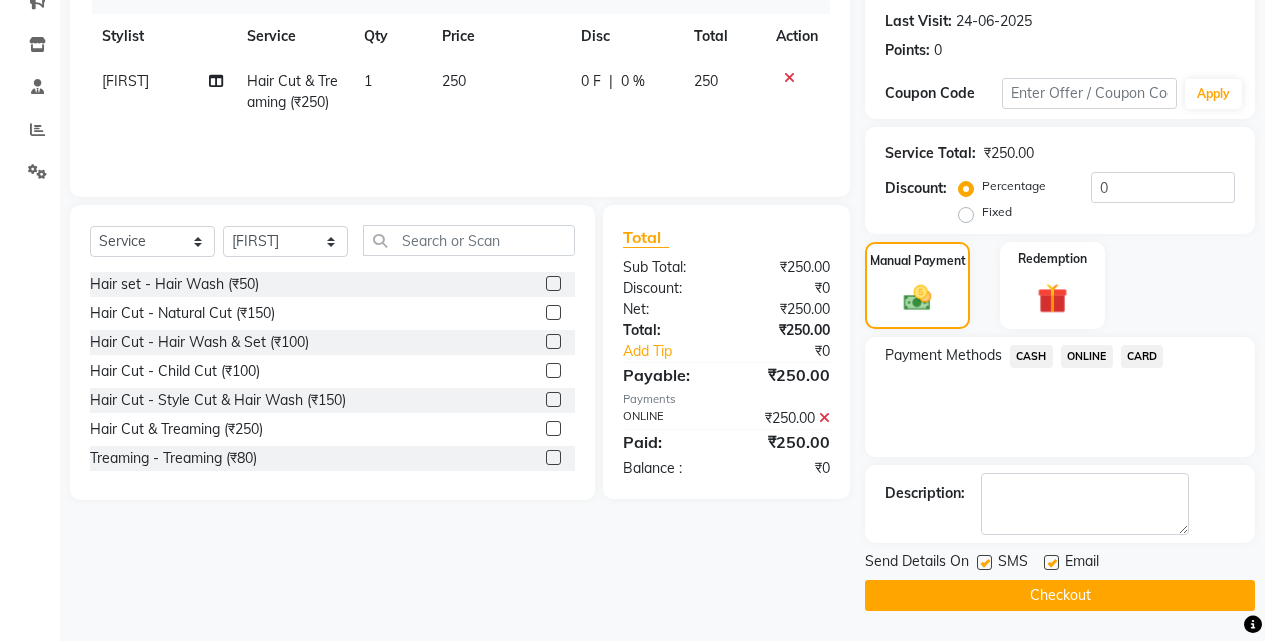 click on "Checkout" 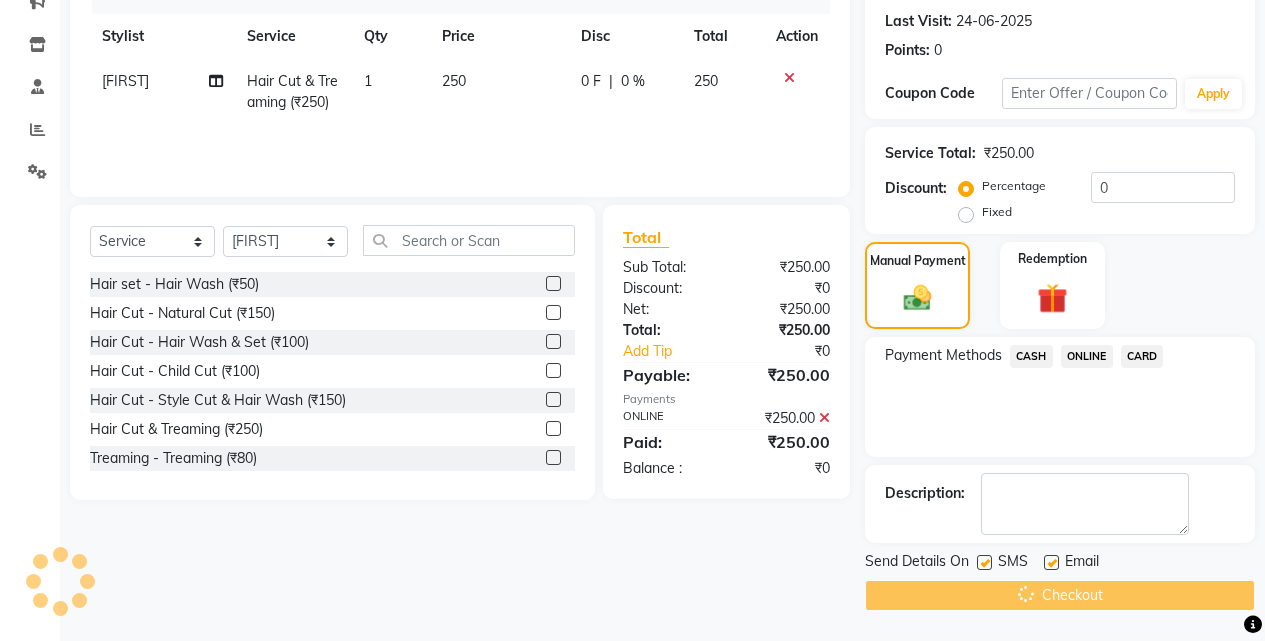 scroll, scrollTop: 0, scrollLeft: 0, axis: both 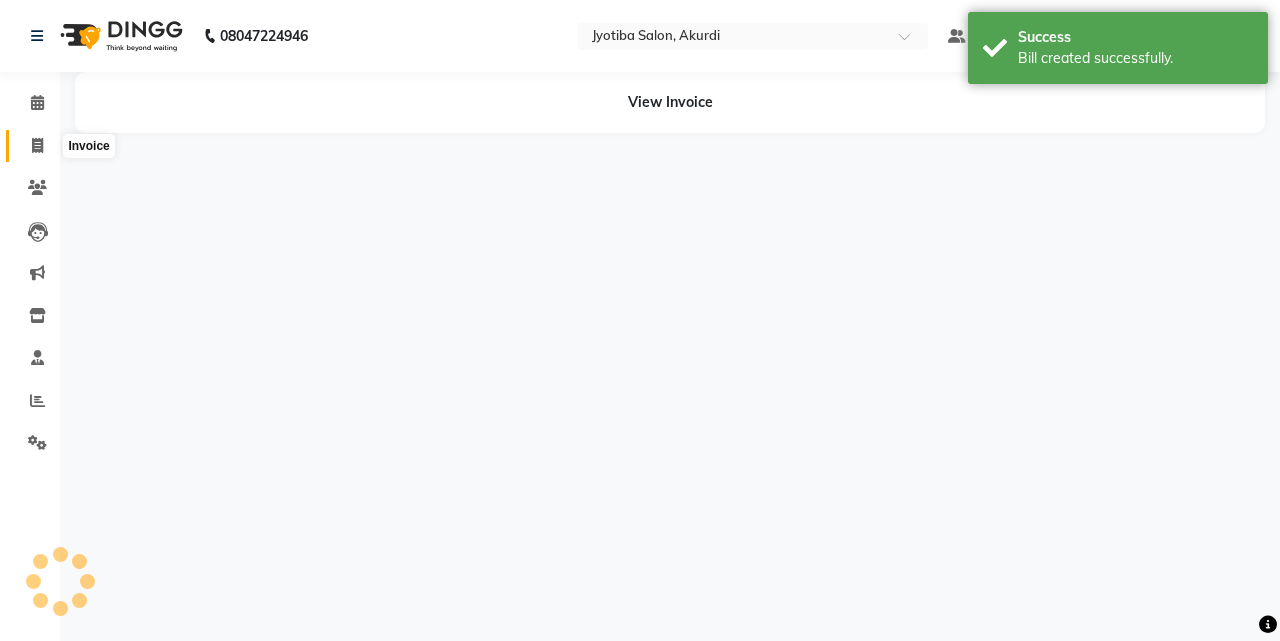 click 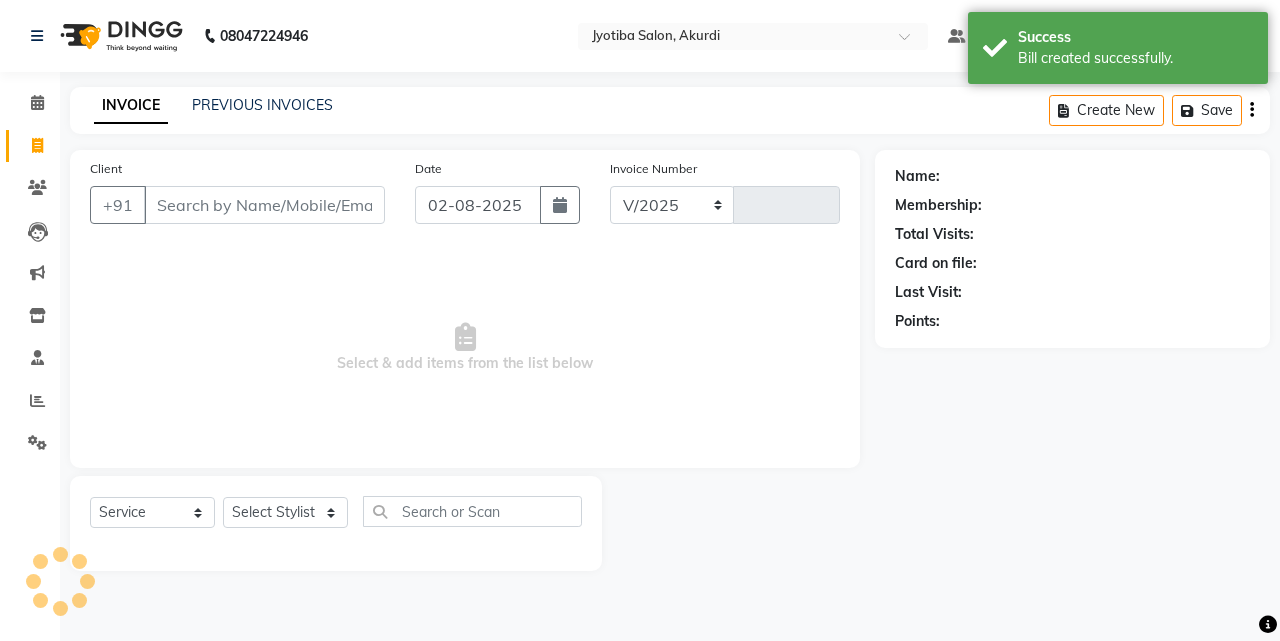 select on "557" 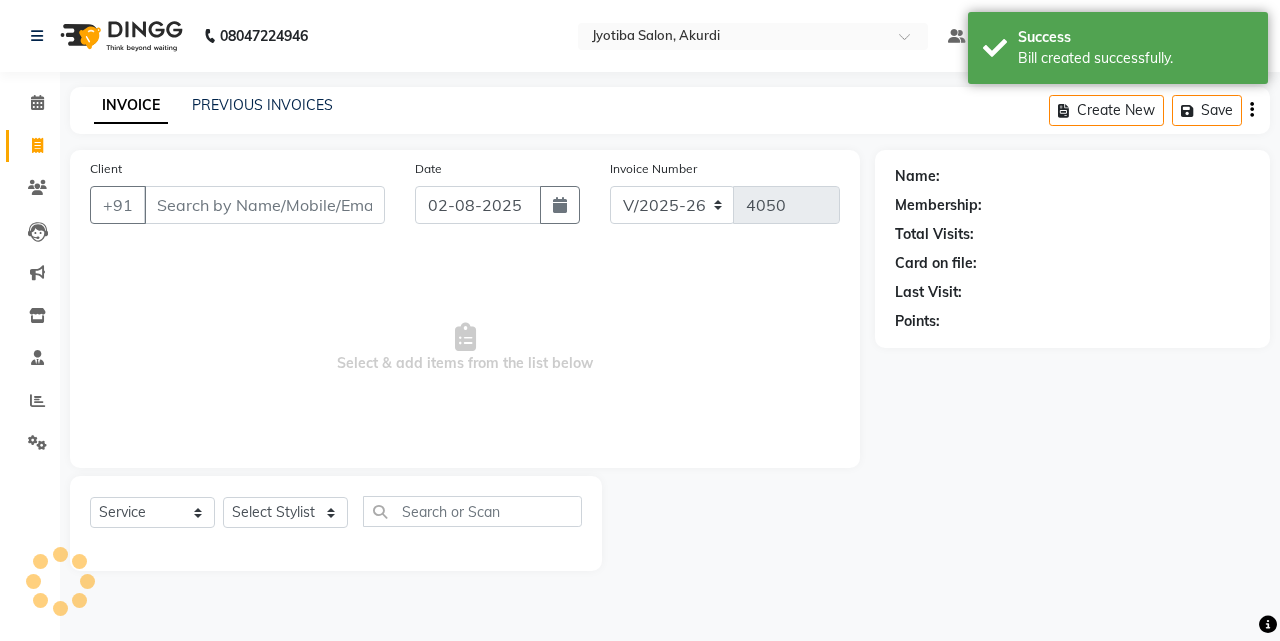 click on "Client" at bounding box center [264, 205] 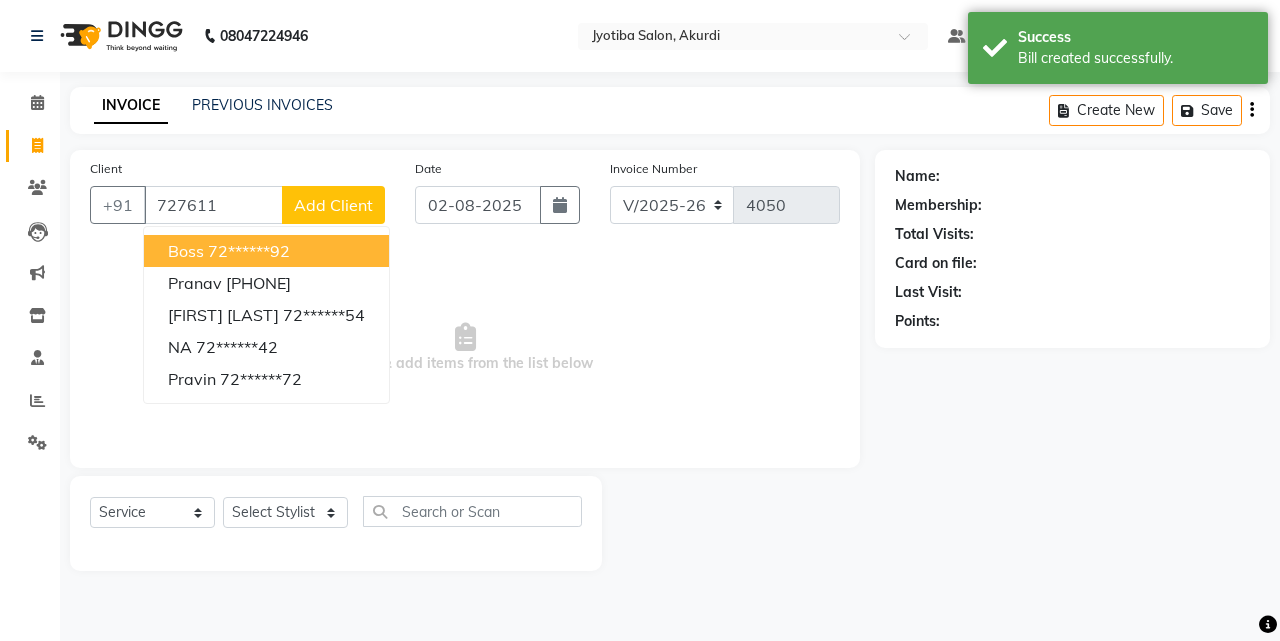 click on "Boss" at bounding box center [186, 251] 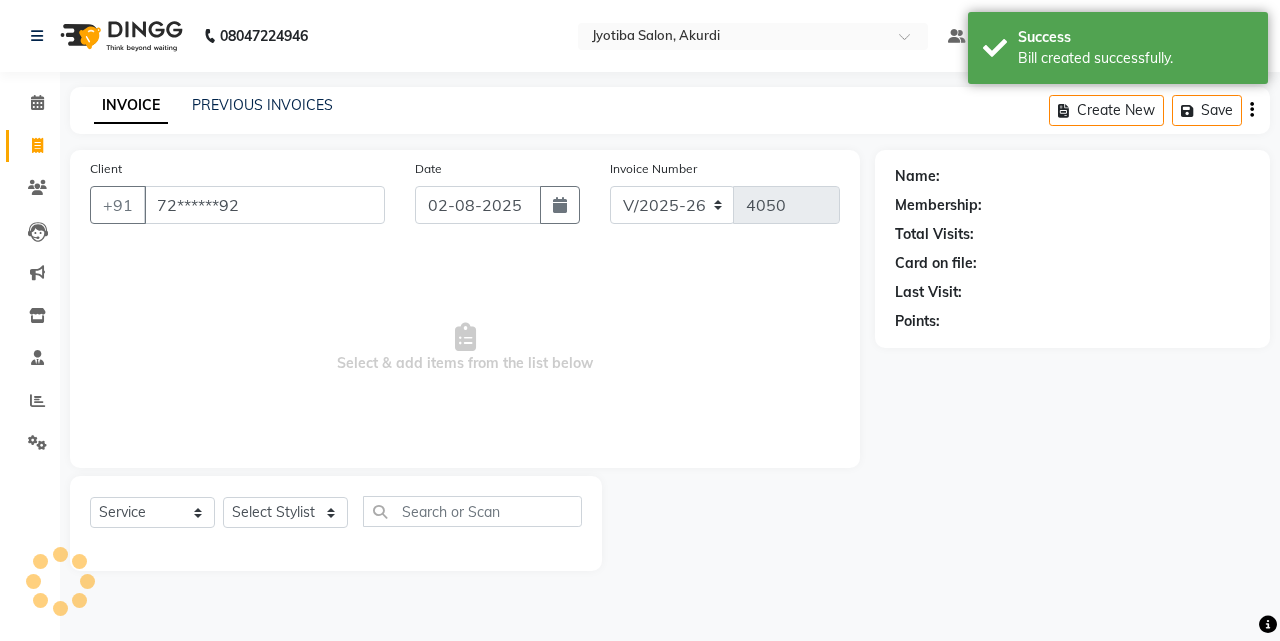 type on "72******92" 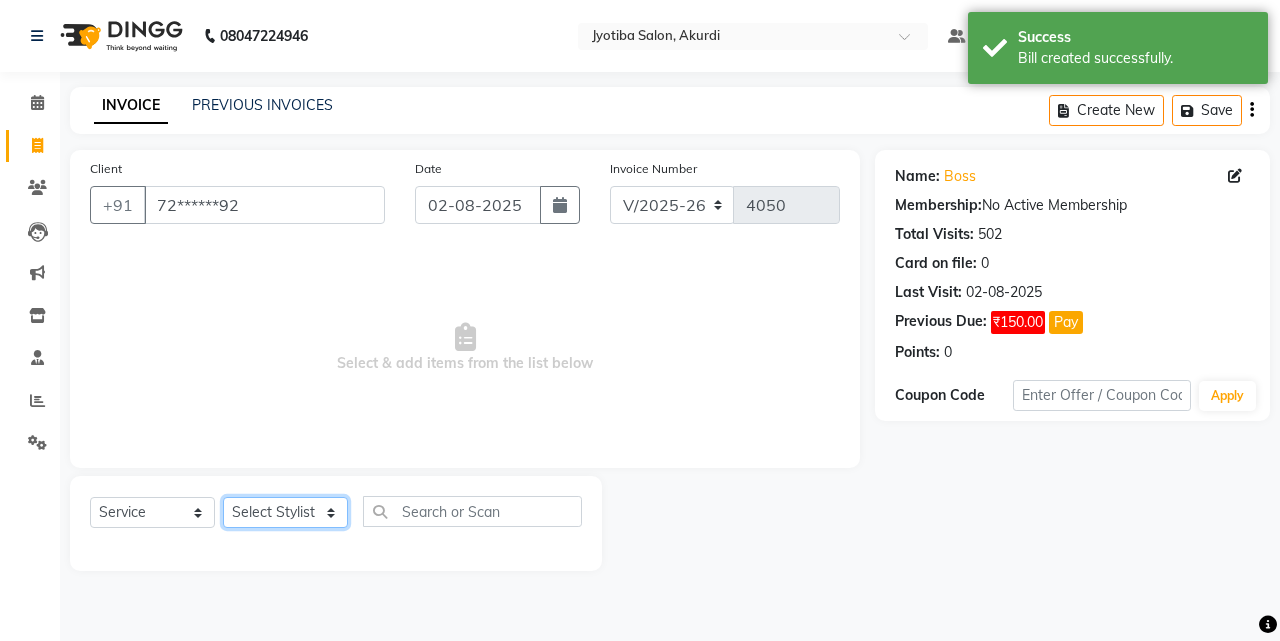 click on "Select Stylist [FIRST] [LAST] [FIRST] [LAST] [FIRST] [LAST] [FIRST] [LAST] [FIRST] [LAST] [FIRST] [LAST] [FIRST] [LAST] [FIRST] [LAST] [FIRST] [LAST] [FIRST] [LAST] [FIRST] [LAST]" 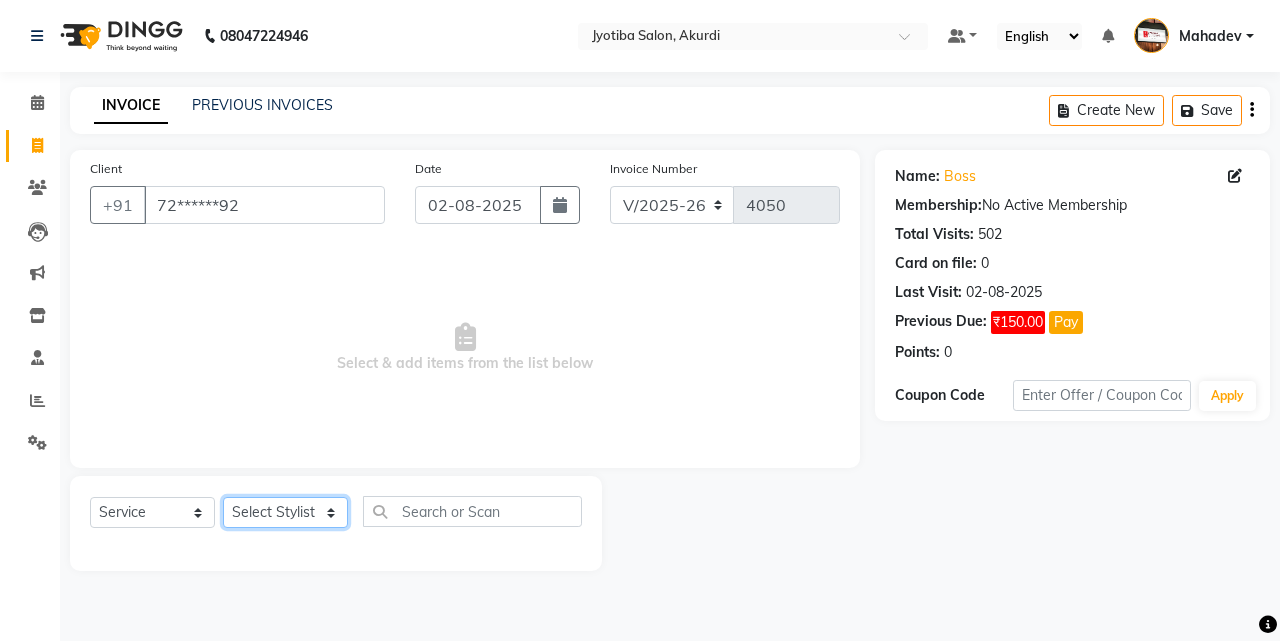 select on "7216" 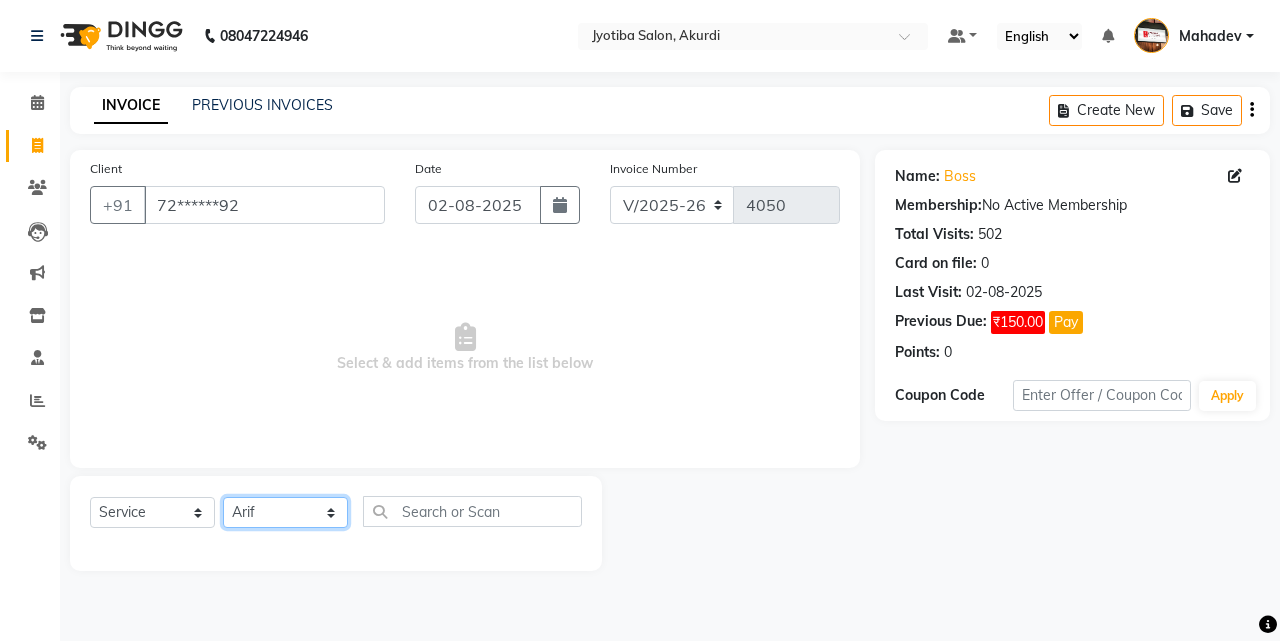 click on "Select Stylist [FIRST] [LAST] [FIRST] [LAST] [FIRST] [LAST] [FIRST] [LAST] [FIRST] [LAST] [FIRST] [LAST] [FIRST] [LAST] [FIRST] [LAST] [FIRST] [LAST] [FIRST] [LAST] [FIRST] [LAST]" 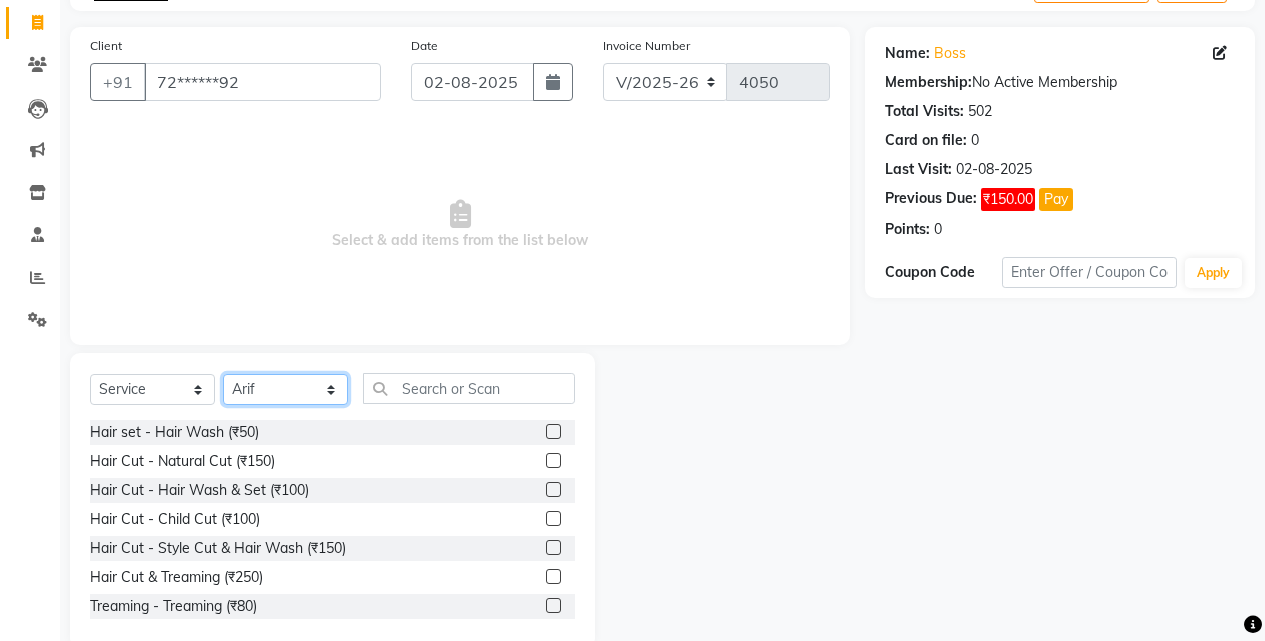 scroll, scrollTop: 160, scrollLeft: 0, axis: vertical 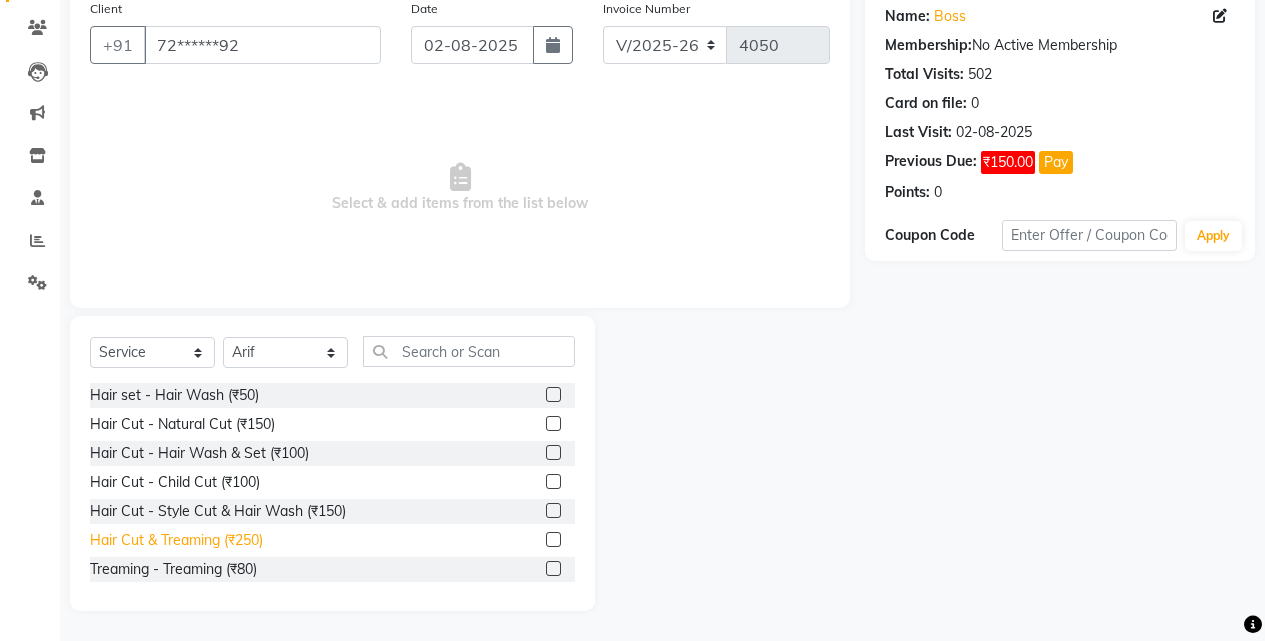 click on "Hair Cut & Treaming  (₹250)" 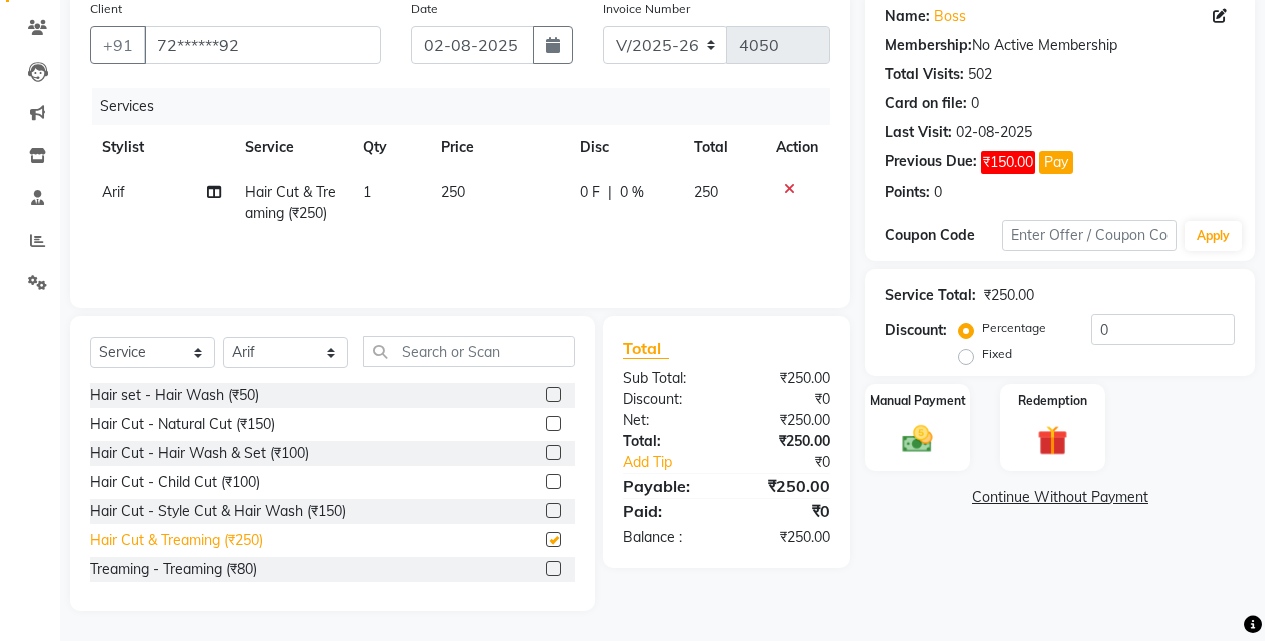 checkbox on "false" 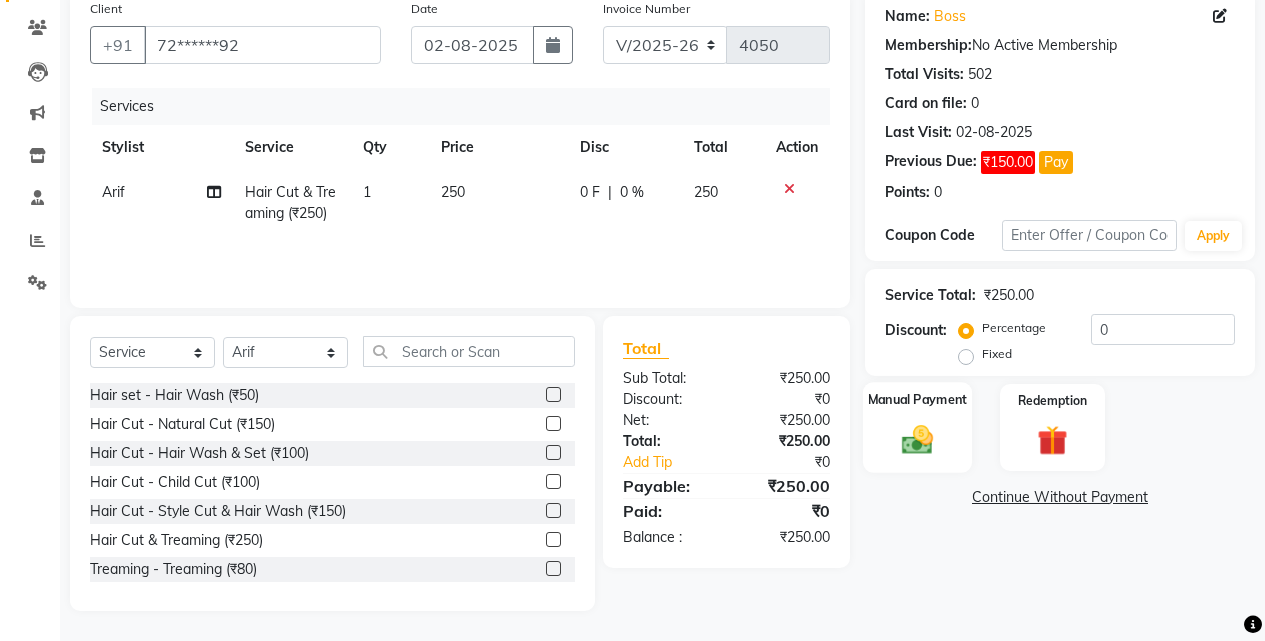 click on "Manual Payment" 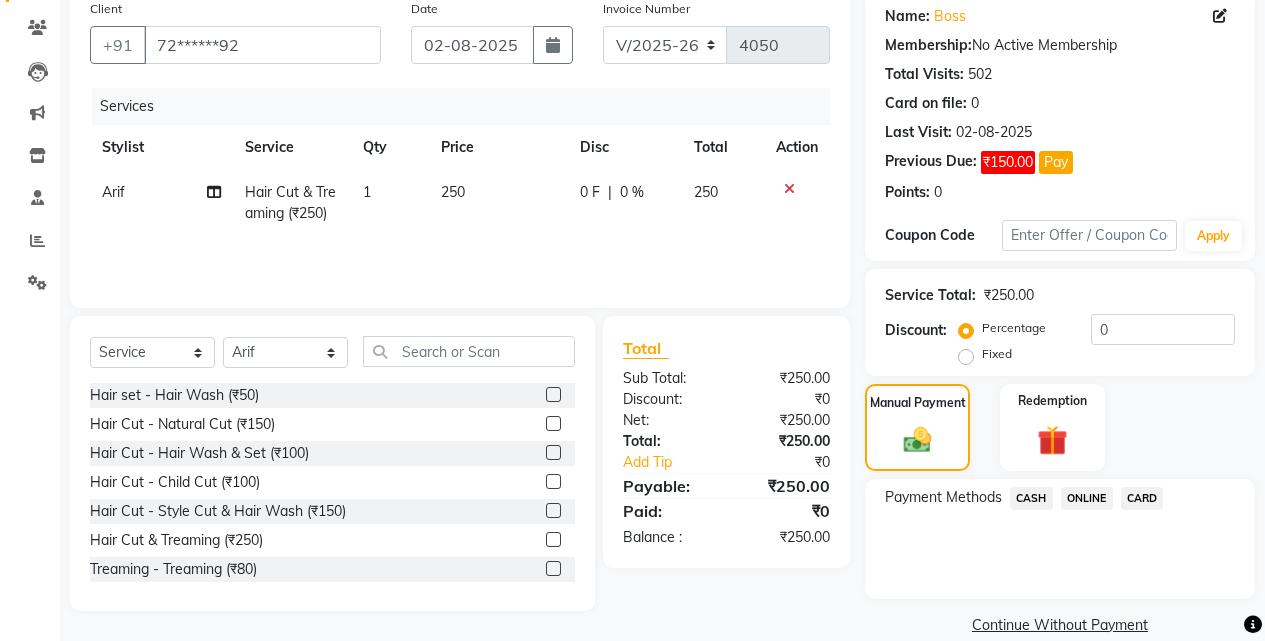 click on "ONLINE" 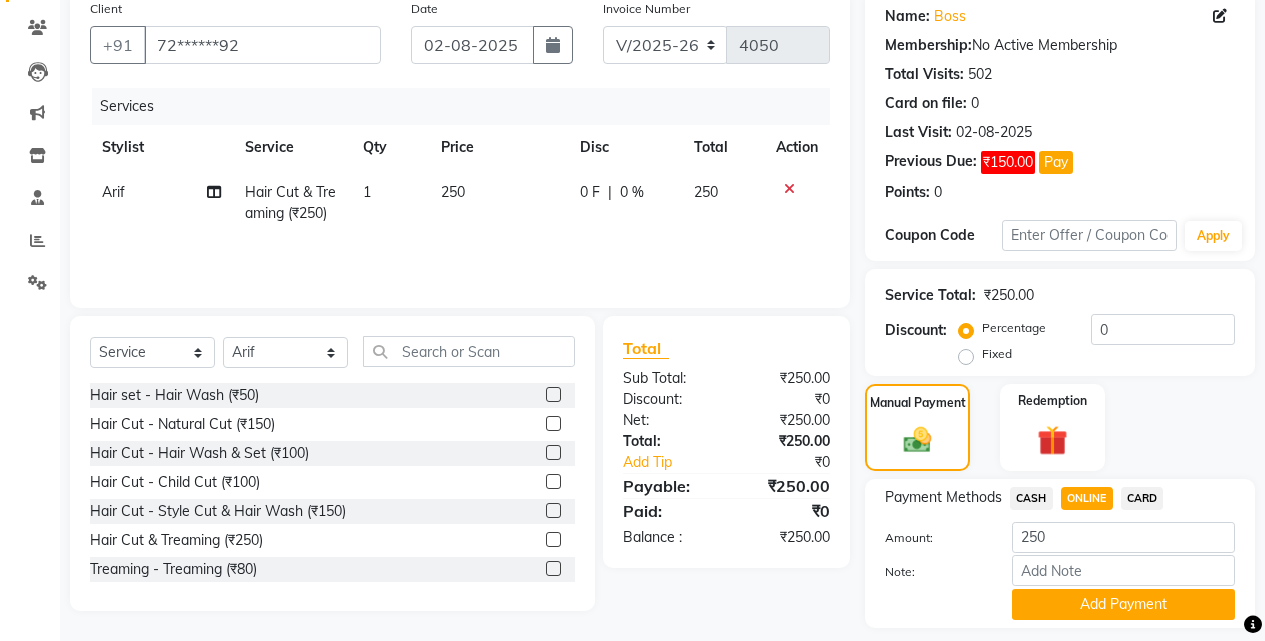 click on "Payment Methods  CASH   ONLINE   CARD  Amount: 250 Note: Add Payment" 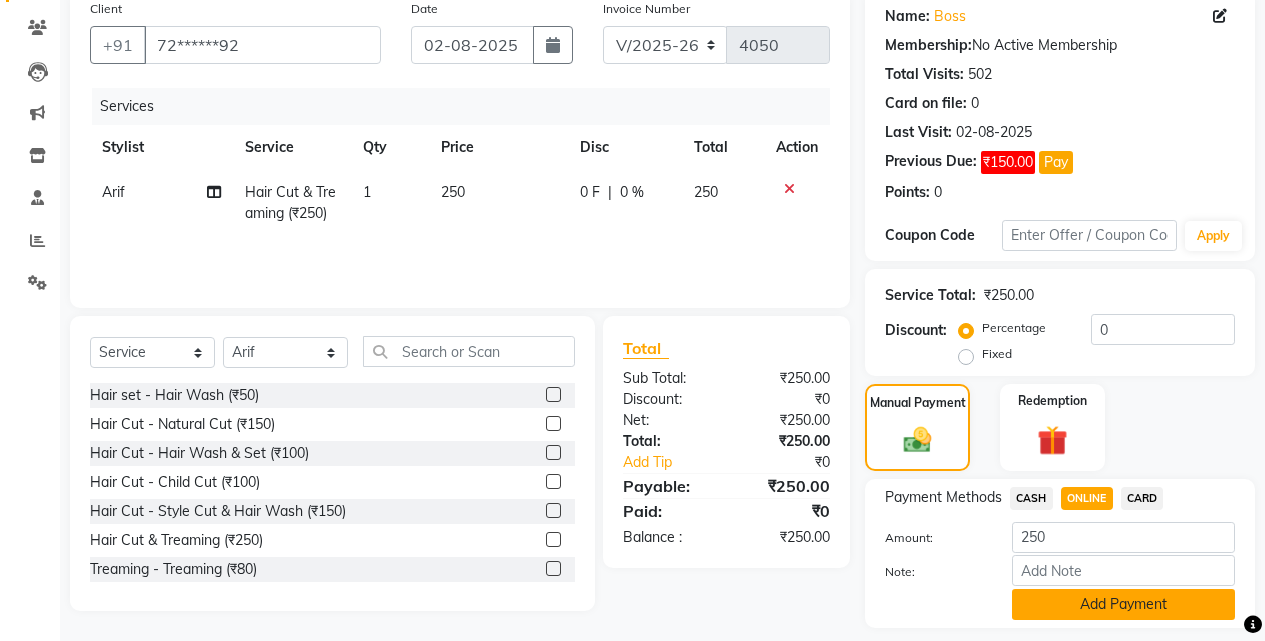 click on "Add Payment" 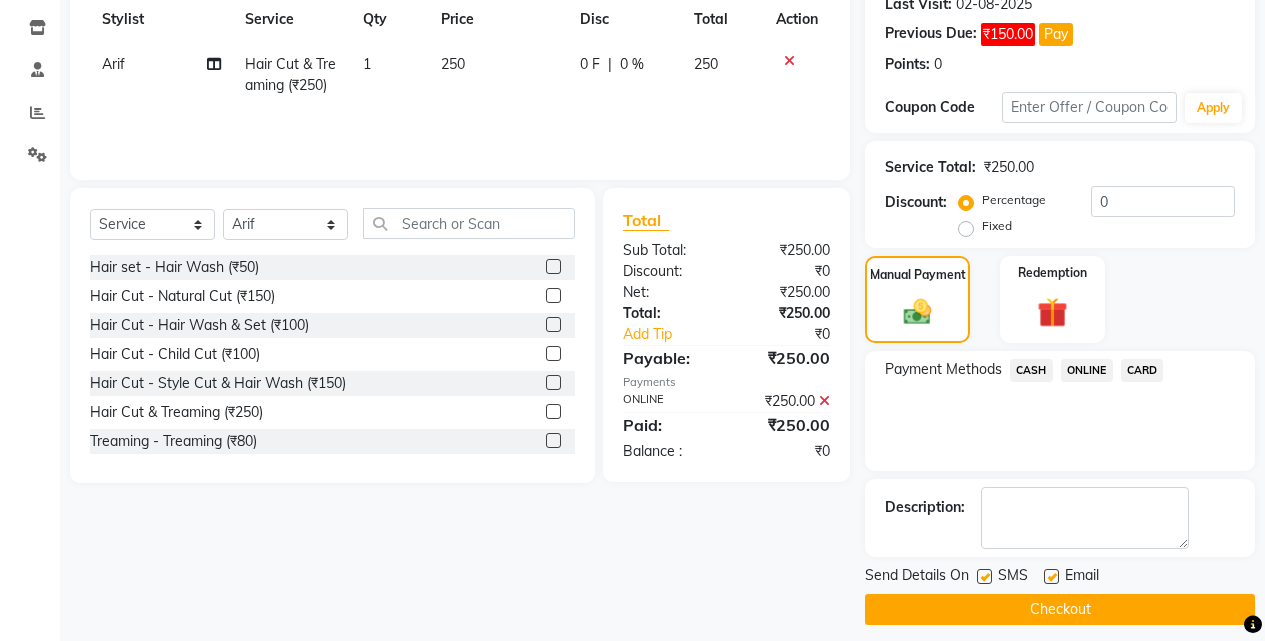 scroll, scrollTop: 302, scrollLeft: 0, axis: vertical 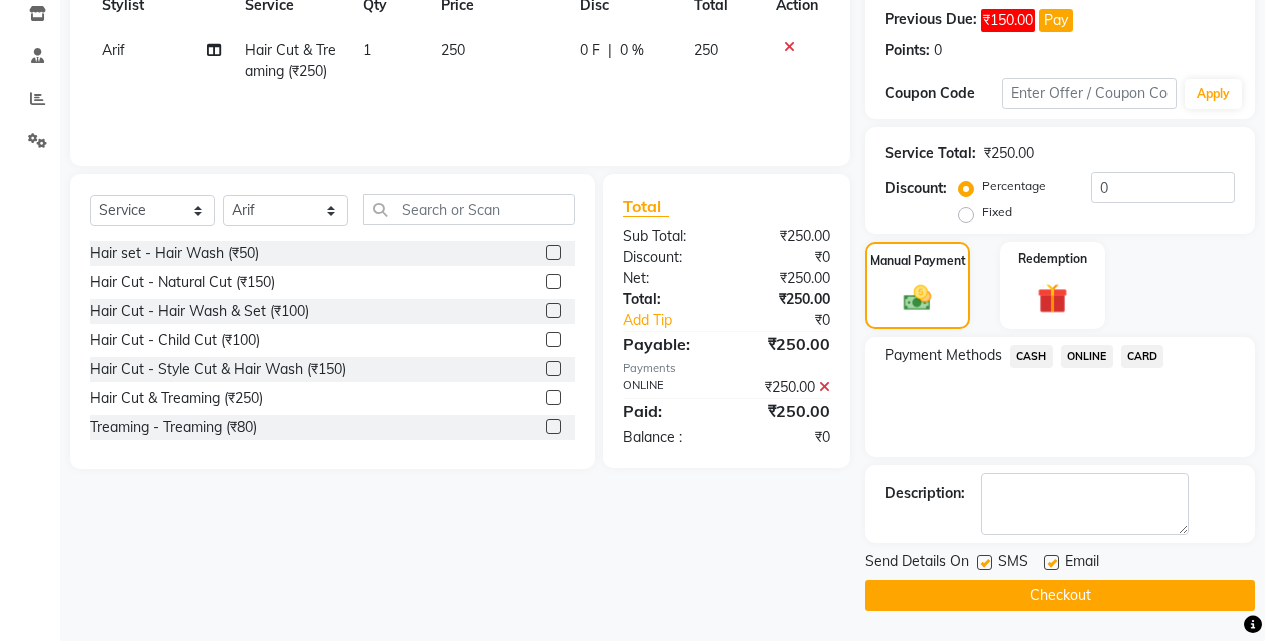 click on "Checkout" 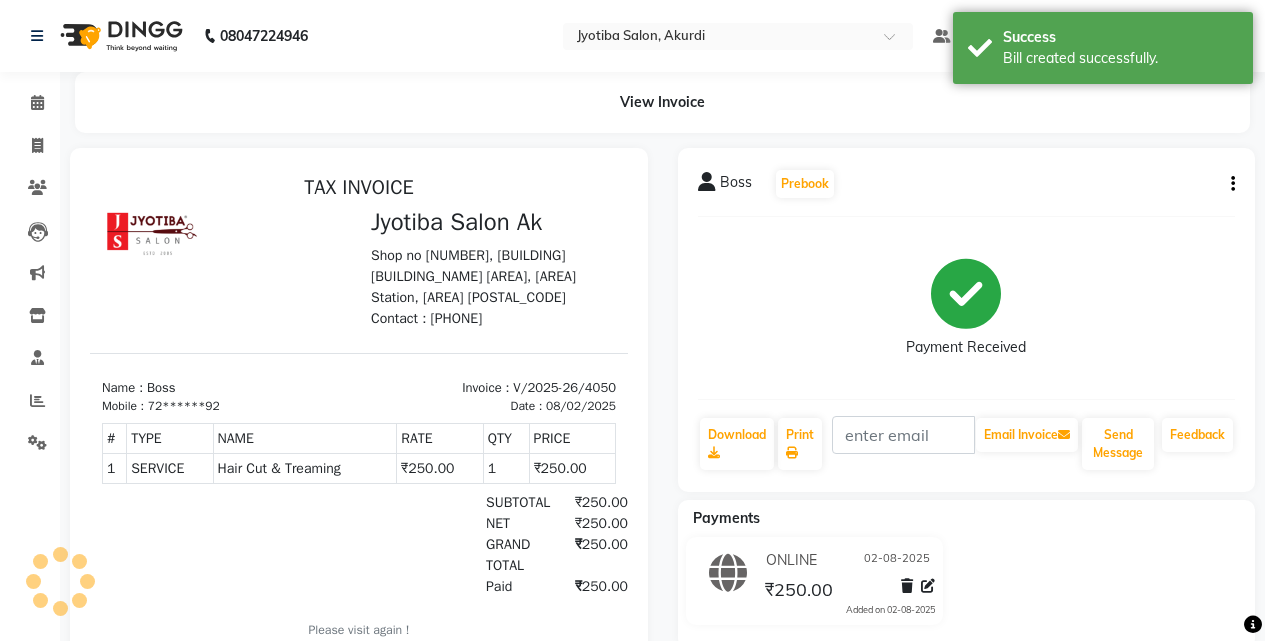 scroll, scrollTop: 0, scrollLeft: 0, axis: both 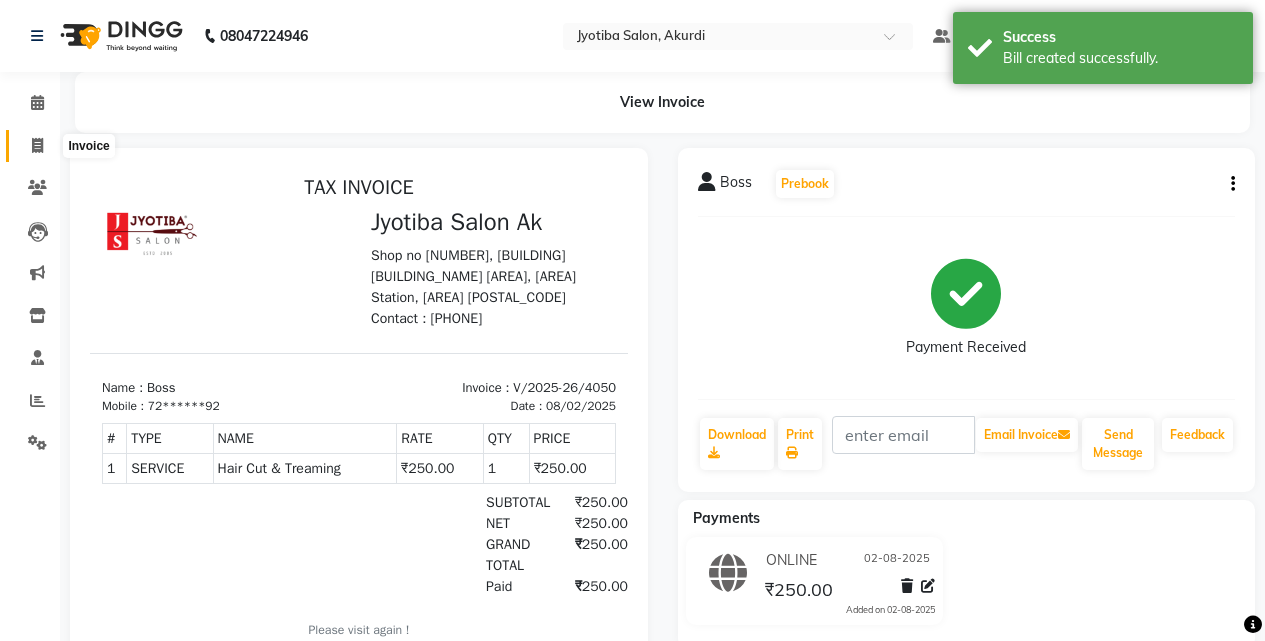 click 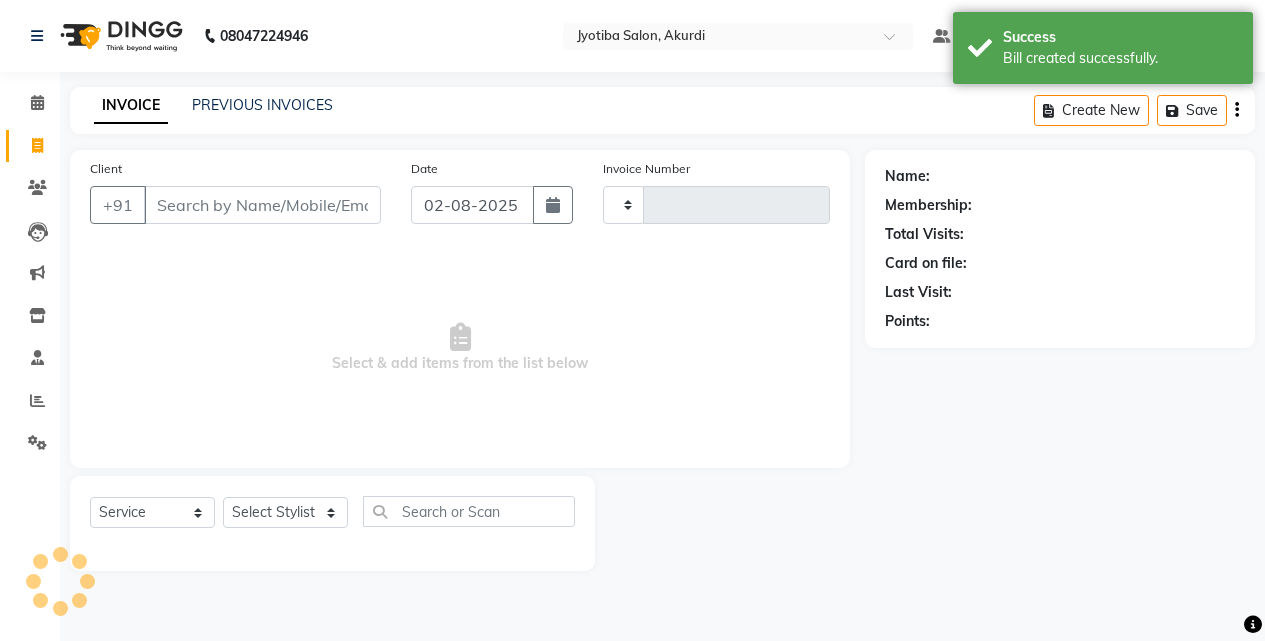 type on "4051" 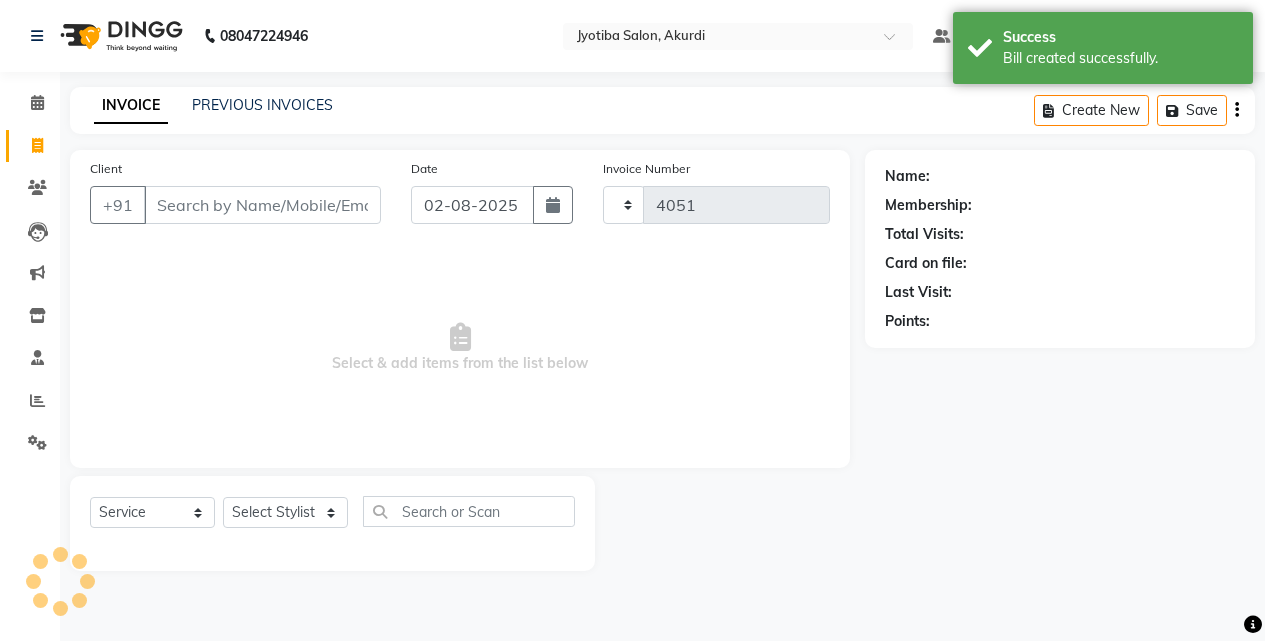 select on "557" 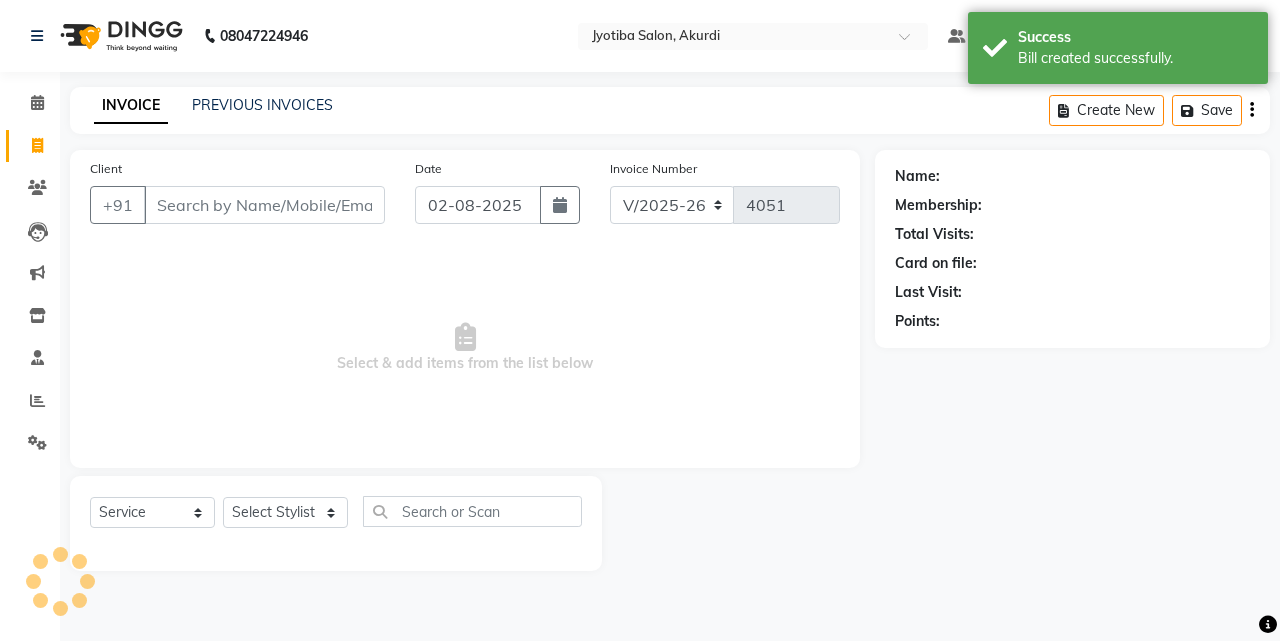 click on "Client" at bounding box center [264, 205] 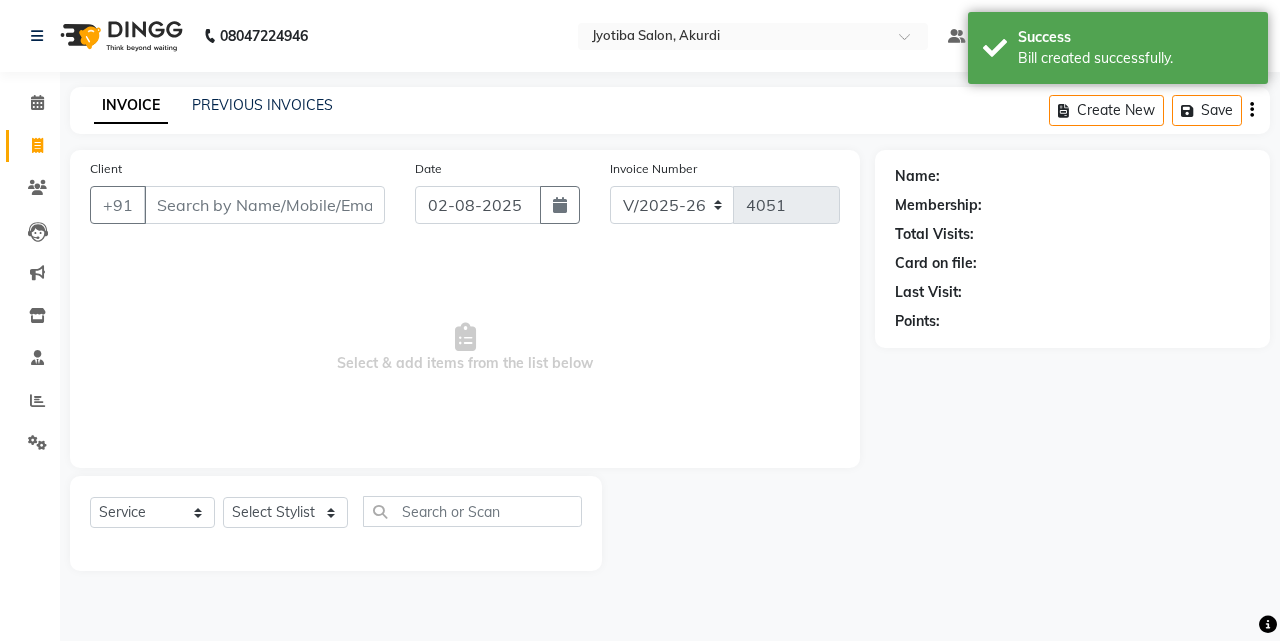click on "Client" at bounding box center (264, 205) 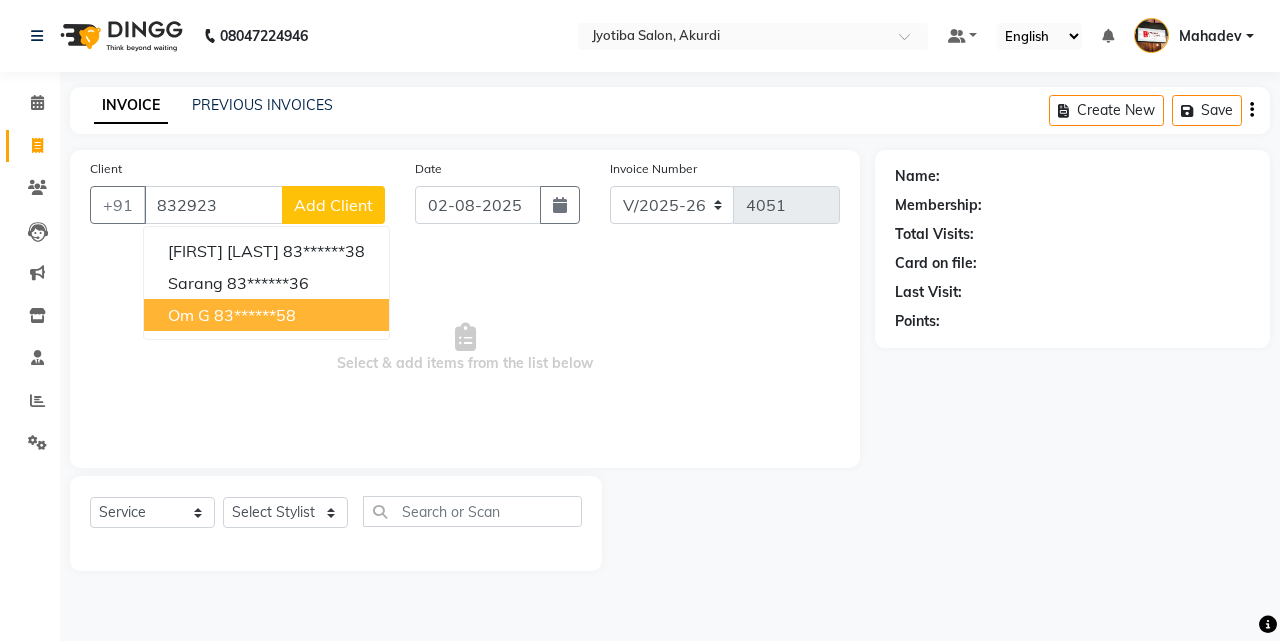 click on "83******58" at bounding box center (255, 315) 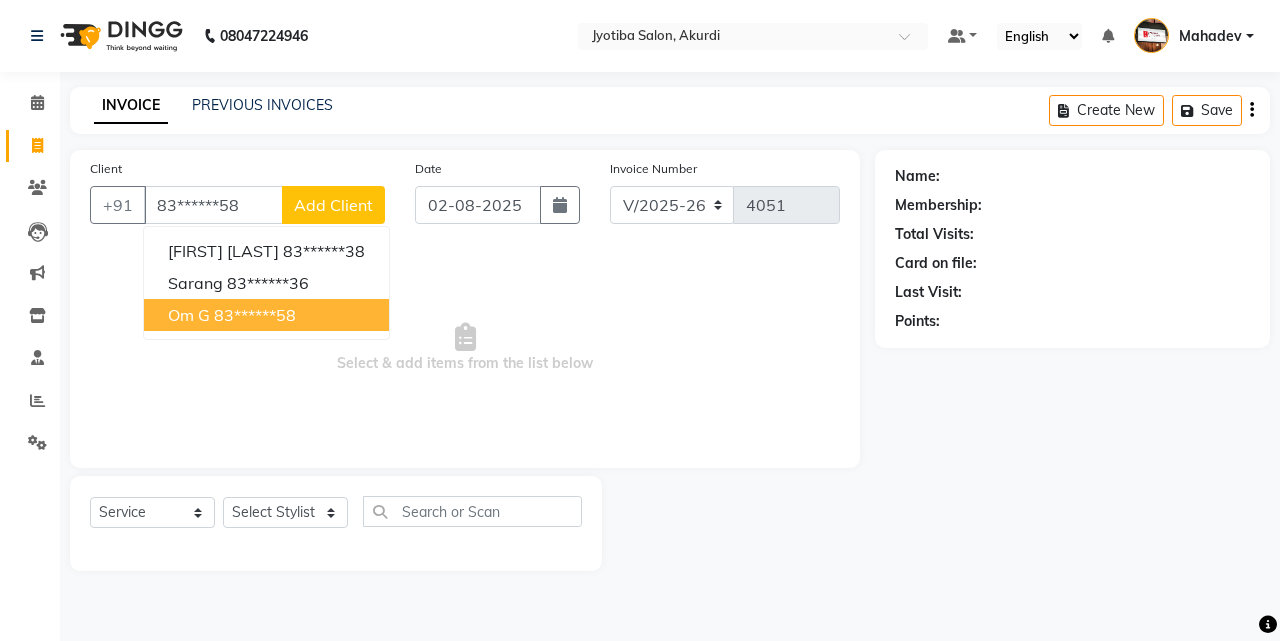 type on "83******58" 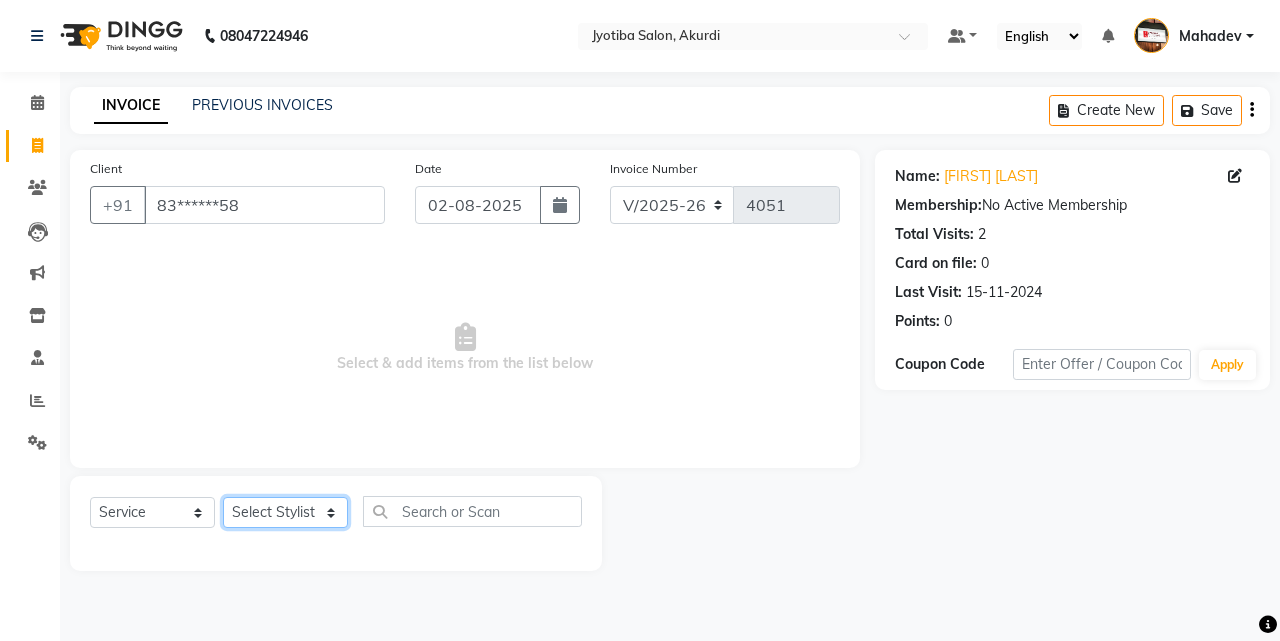 click on "Select Stylist [FIRST] [LAST] [FIRST] [LAST] [FIRST] [LAST] [FIRST] [LAST] [FIRST] [LAST] [FIRST] [LAST] [FIRST] [LAST] [FIRST] [LAST] [FIRST] [LAST] [FIRST] [LAST] [FIRST] [LAST]" 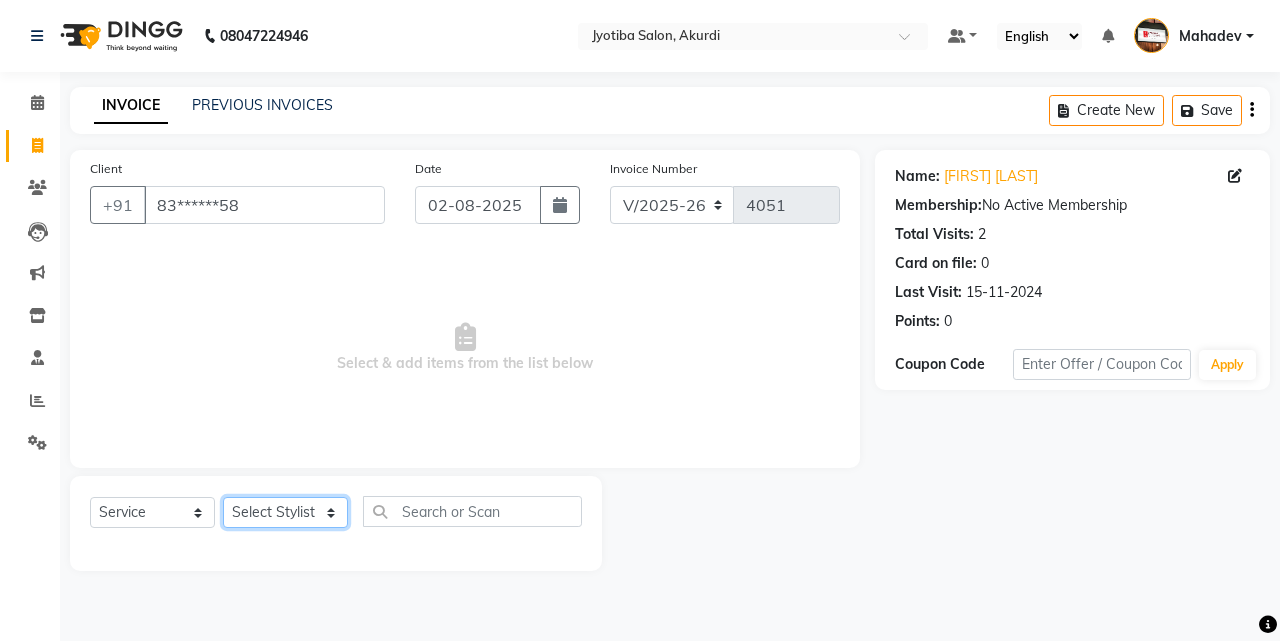 select on "79628" 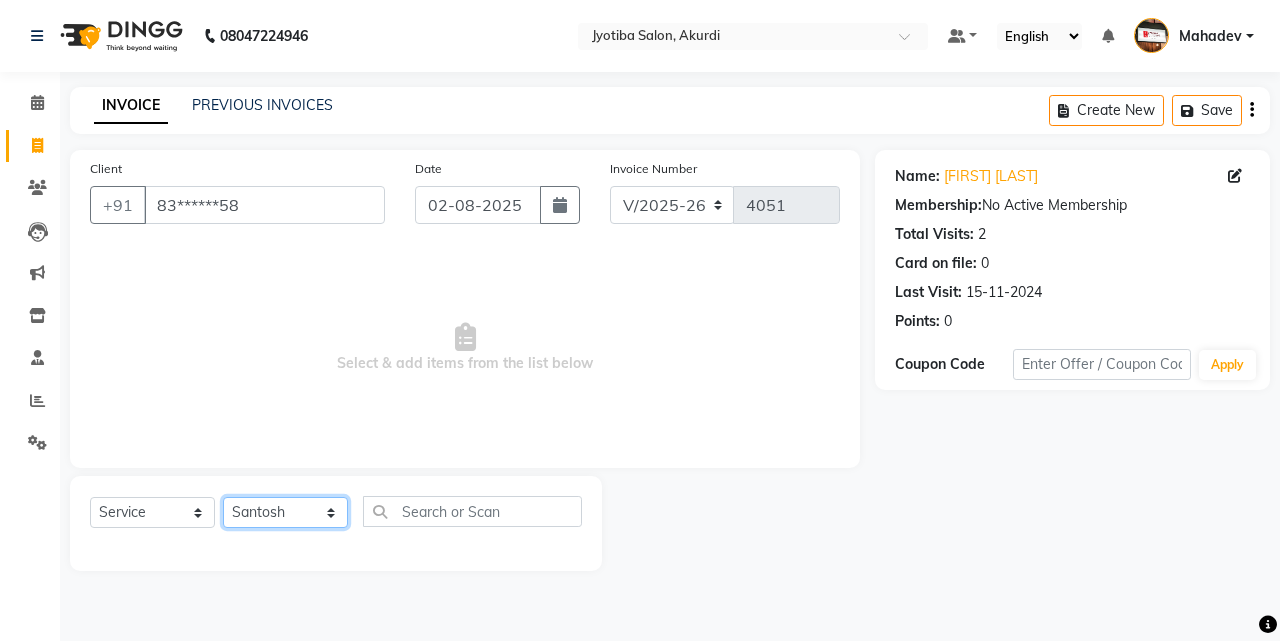 click on "Select Stylist [FIRST] [LAST] [FIRST] [LAST] [FIRST] [LAST] [FIRST] [LAST] [FIRST] [LAST] [FIRST] [LAST] [FIRST] [LAST] [FIRST] [LAST] [FIRST] [LAST] [FIRST] [LAST] [FIRST] [LAST]" 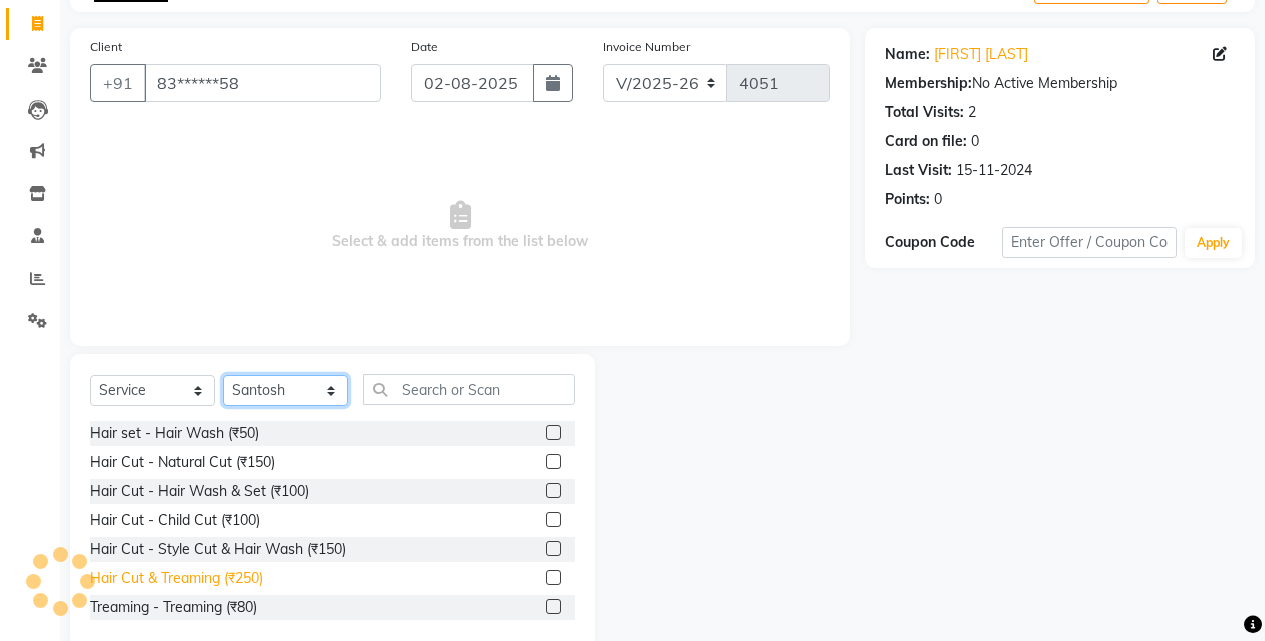 scroll, scrollTop: 160, scrollLeft: 0, axis: vertical 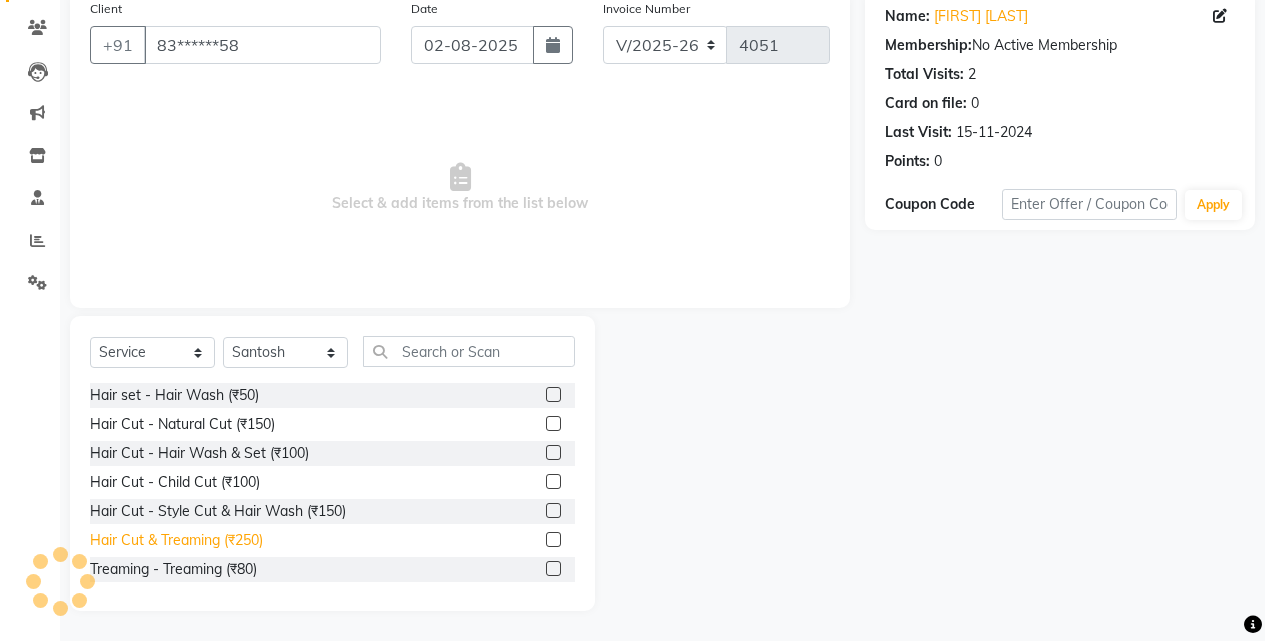 click on "Hair Cut & Treaming  (₹250)" 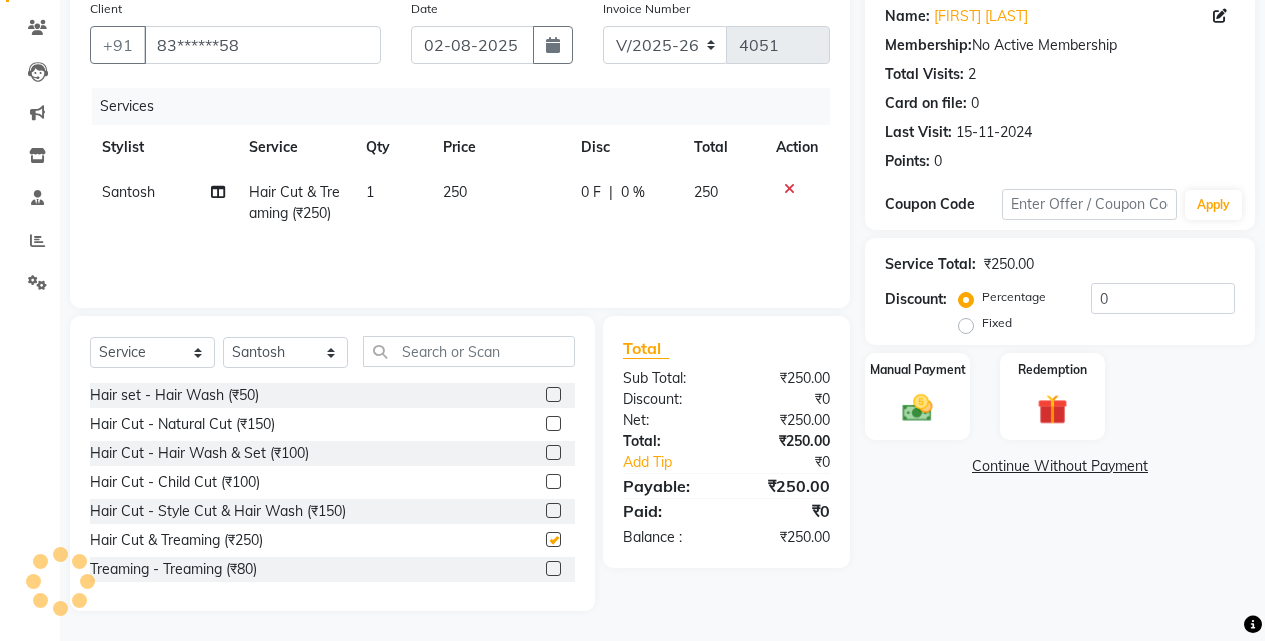checkbox on "false" 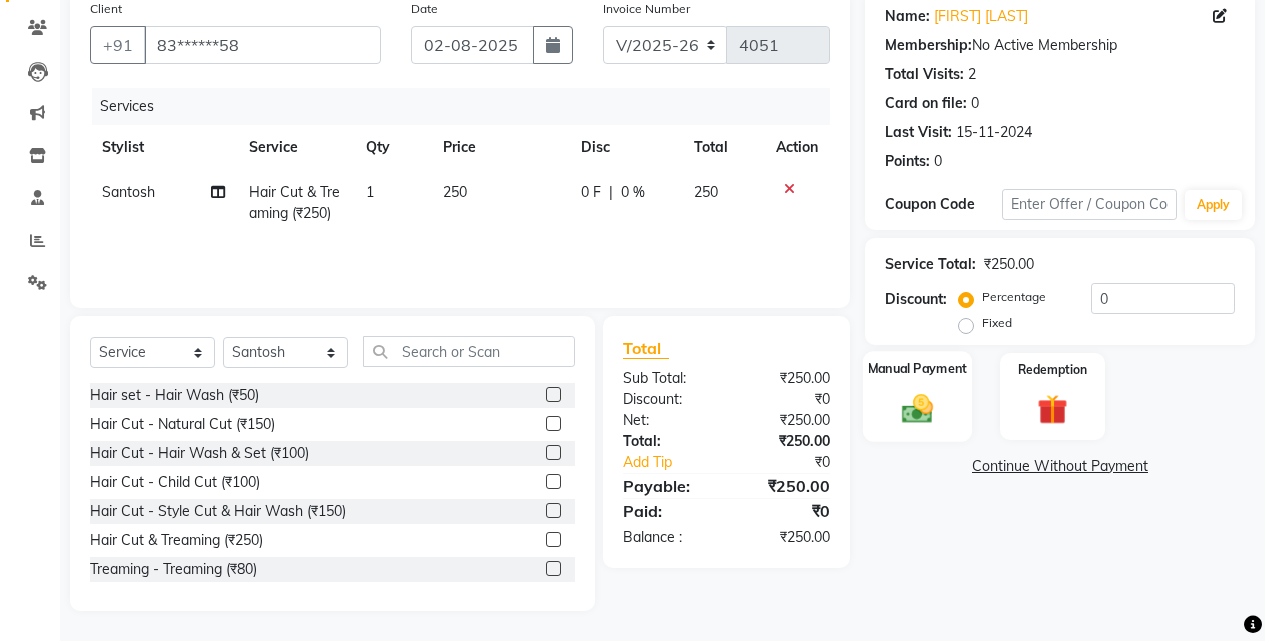 click on "Manual Payment" 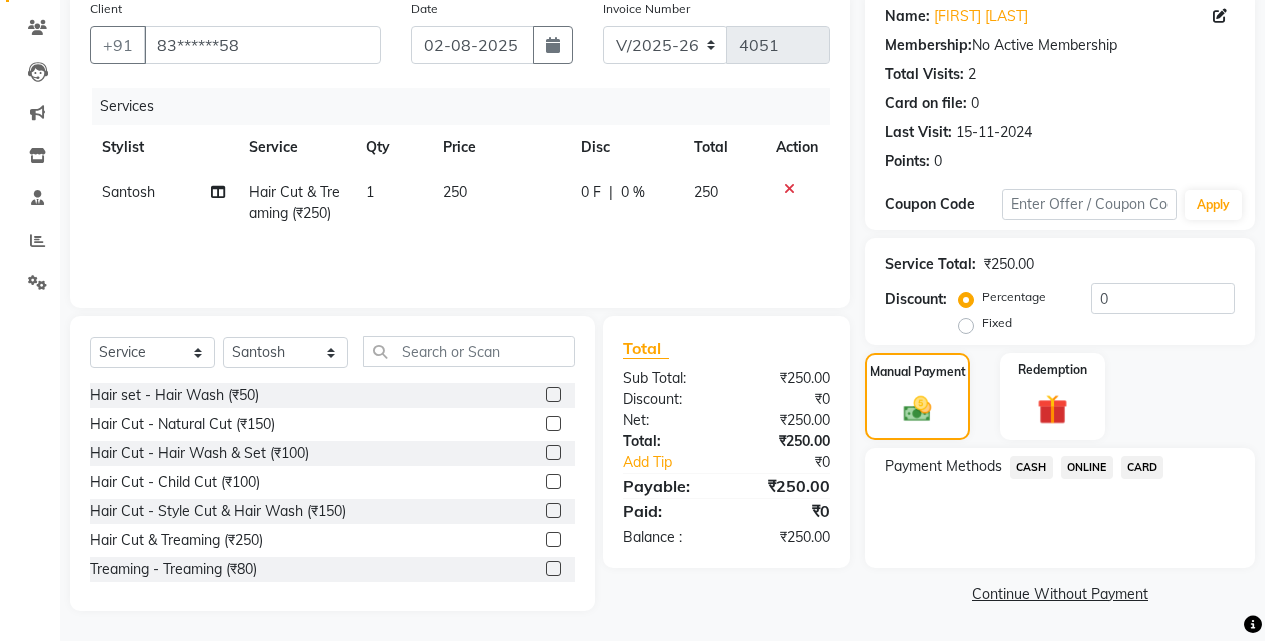 click on "ONLINE" 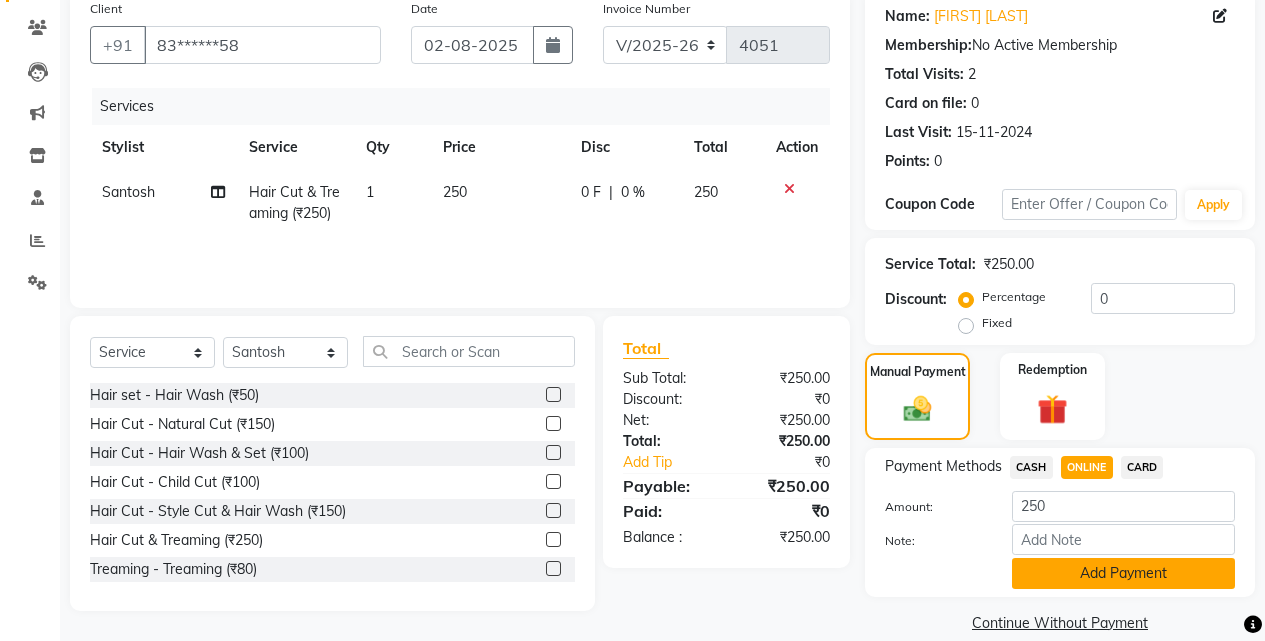 click on "Add Payment" 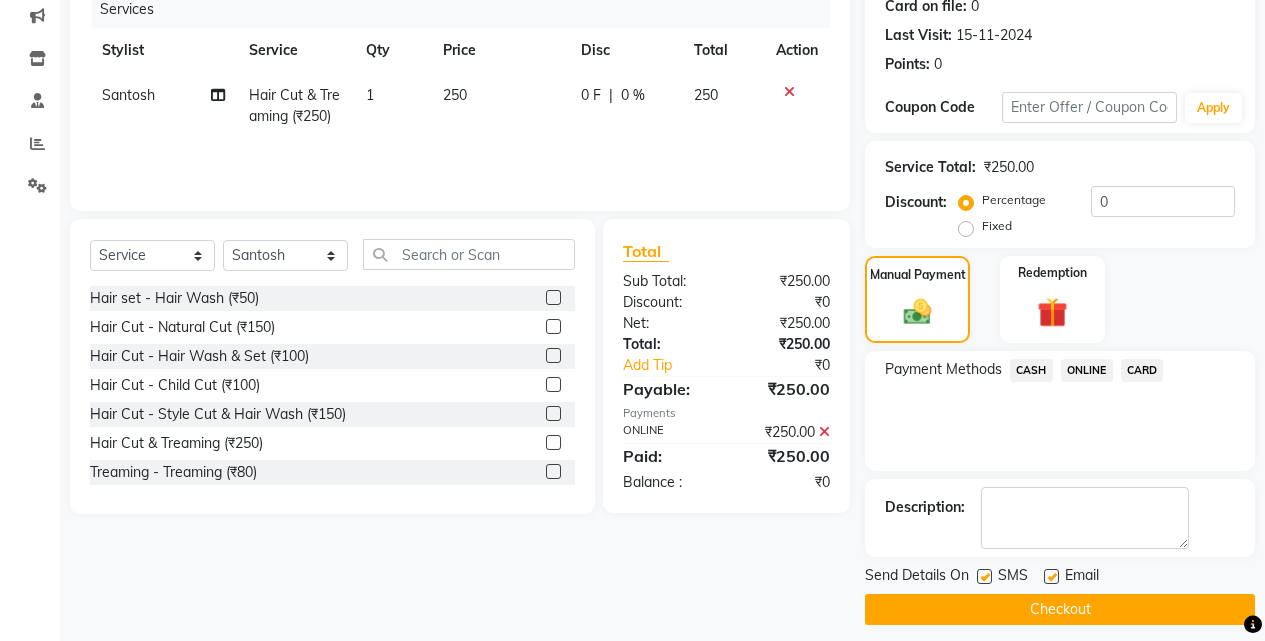 scroll, scrollTop: 271, scrollLeft: 0, axis: vertical 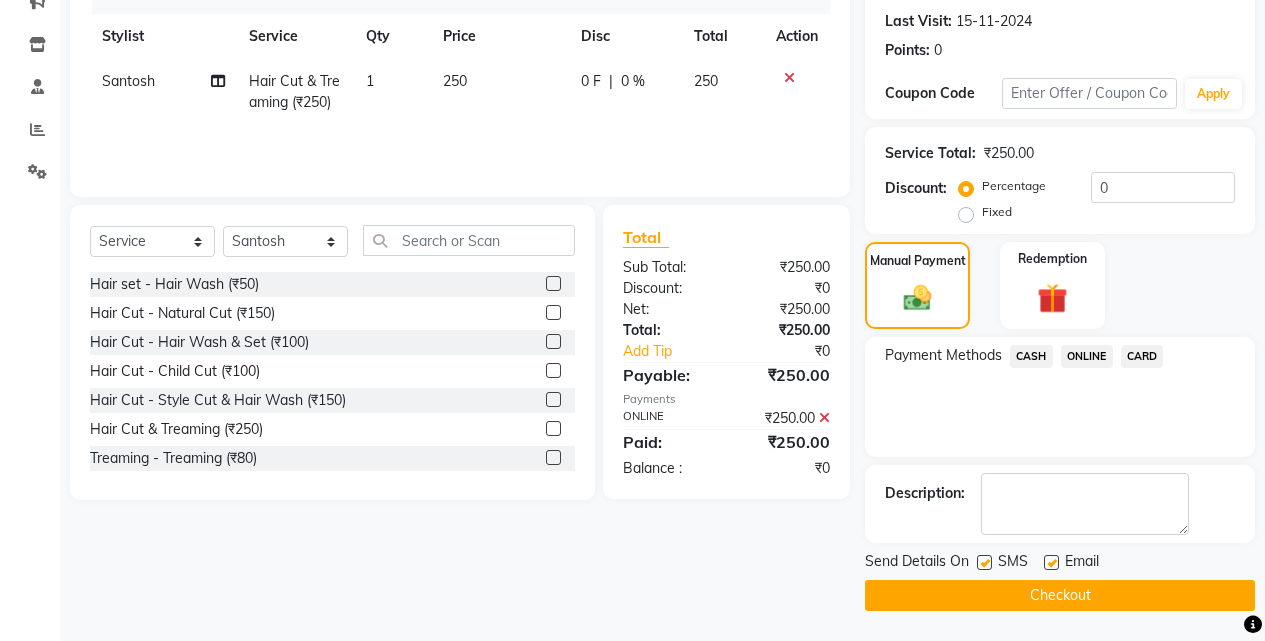 click on "Checkout" 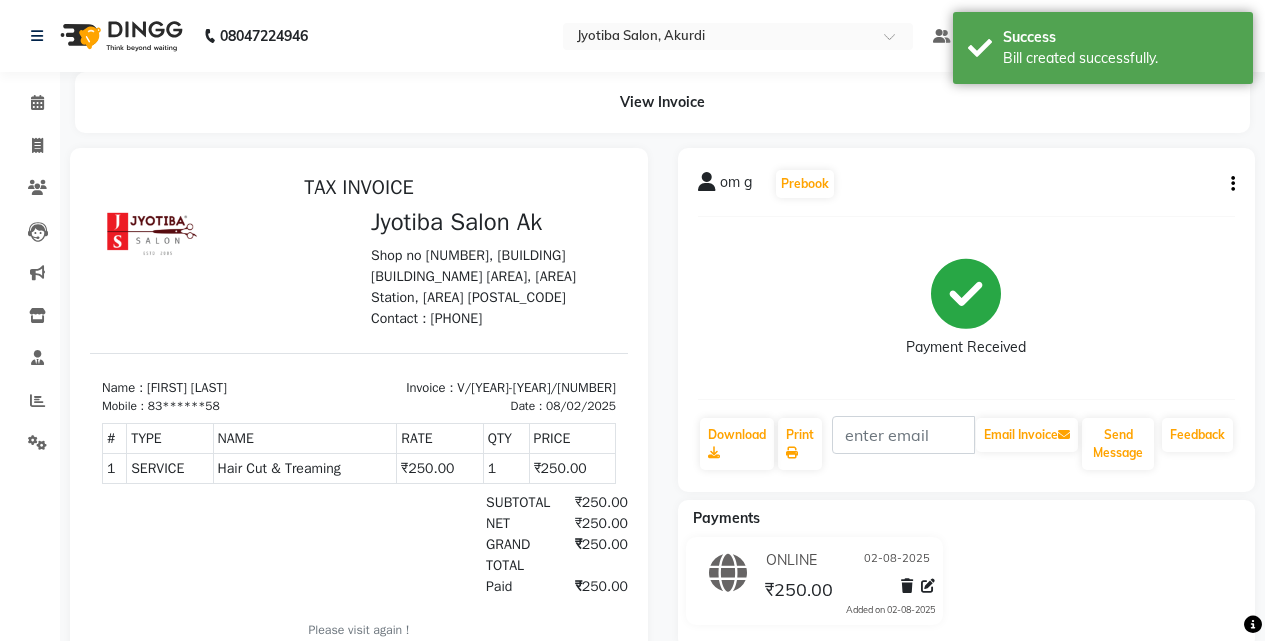 scroll, scrollTop: 0, scrollLeft: 0, axis: both 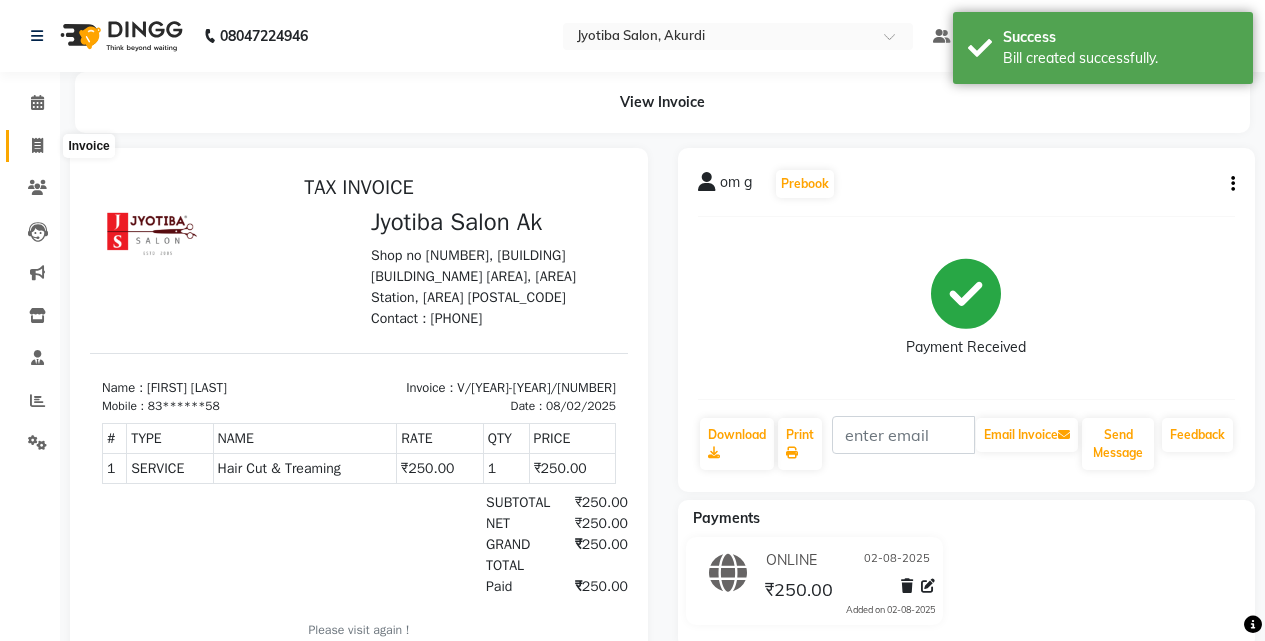 click 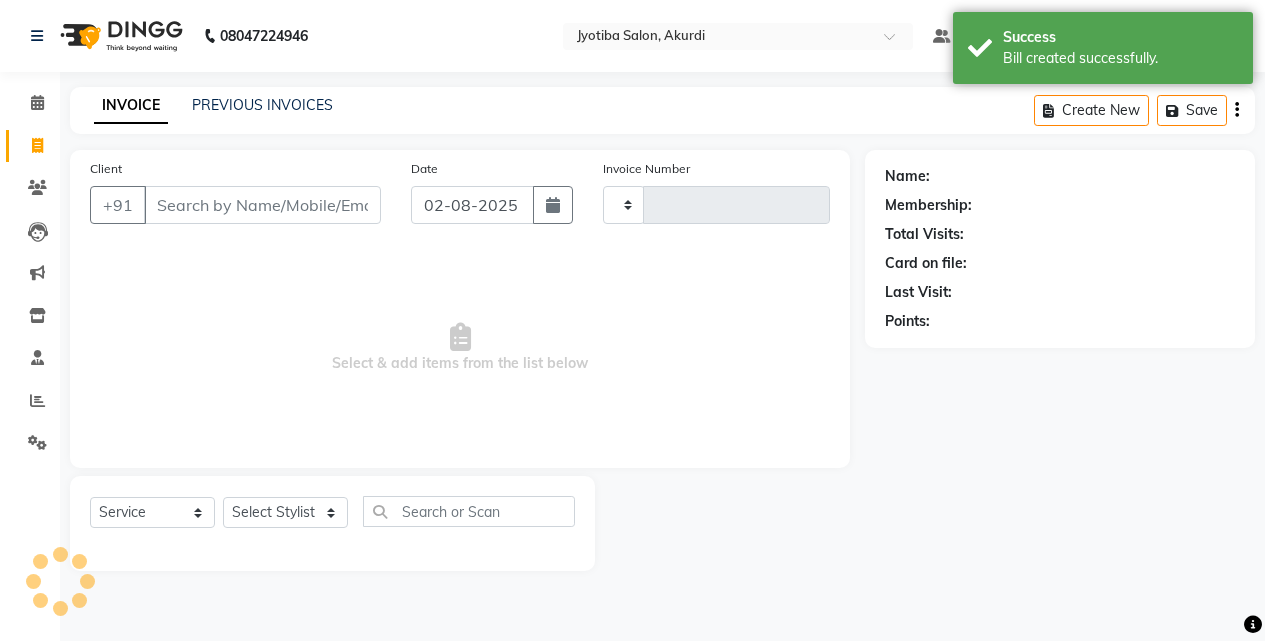 type on "4052" 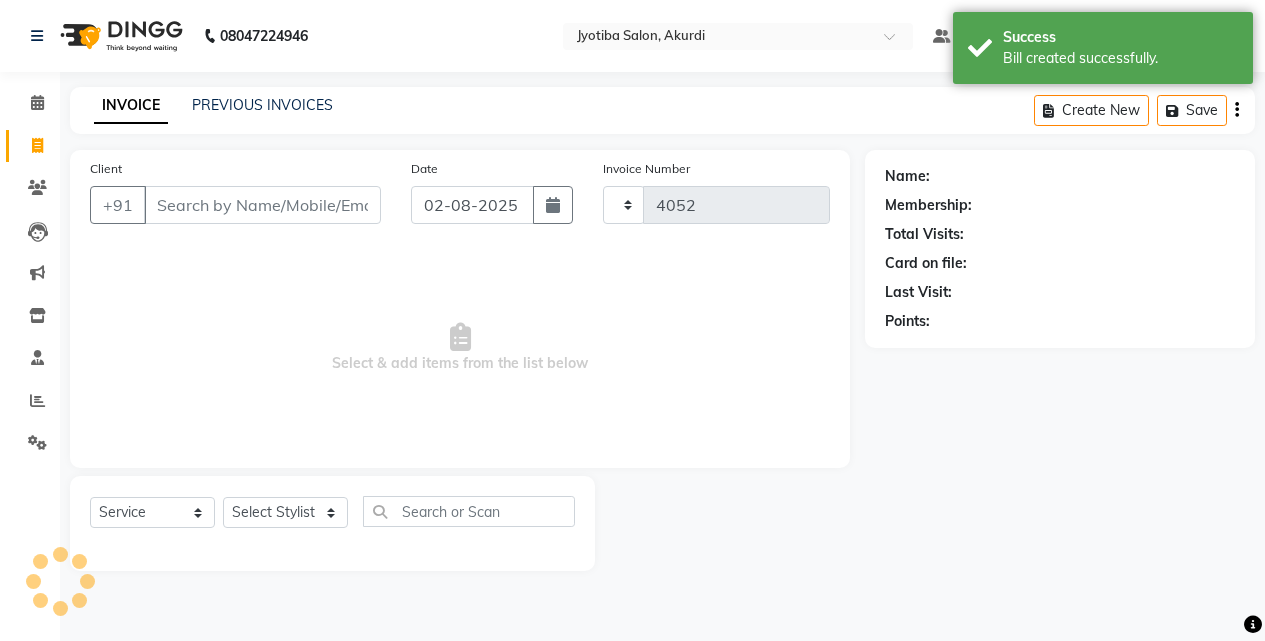select on "557" 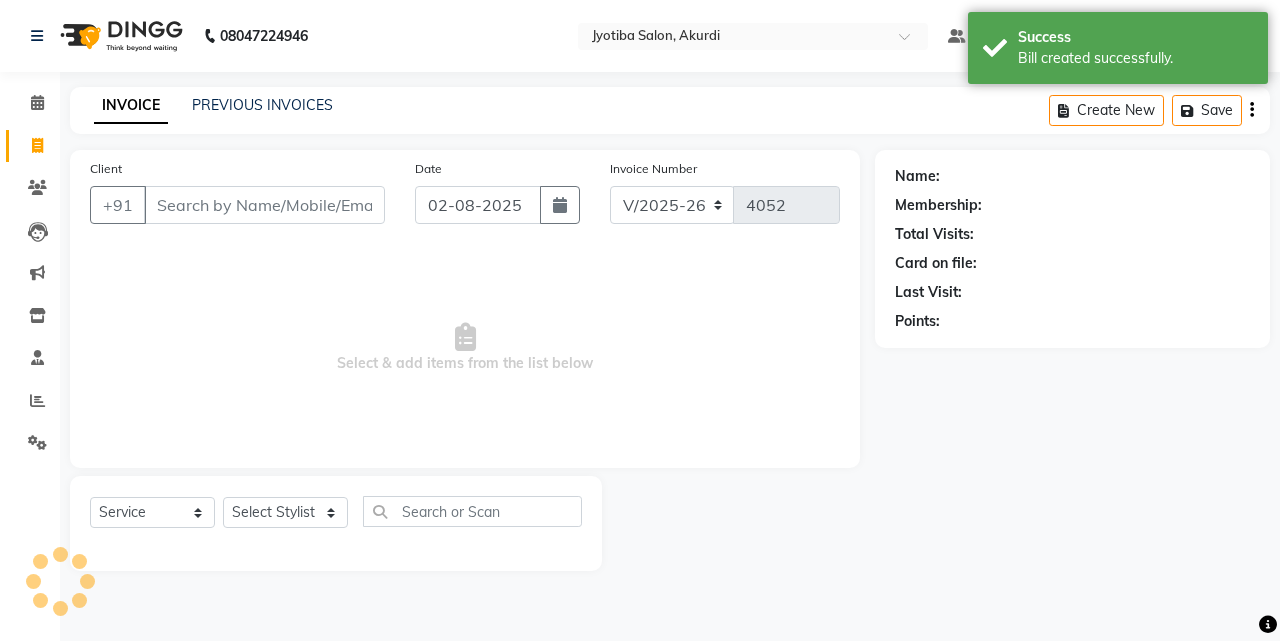 click on "Client" at bounding box center [264, 205] 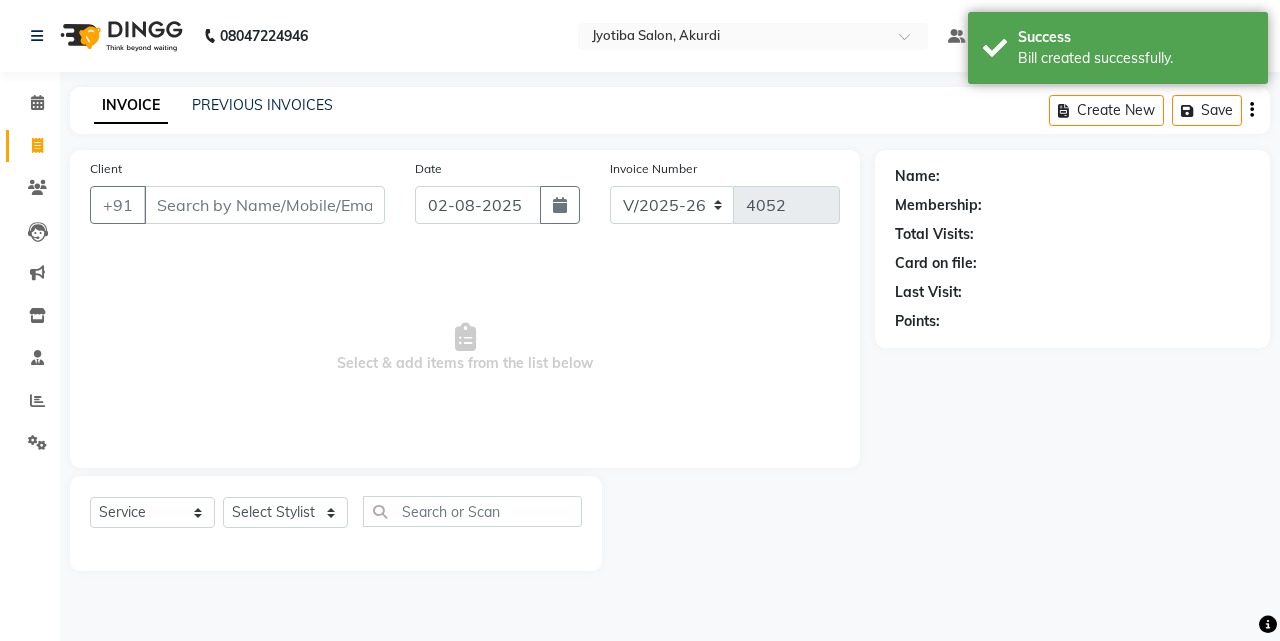 click on "Client" at bounding box center (264, 205) 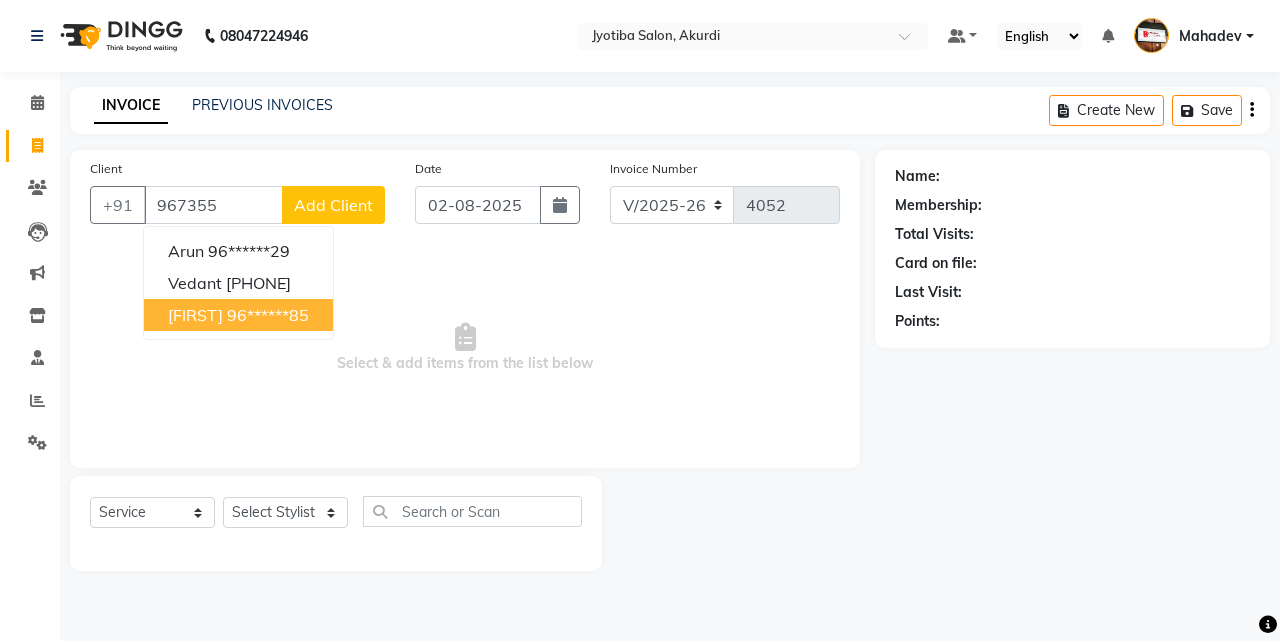 click on "[FIRST]" at bounding box center [195, 315] 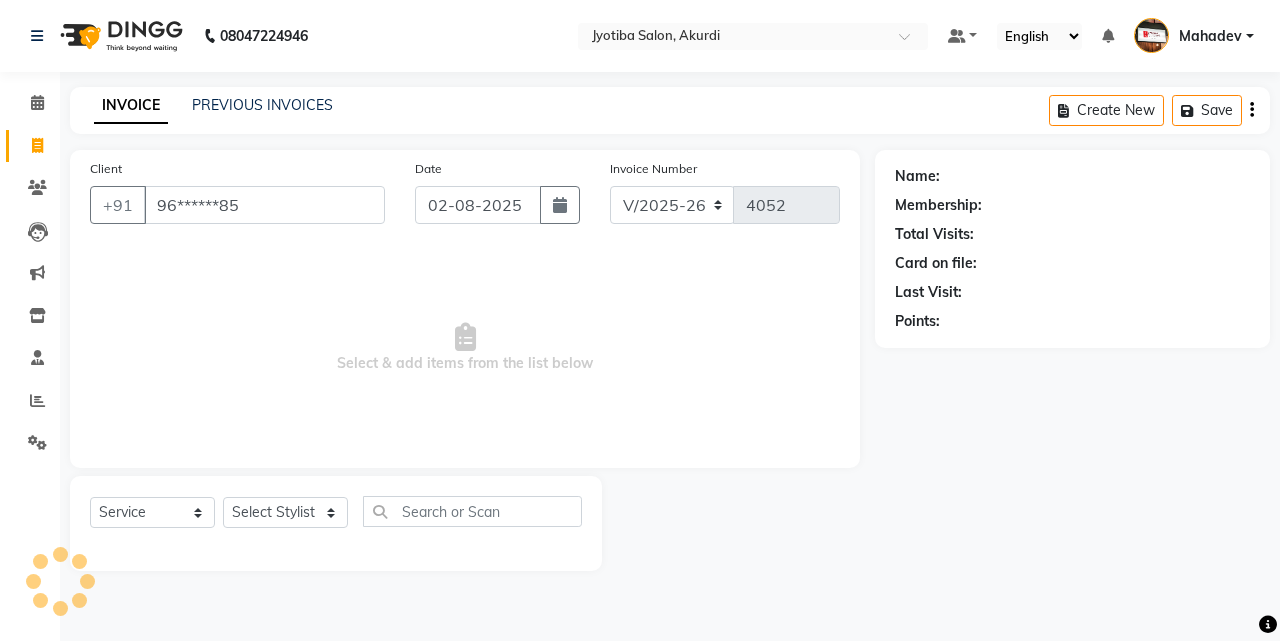 type on "96******85" 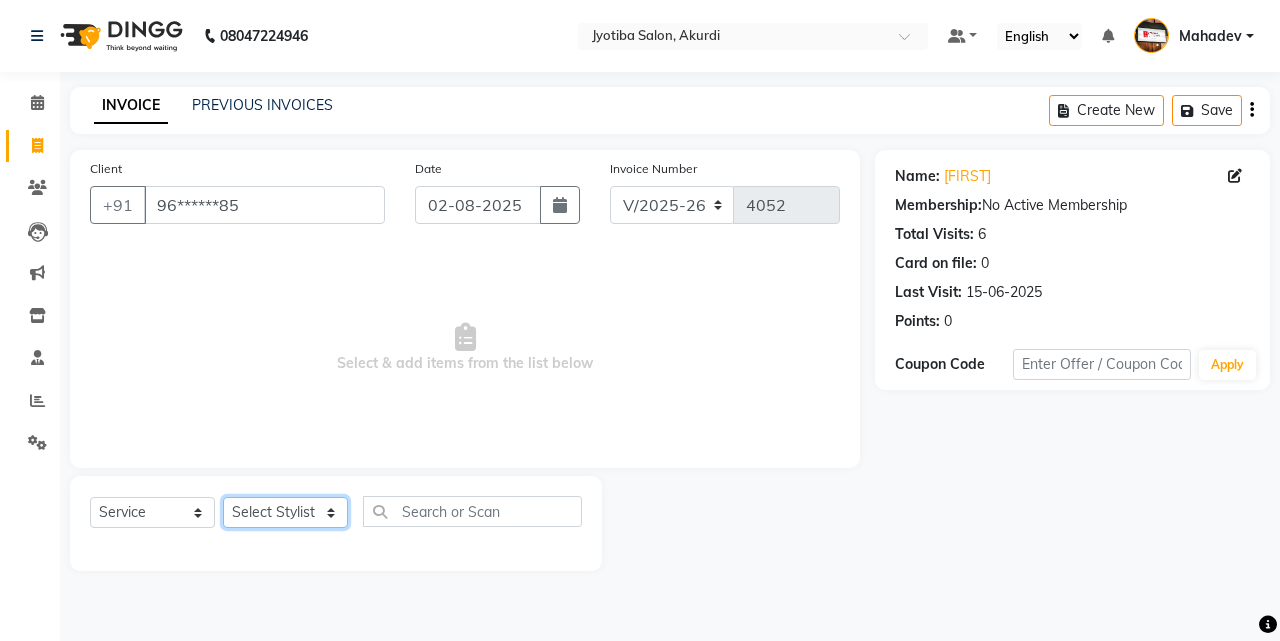 click on "Select Stylist [FIRST] [LAST] [FIRST] [LAST] [FIRST] [LAST] [FIRST] [LAST] [FIRST] [LAST] [FIRST] [LAST] [FIRST] [LAST] [FIRST] [LAST] [FIRST] [LAST] [FIRST] [LAST] [FIRST] [LAST]" 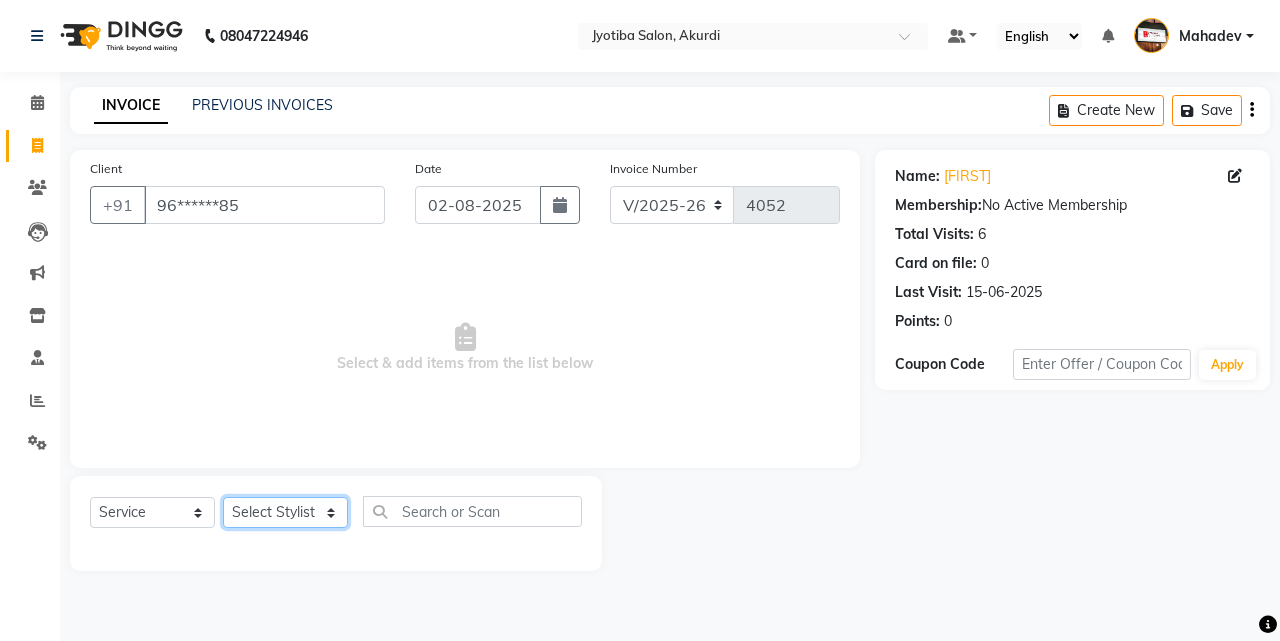 select on "86627" 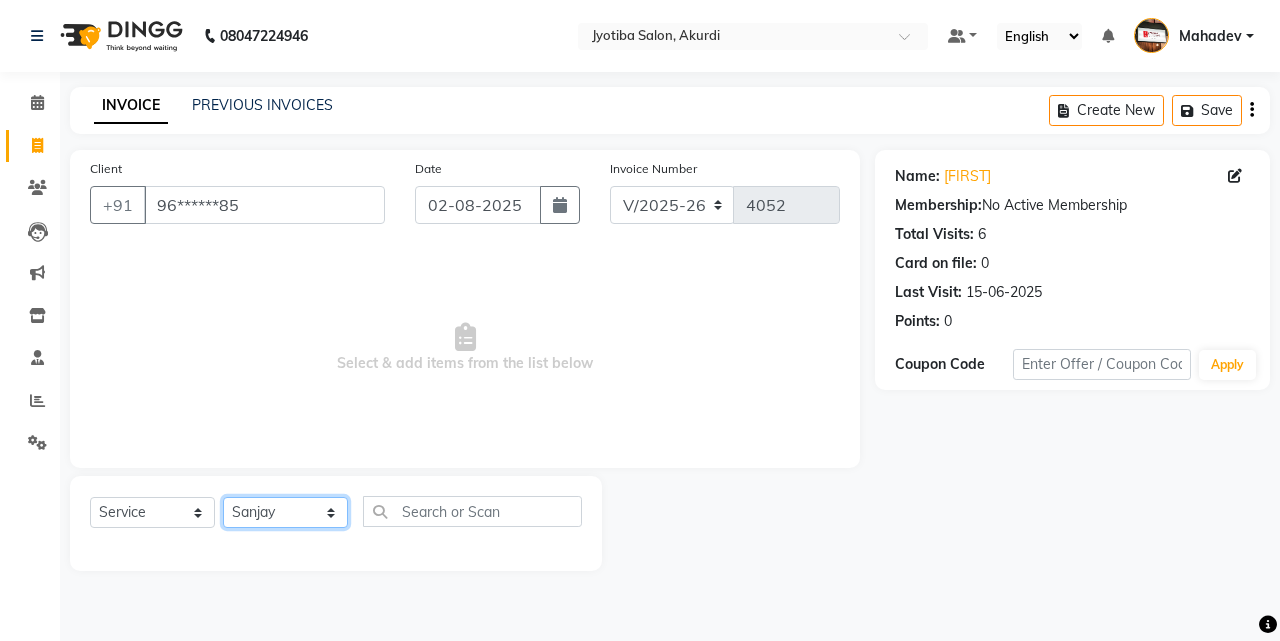 click on "Select Stylist [FIRST] [LAST] [FIRST] [LAST] [FIRST] [LAST] [FIRST] [LAST] [FIRST] [LAST] [FIRST] [LAST] [FIRST] [LAST] [FIRST] [LAST] [FIRST] [LAST] [FIRST] [LAST] [FIRST] [LAST]" 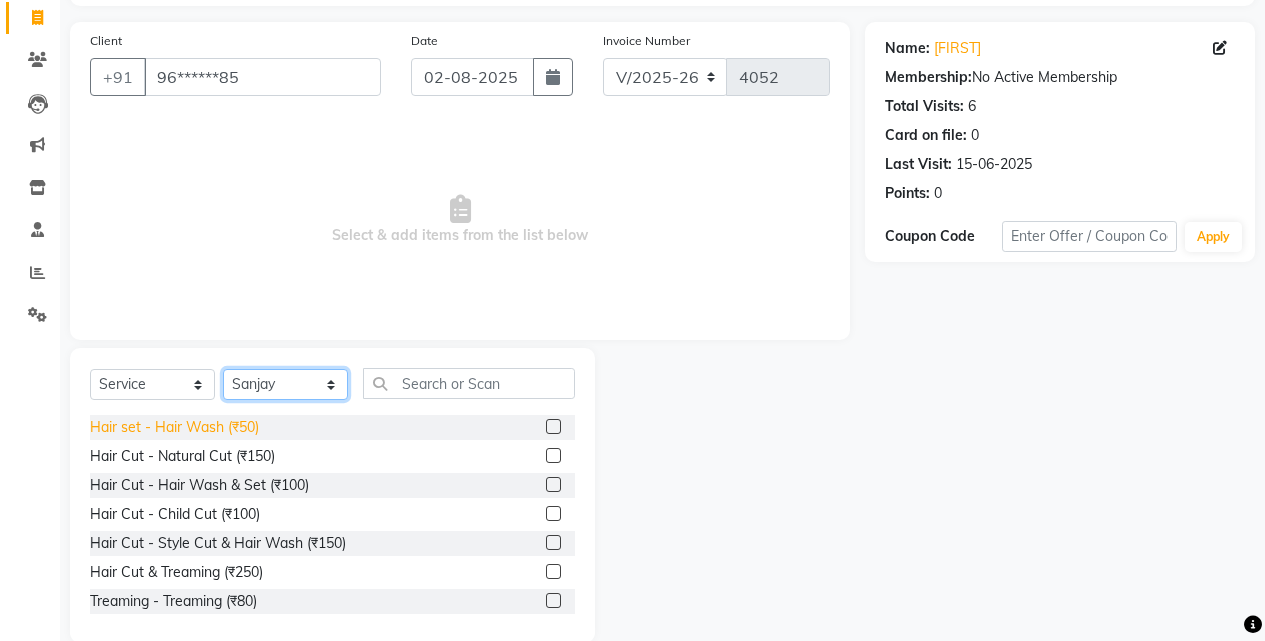 scroll, scrollTop: 160, scrollLeft: 0, axis: vertical 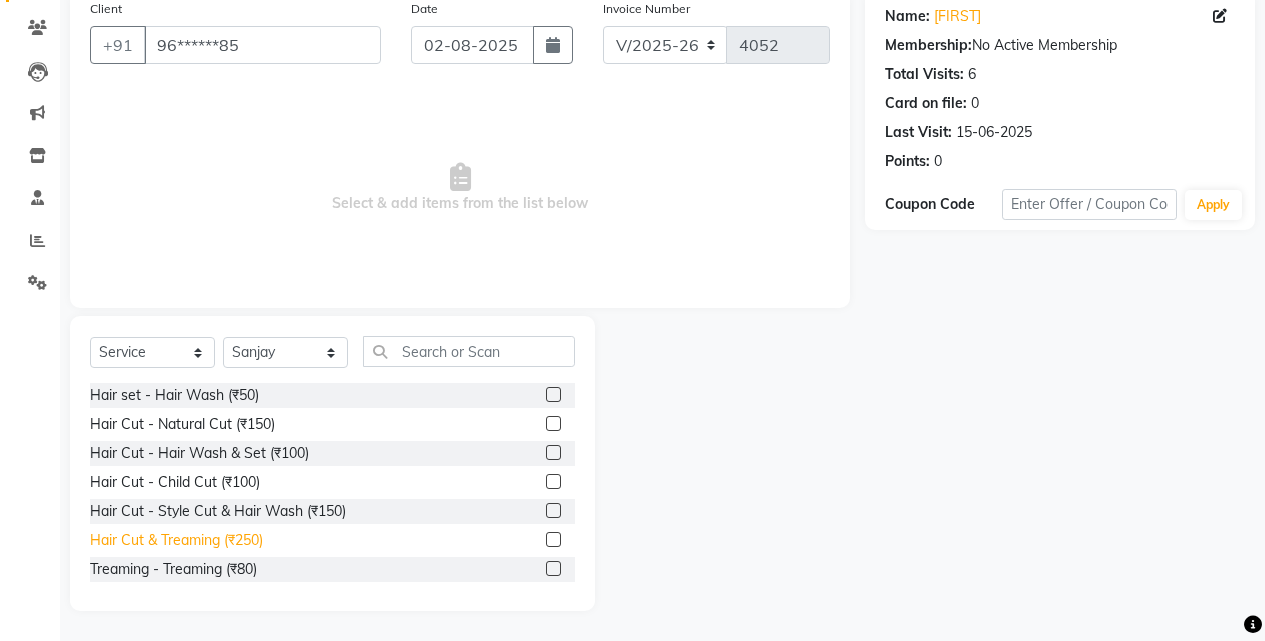 click on "Hair Cut & Treaming  (₹250)" 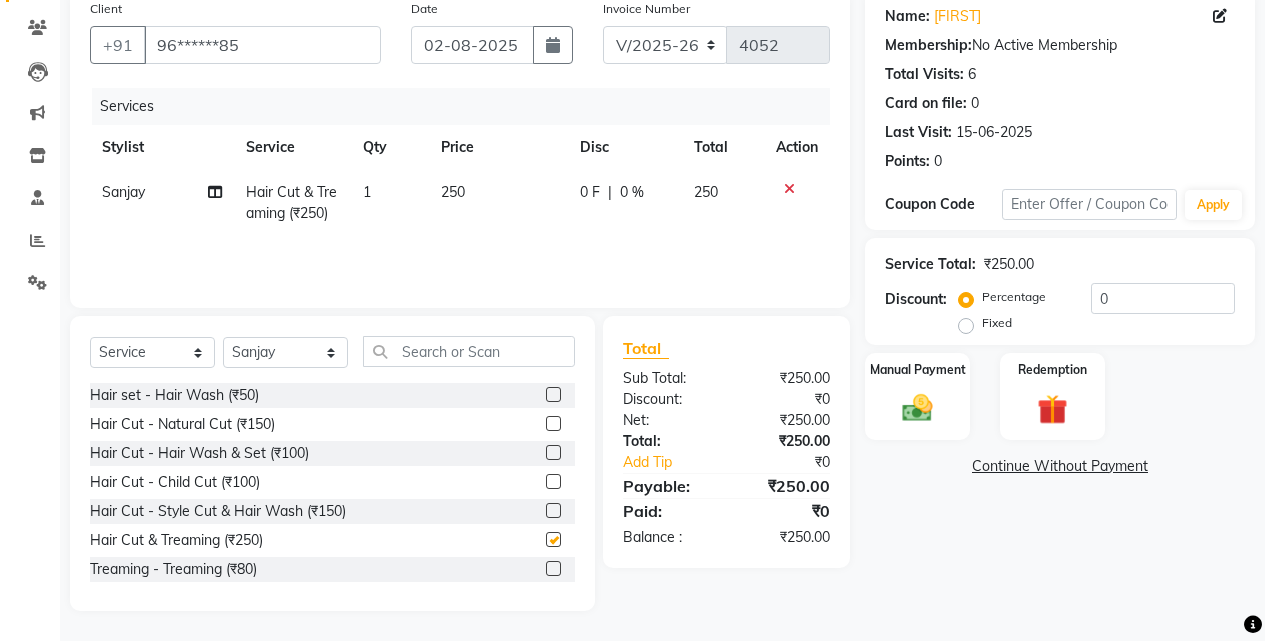 checkbox on "false" 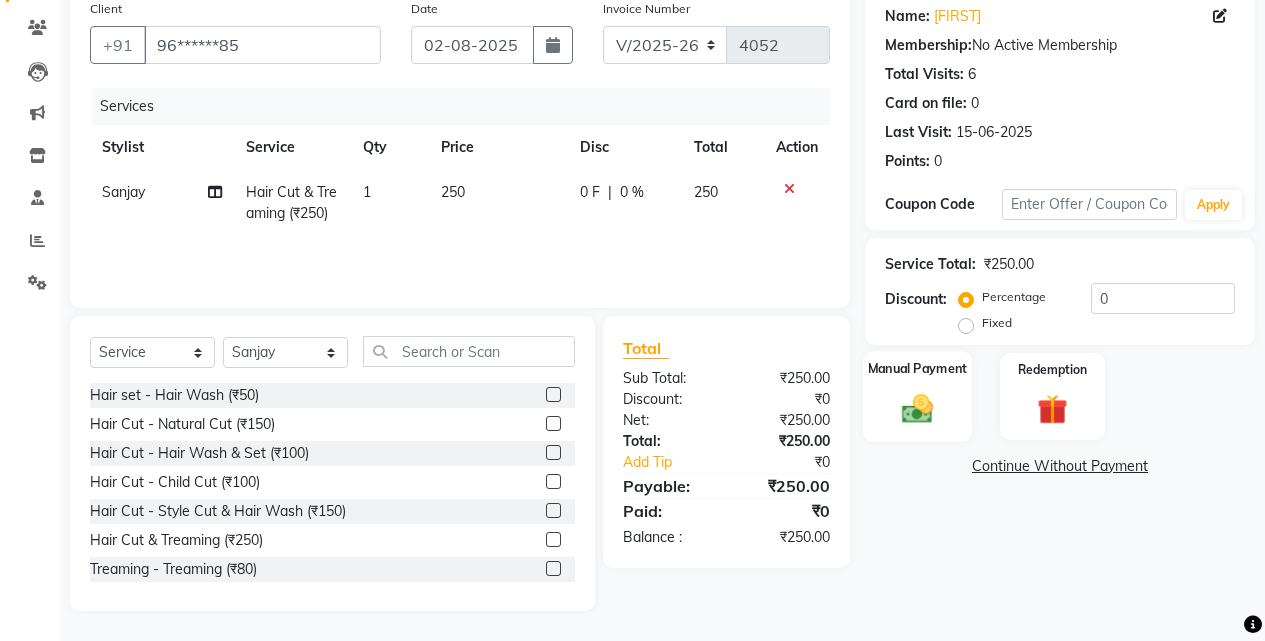 click 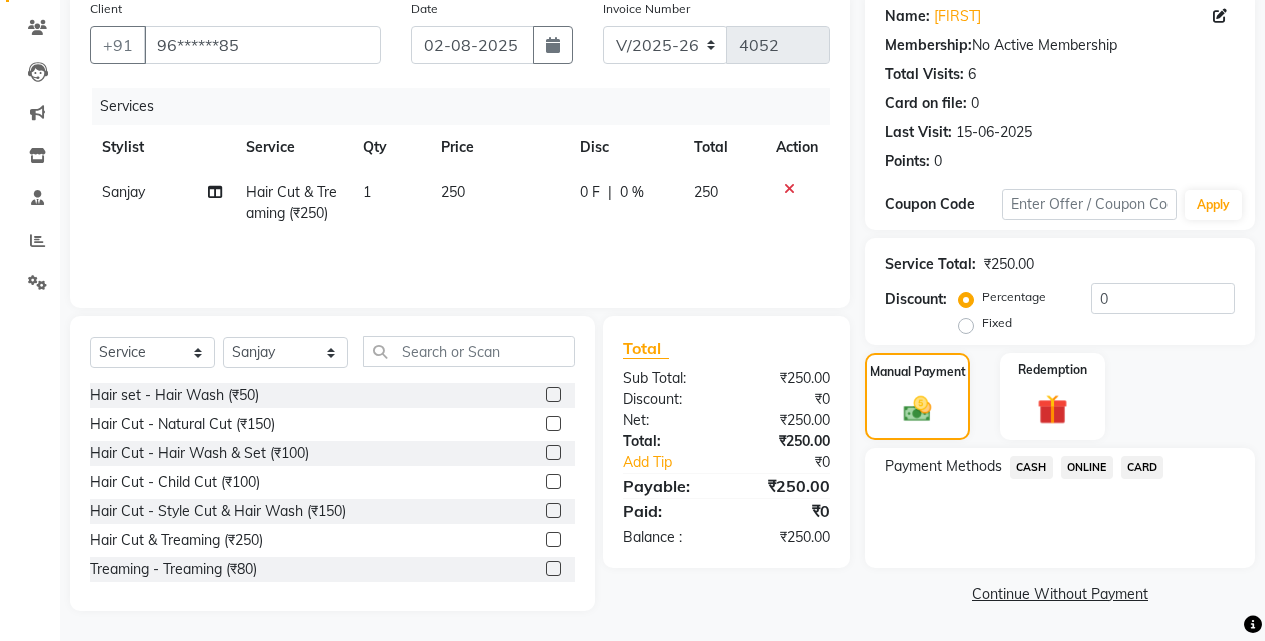 click on "ONLINE" 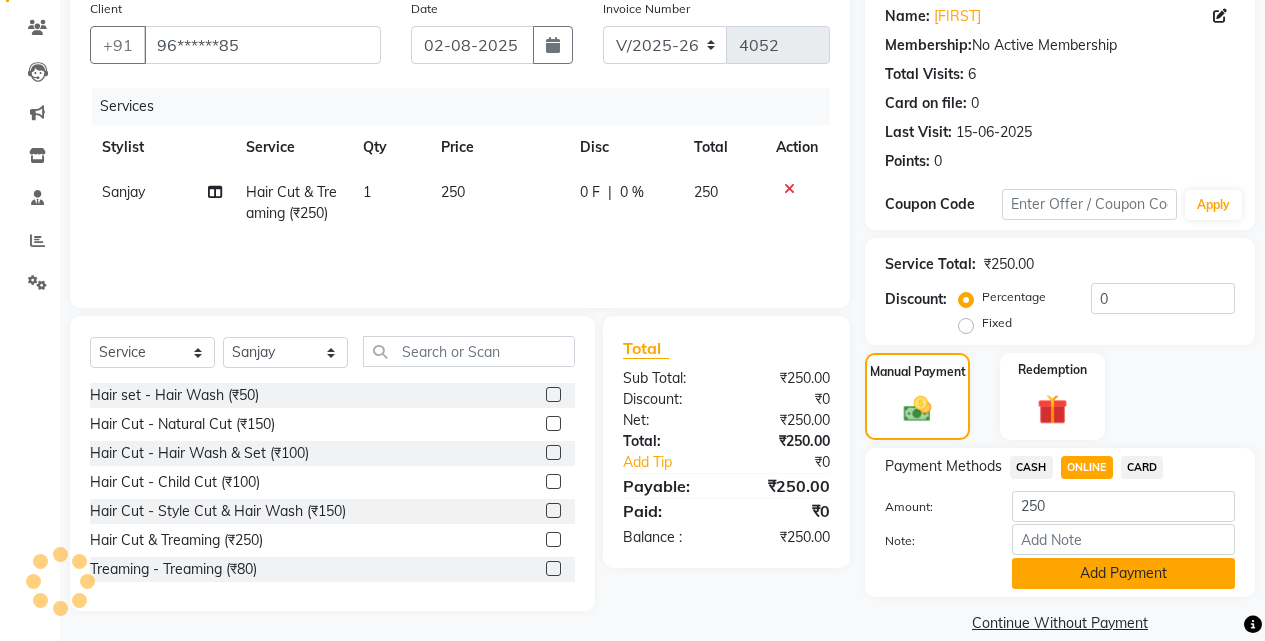 click on "Add Payment" 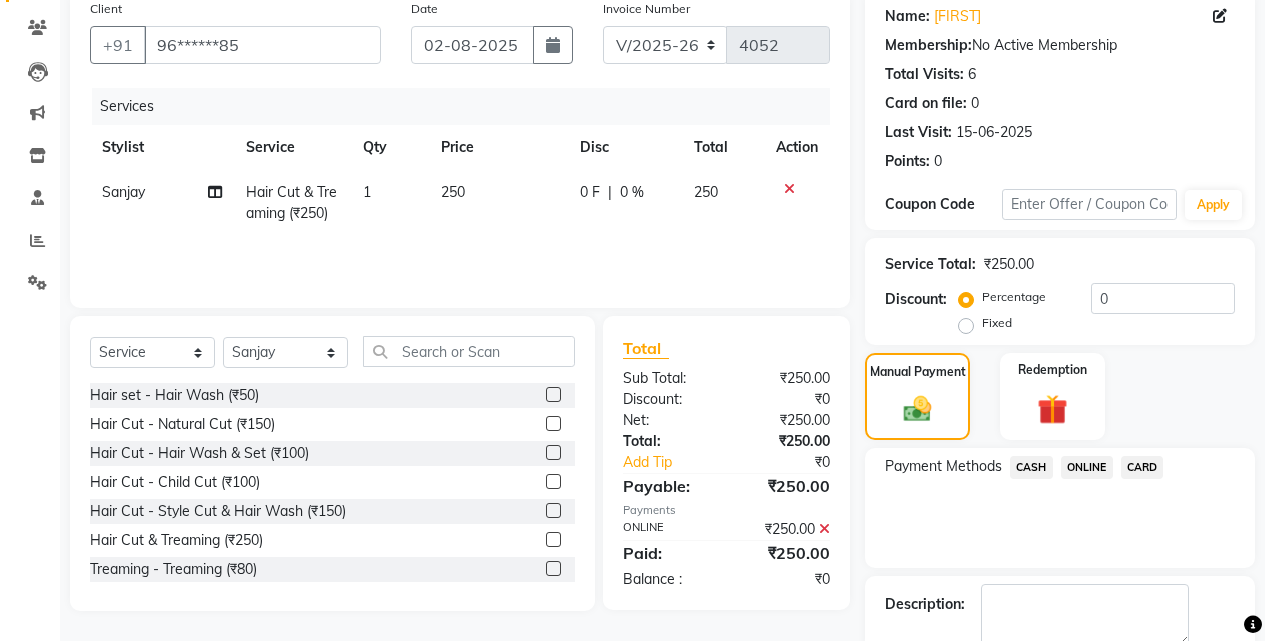 scroll, scrollTop: 271, scrollLeft: 0, axis: vertical 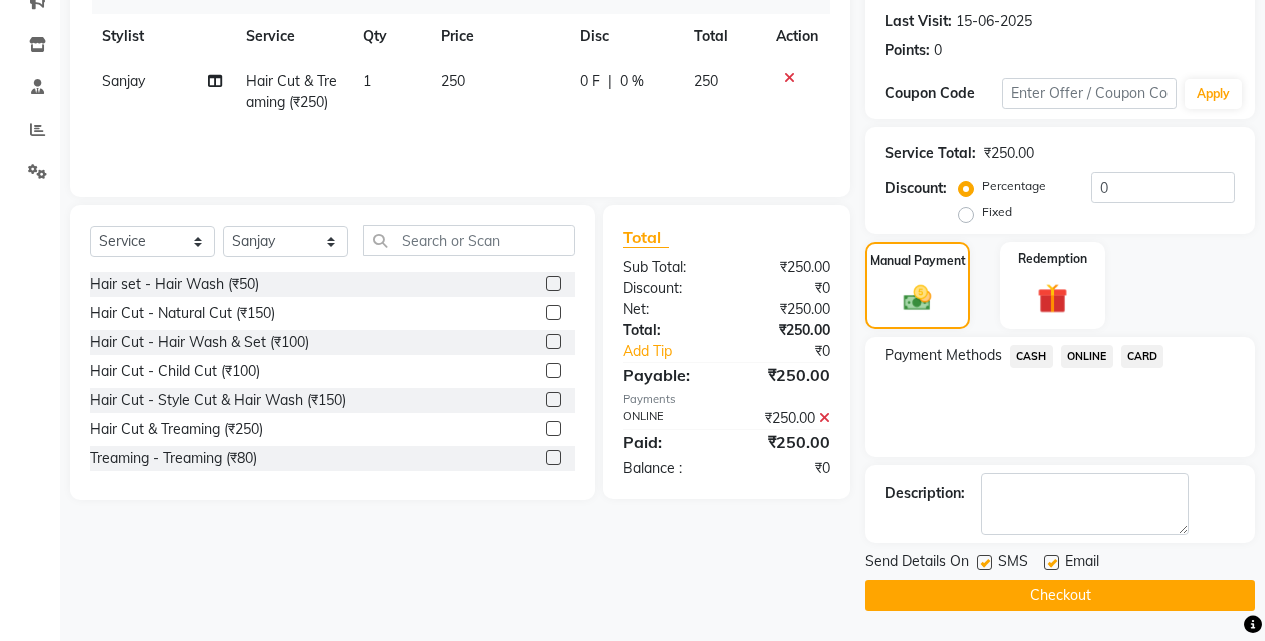 click on "Checkout" 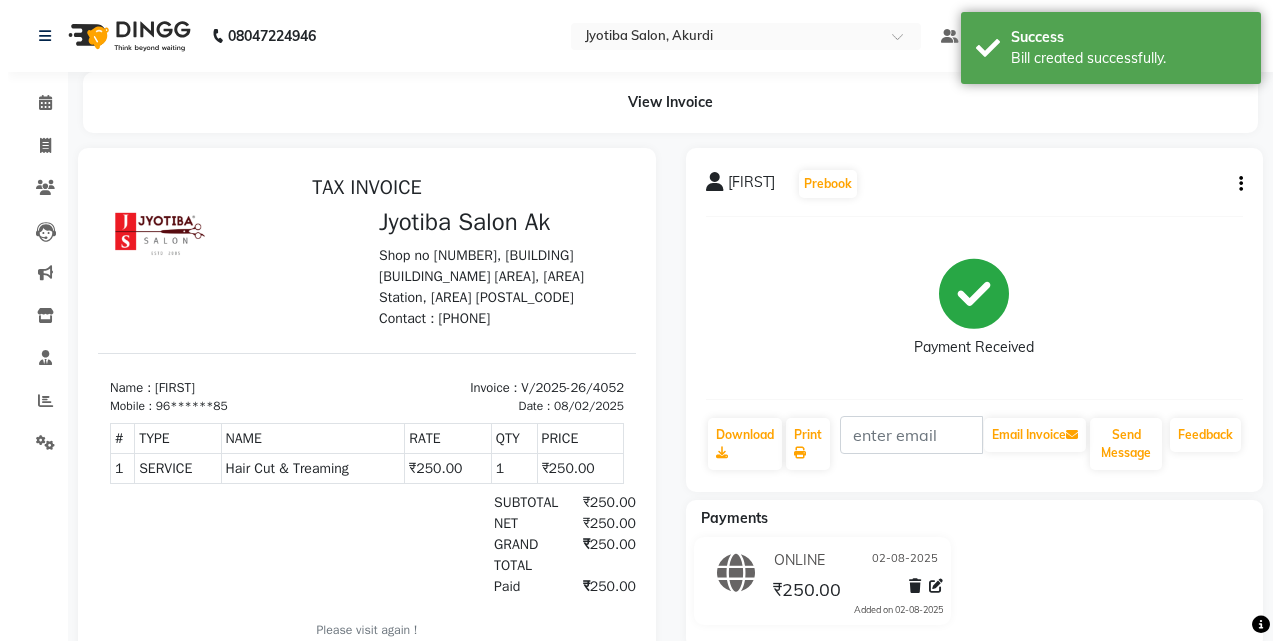 scroll, scrollTop: 0, scrollLeft: 0, axis: both 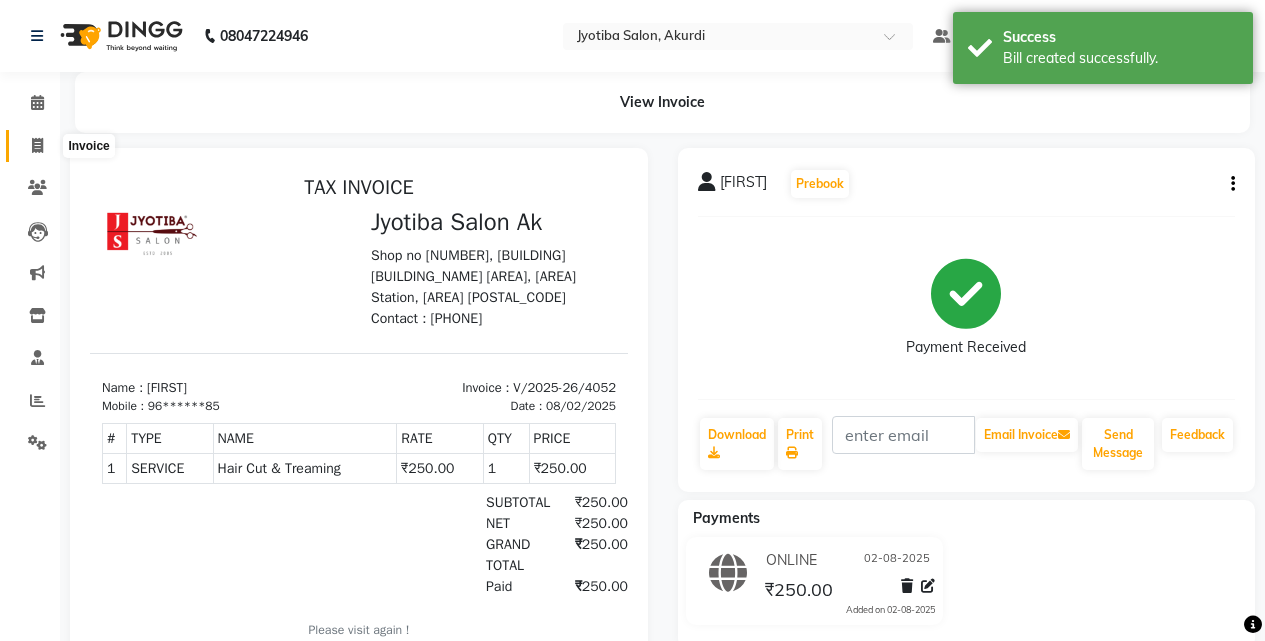 click 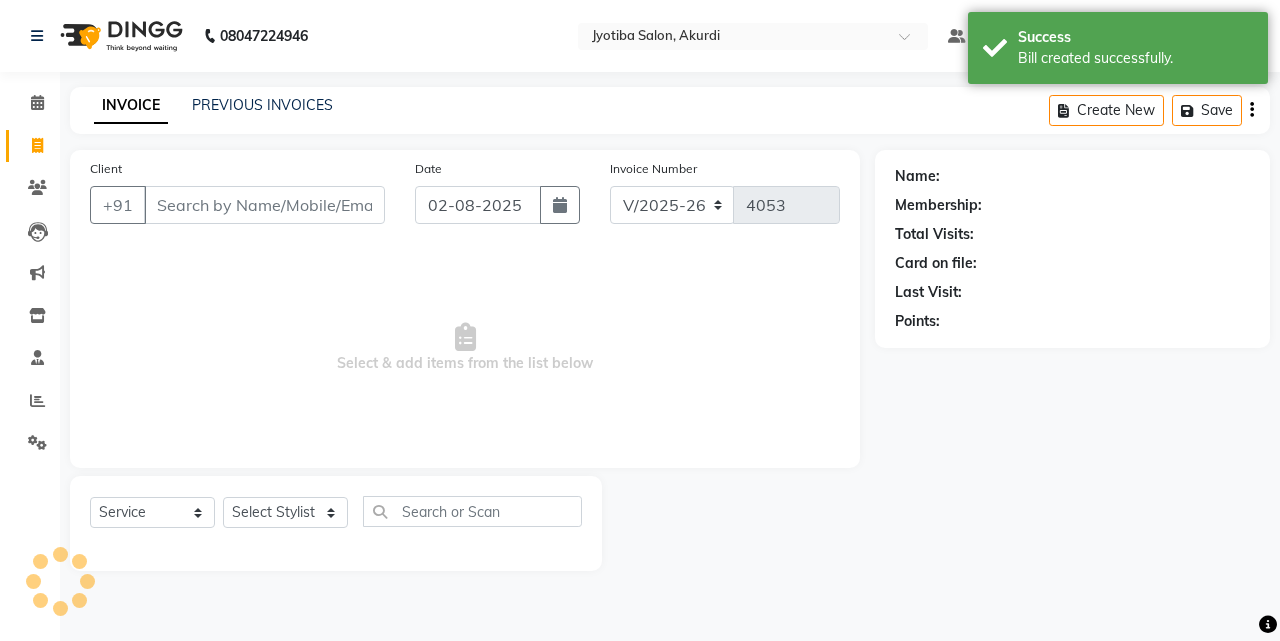 click on "Client" at bounding box center (264, 205) 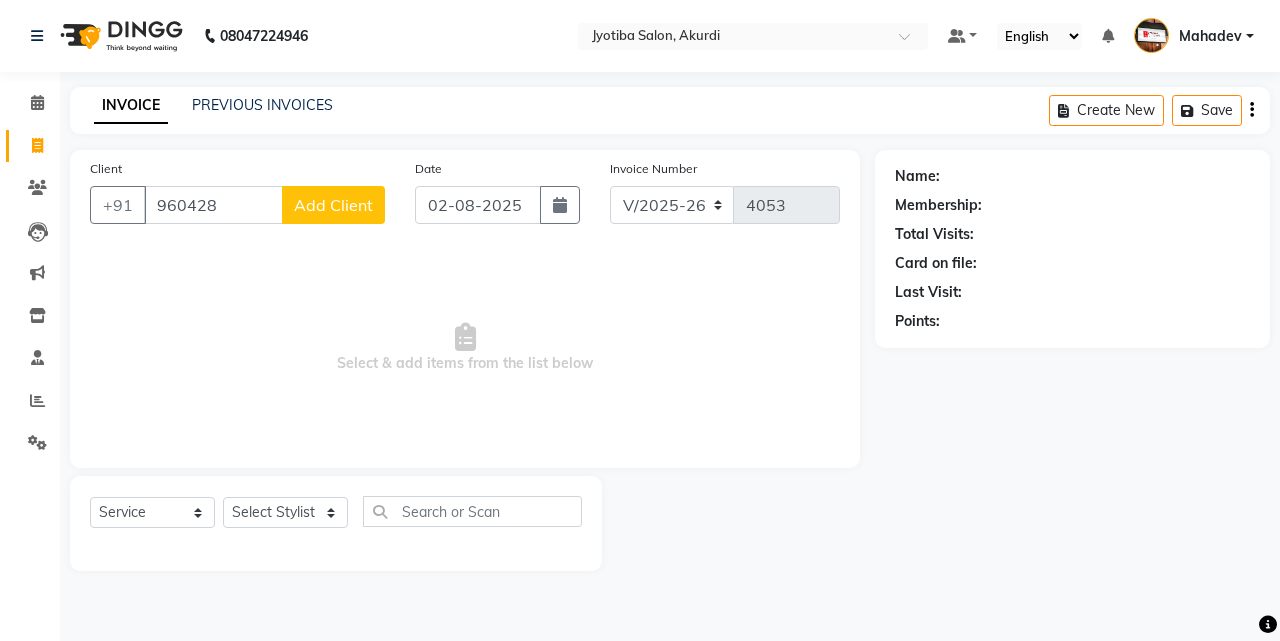 click on "Select & add items from the list below" at bounding box center [465, 348] 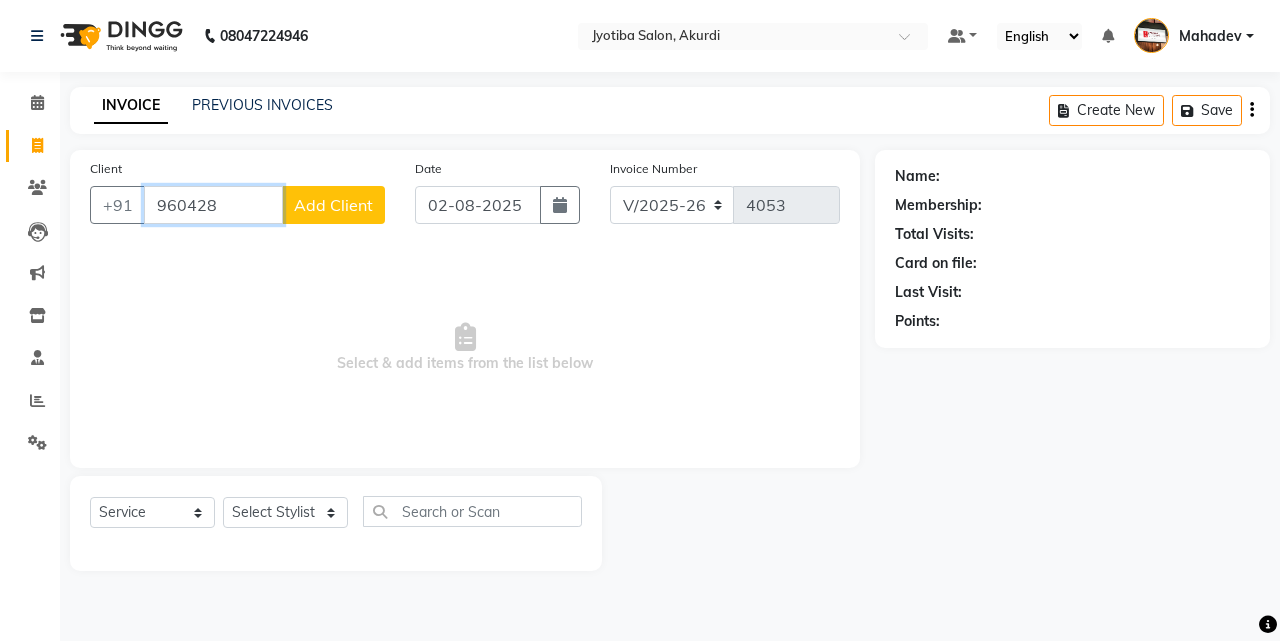 click on "960428" at bounding box center [213, 205] 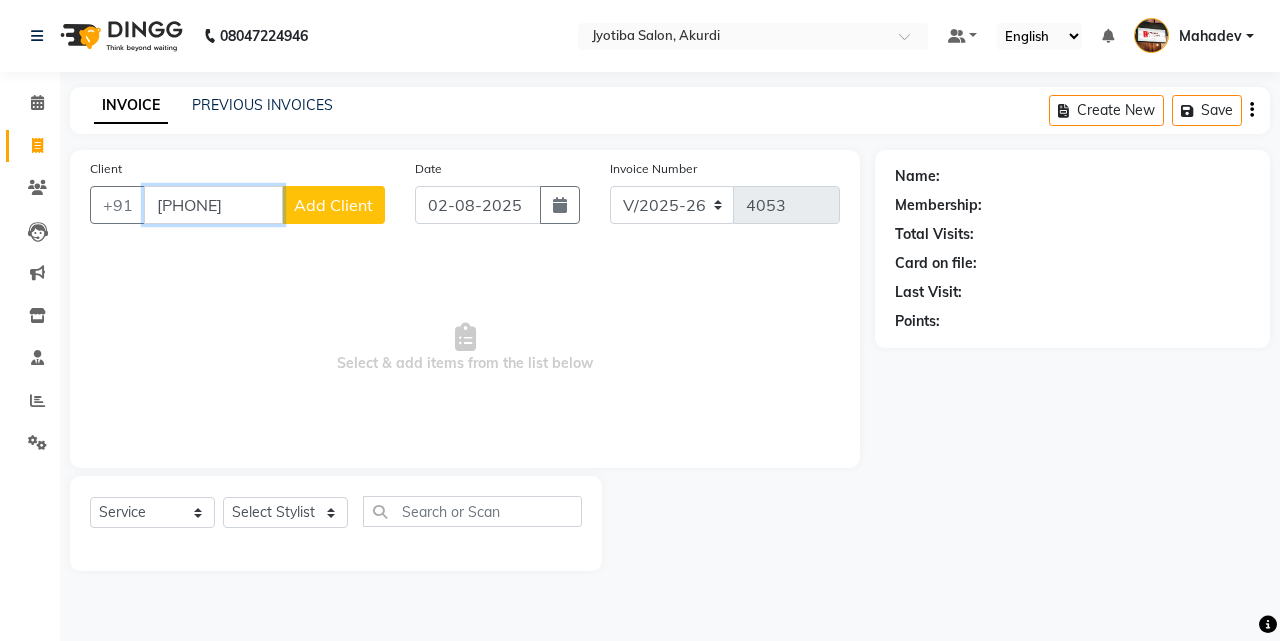 type on "[PHONE]" 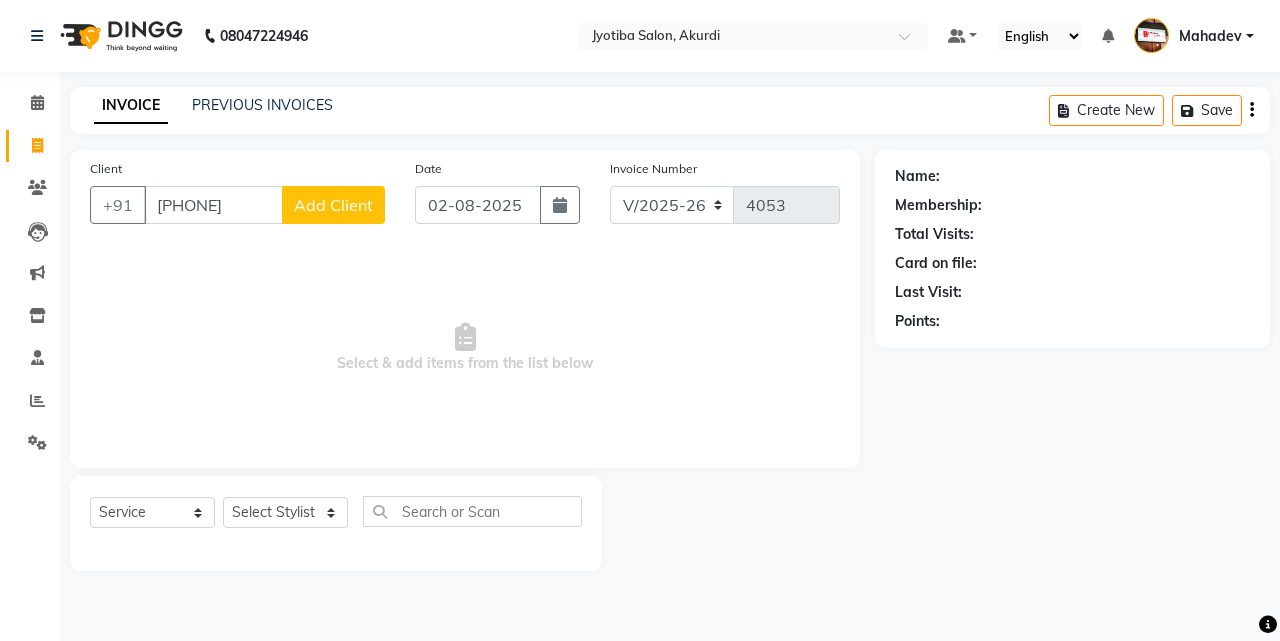 click on "Add Client" 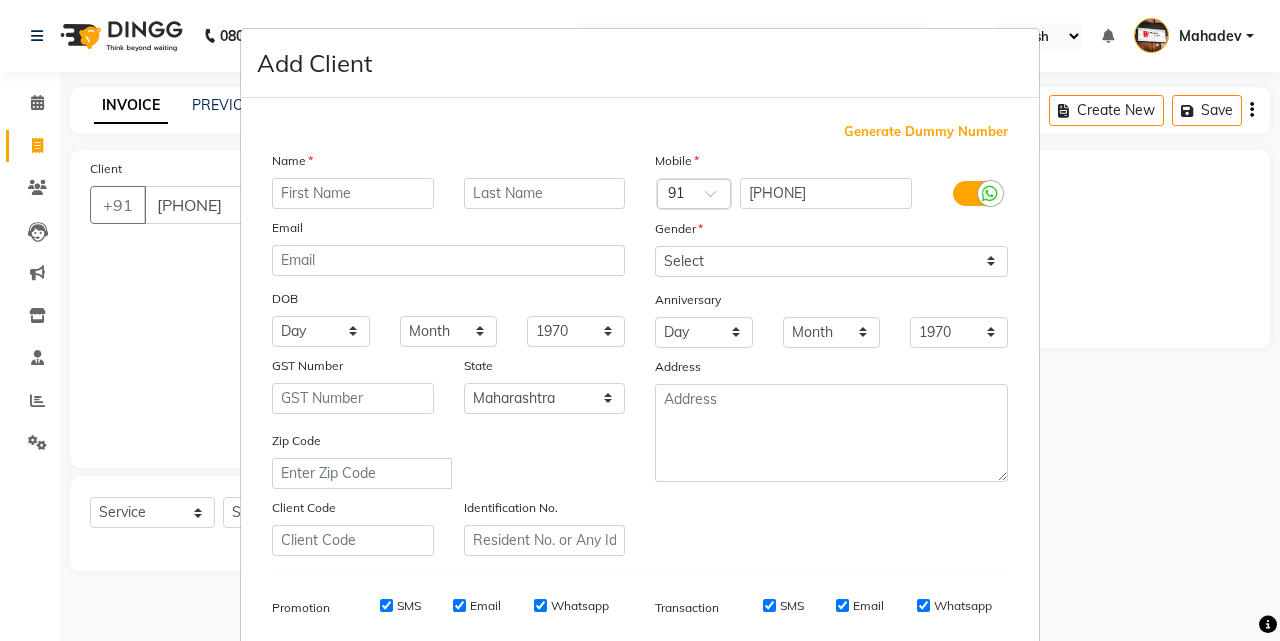click at bounding box center [353, 193] 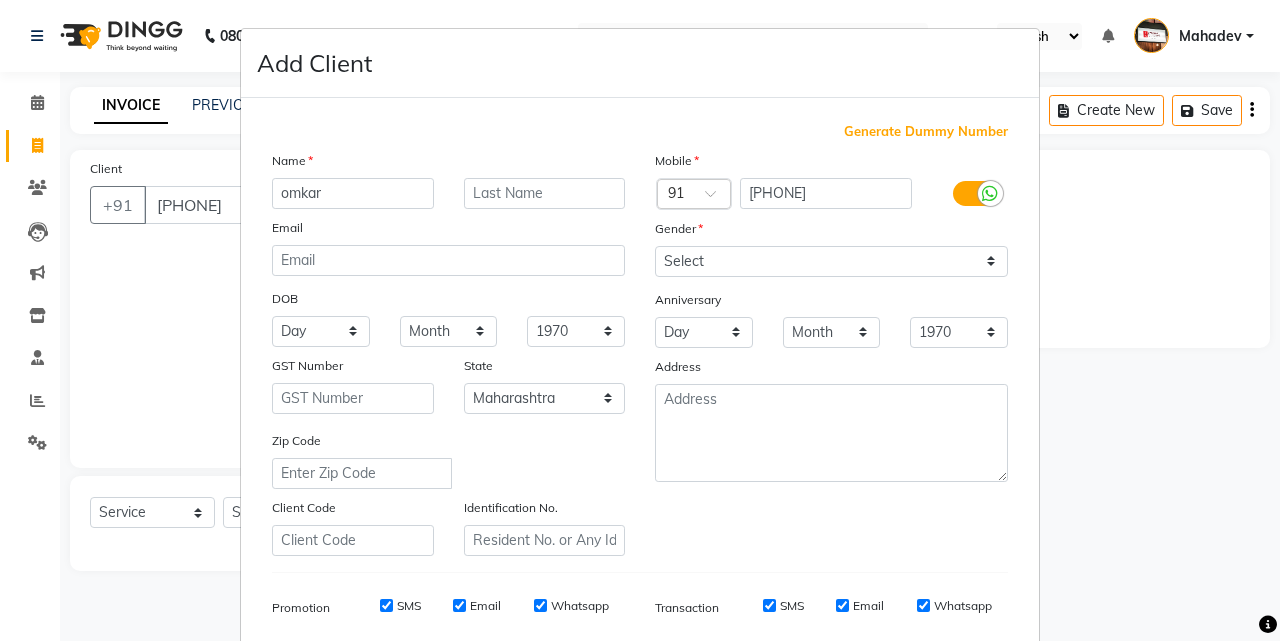 type on "omkar" 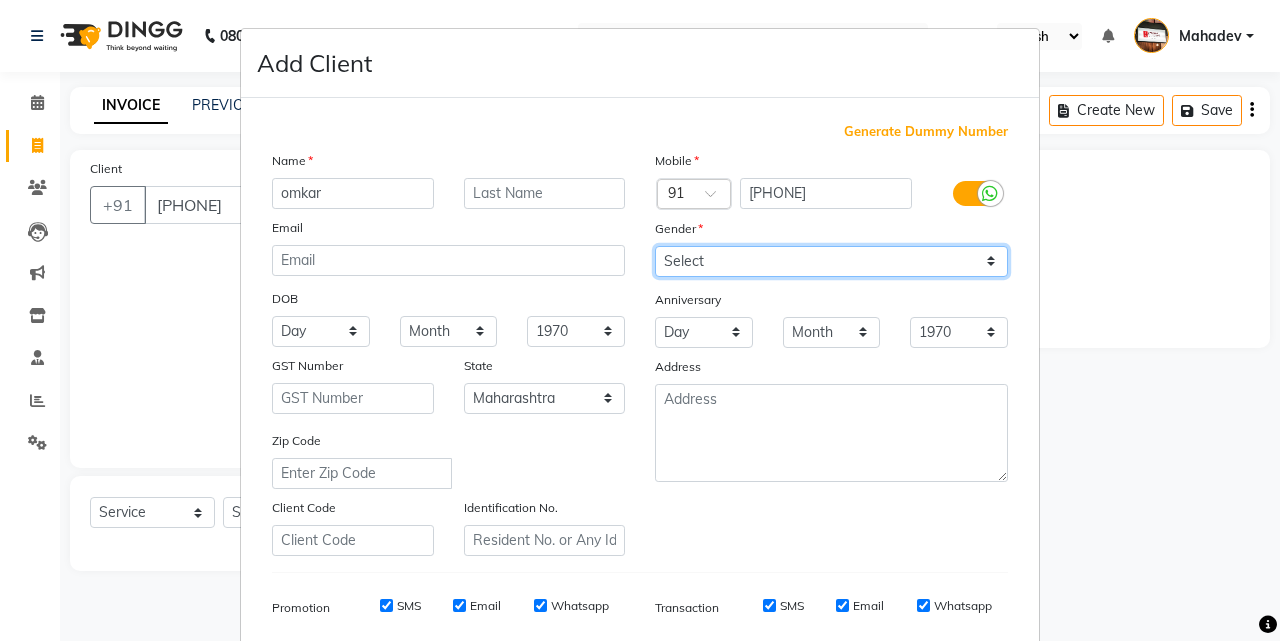 click on "Select Male Female Other Prefer Not To Say" at bounding box center [831, 261] 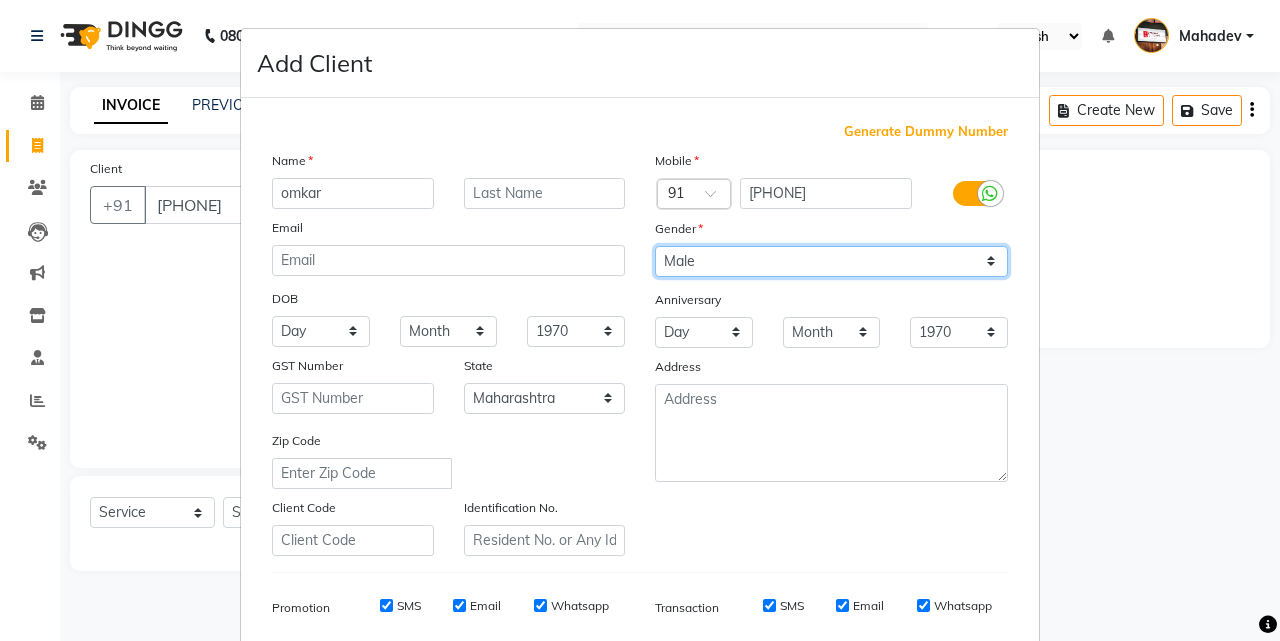 click on "Select Male Female Other Prefer Not To Say" at bounding box center [831, 261] 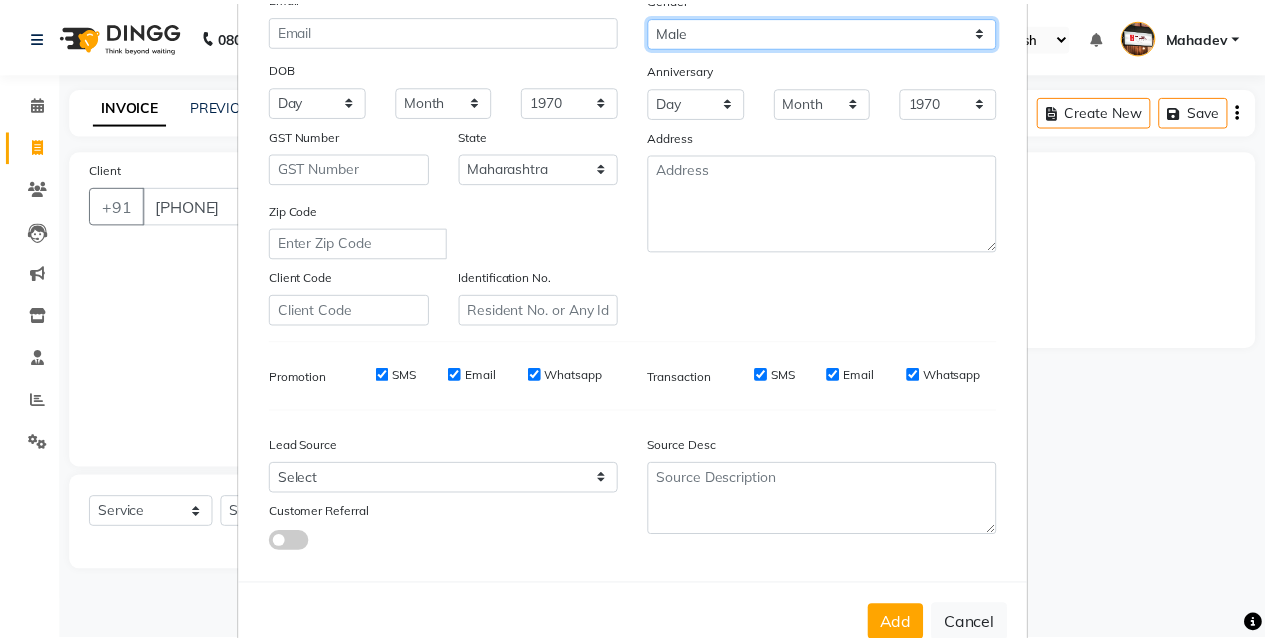 scroll, scrollTop: 282, scrollLeft: 0, axis: vertical 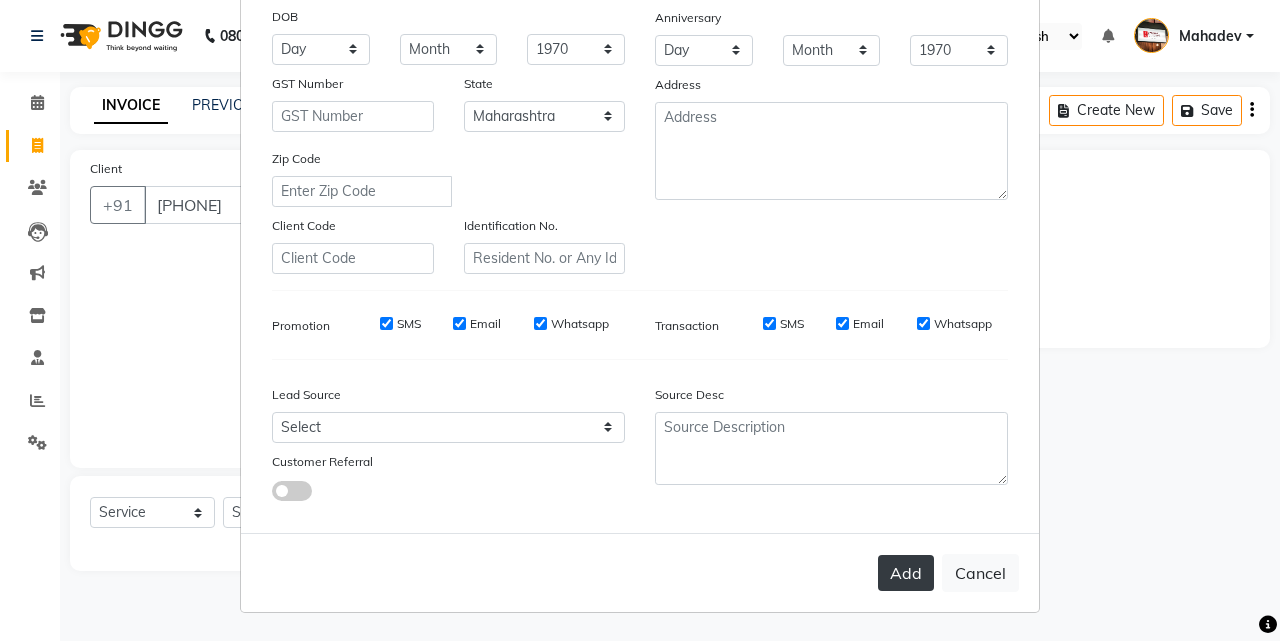 click on "Add" at bounding box center [906, 573] 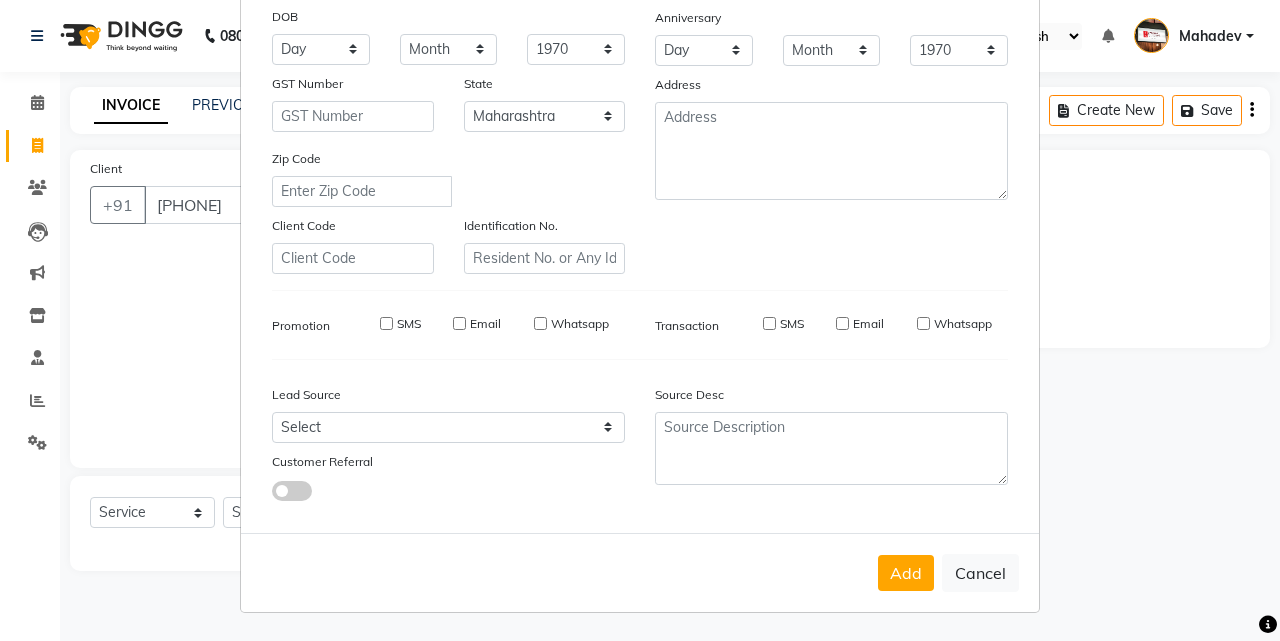 type on "96******71" 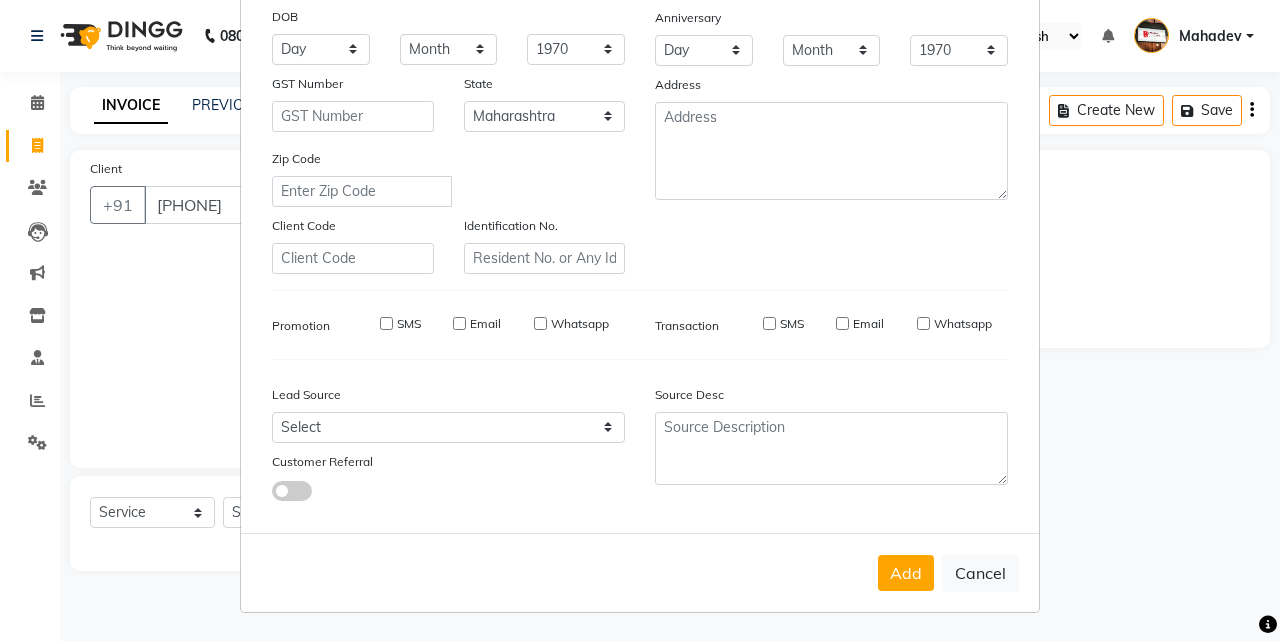 type 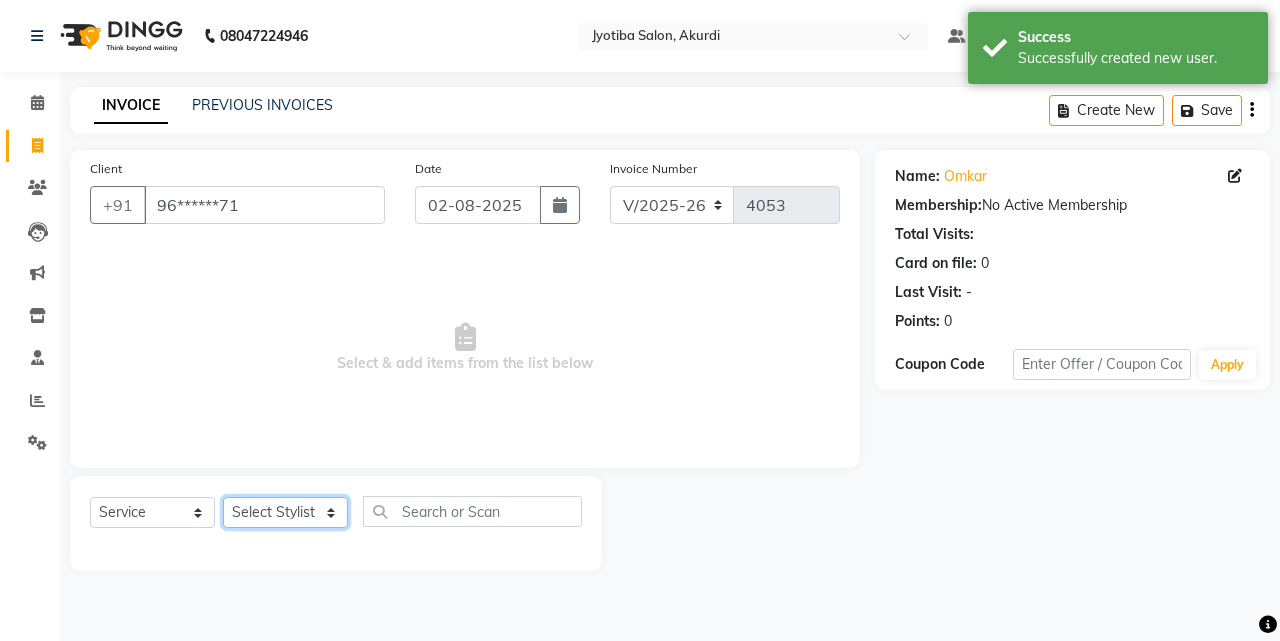click on "Select Stylist [FIRST] [LAST] [FIRST] [LAST] [FIRST] [LAST] [FIRST] [LAST] [FIRST] [LAST] [FIRST] [LAST] [FIRST] [LAST] [FIRST] [LAST] [FIRST] [LAST] [FIRST] [LAST] [FIRST] [LAST]" 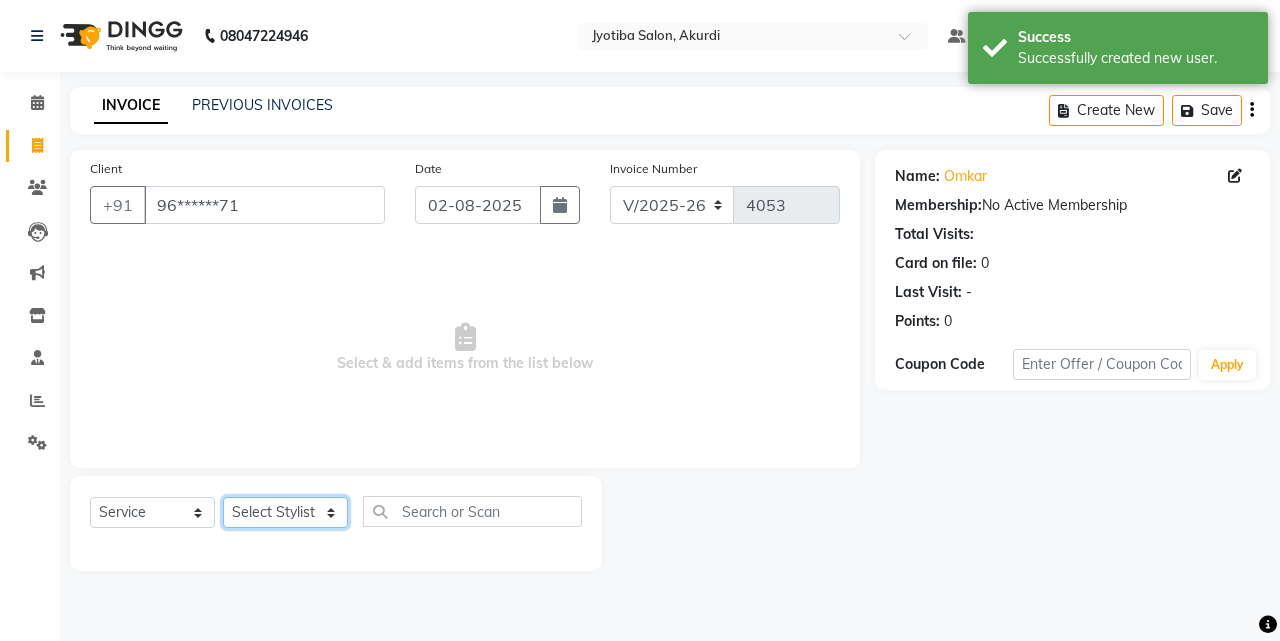 select on "78017" 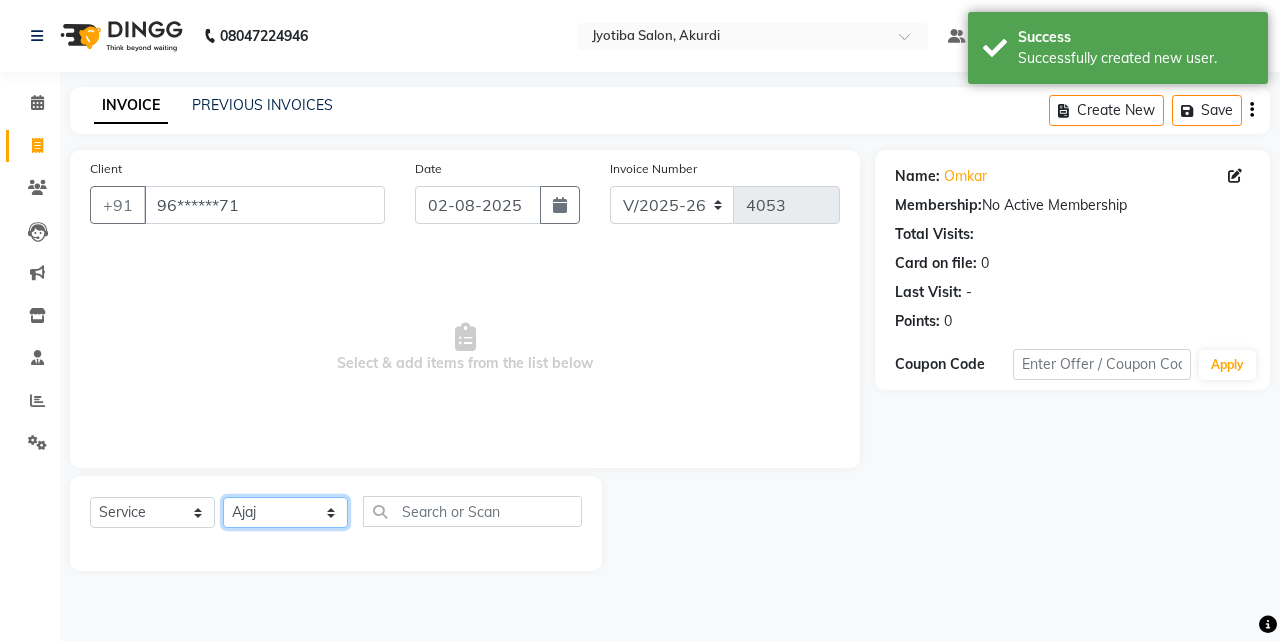 click on "Select Stylist [FIRST] [LAST] [FIRST] [LAST] [FIRST] [LAST] [FIRST] [LAST] [FIRST] [LAST] [FIRST] [LAST] [FIRST] [LAST] [FIRST] [LAST] [FIRST] [LAST] [FIRST] [LAST] [FIRST] [LAST]" 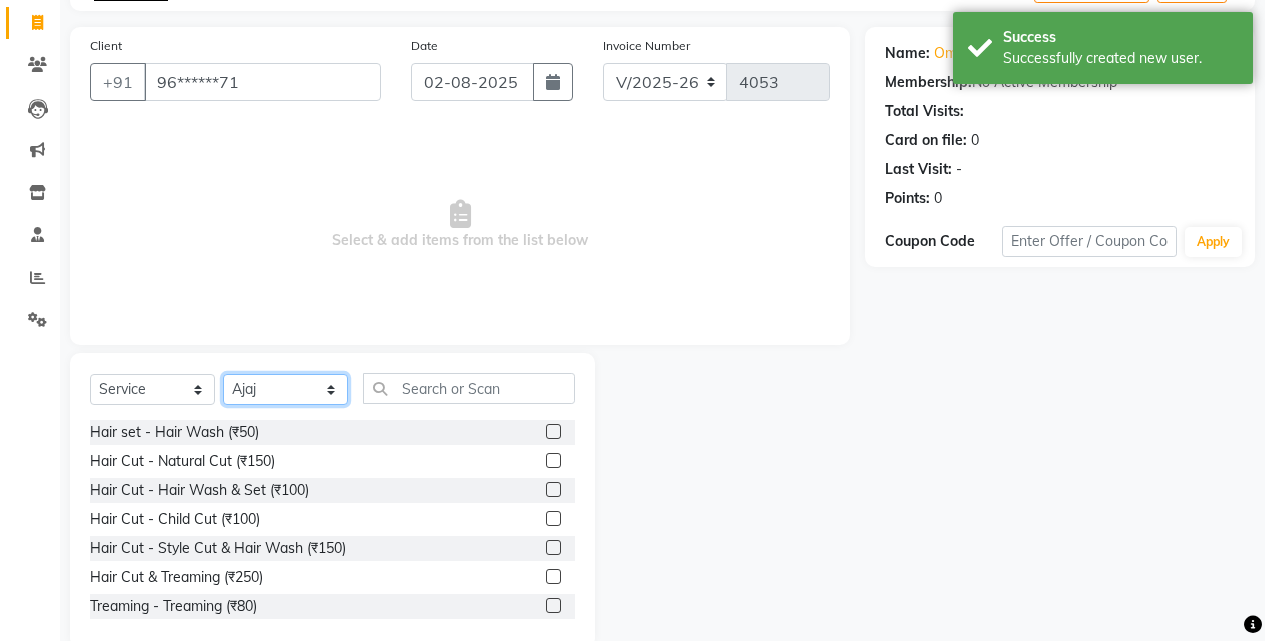 scroll, scrollTop: 160, scrollLeft: 0, axis: vertical 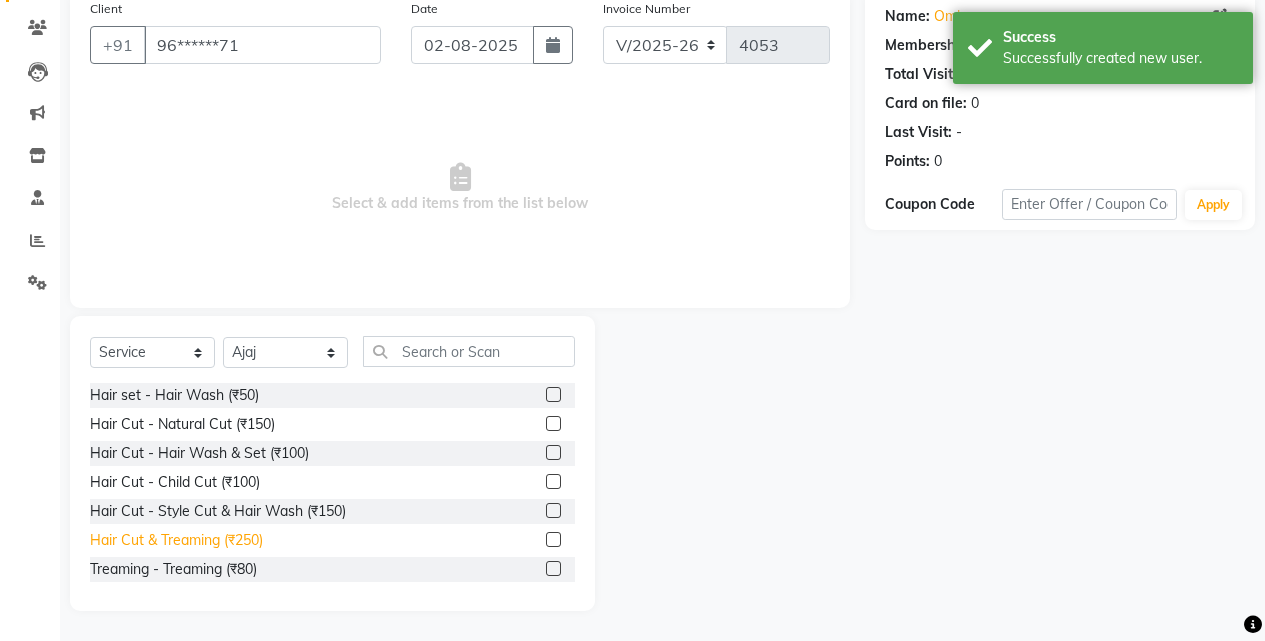 click on "Hair Cut & Treaming  (₹250)" 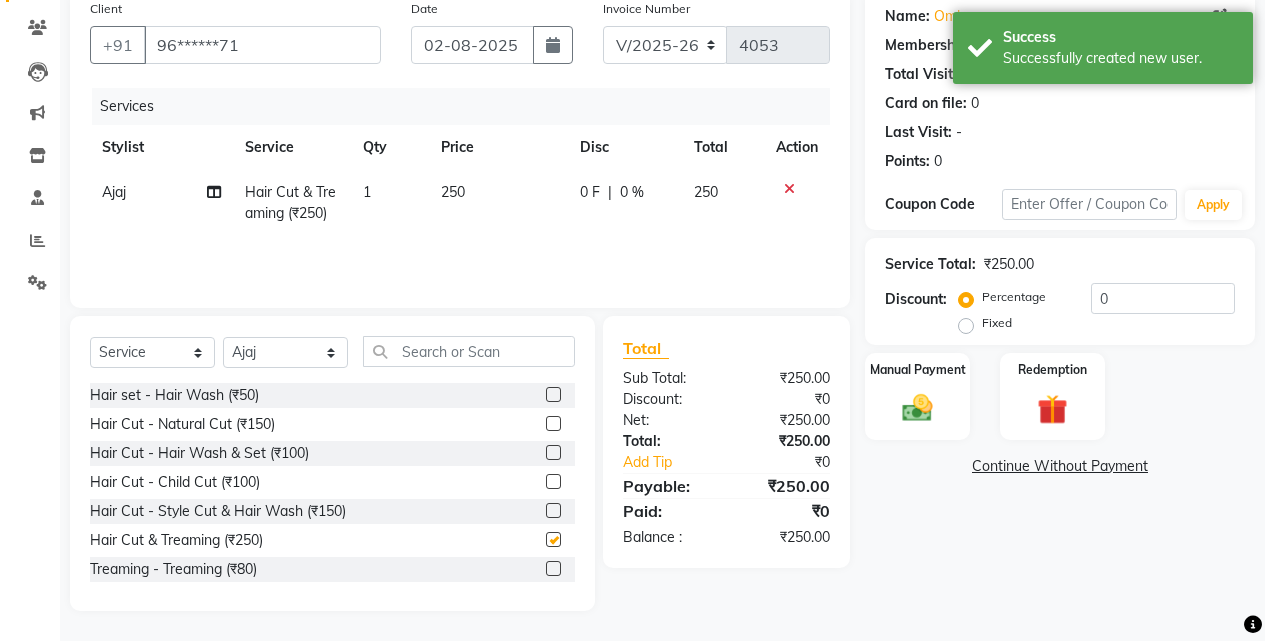 checkbox on "false" 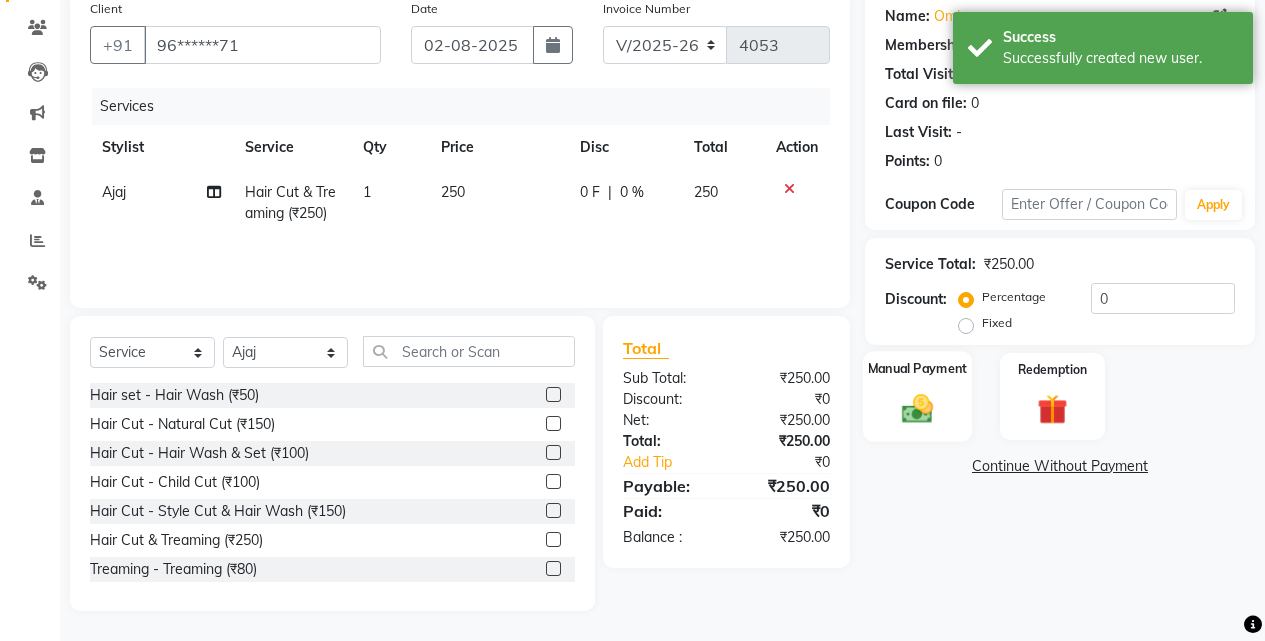 click on "Manual Payment" 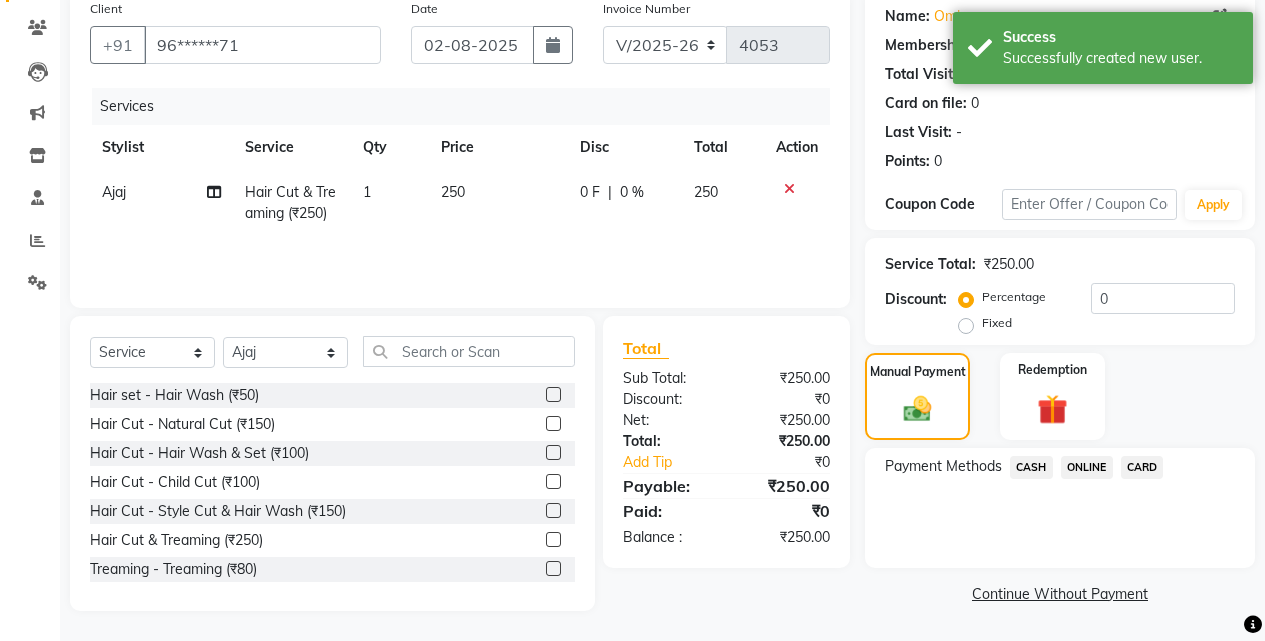 click on "ONLINE" 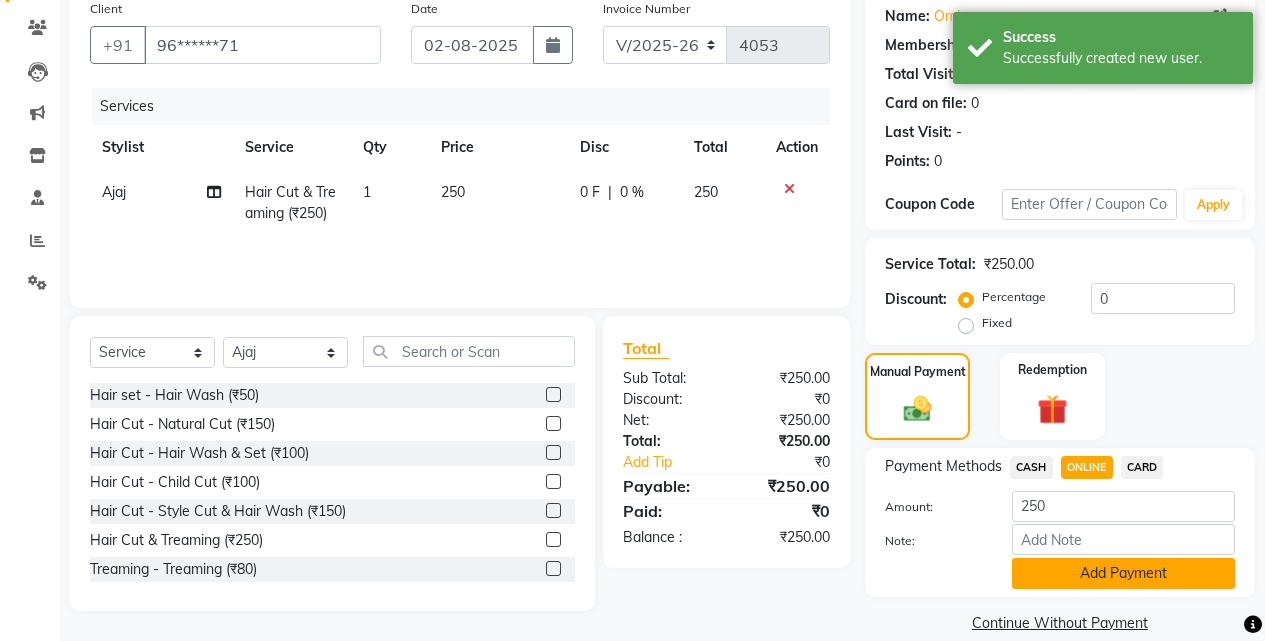 click on "Add Payment" 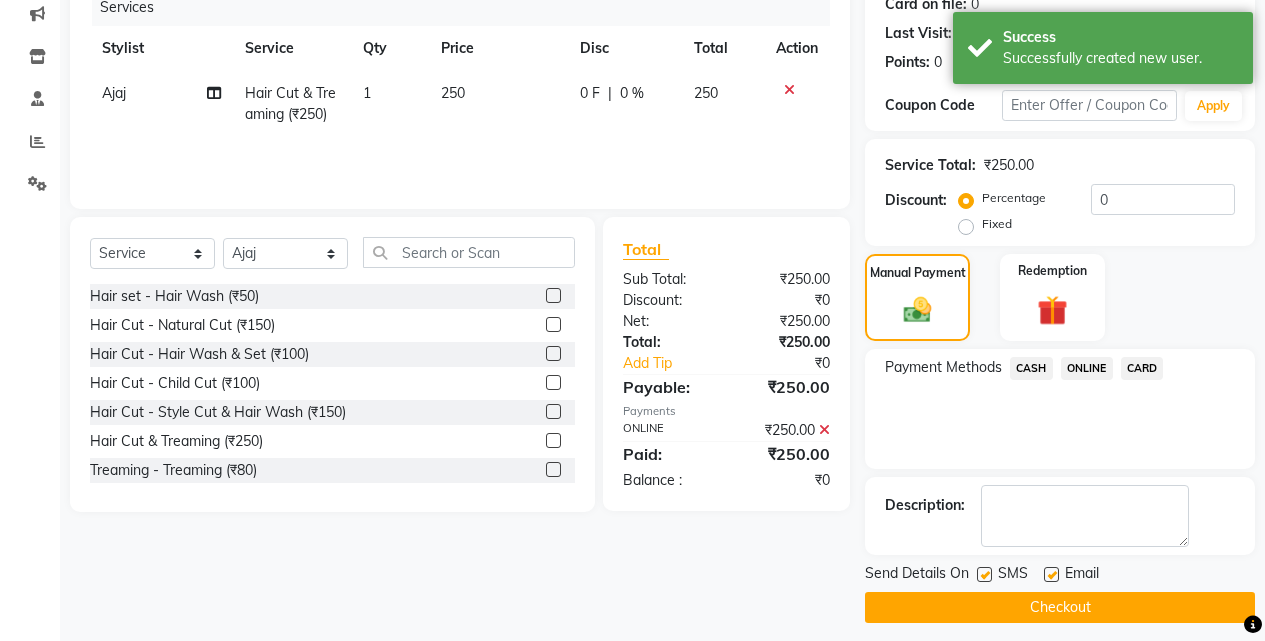 scroll, scrollTop: 271, scrollLeft: 0, axis: vertical 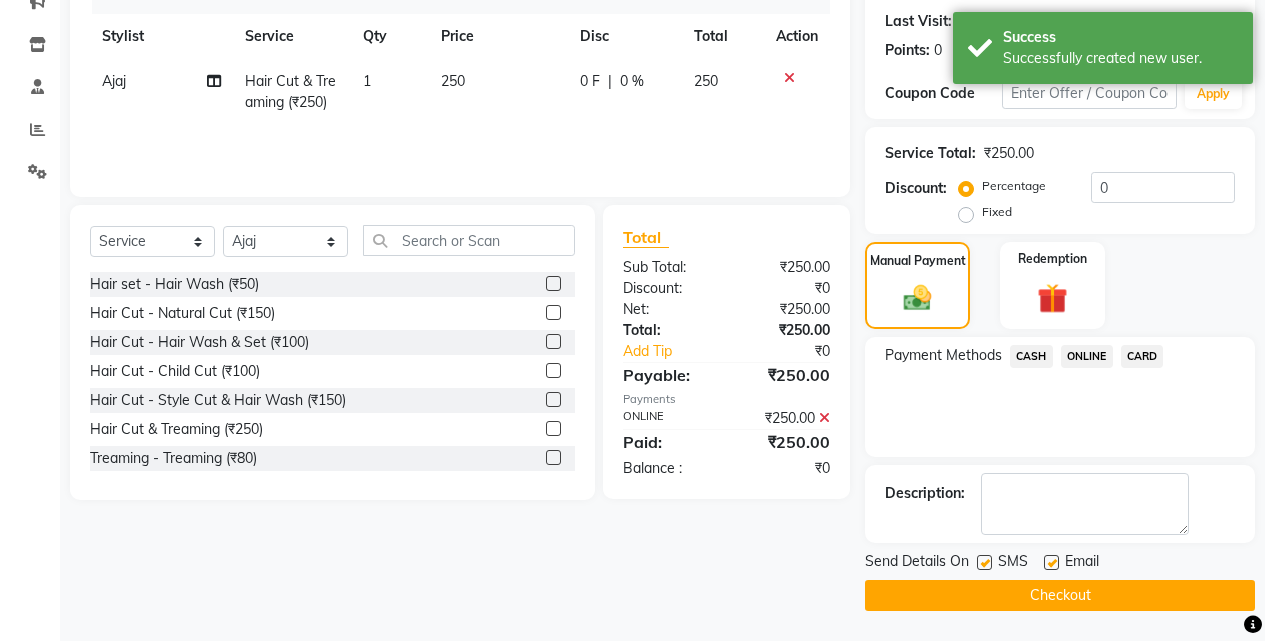 click on "Checkout" 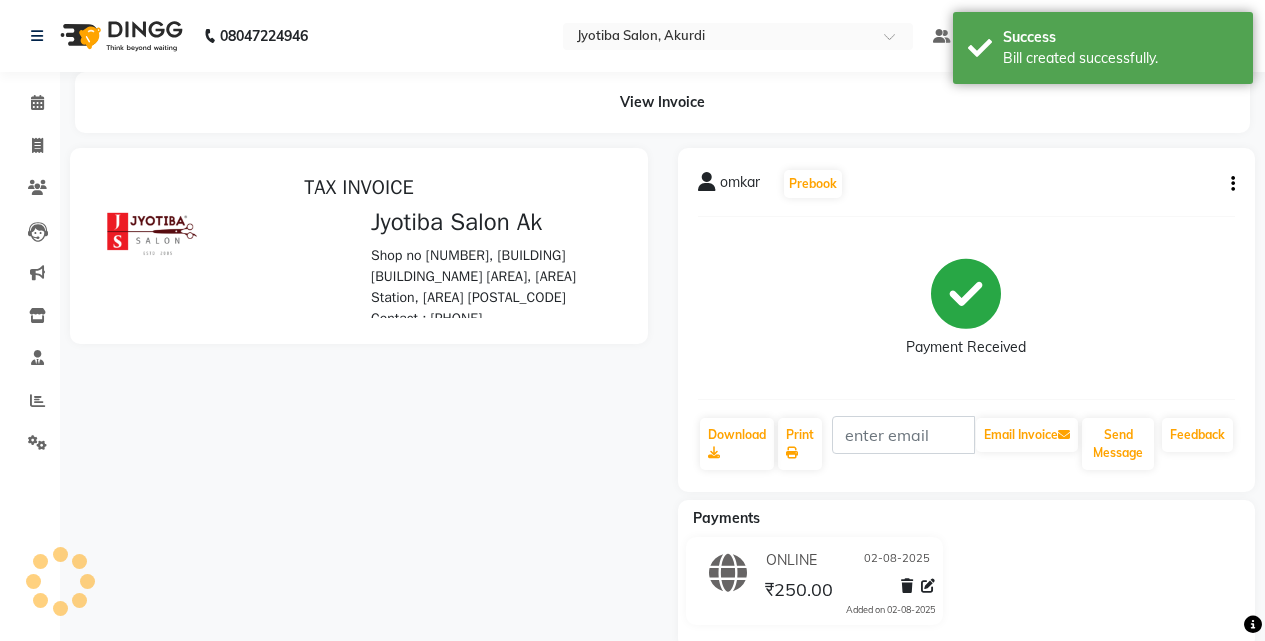 scroll, scrollTop: 0, scrollLeft: 0, axis: both 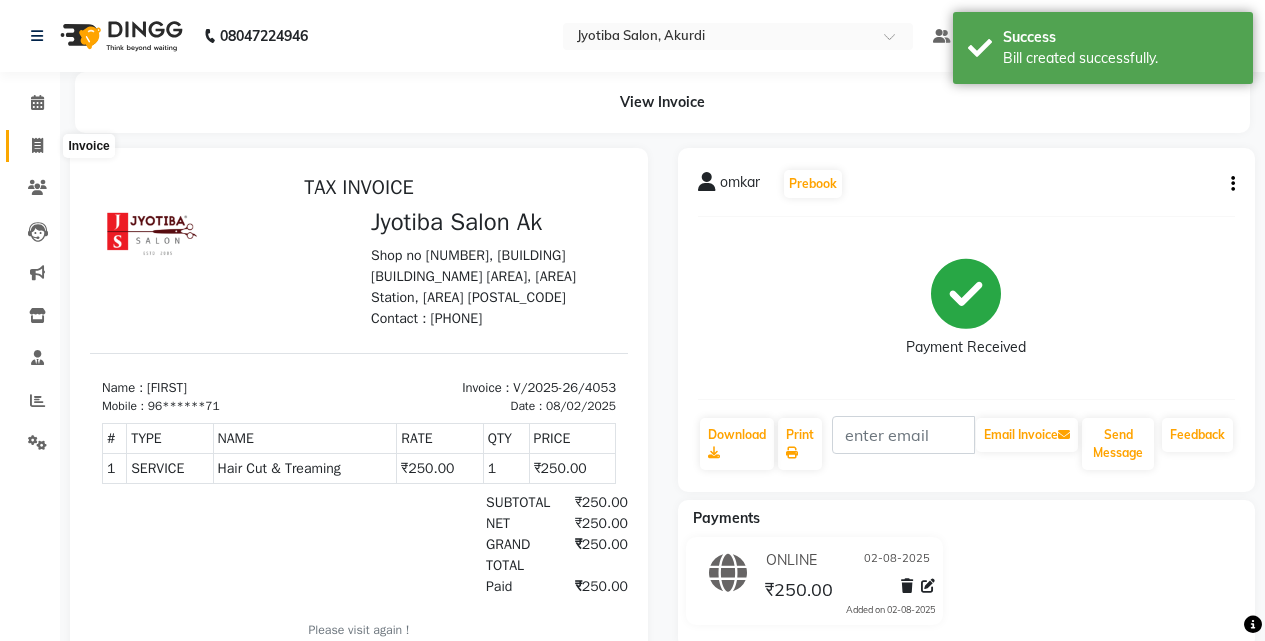 click 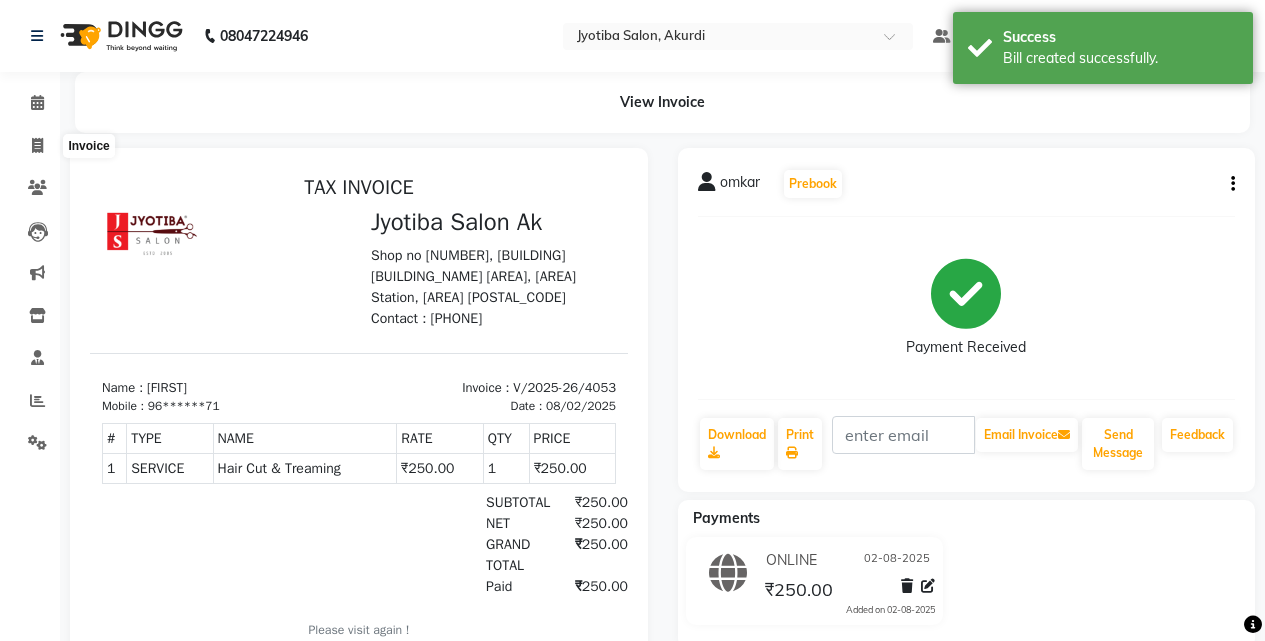 select on "service" 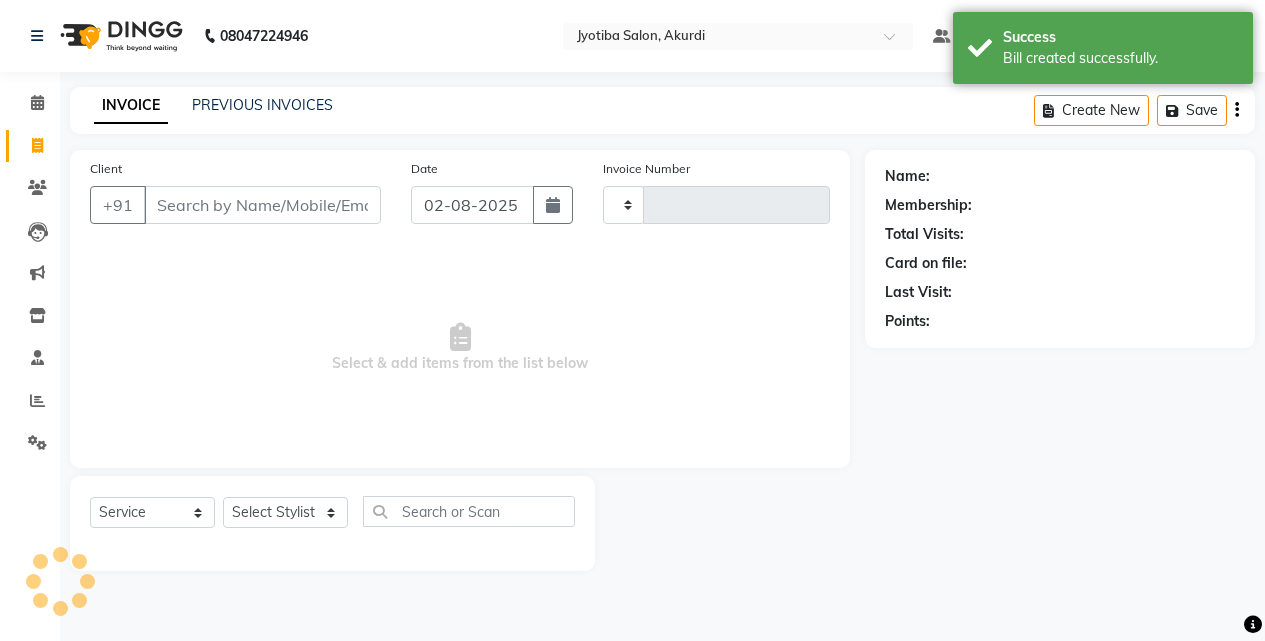 type on "4054" 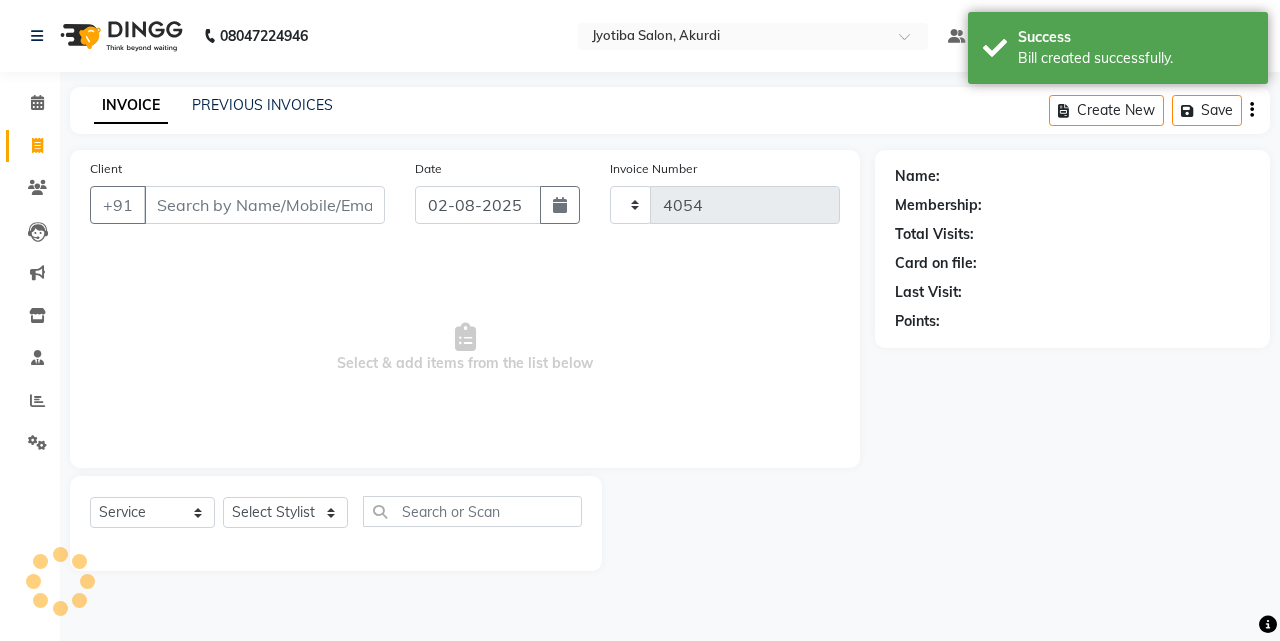 select on "557" 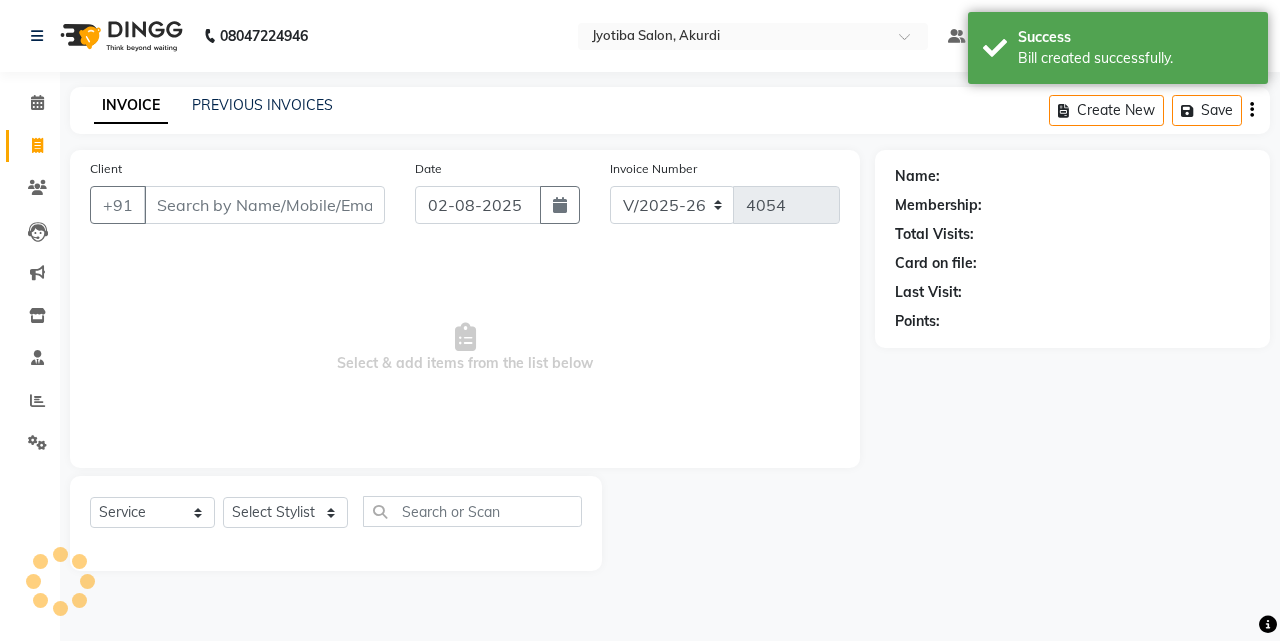 click on "Client" at bounding box center [264, 205] 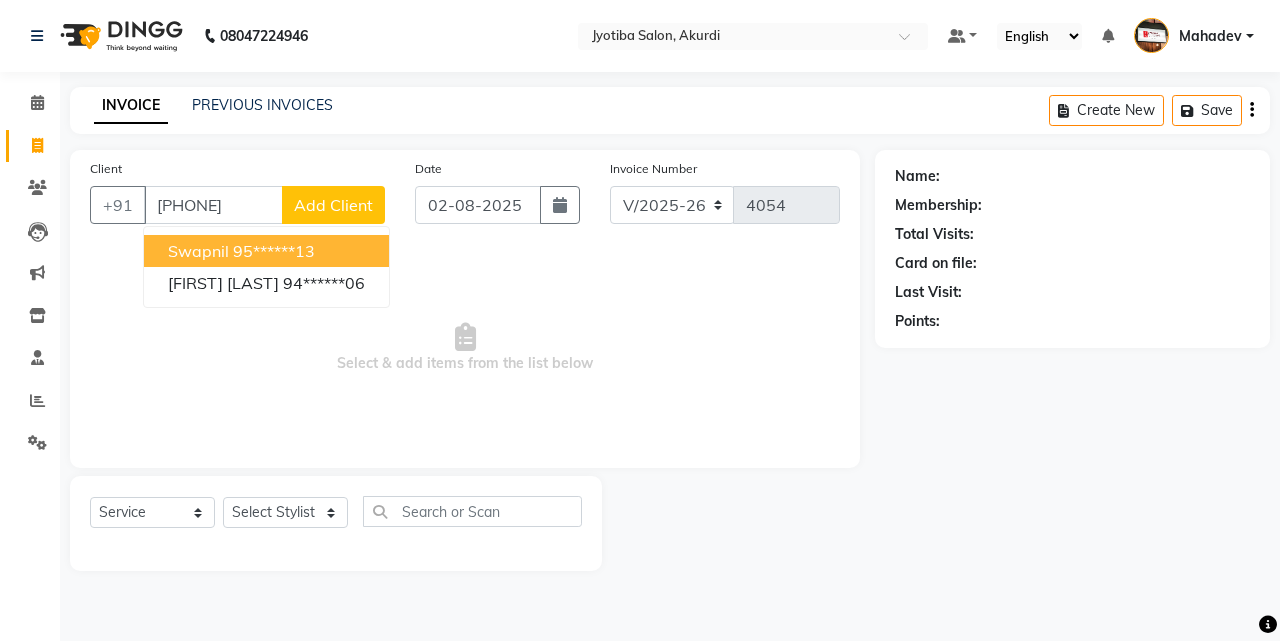 click on "swapnil" at bounding box center [198, 251] 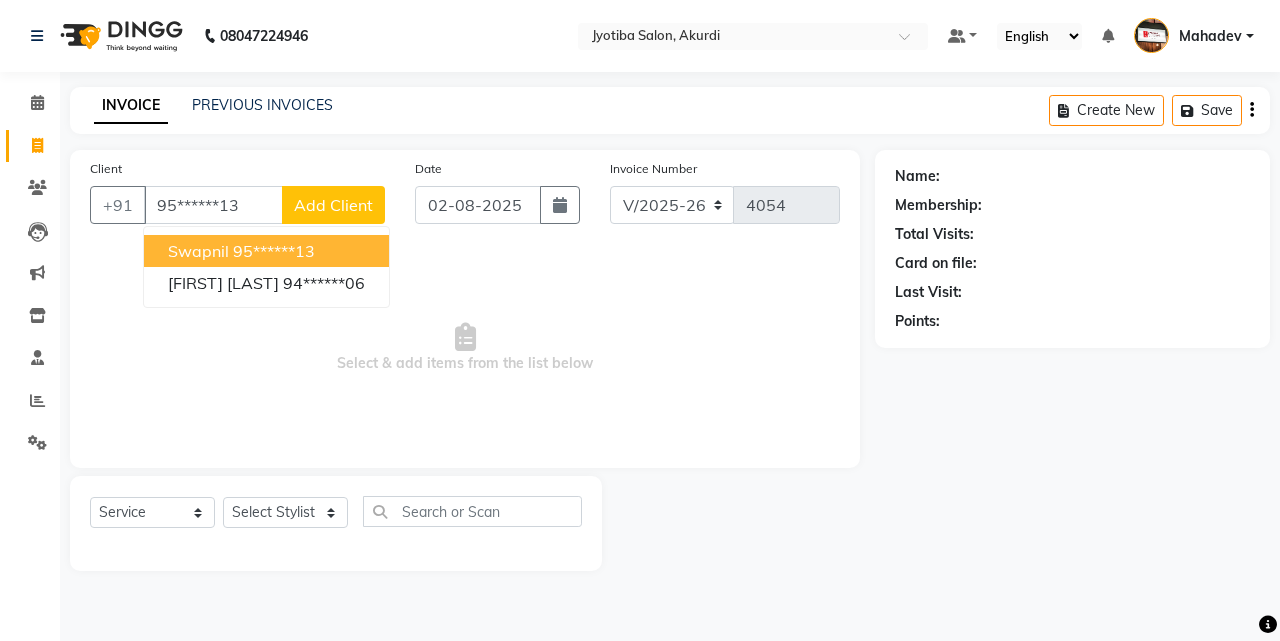 type on "95******13" 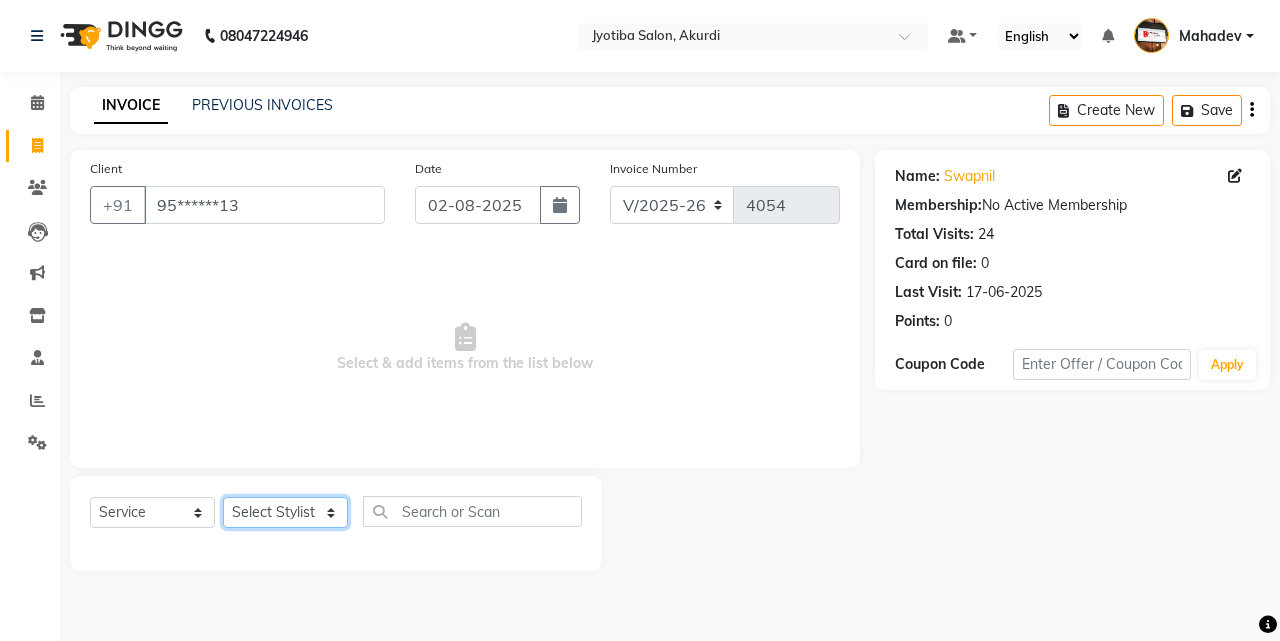 click on "Select Stylist [FIRST] [LAST] [FIRST] [LAST] [FIRST] [LAST] [FIRST] [LAST] [FIRST] [LAST] [FIRST] [LAST] [FIRST] [LAST] [FIRST] [LAST] [FIRST] [LAST] [FIRST] [LAST] [FIRST] [LAST]" 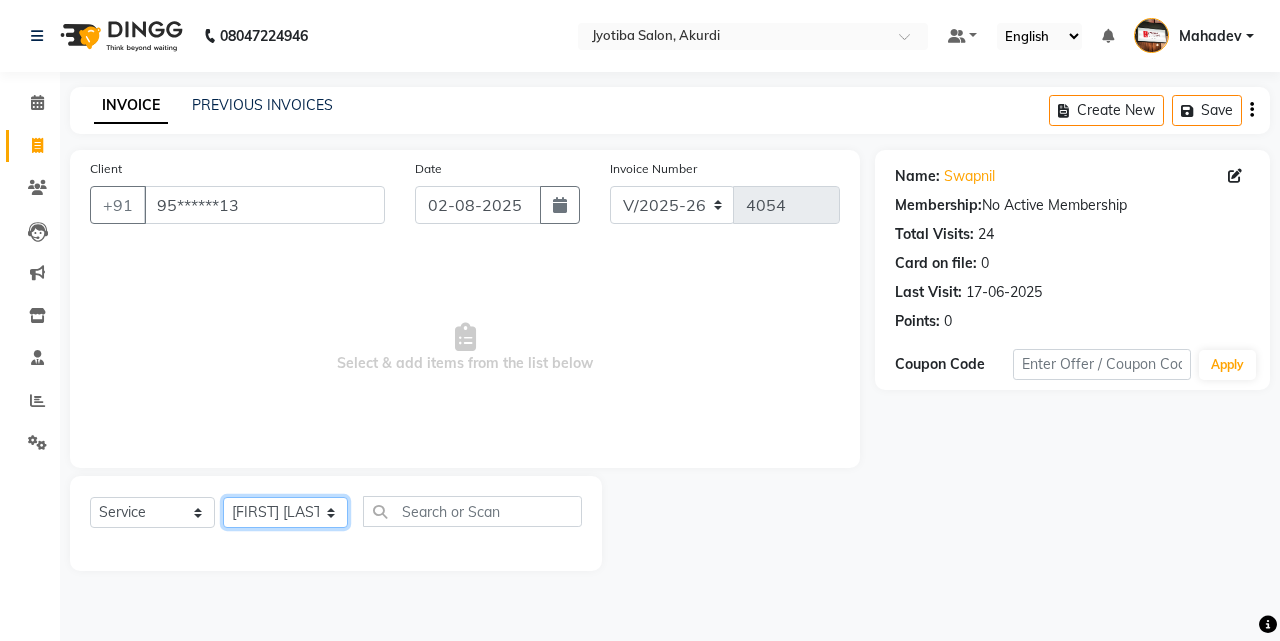 click on "Select Stylist [FIRST] [LAST] [FIRST] [LAST] [FIRST] [LAST] [FIRST] [LAST] [FIRST] [LAST] [FIRST] [LAST] [FIRST] [LAST] [FIRST] [LAST] [FIRST] [LAST] [FIRST] [LAST] [FIRST] [LAST]" 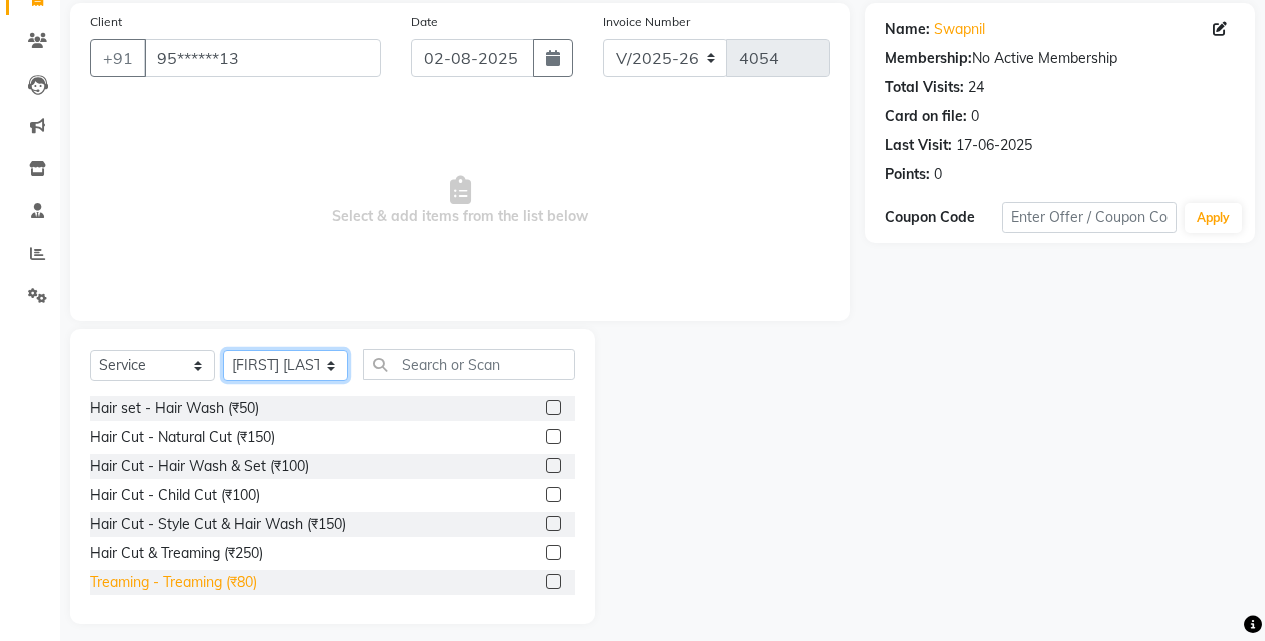 scroll, scrollTop: 160, scrollLeft: 0, axis: vertical 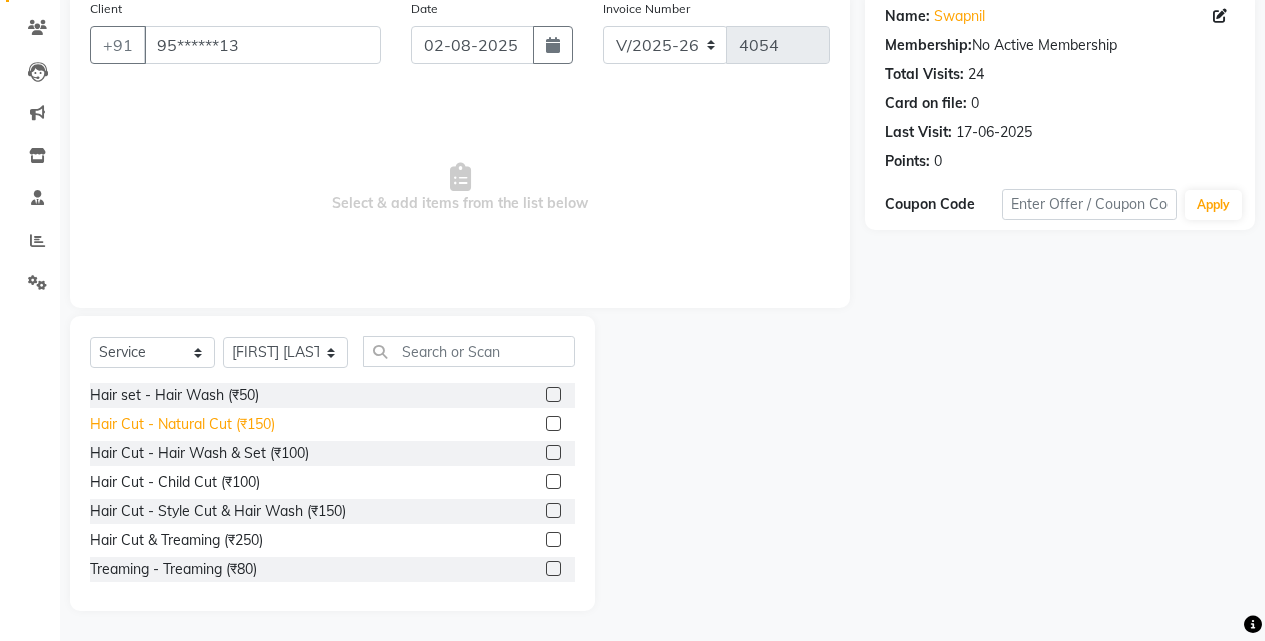 click on "Hair Cut - Natural Cut (₹150)" 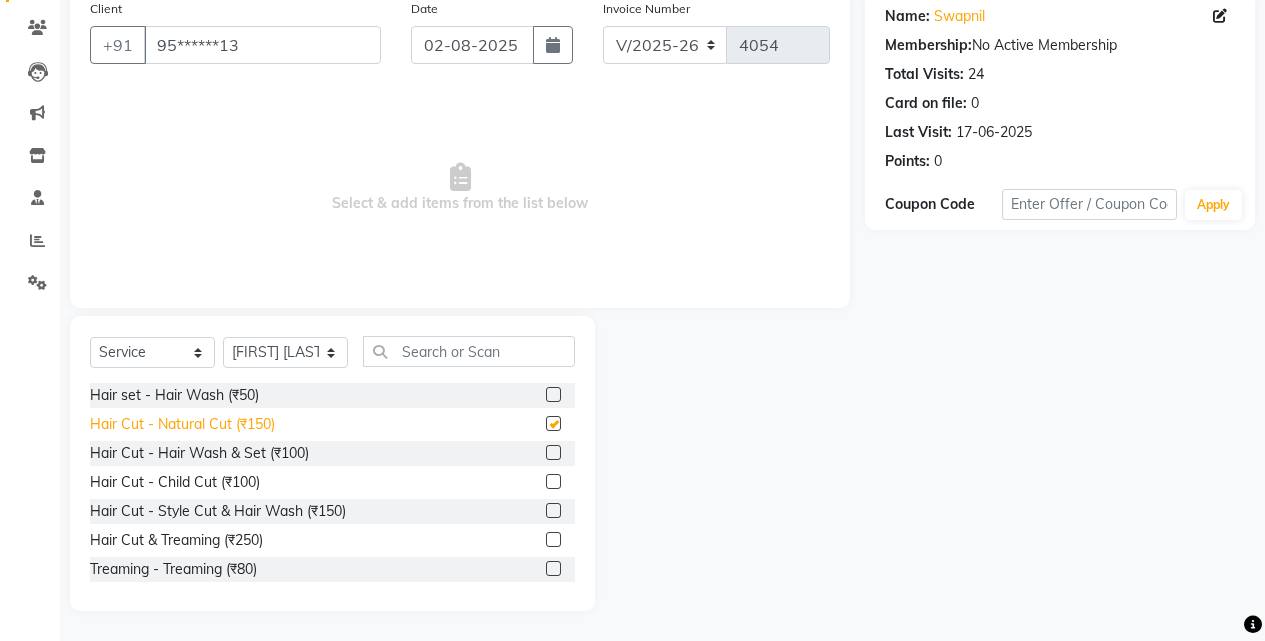 checkbox on "false" 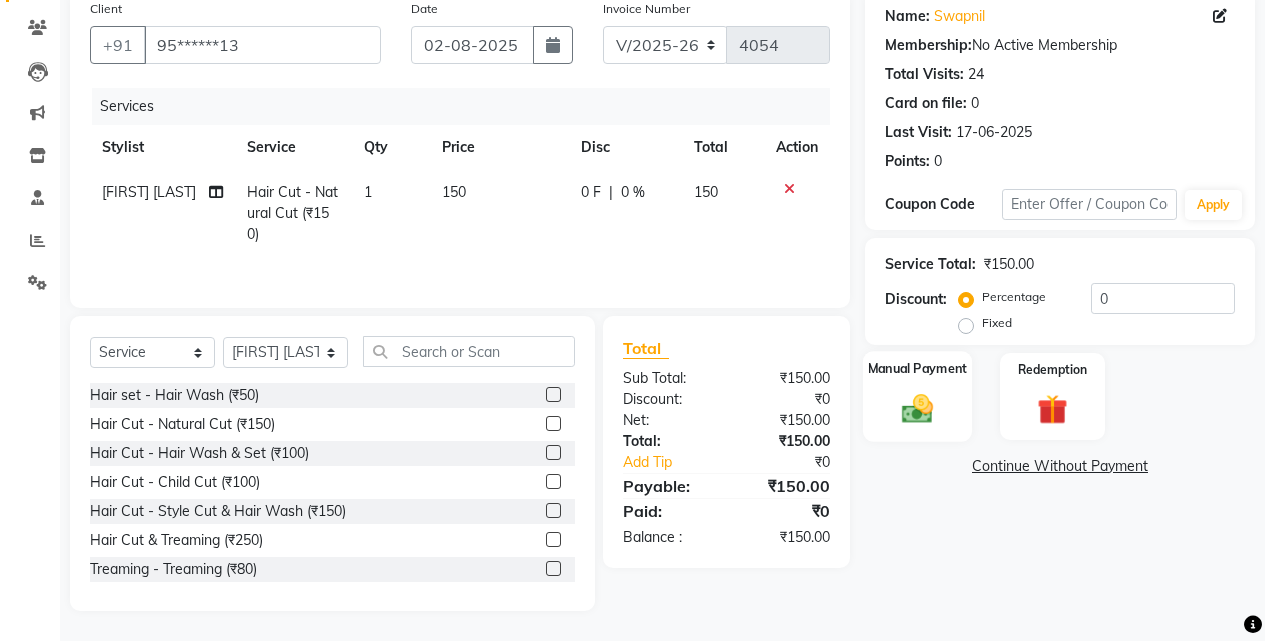 click on "Manual Payment" 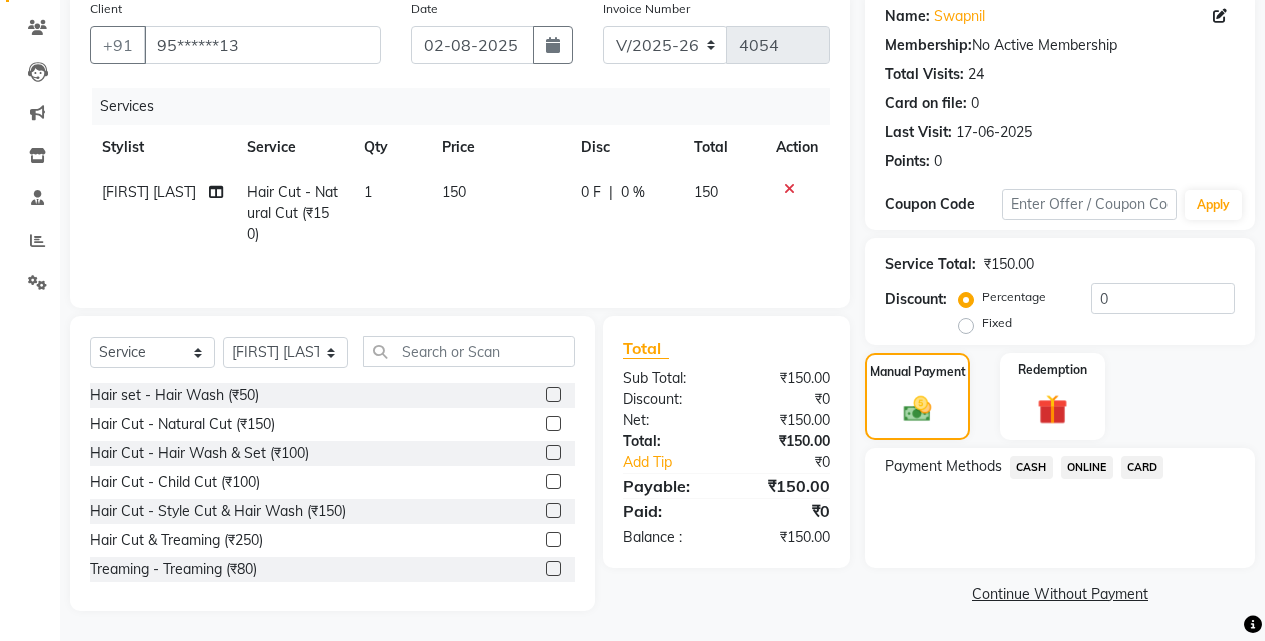 click on "ONLINE" 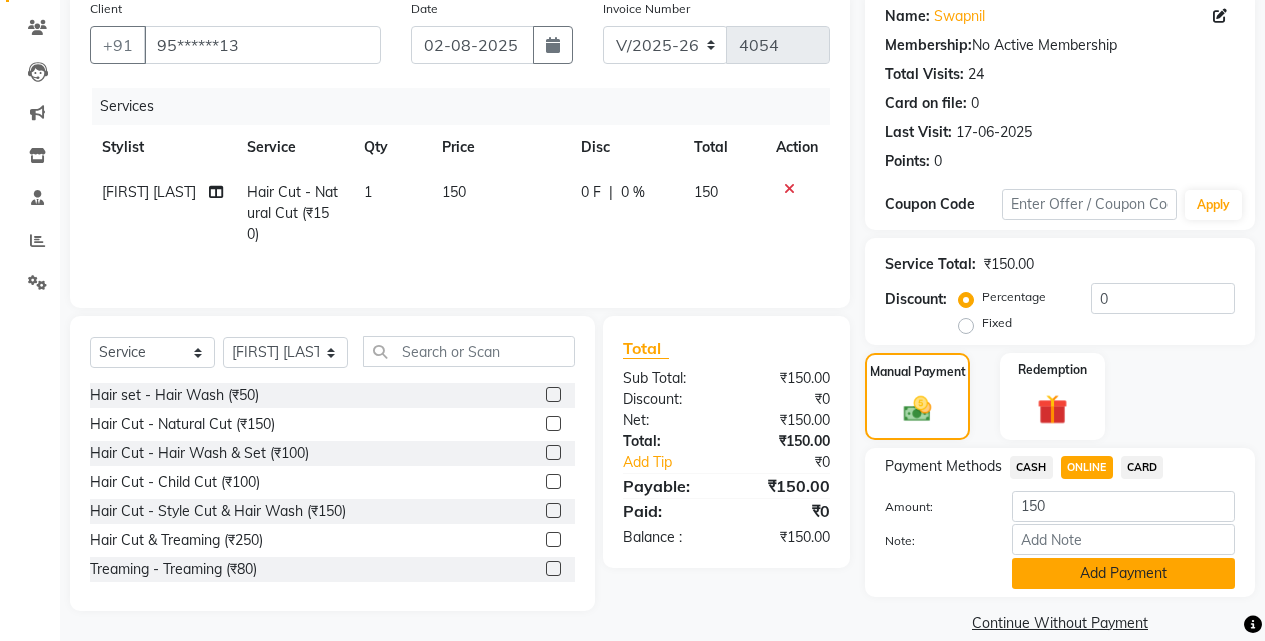 click on "Add Payment" 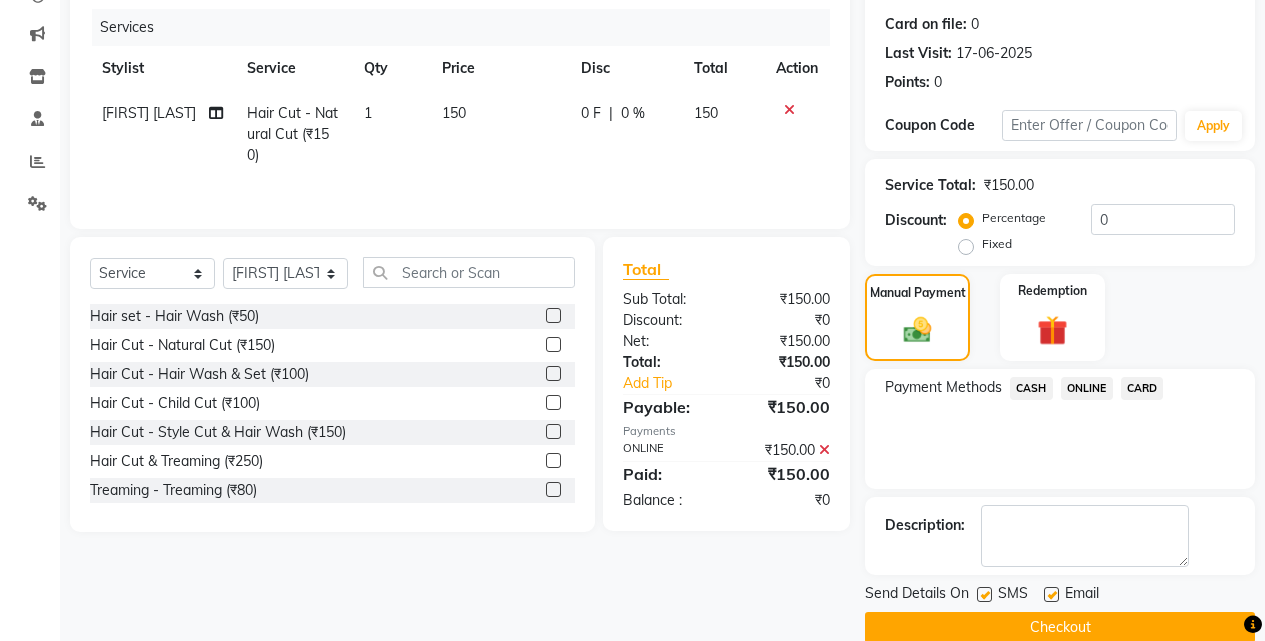 scroll, scrollTop: 271, scrollLeft: 0, axis: vertical 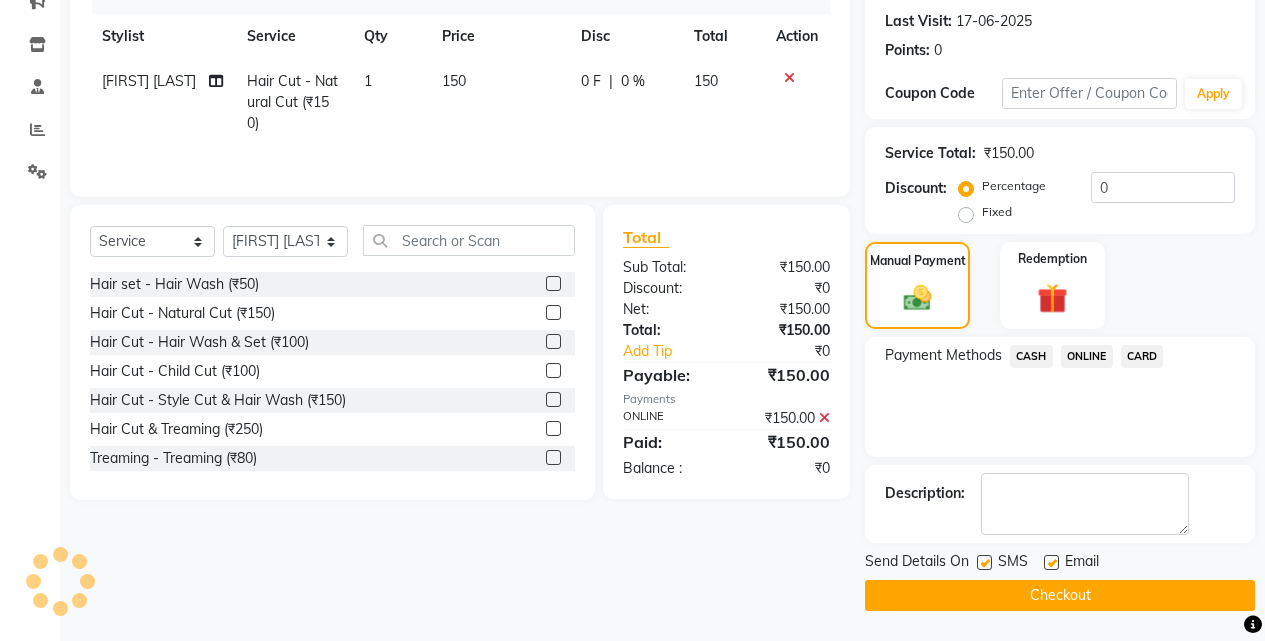 click on "Checkout" 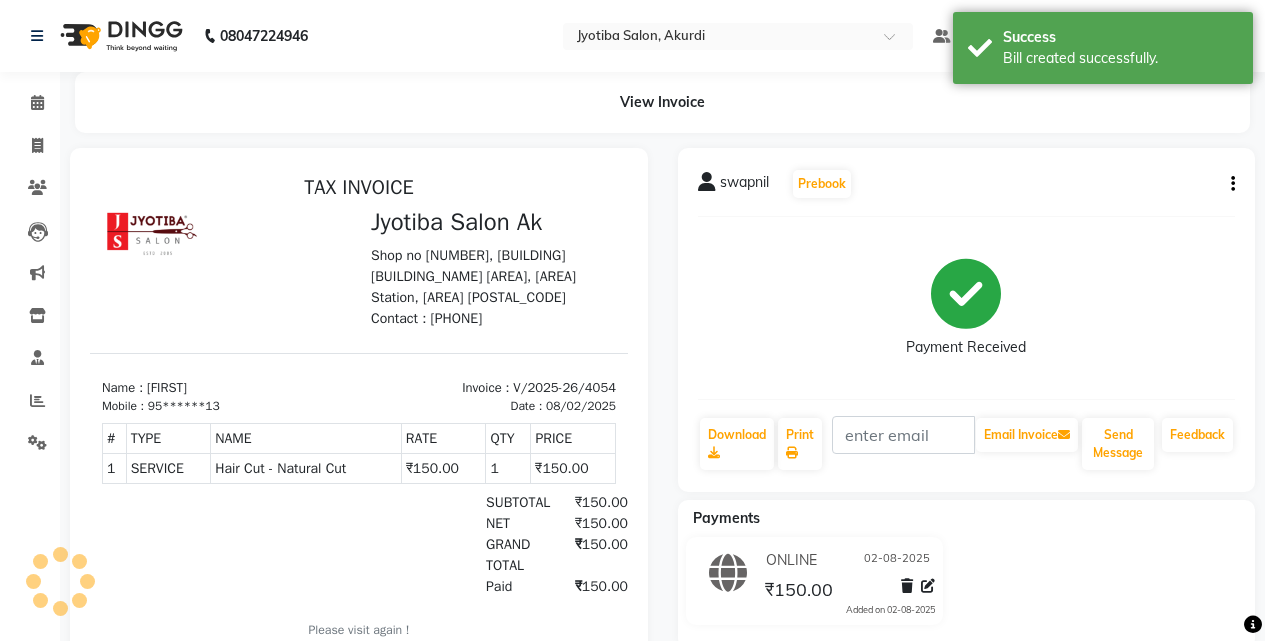 scroll, scrollTop: 0, scrollLeft: 0, axis: both 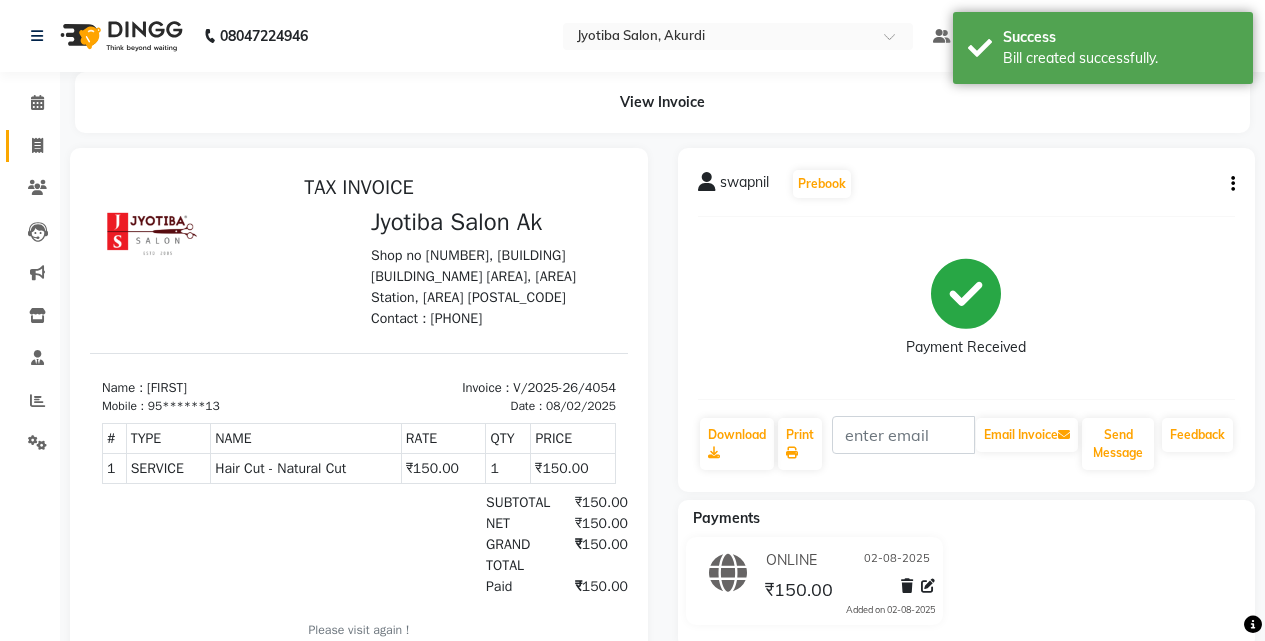 click on "Invoice" 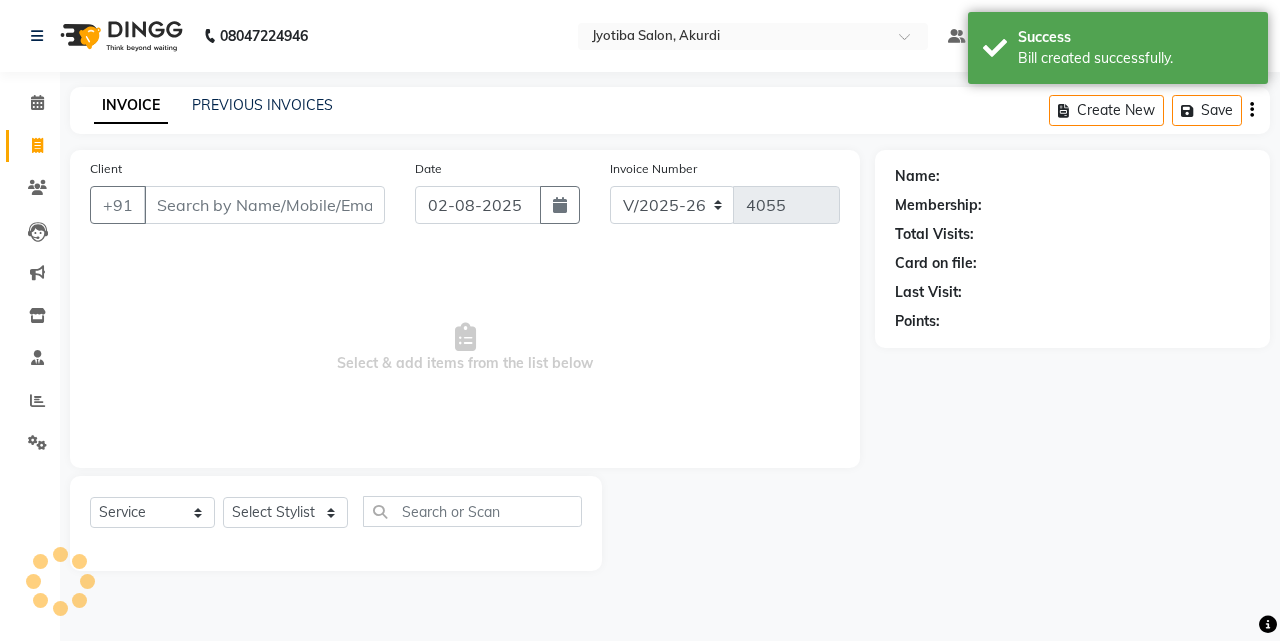 click on "Client" at bounding box center [264, 205] 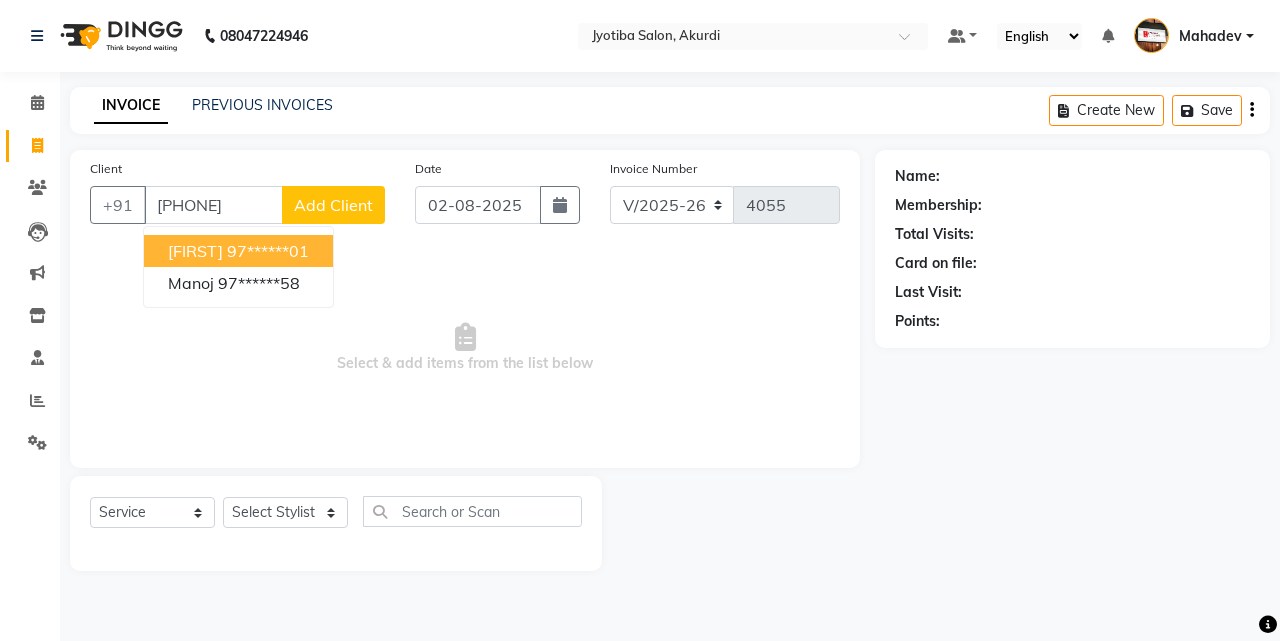 click on "97******01" at bounding box center [268, 251] 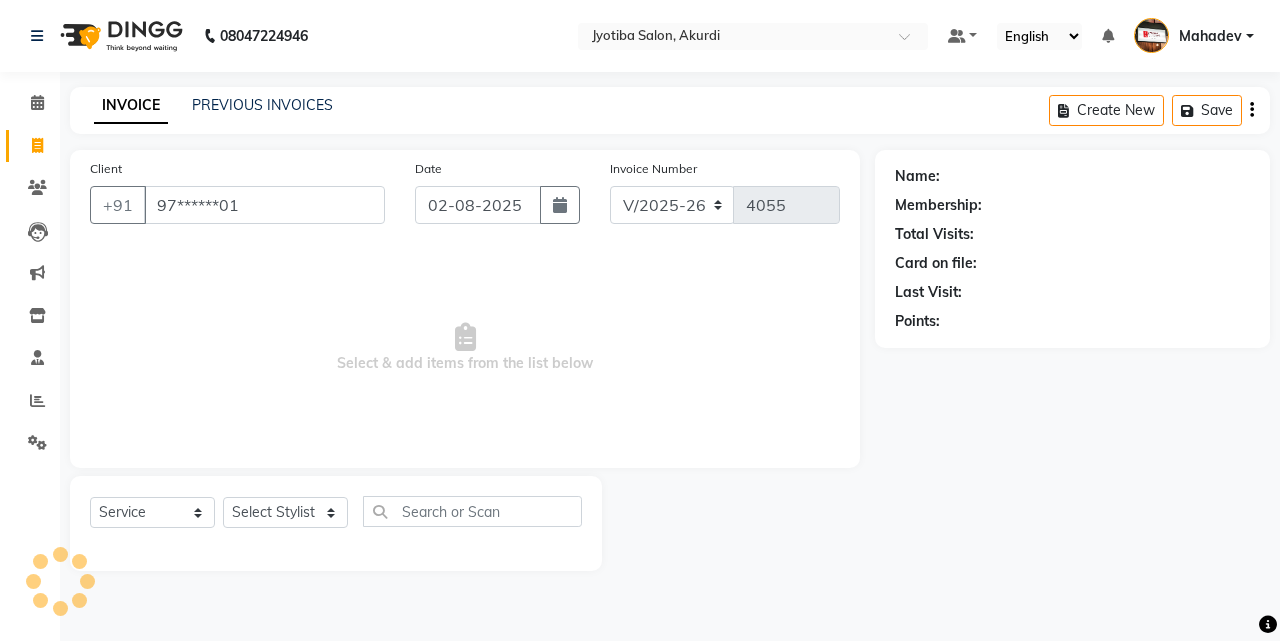 type on "97******01" 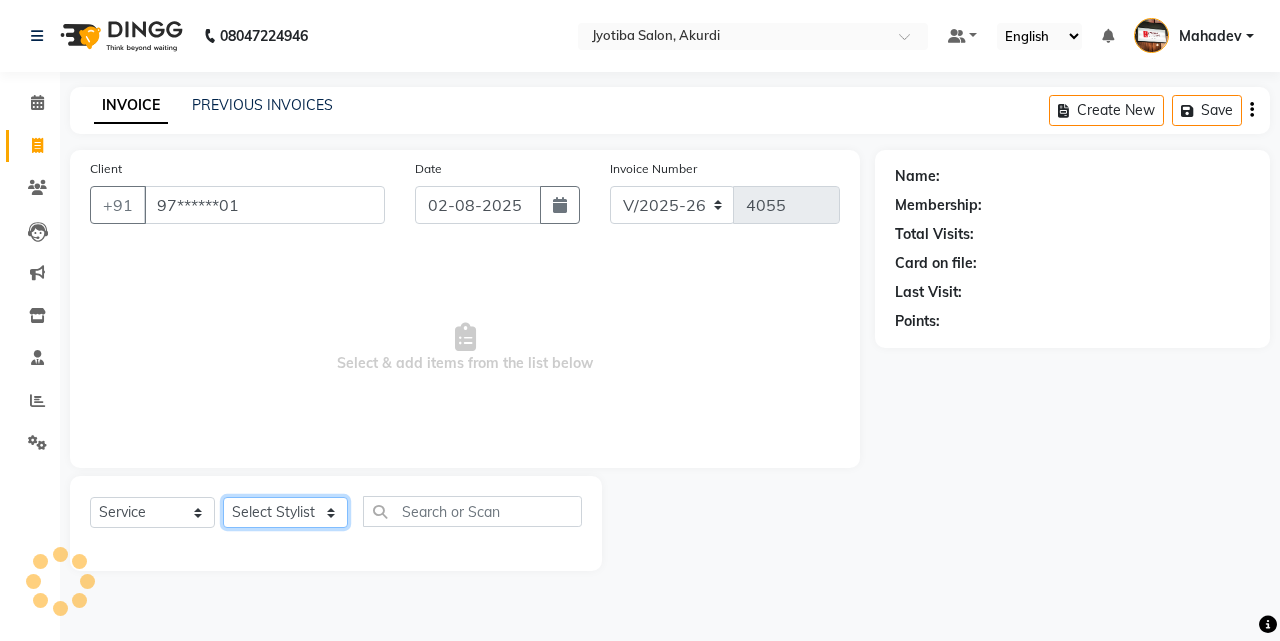 click on "Select Stylist [FIRST] [LAST] [FIRST] [LAST] [FIRST] [LAST] [FIRST] [LAST] [FIRST] [LAST] [FIRST] [LAST] [FIRST] [LAST] [FIRST] [LAST] [FIRST] [LAST] [FIRST] [LAST] [FIRST] [LAST]" 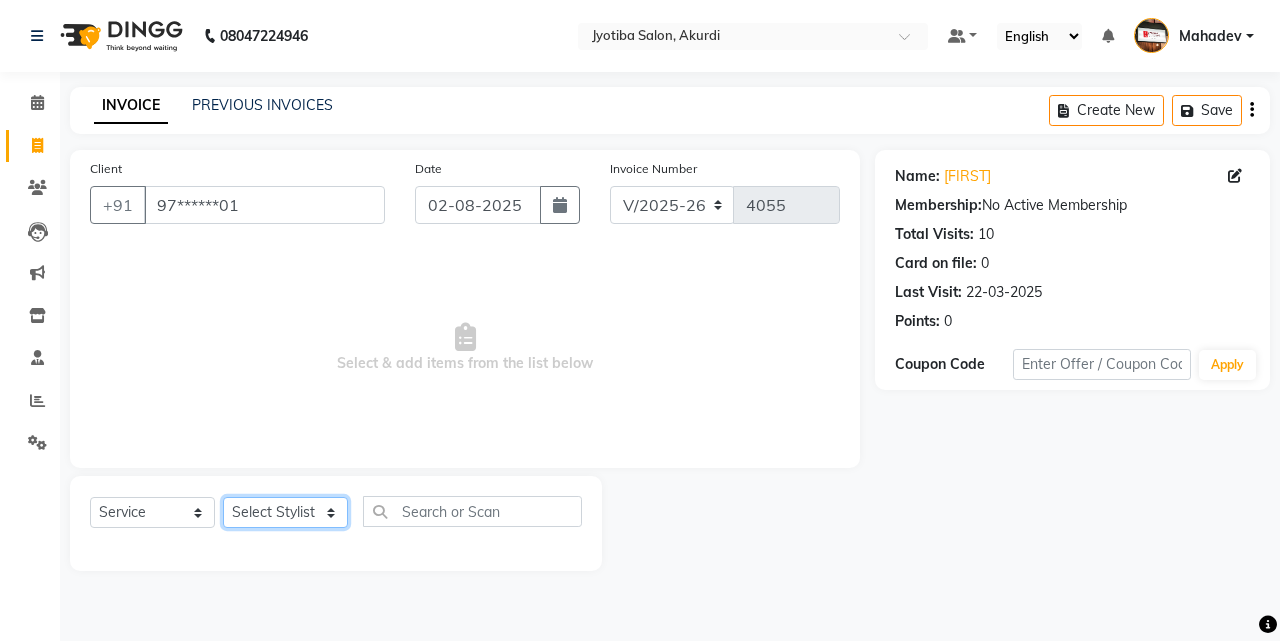 select on "79628" 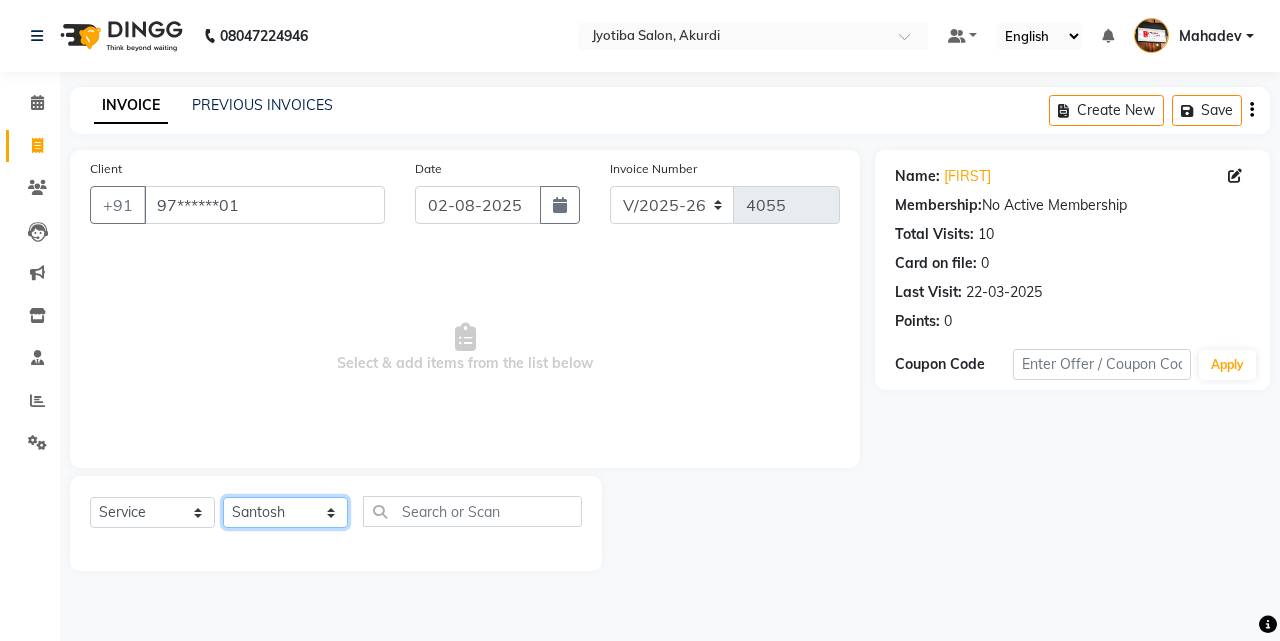 click on "Select Stylist [FIRST] [LAST] [FIRST] [LAST] [FIRST] [LAST] [FIRST] [LAST] [FIRST] [LAST] [FIRST] [LAST] [FIRST] [LAST] [FIRST] [LAST] [FIRST] [LAST] [FIRST] [LAST] [FIRST] [LAST]" 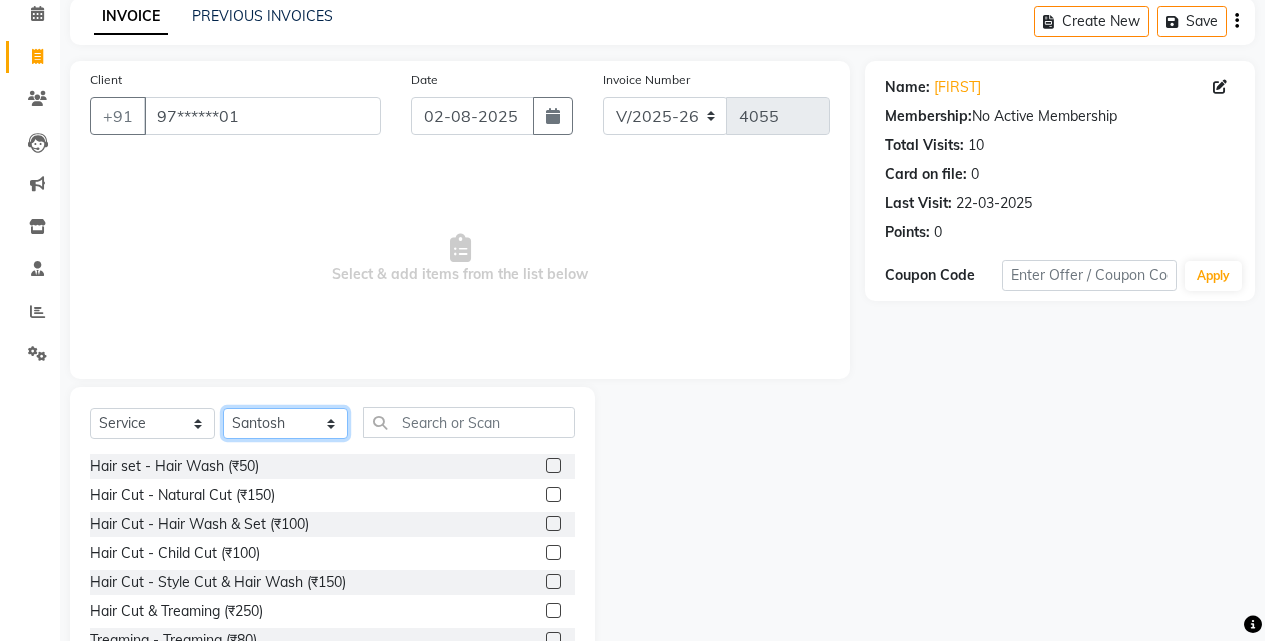 scroll, scrollTop: 160, scrollLeft: 0, axis: vertical 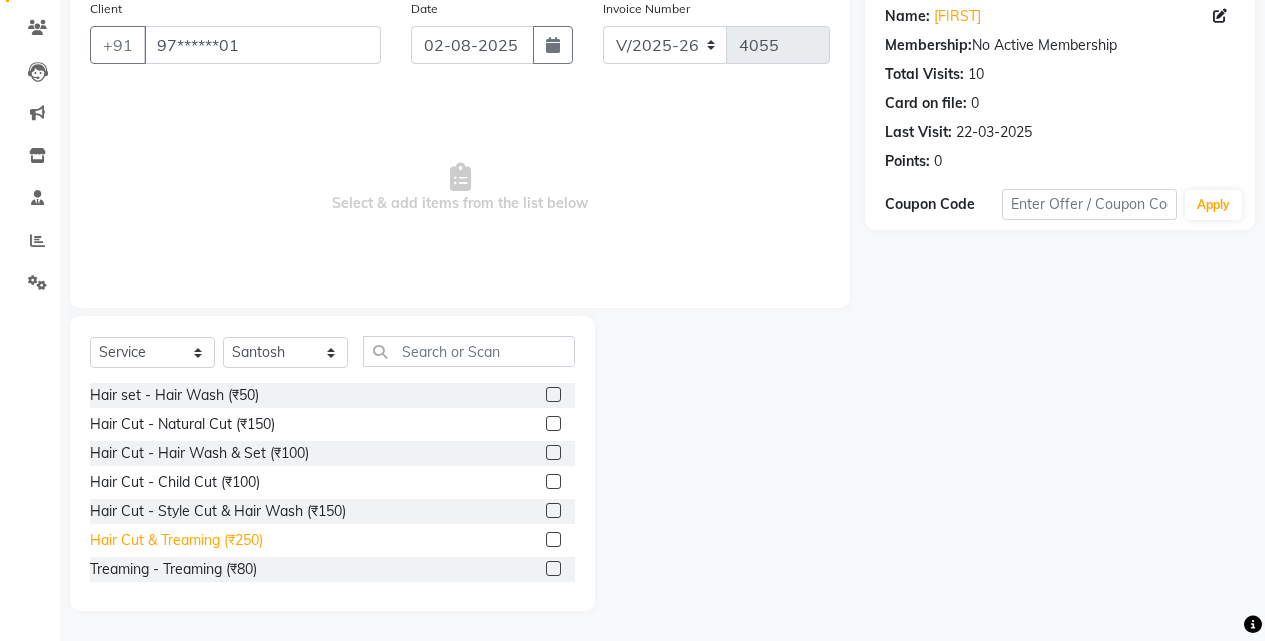 click on "Hair Cut & Treaming  (₹250)" 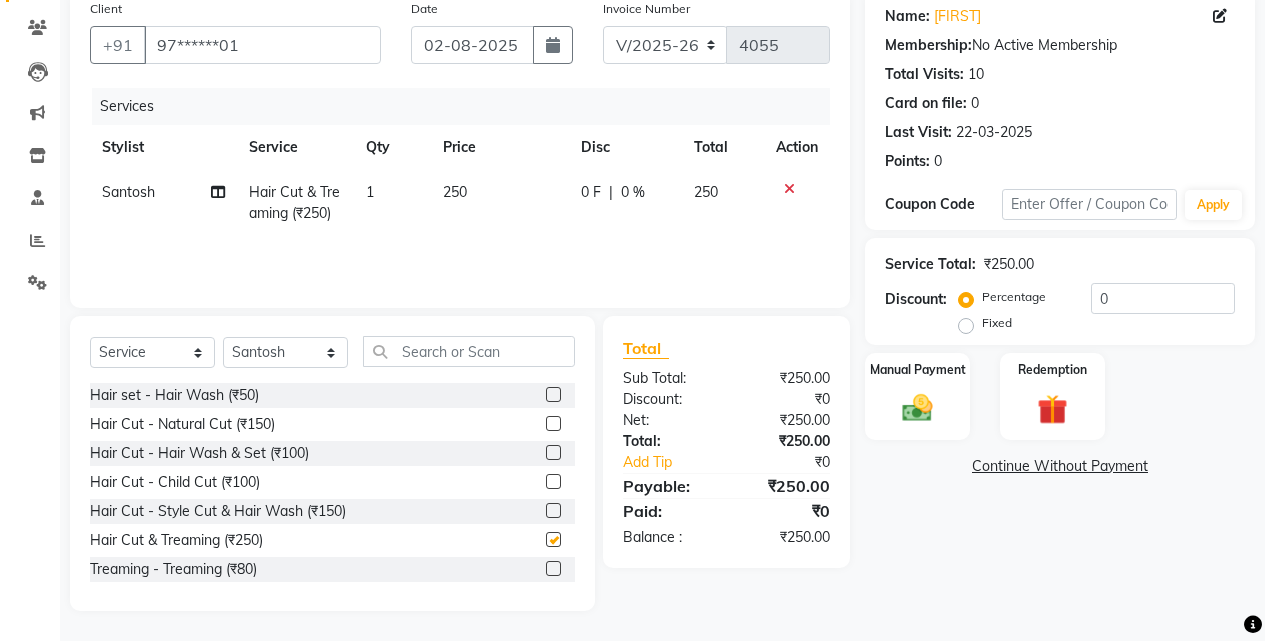 checkbox on "false" 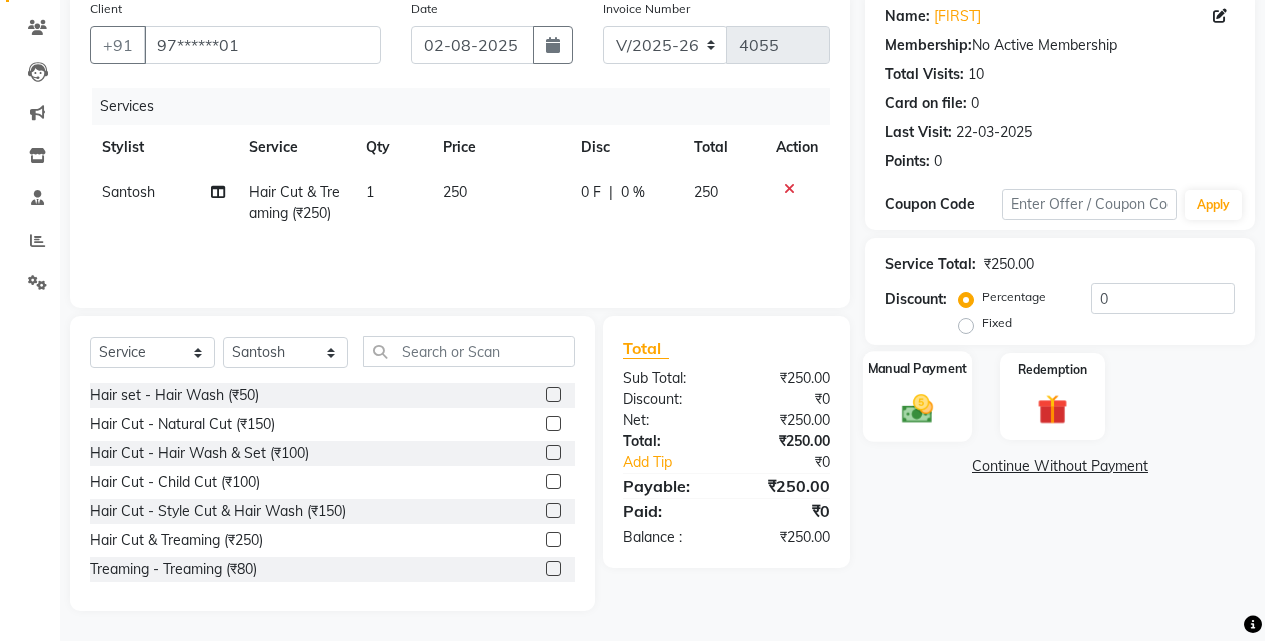 click on "Manual Payment" 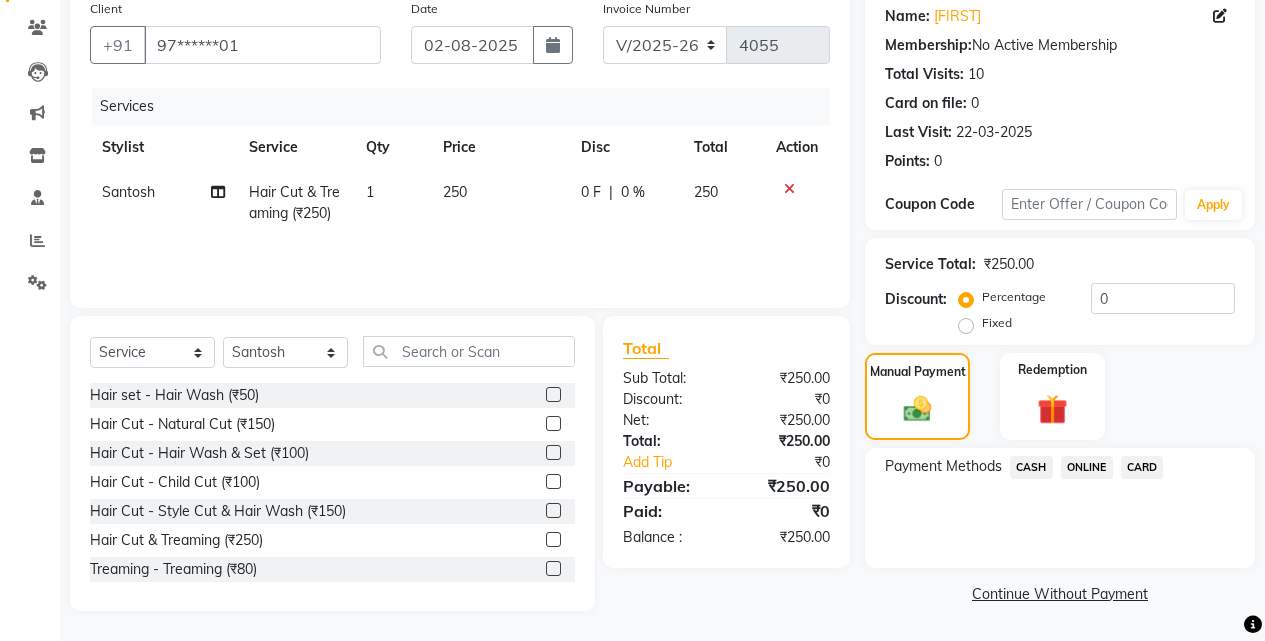 click on "ONLINE" 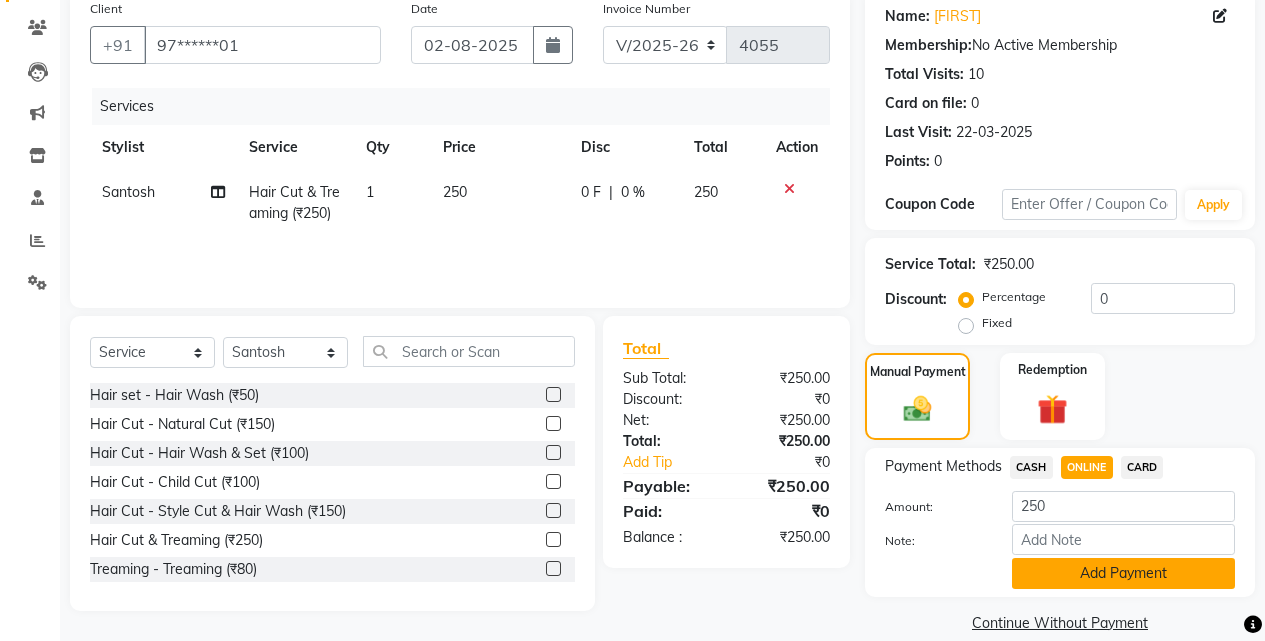 click on "Add Payment" 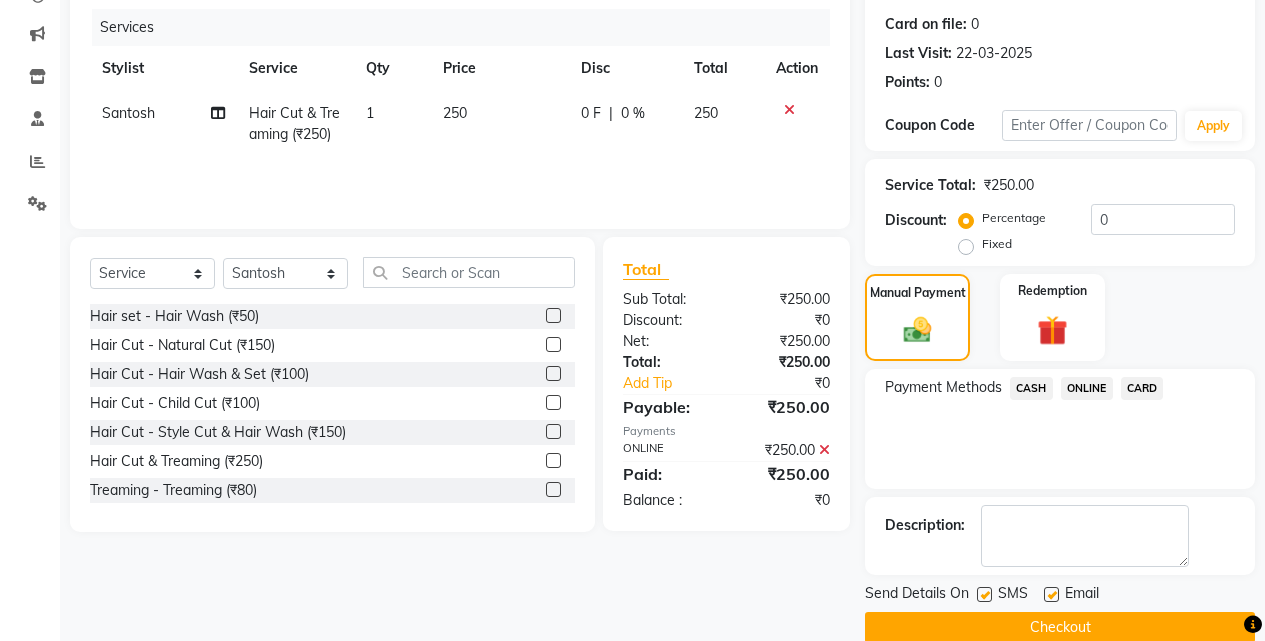 scroll, scrollTop: 271, scrollLeft: 0, axis: vertical 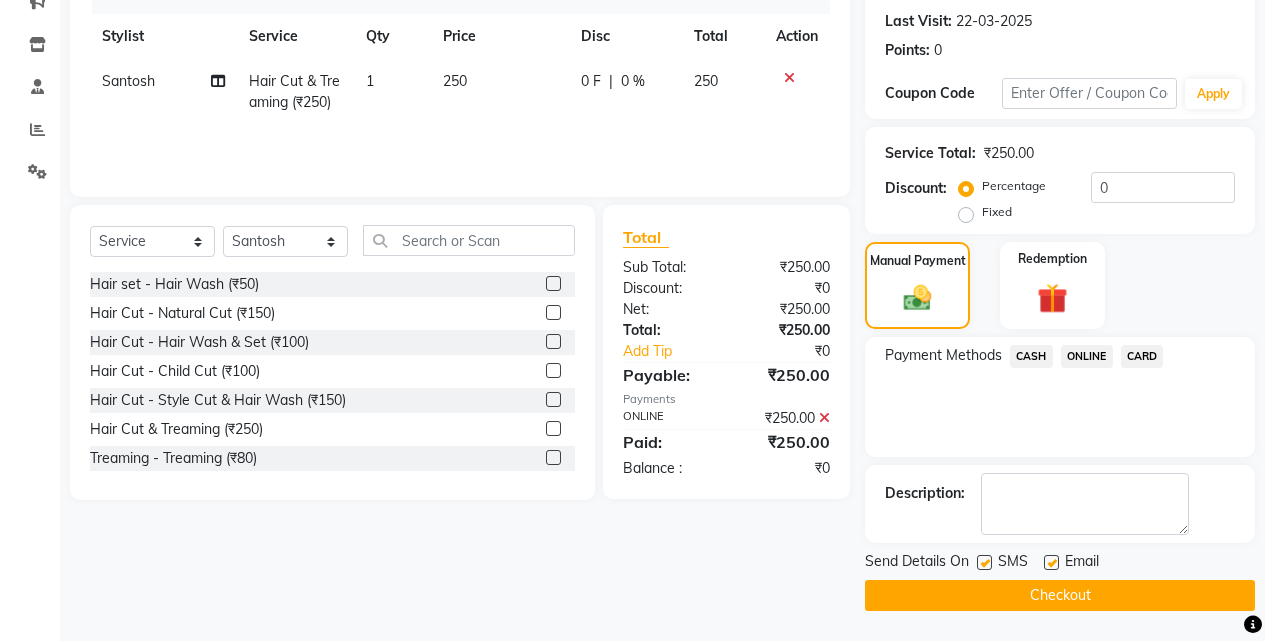 click on "Checkout" 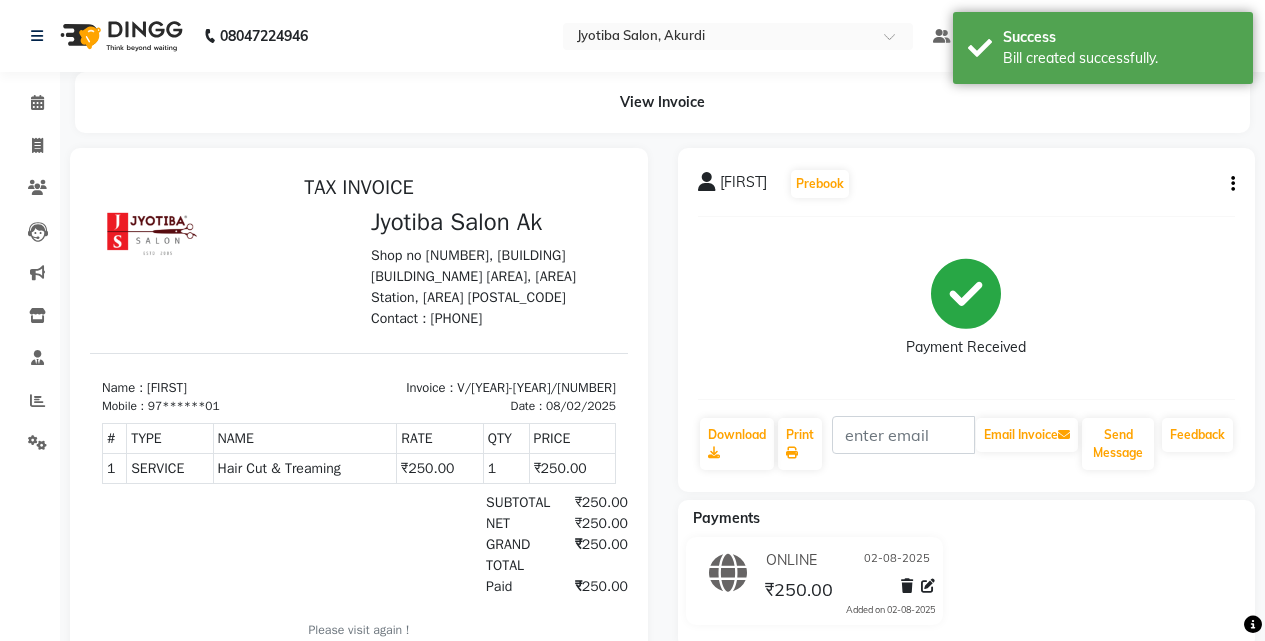 scroll, scrollTop: 0, scrollLeft: 0, axis: both 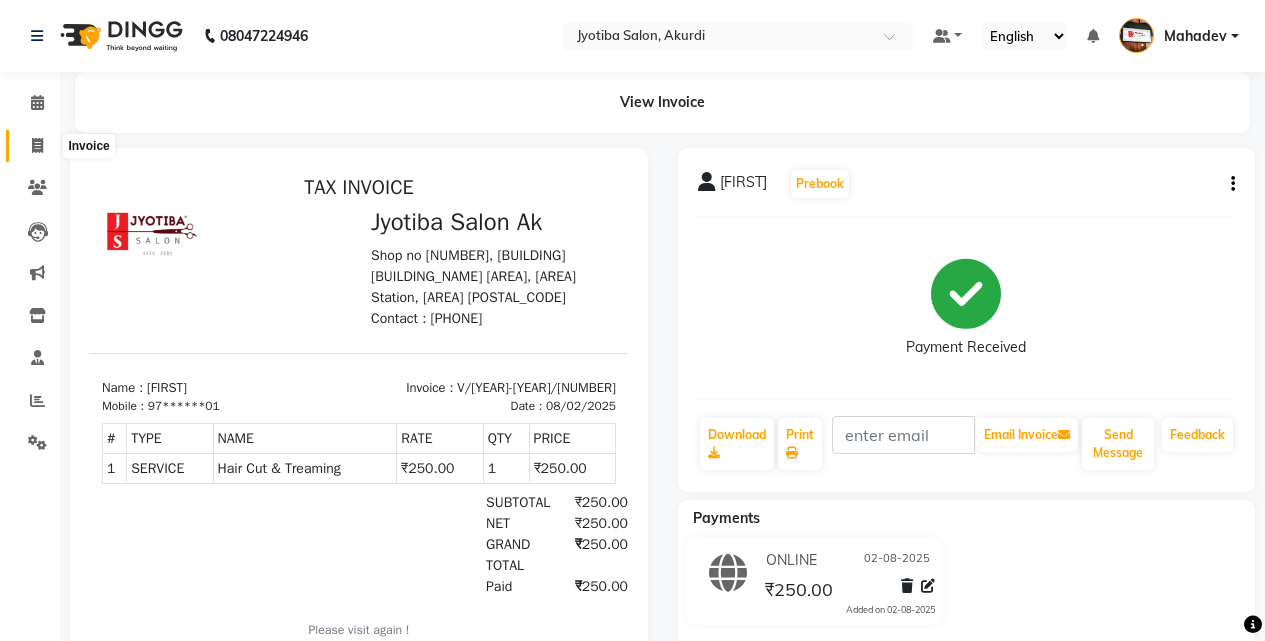 click 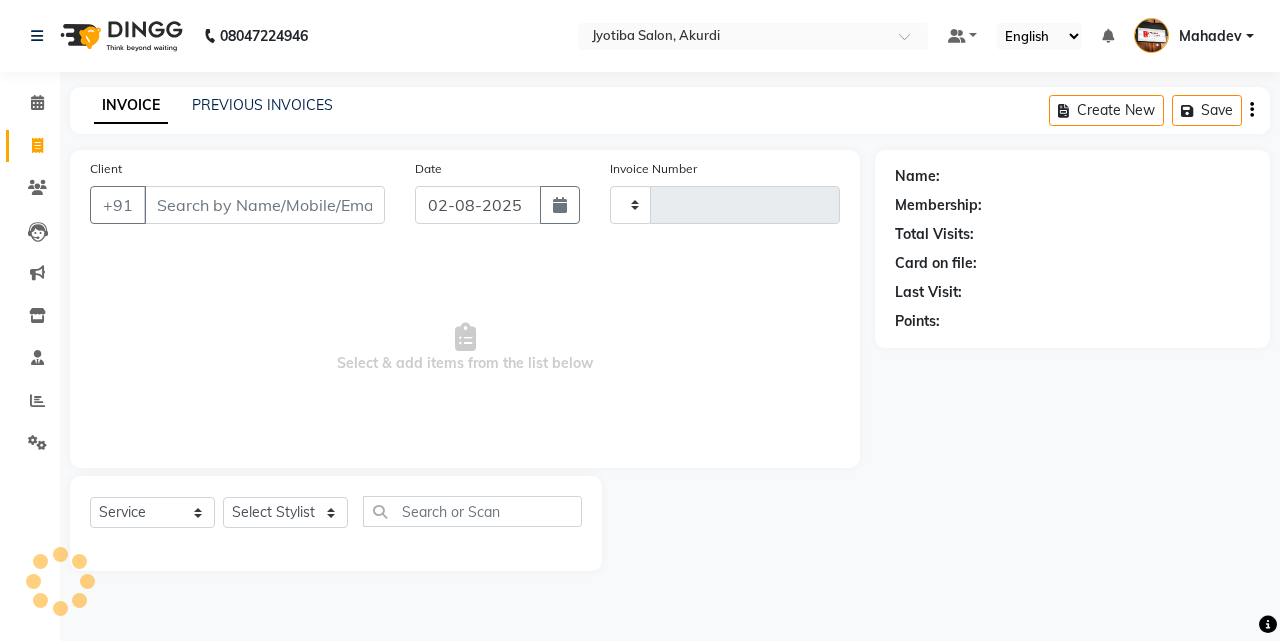 drag, startPoint x: 191, startPoint y: 196, endPoint x: 186, endPoint y: 183, distance: 13.928389 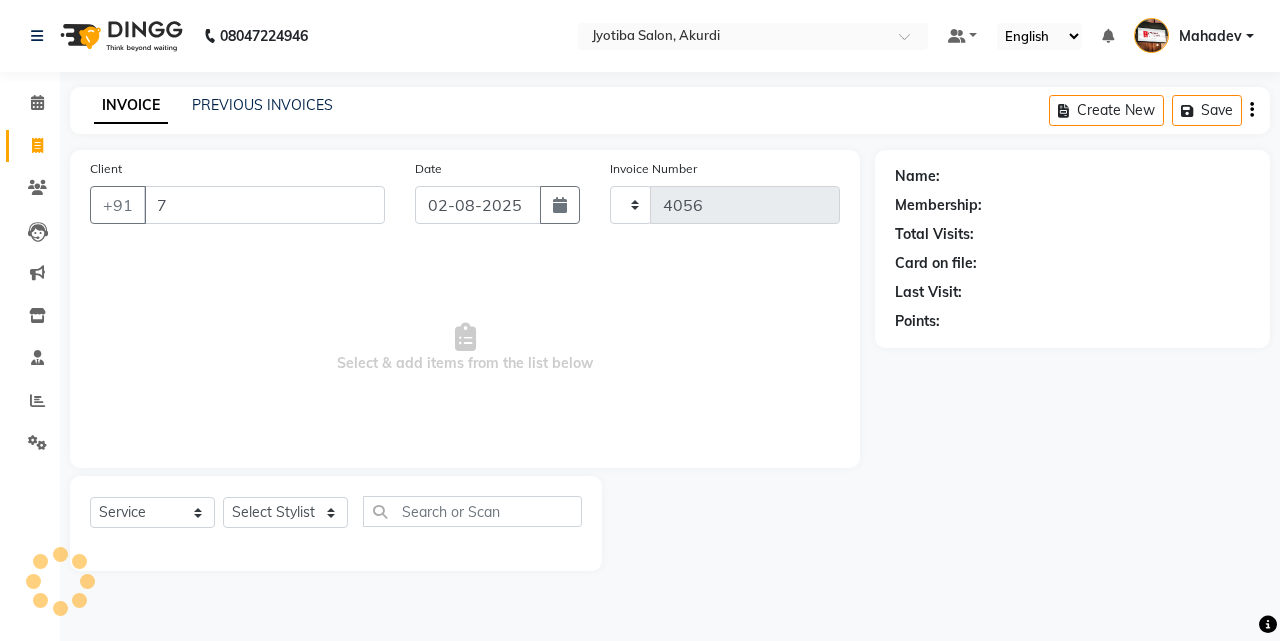 select on "557" 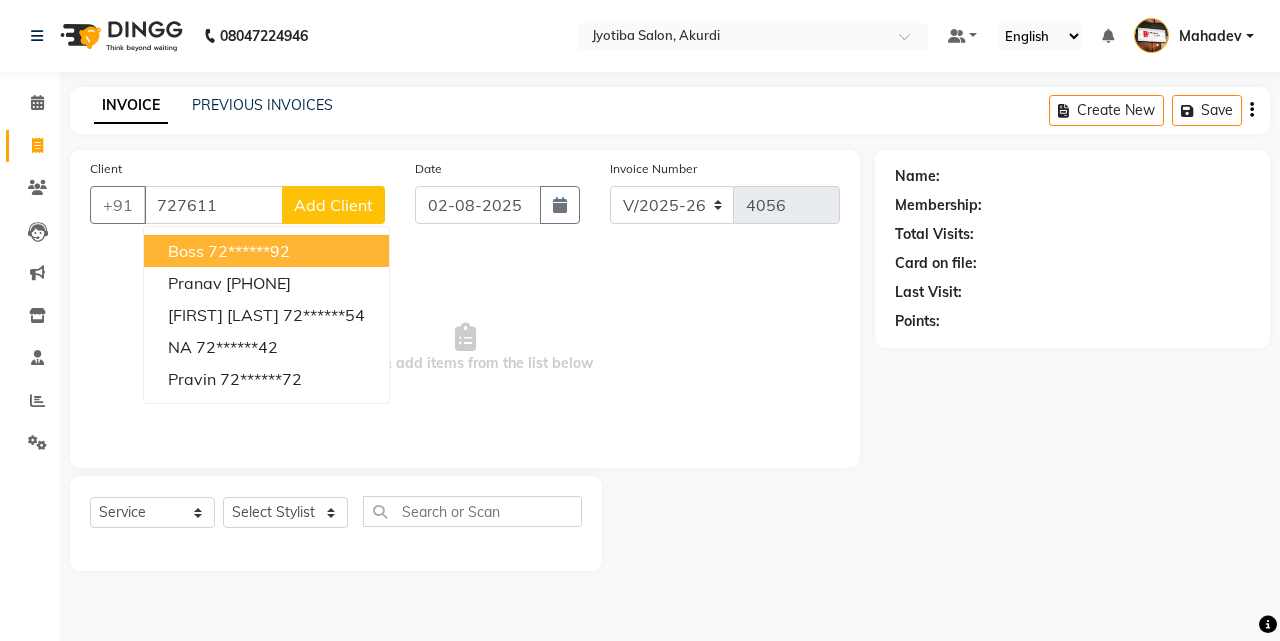click on "72******92" at bounding box center (249, 251) 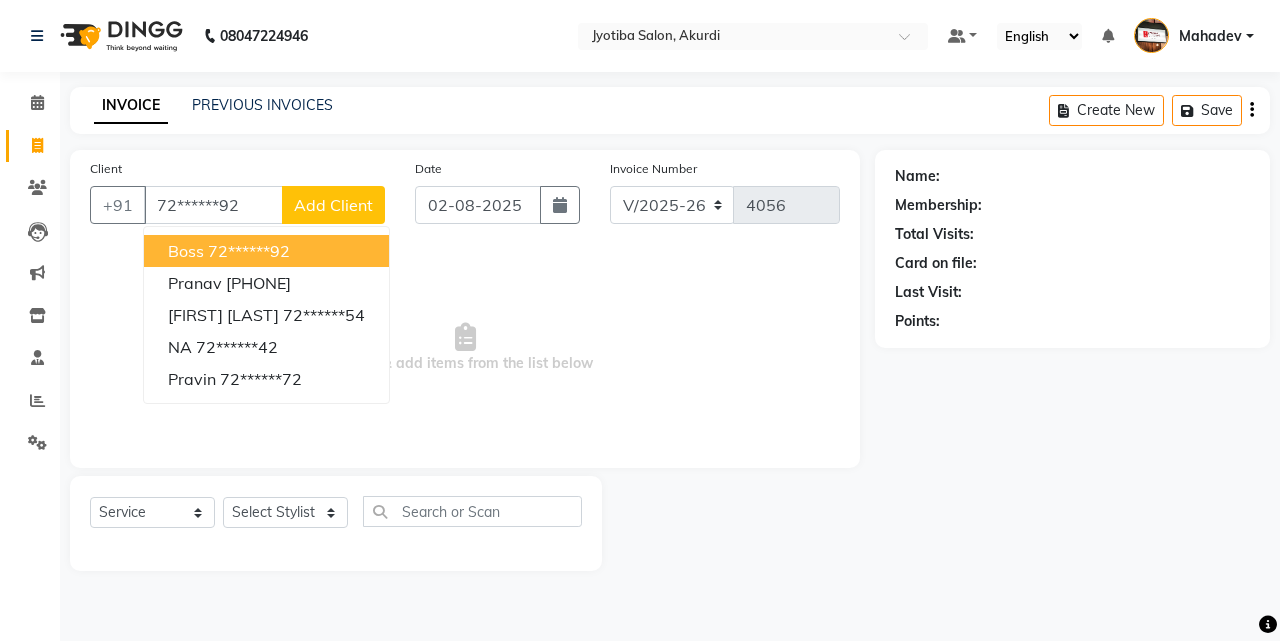 type on "72******92" 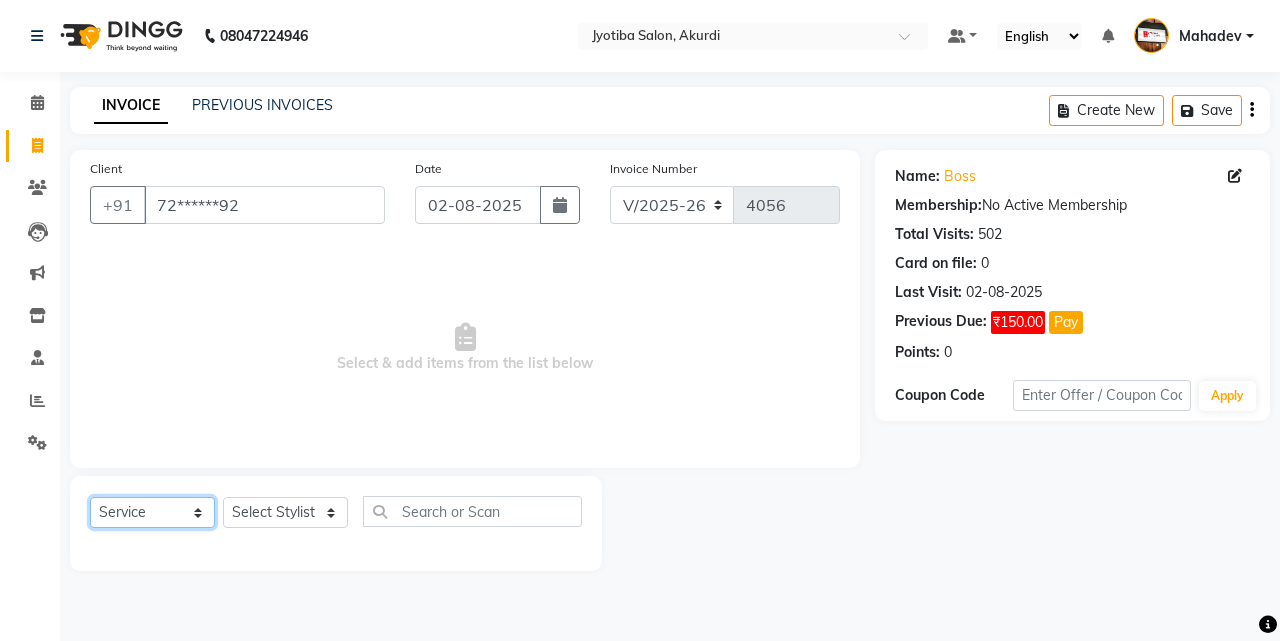 click on "Select  Service  Product  Membership  Package Voucher Prepaid Gift Card" 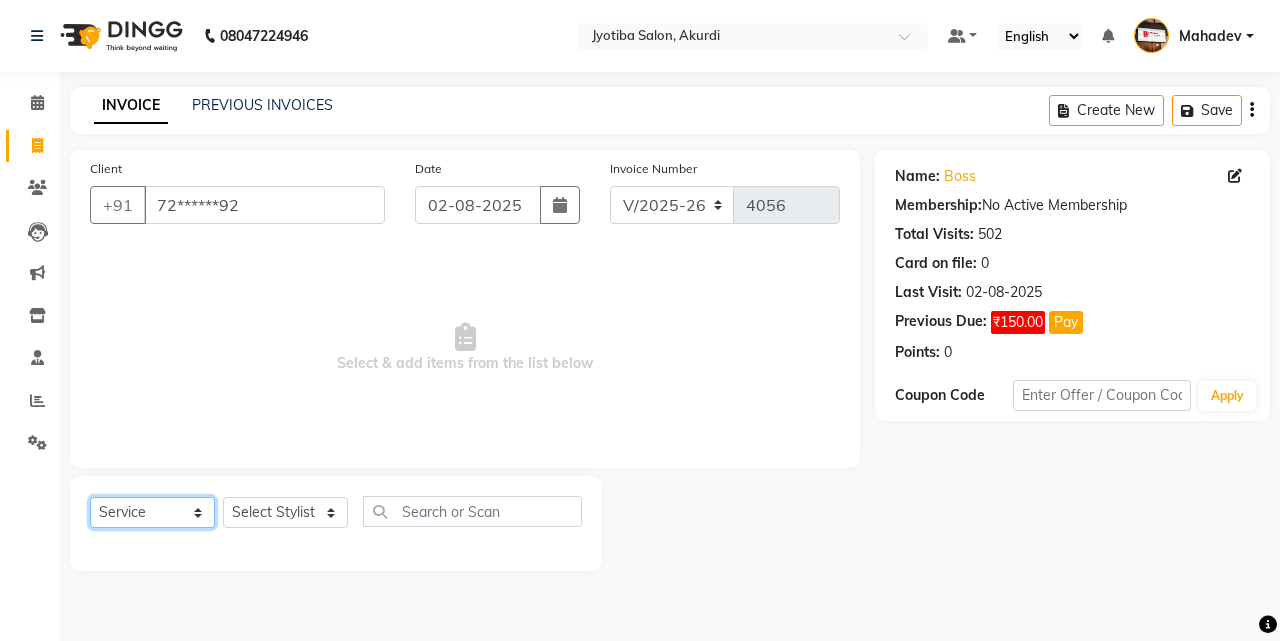 select on "product" 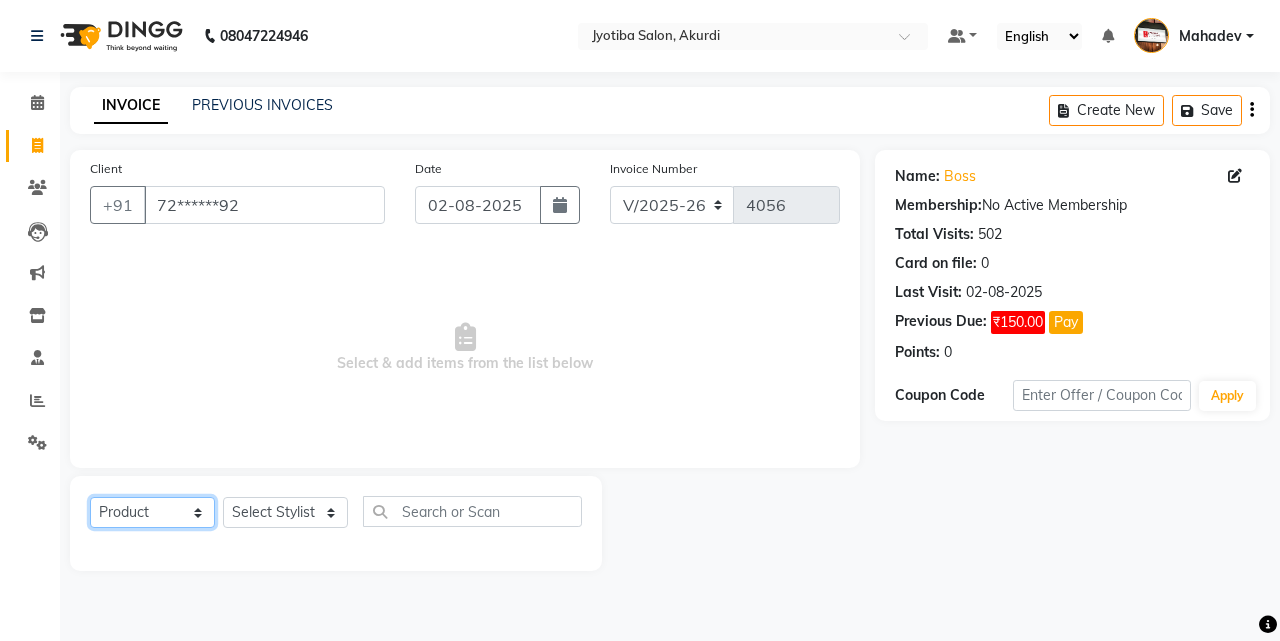 click on "Select  Service  Product  Membership  Package Voucher Prepaid Gift Card" 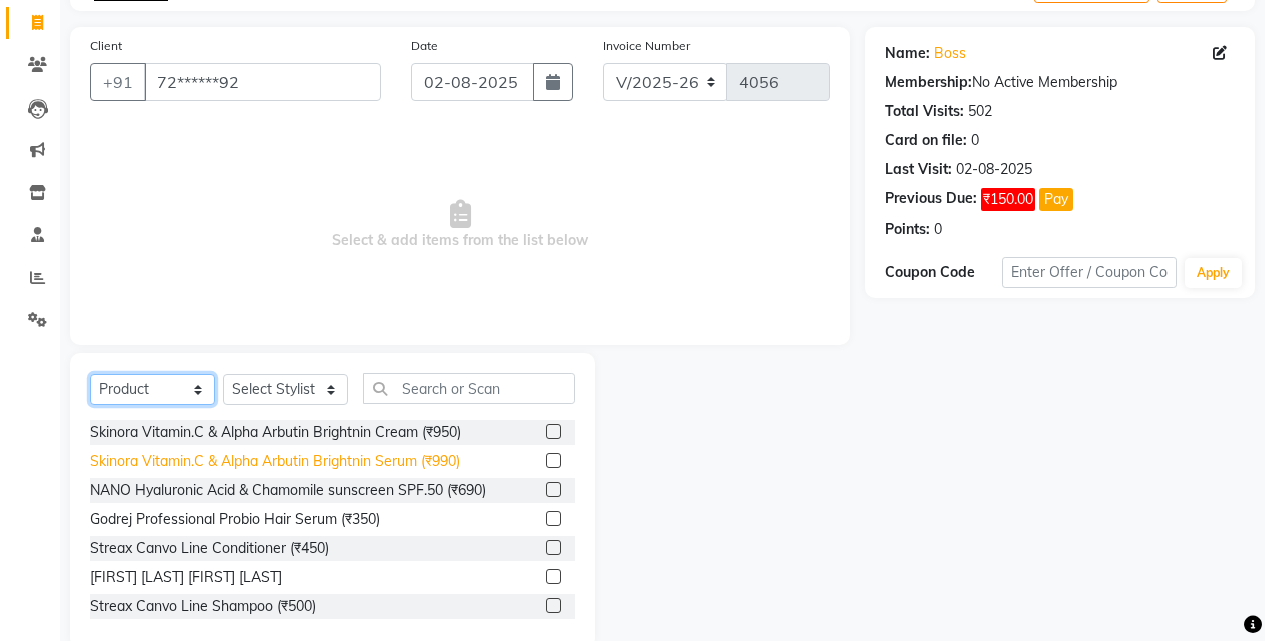 scroll, scrollTop: 160, scrollLeft: 0, axis: vertical 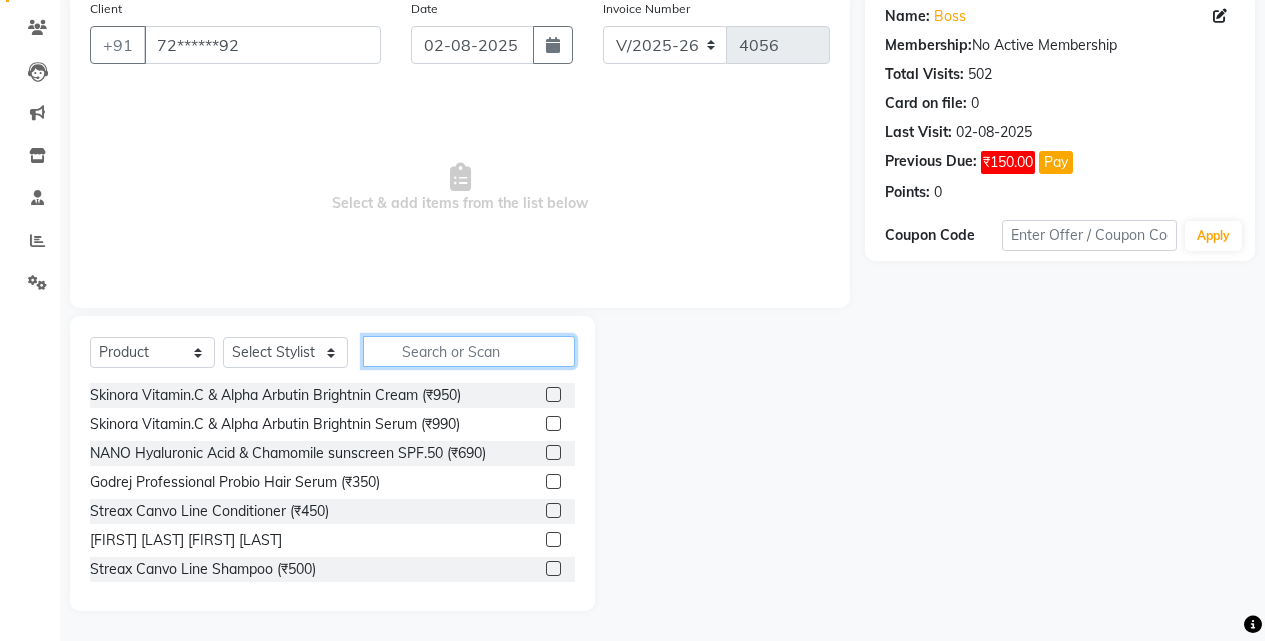 click 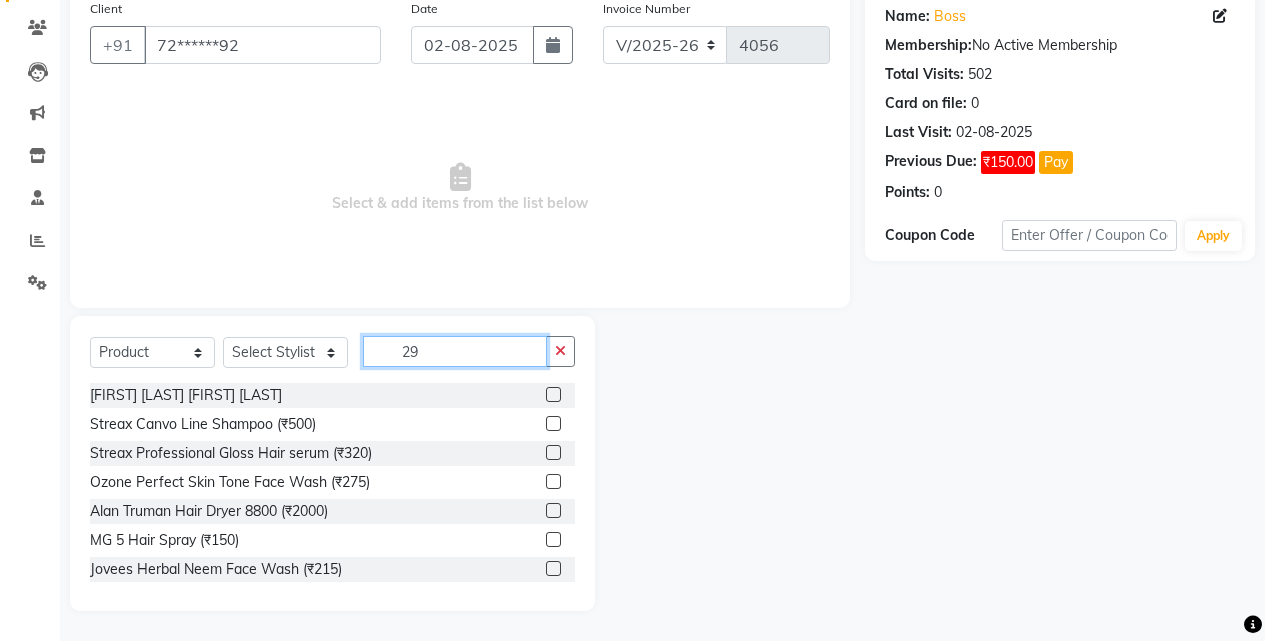 scroll, scrollTop: 0, scrollLeft: 0, axis: both 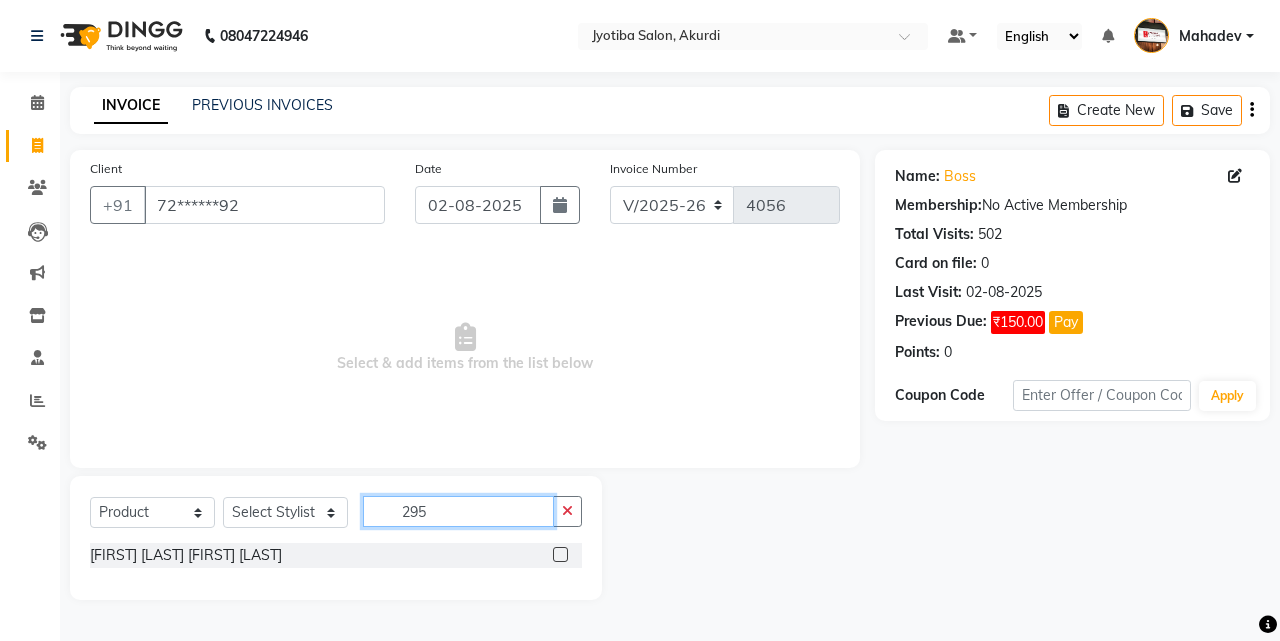 type on "295" 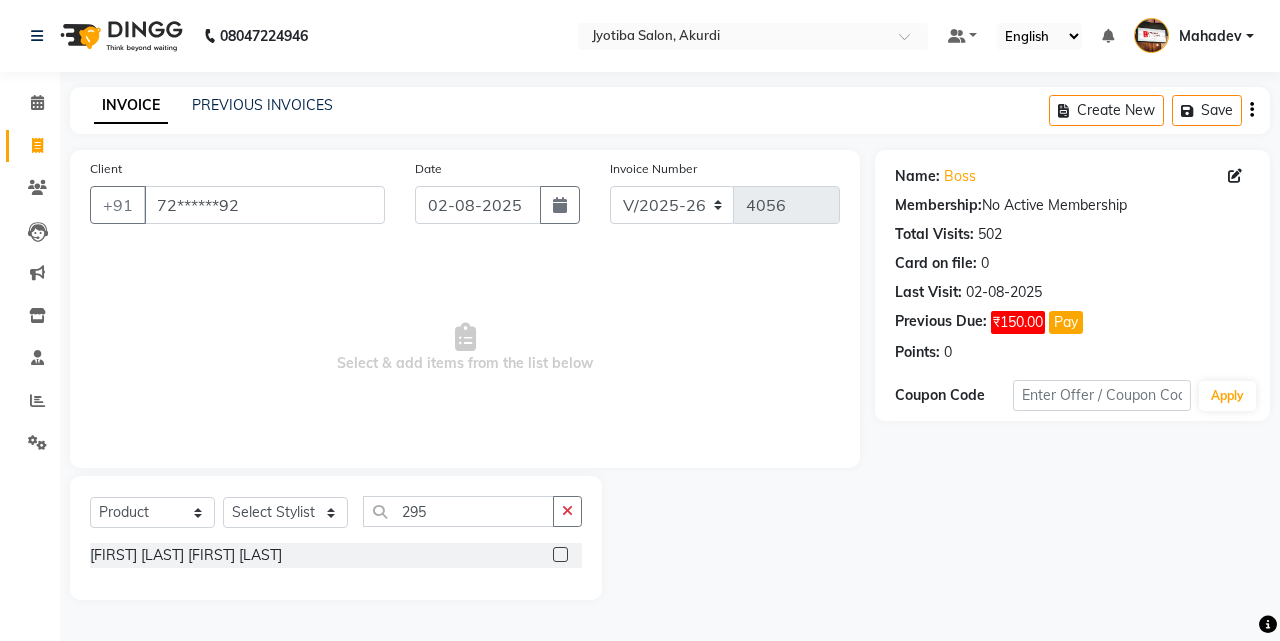click 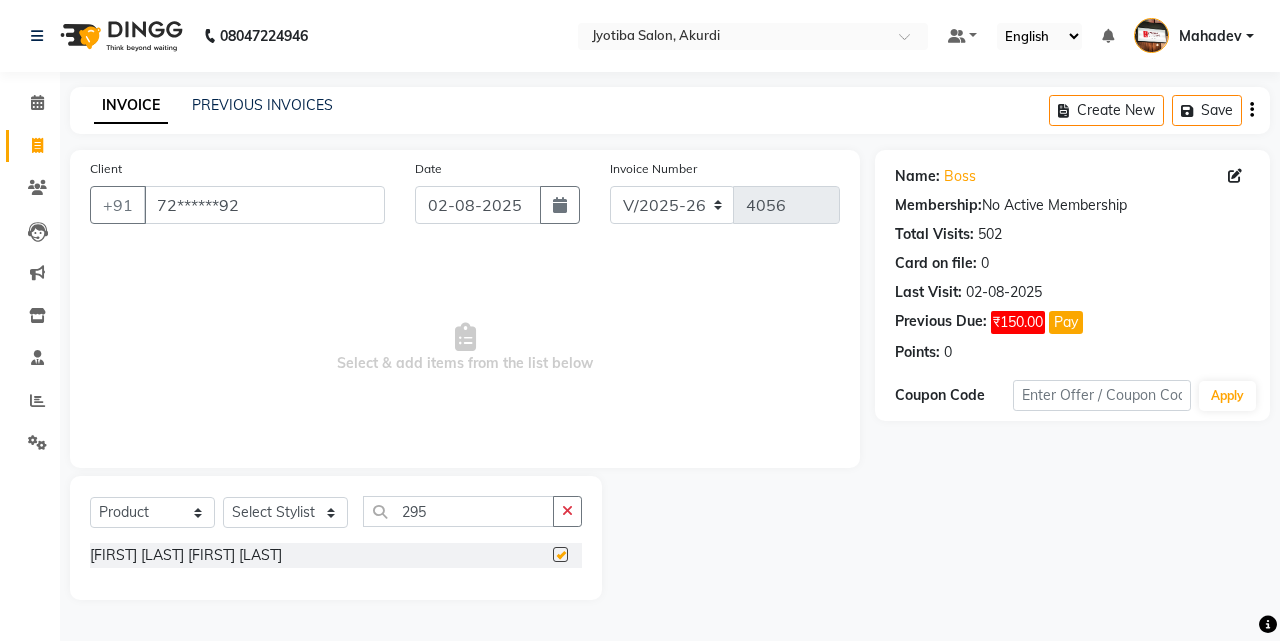 checkbox on "false" 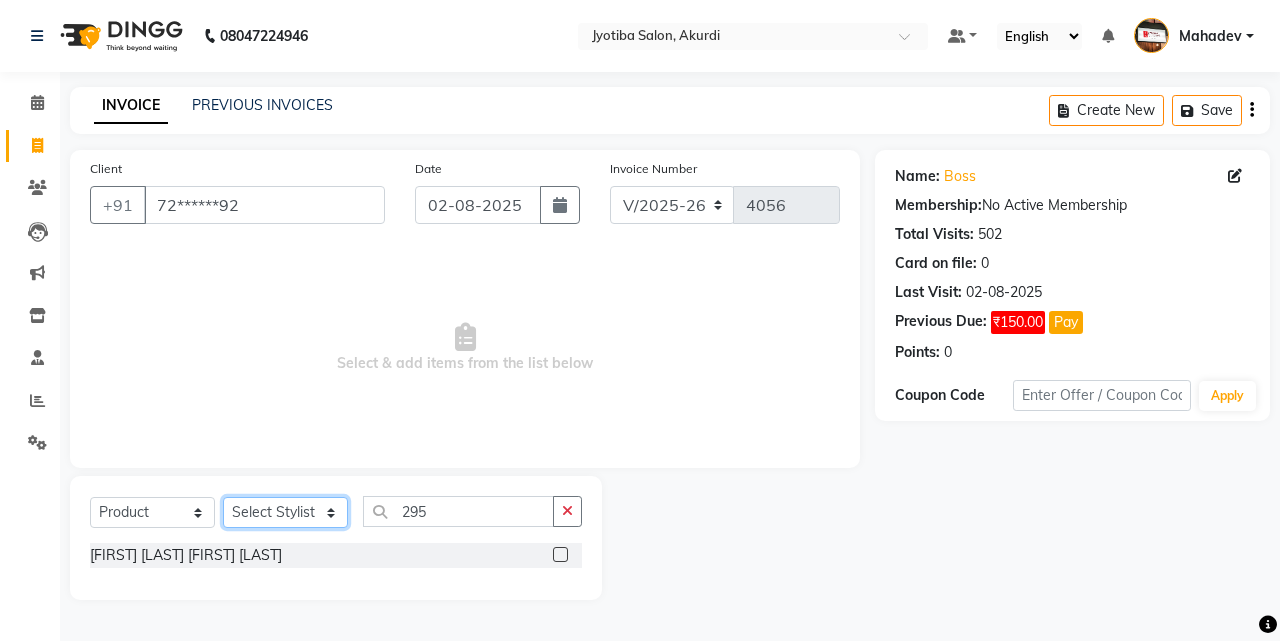 click on "Select Stylist [FIRST] [LAST] [FIRST] [LAST] [FIRST] [LAST] [FIRST] [LAST] [FIRST] [LAST] [FIRST] [LAST] [FIRST] [LAST] [FIRST] [LAST] [FIRST] [LAST] [FIRST] [LAST] [FIRST] [LAST]" 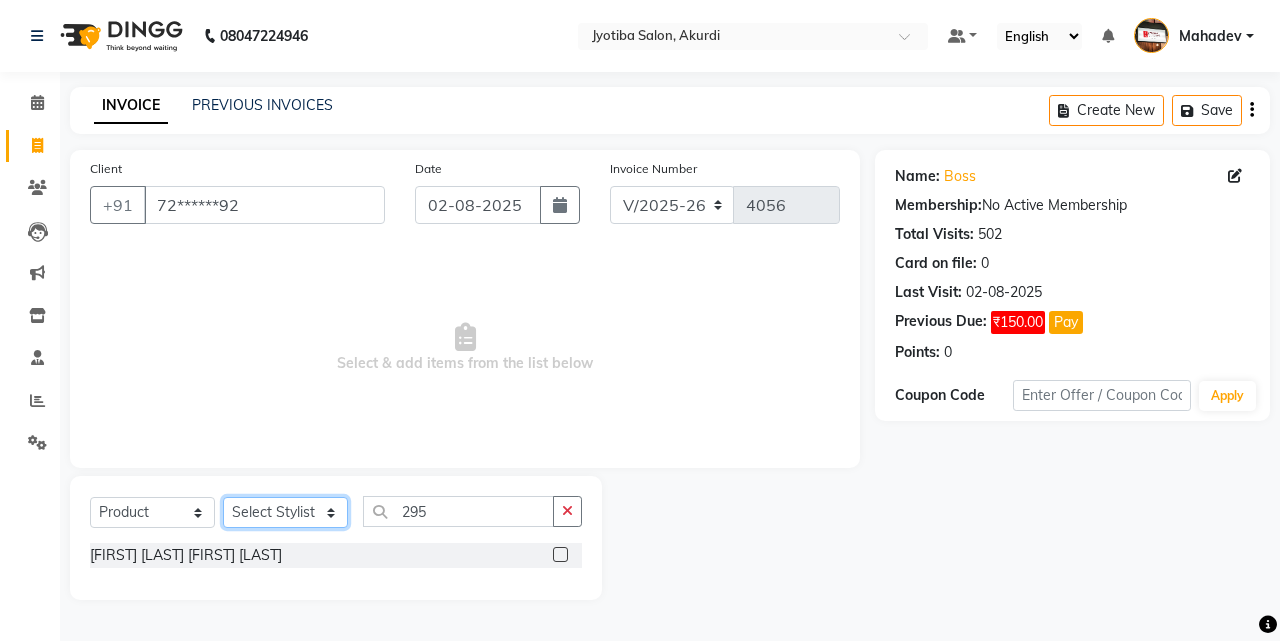 select on "7216" 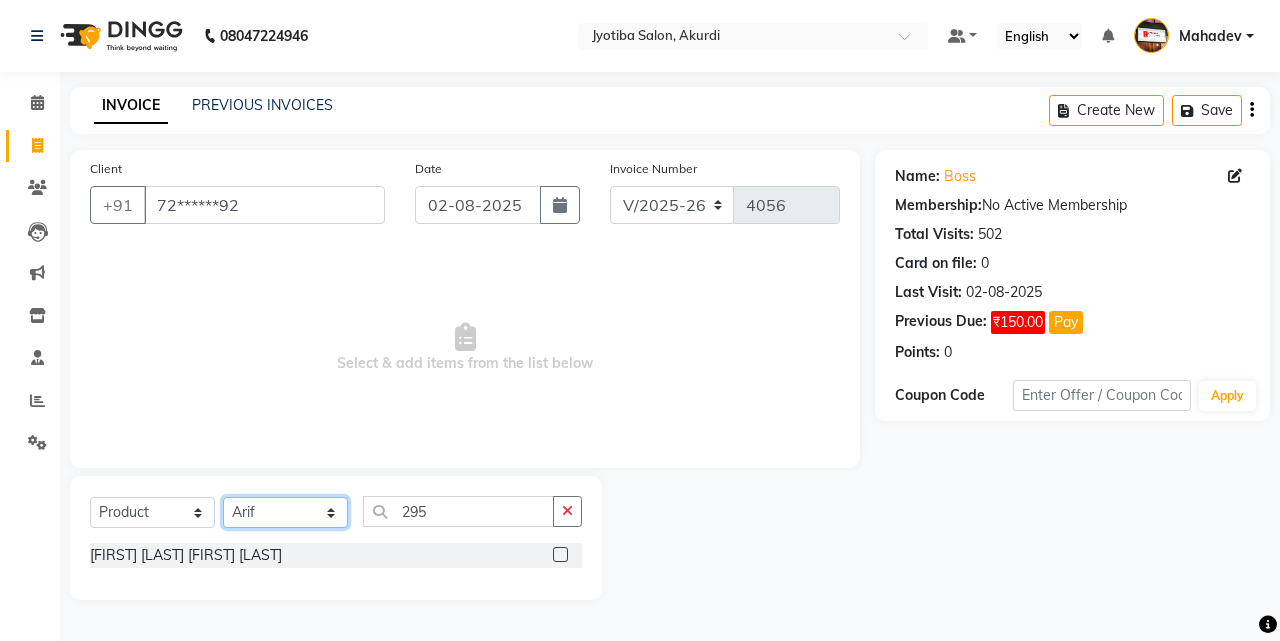click on "Select Stylist [FIRST] [LAST] [FIRST] [LAST] [FIRST] [LAST] [FIRST] [LAST] [FIRST] [LAST] [FIRST] [LAST] [FIRST] [LAST] [FIRST] [LAST] [FIRST] [LAST] [FIRST] [LAST] [FIRST] [LAST]" 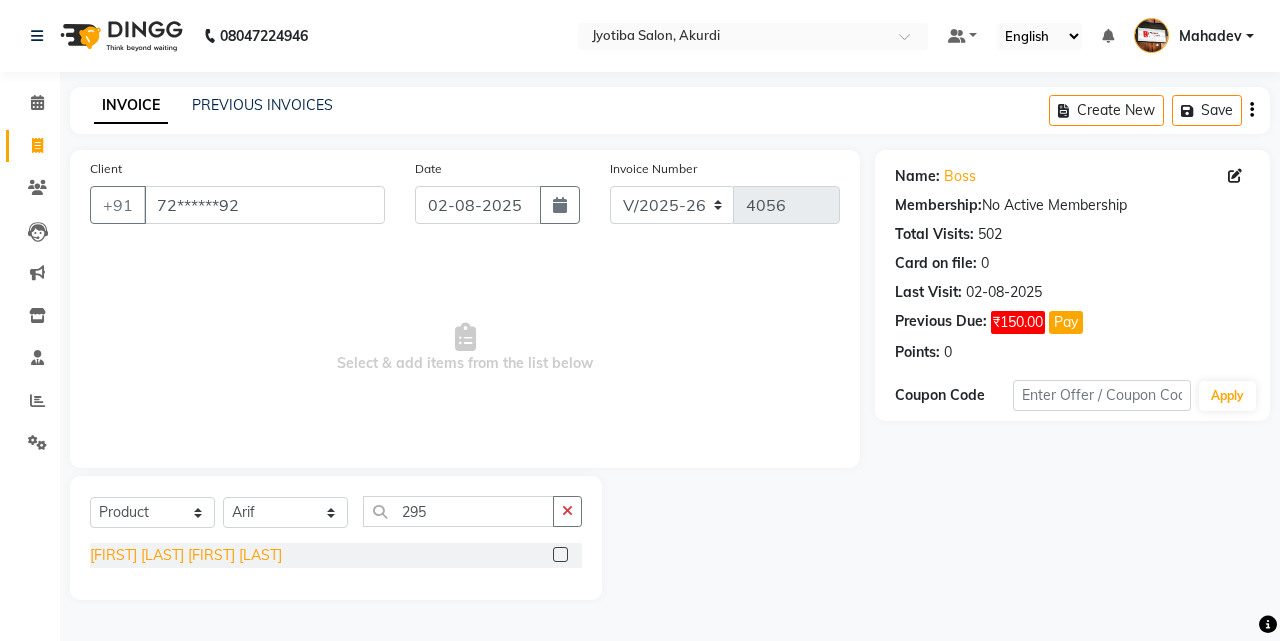 click on "[FIRST] [LAST] [FIRST] [LAST]" 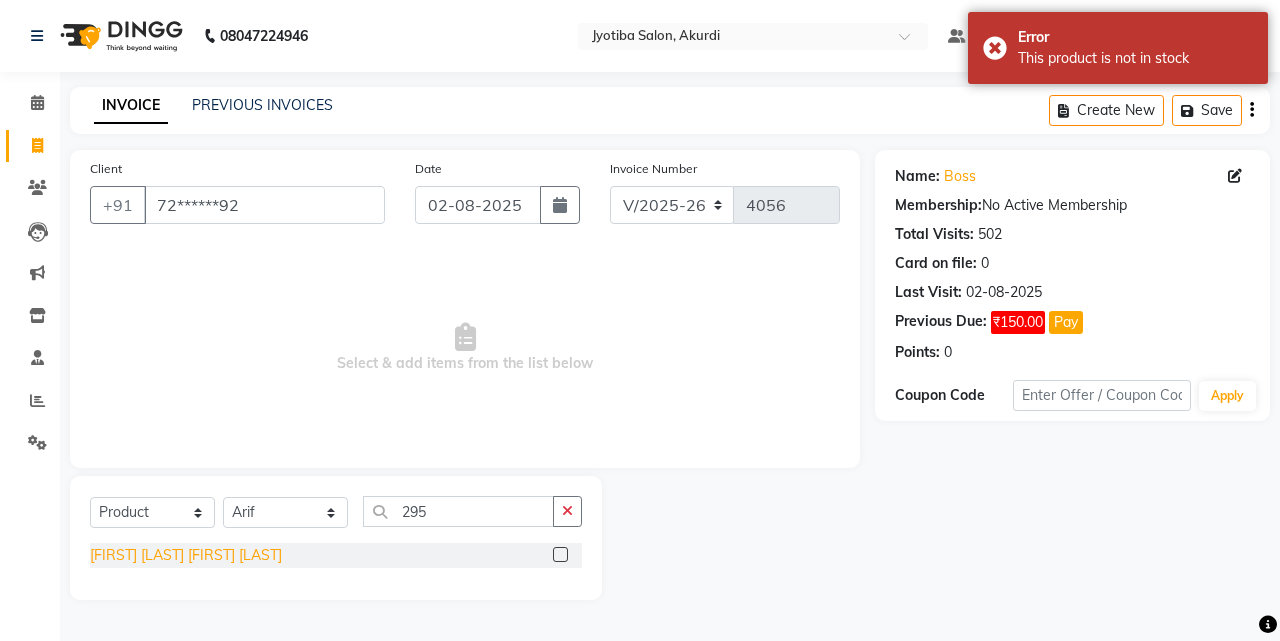 click on "[FIRST] [LAST] [FIRST] [LAST]" 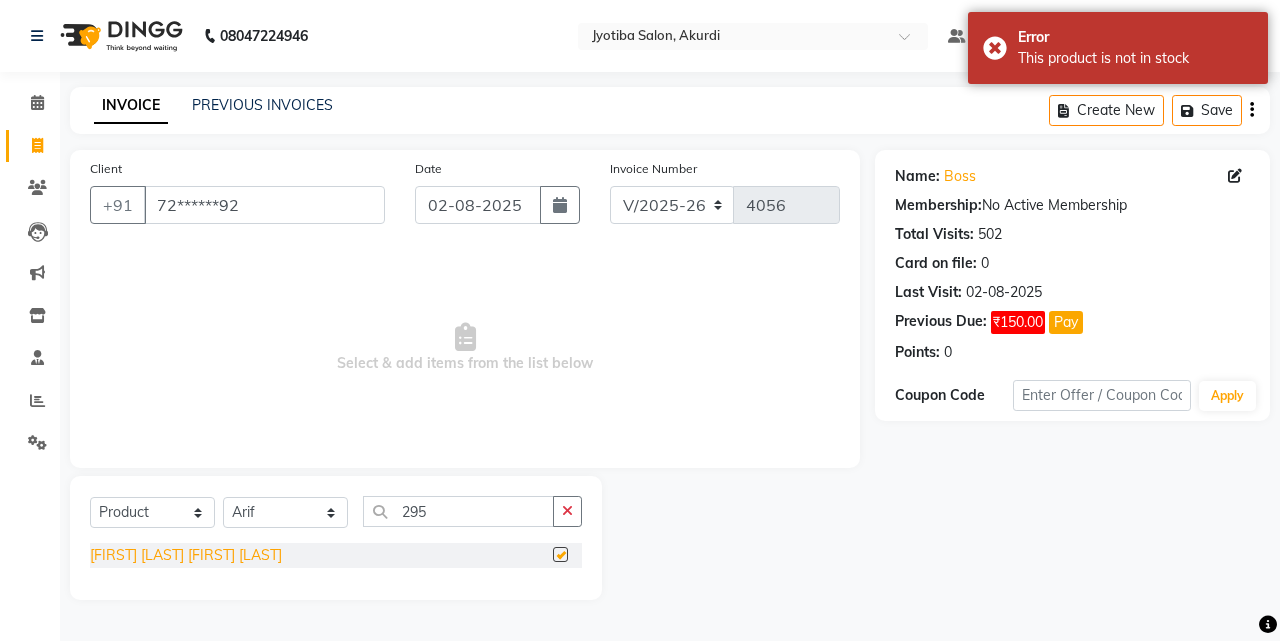 click on "[FIRST] [LAST] [FIRST] [LAST]" 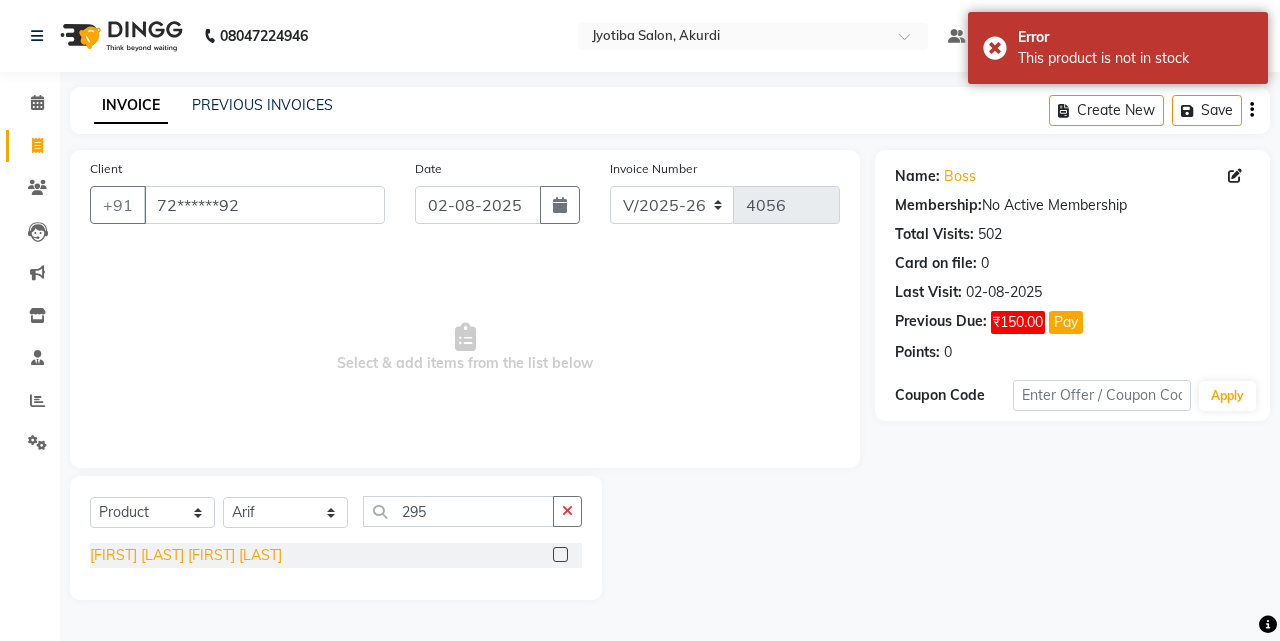 click on "[FIRST] [LAST] [FIRST] [LAST]" 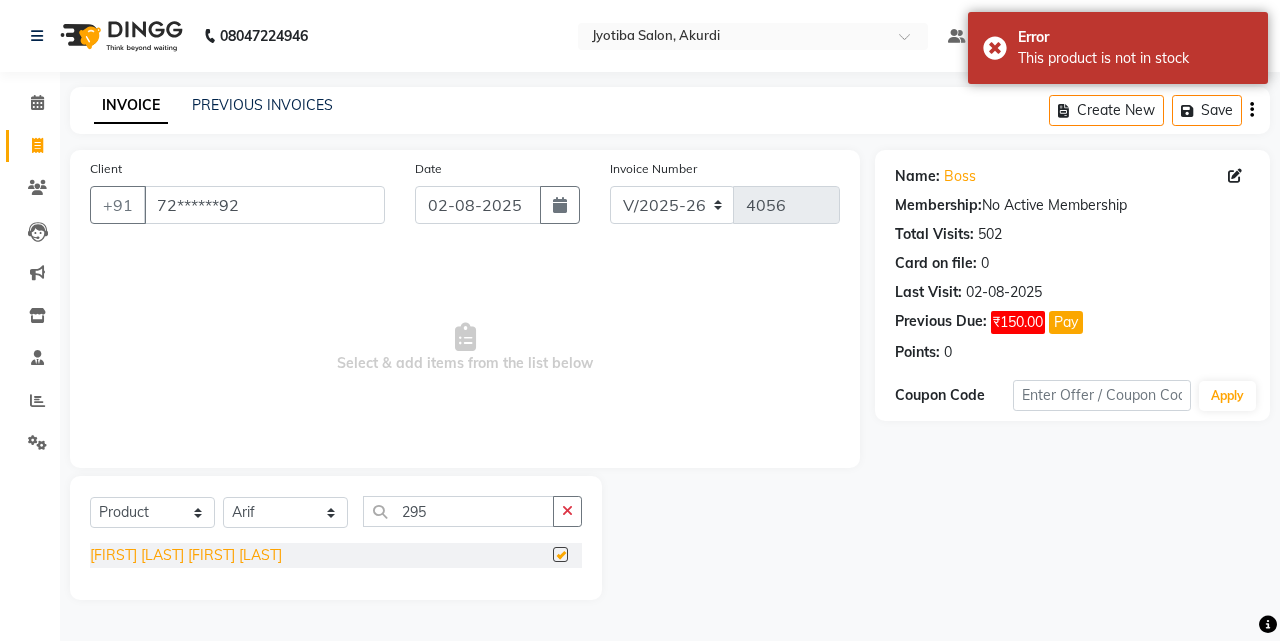 checkbox on "false" 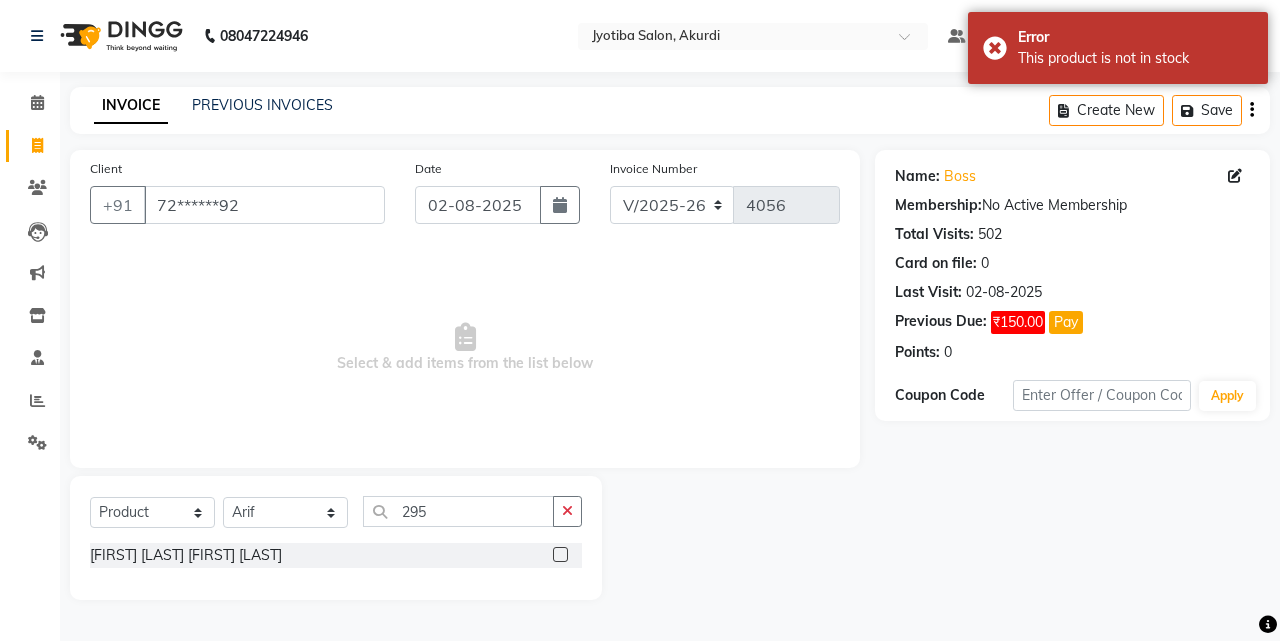 click on "Select & add items from the list below" at bounding box center [465, 348] 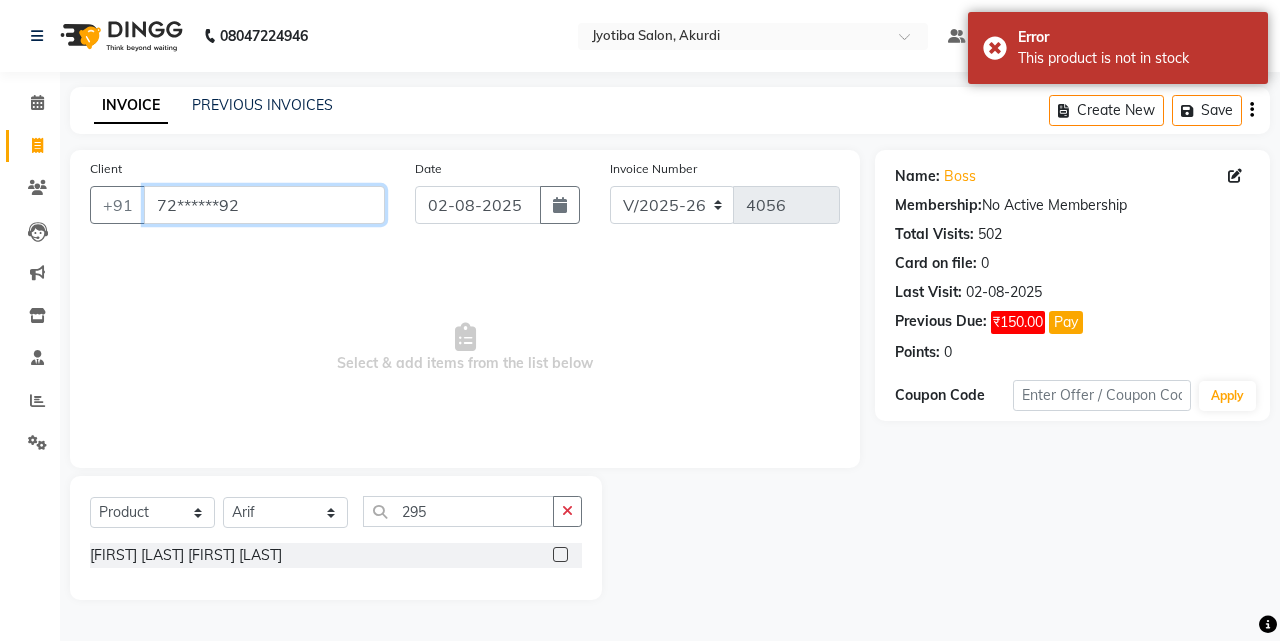 click on "72******92" at bounding box center (264, 205) 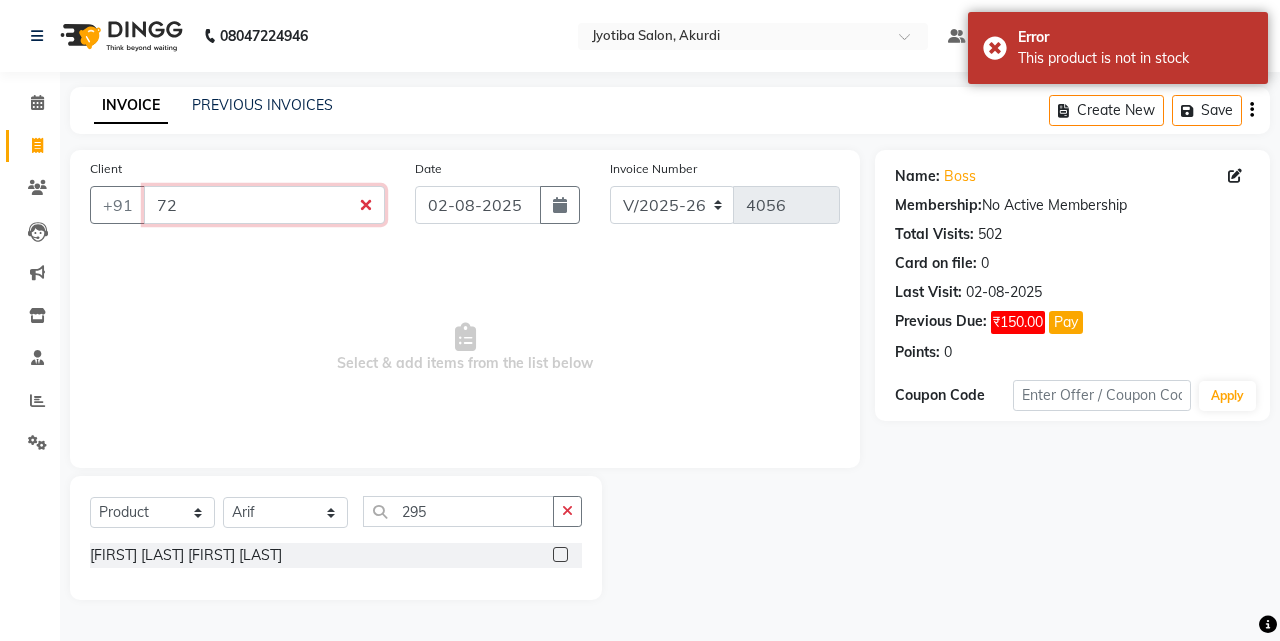 type on "7" 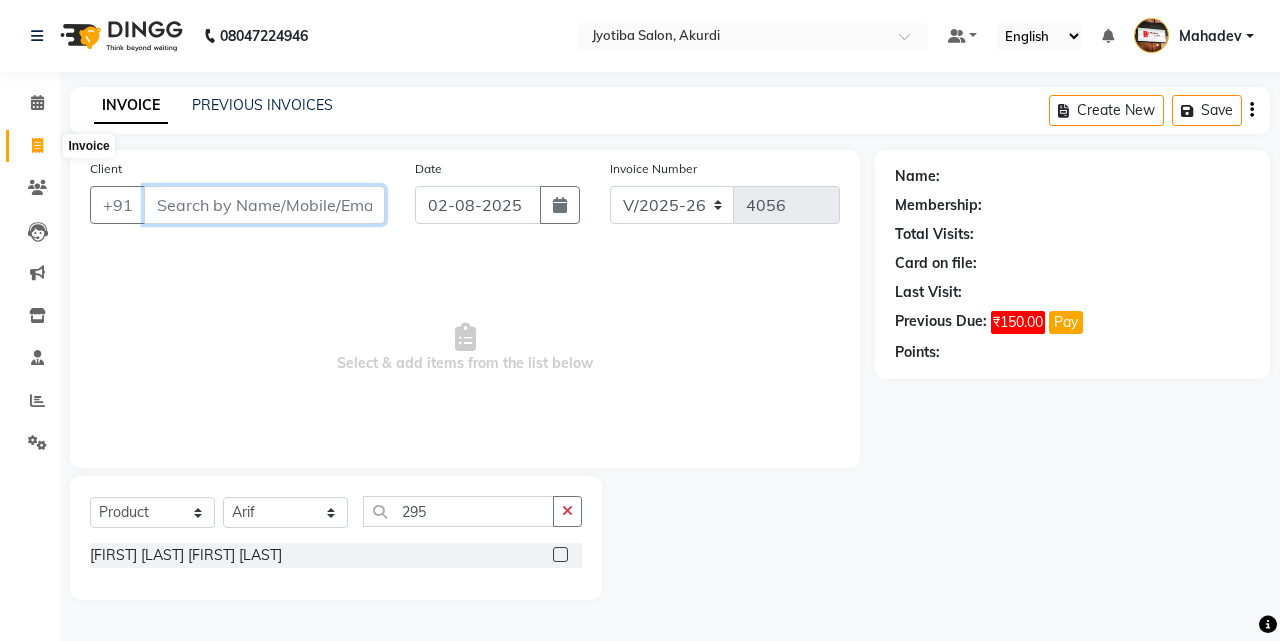 type 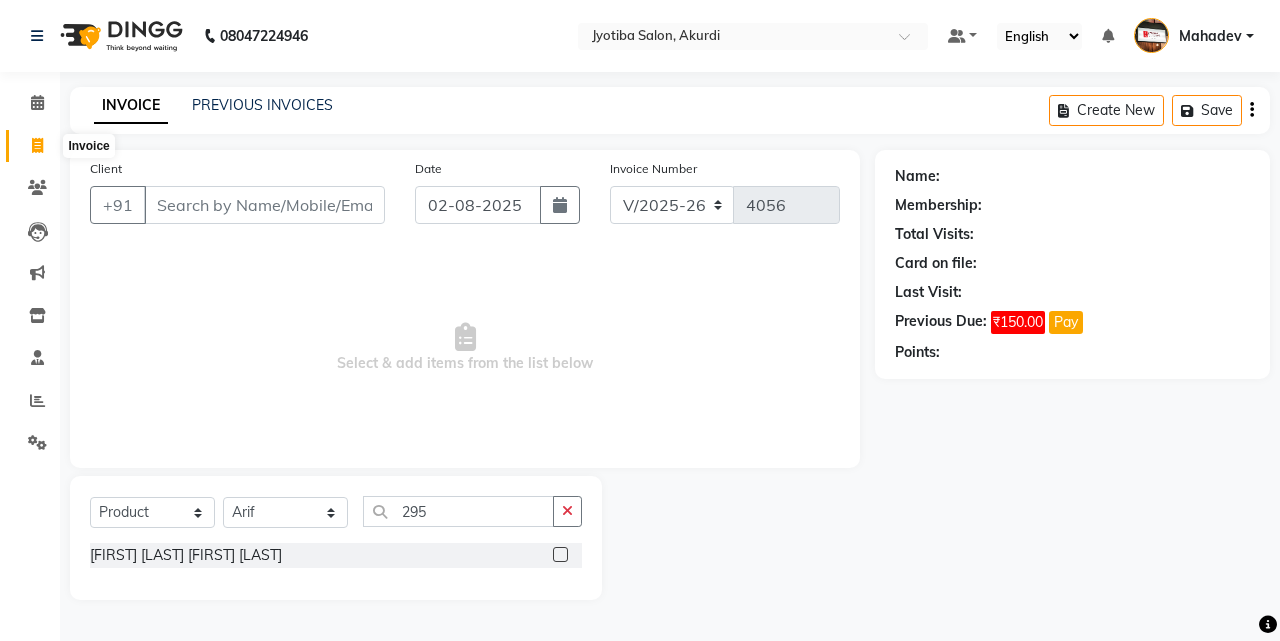 click 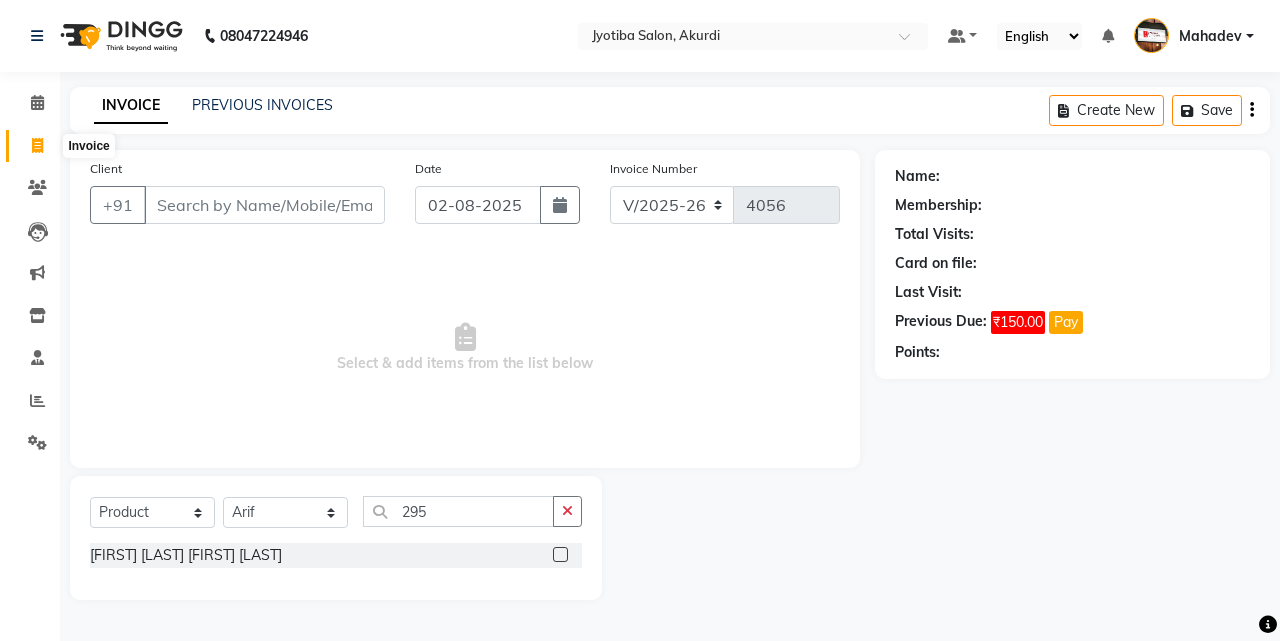 select on "service" 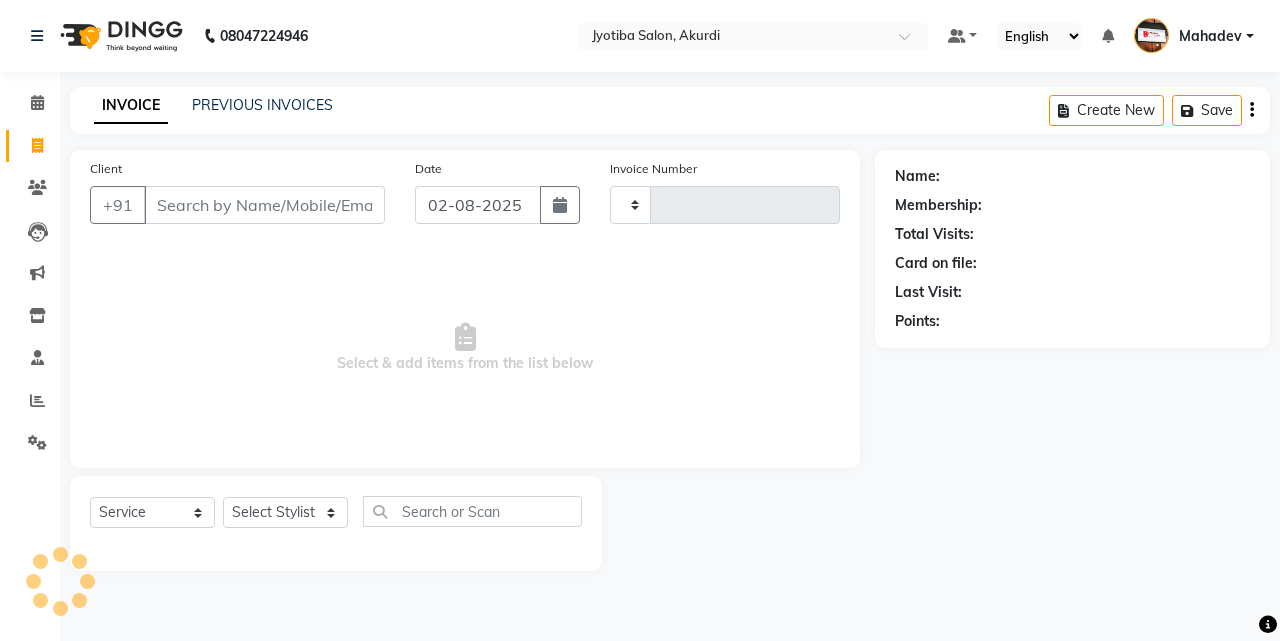 type on "4056" 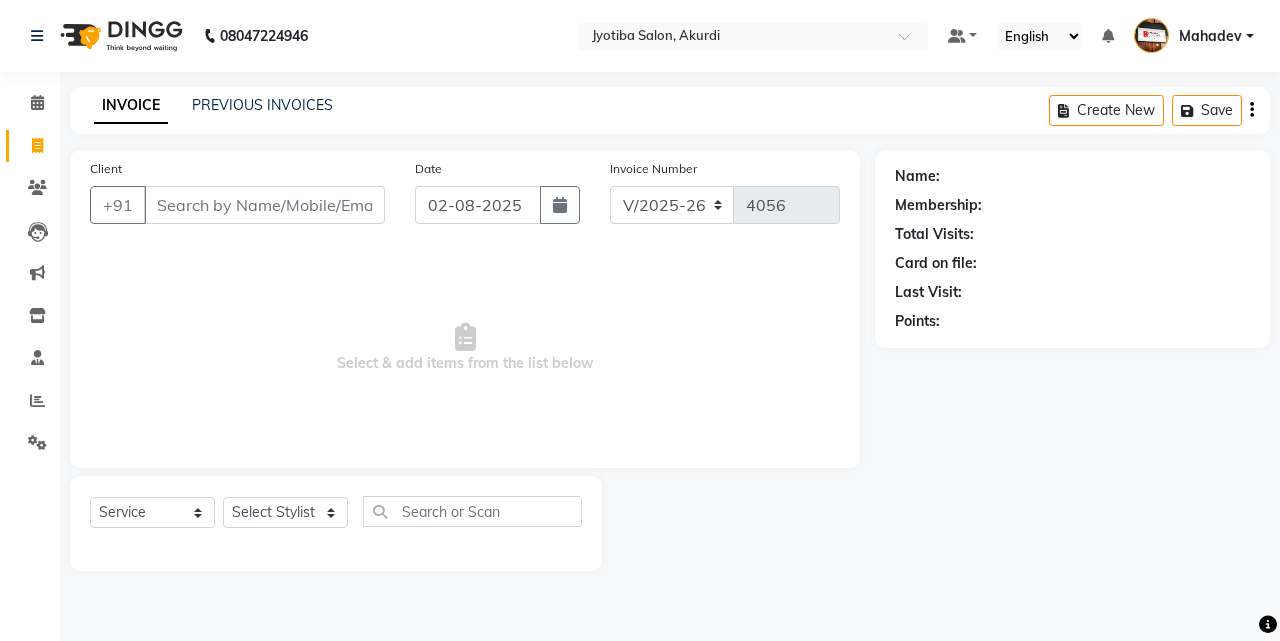 click on "Client" at bounding box center (264, 205) 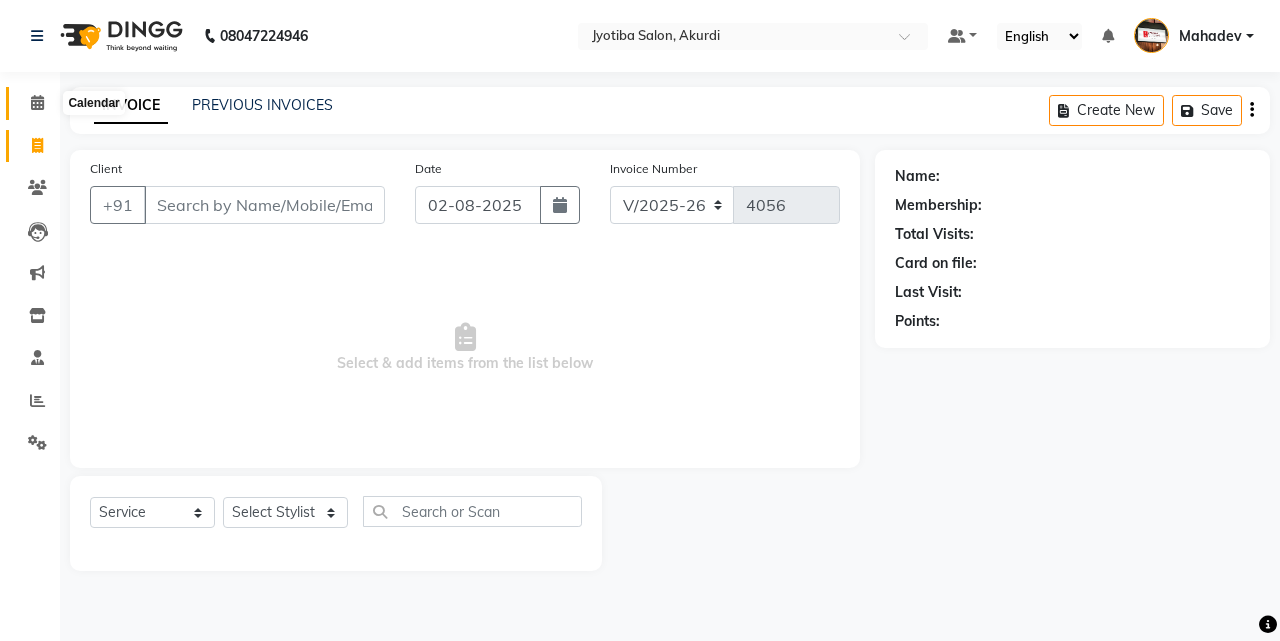 click 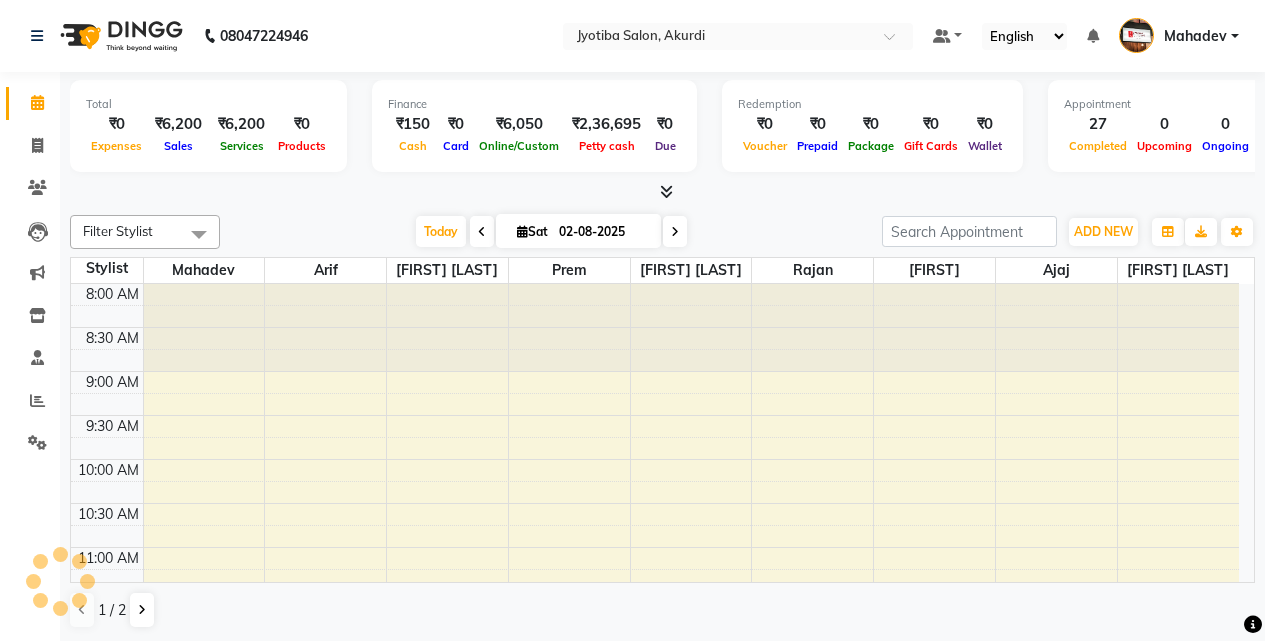 scroll, scrollTop: 0, scrollLeft: 0, axis: both 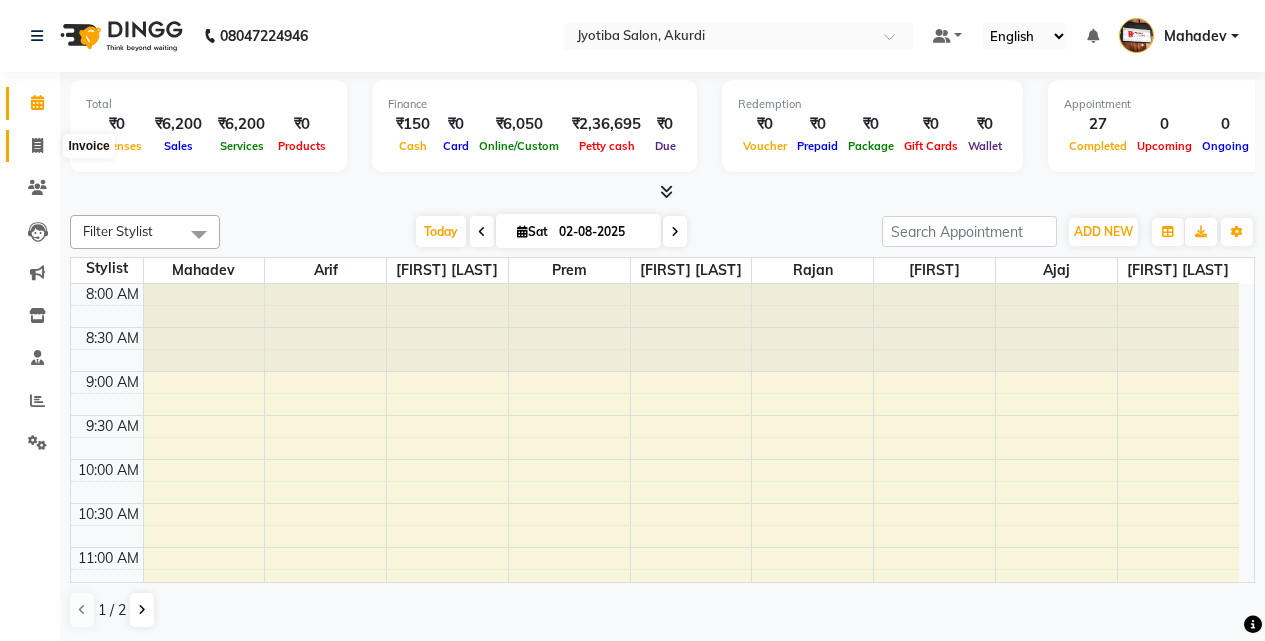 click 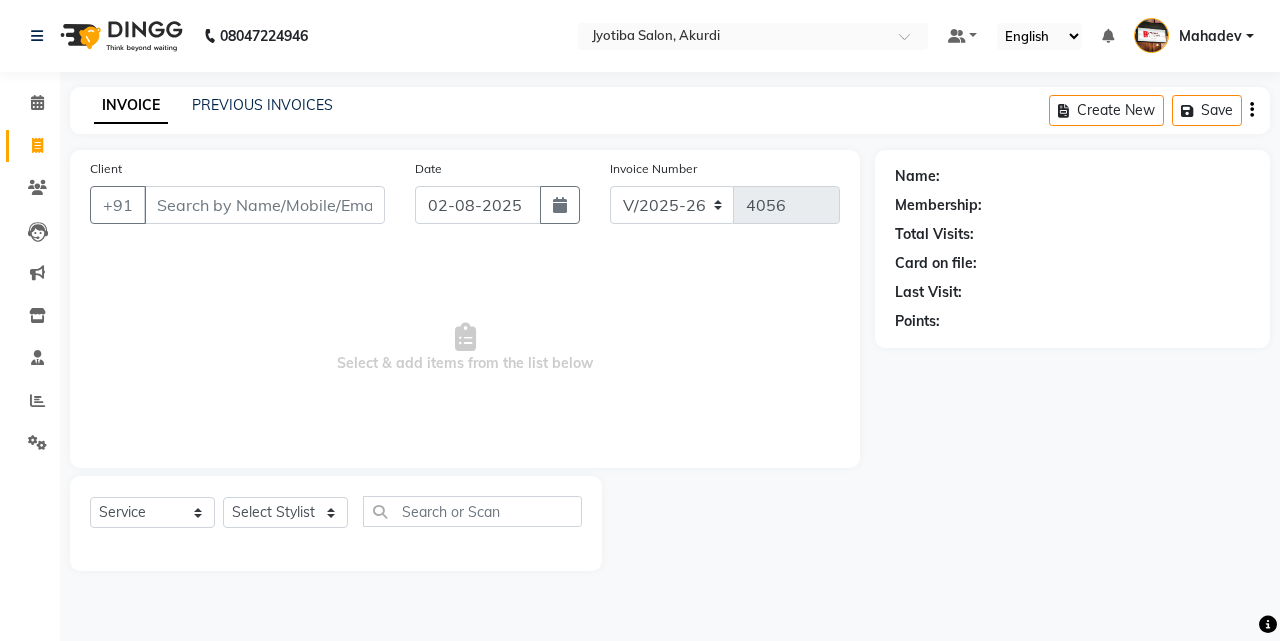 click on "Client" at bounding box center (264, 205) 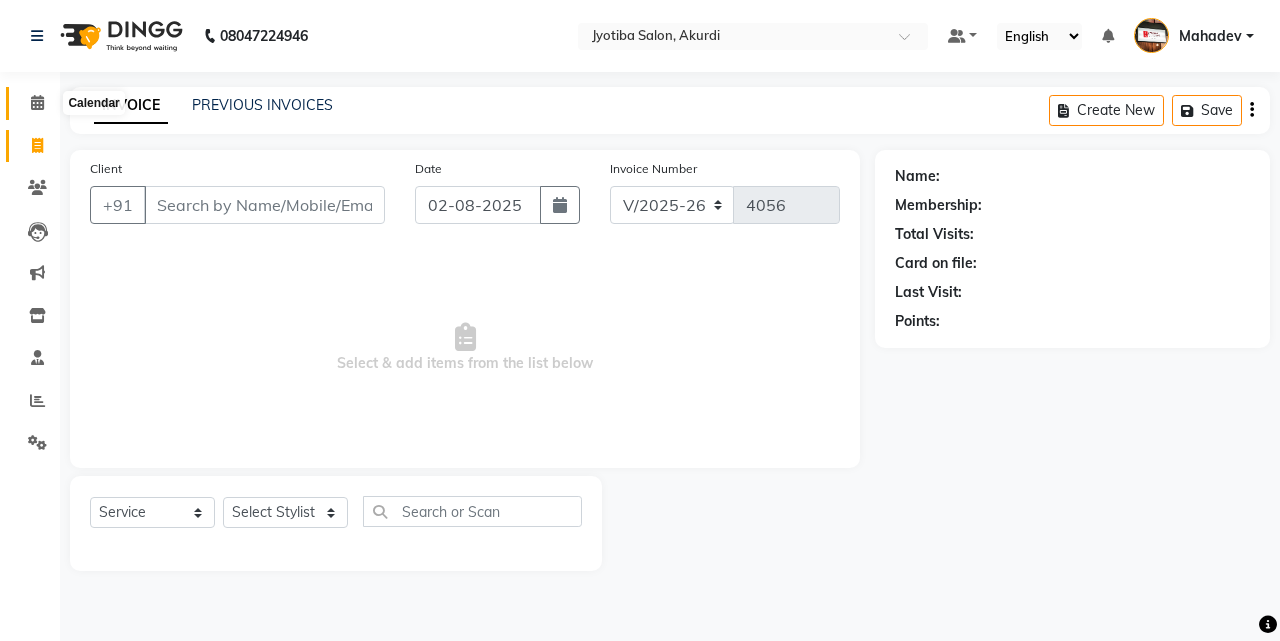 click 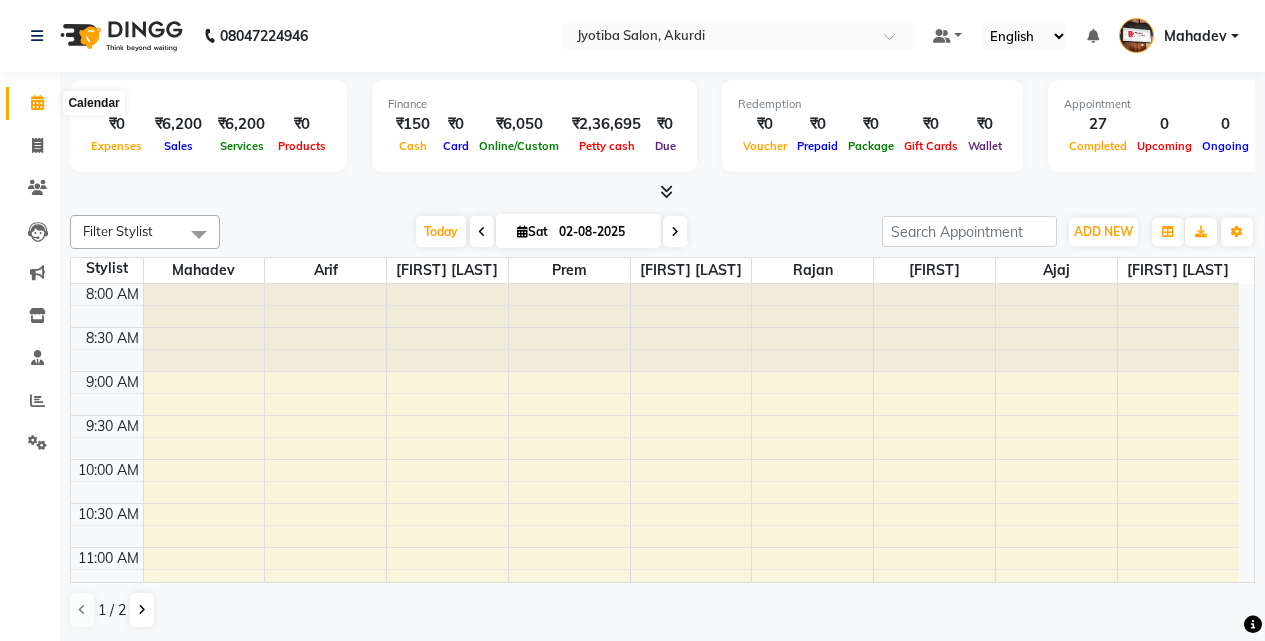 click 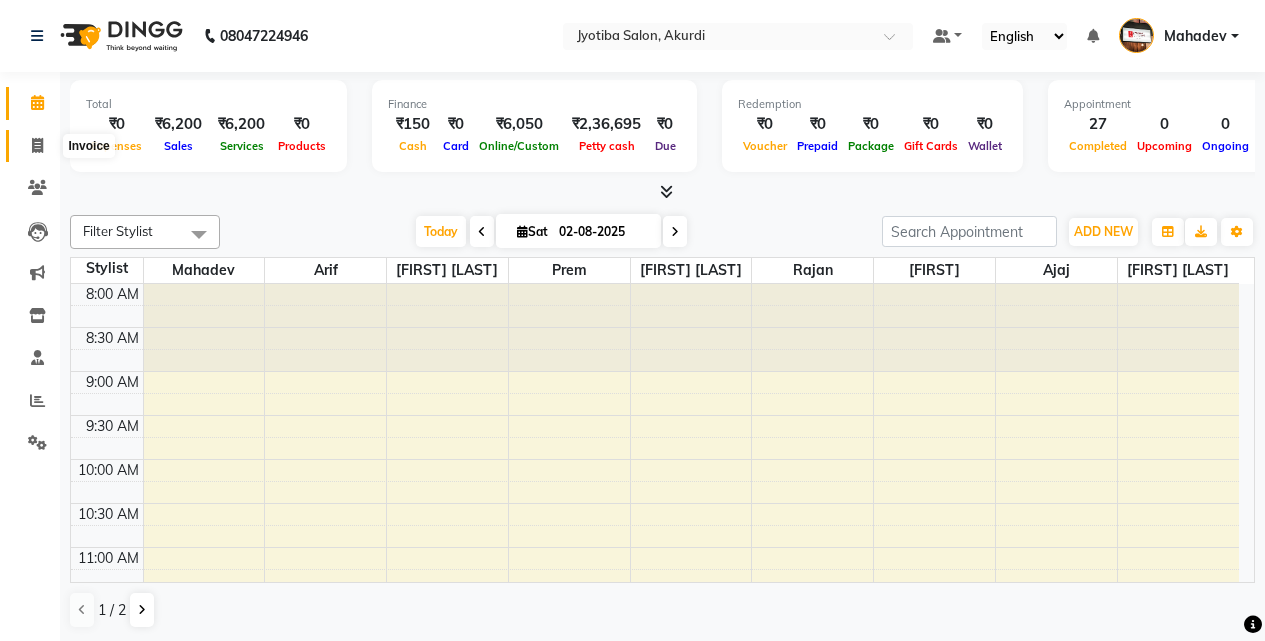click 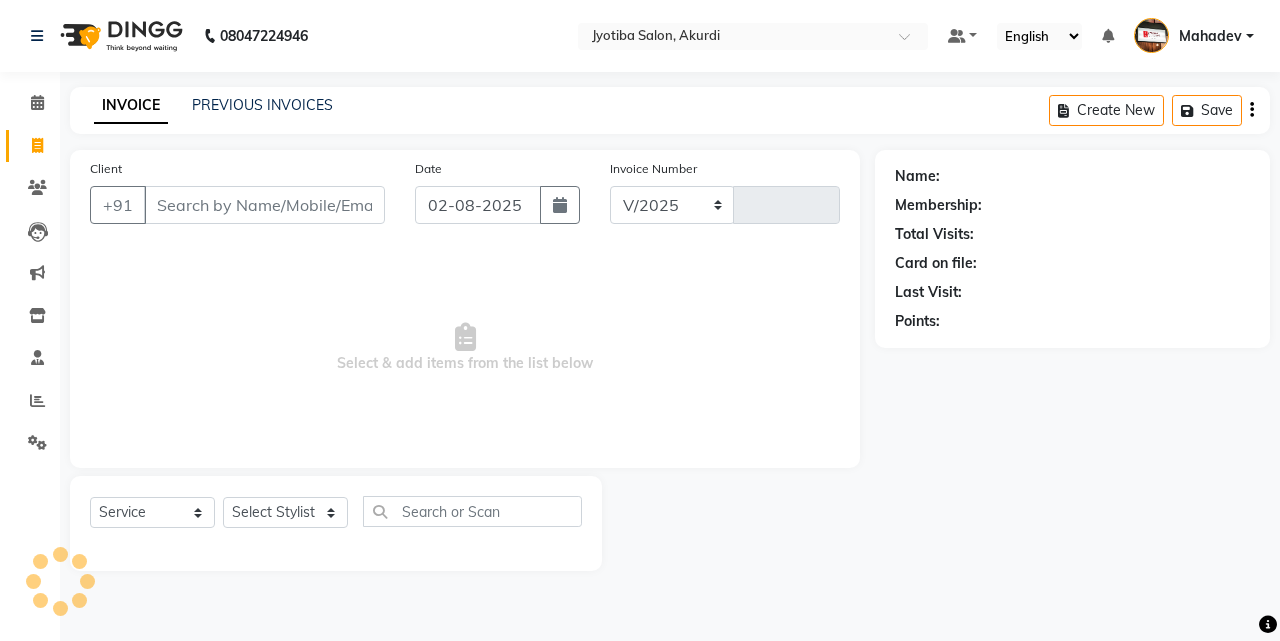 select on "557" 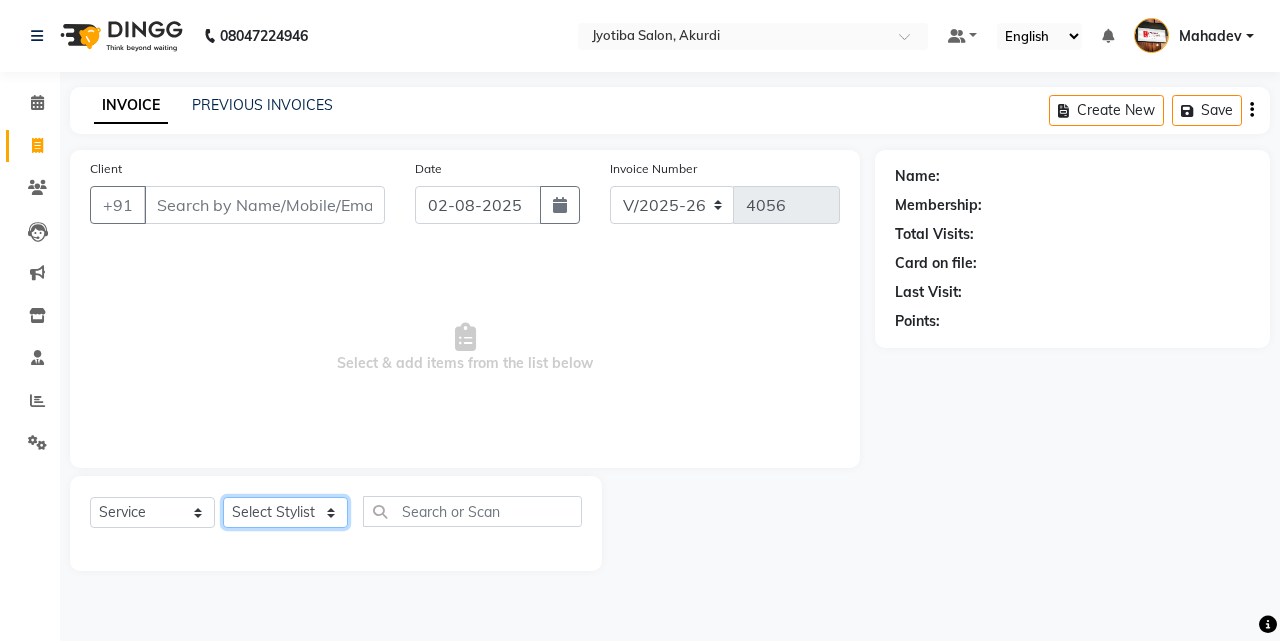click on "Select Stylist [FIRST] [LAST] [FIRST] [LAST] [FIRST] [LAST] [FIRST] [LAST] [FIRST] [LAST] [FIRST] [LAST] [FIRST] [LAST] [FIRST] [LAST] [FIRST] [LAST] [FIRST] [LAST] [FIRST] [LAST]" 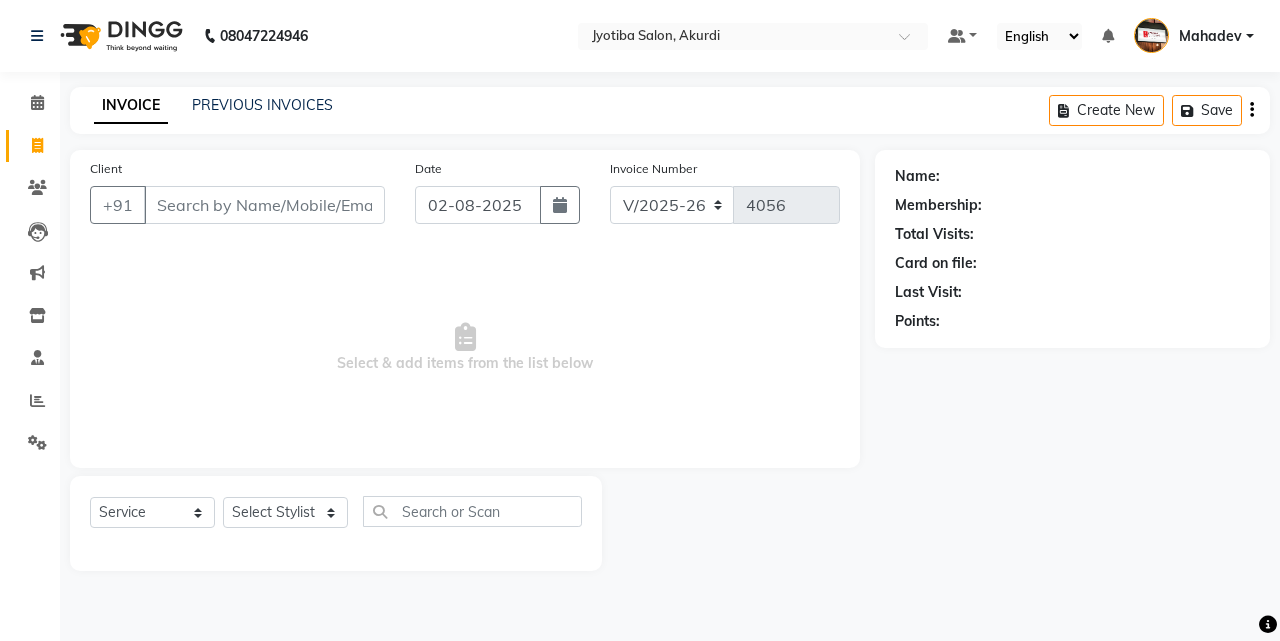 drag, startPoint x: 52, startPoint y: 424, endPoint x: 91, endPoint y: 434, distance: 40.261642 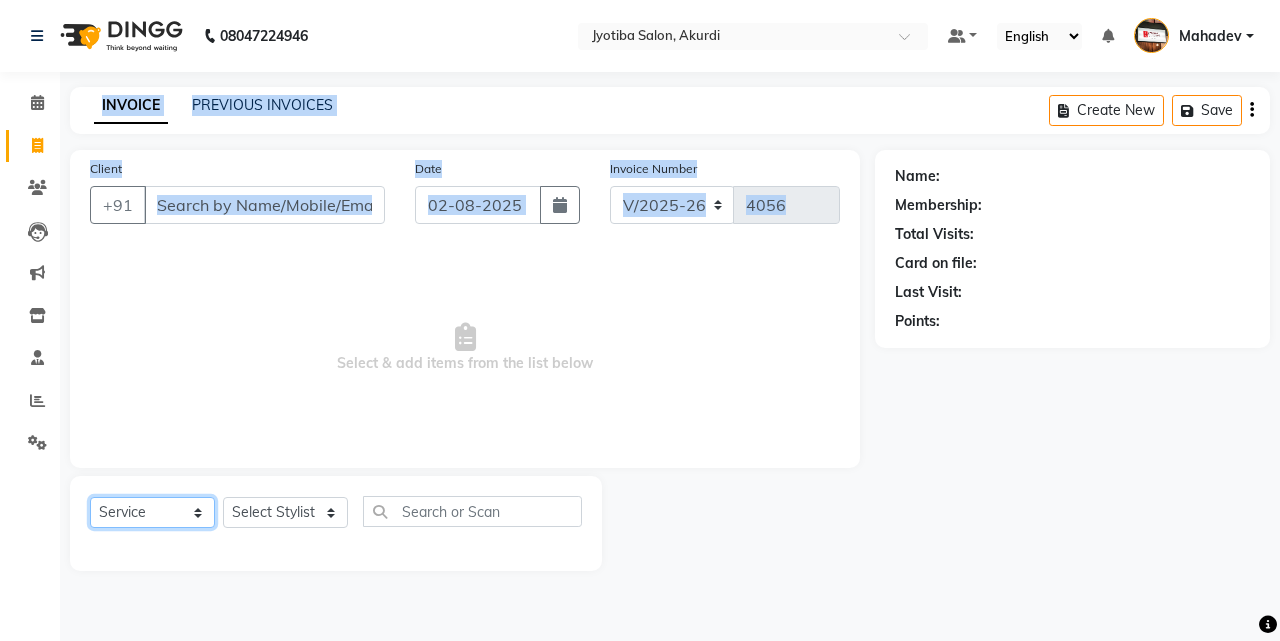 click on "Select  Service  Product  Membership  Package Voucher Prepaid Gift Card" 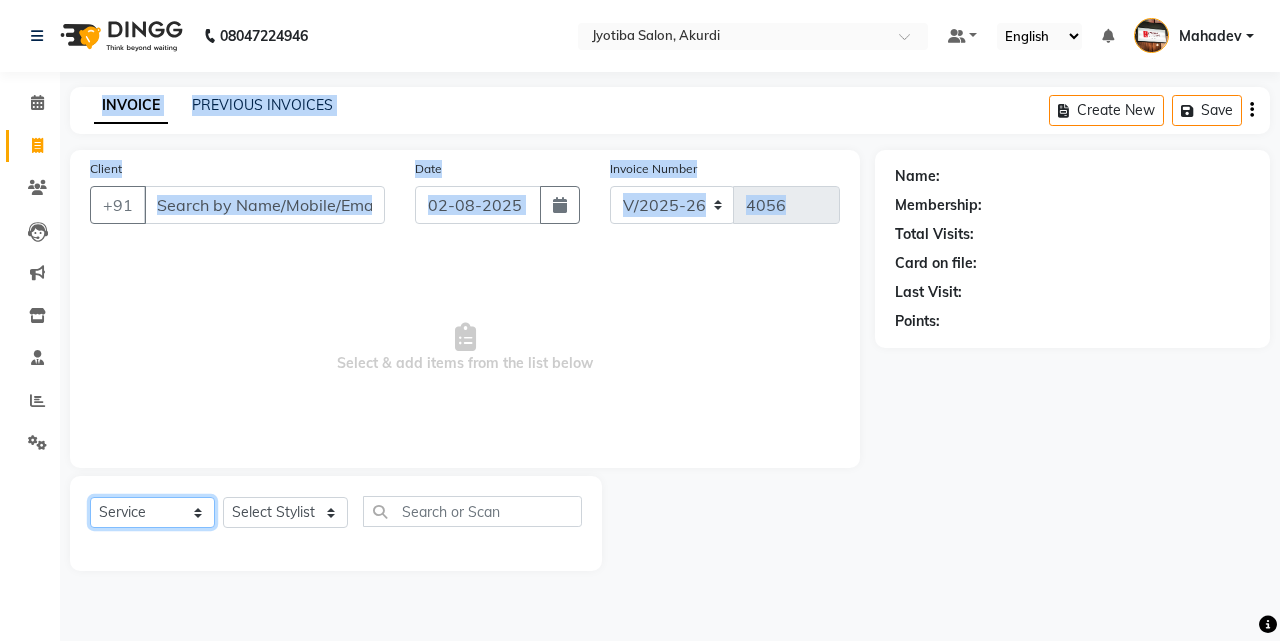 select on "product" 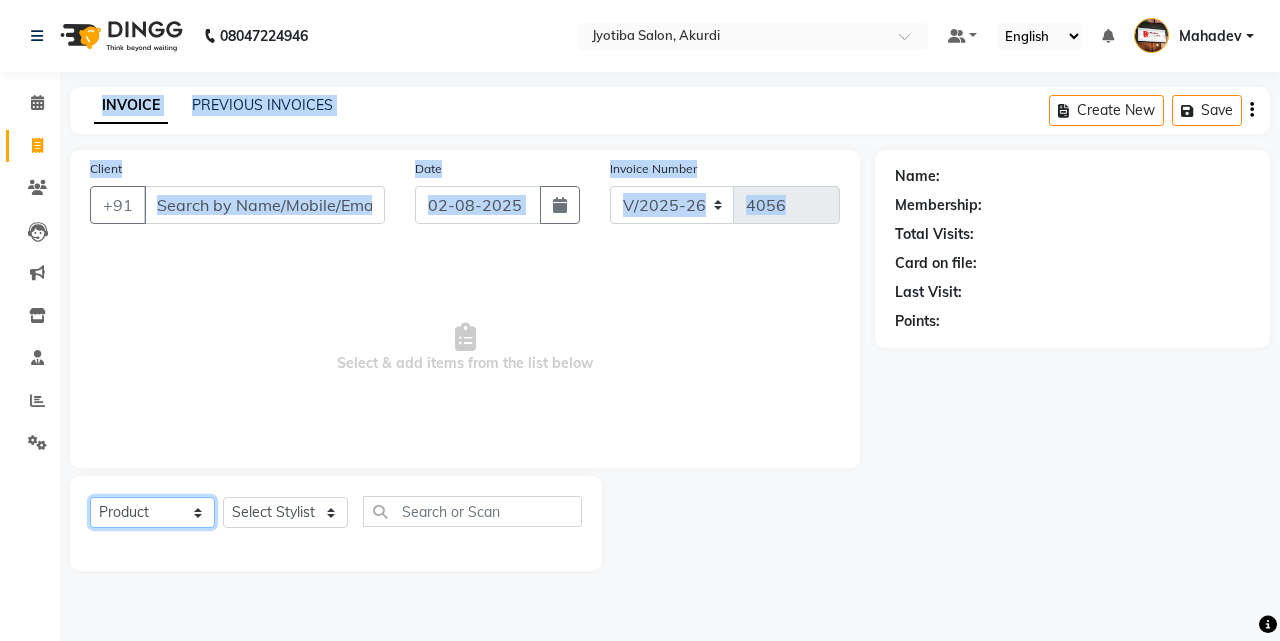 click on "Select  Service  Product  Membership  Package Voucher Prepaid Gift Card" 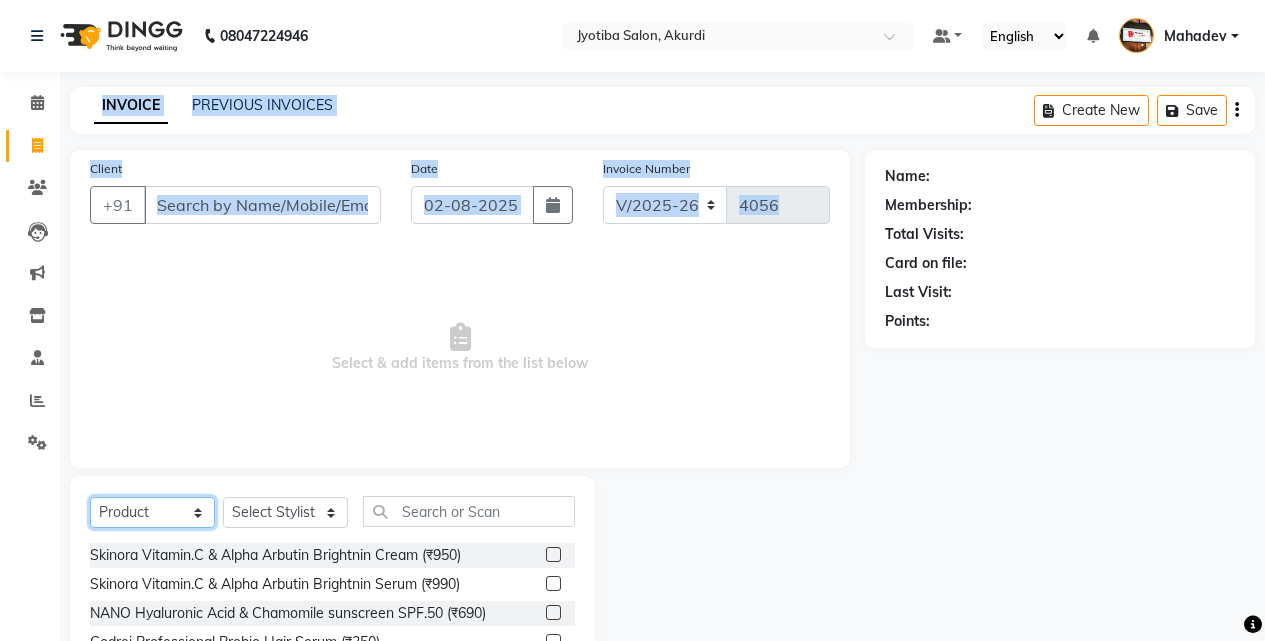 scroll, scrollTop: 160, scrollLeft: 0, axis: vertical 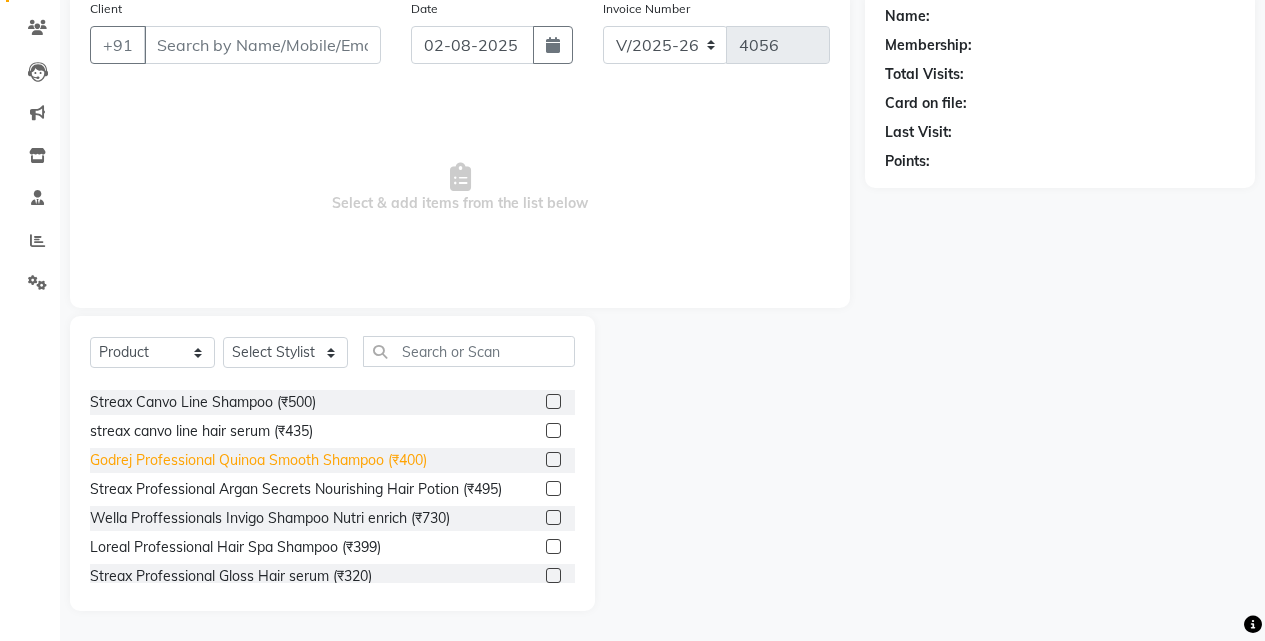 click on "Godrej Professional Quinoa Smooth Shampoo (₹400)" 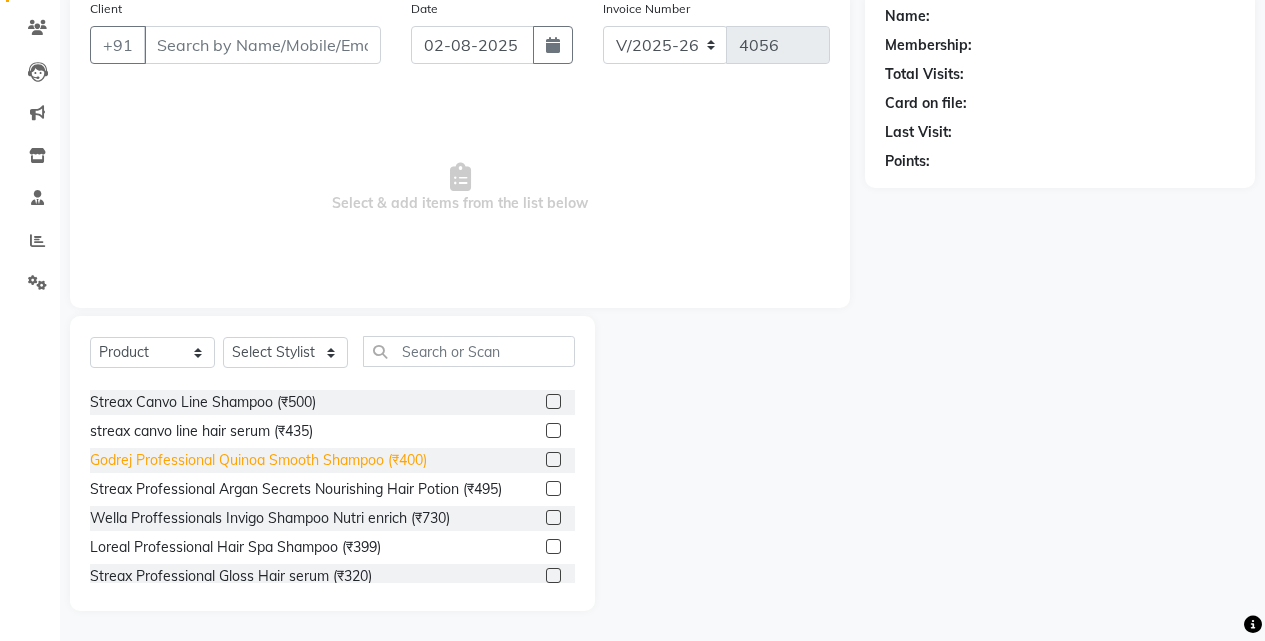click on "Godrej Professional Quinoa Smooth Shampoo (₹400)" 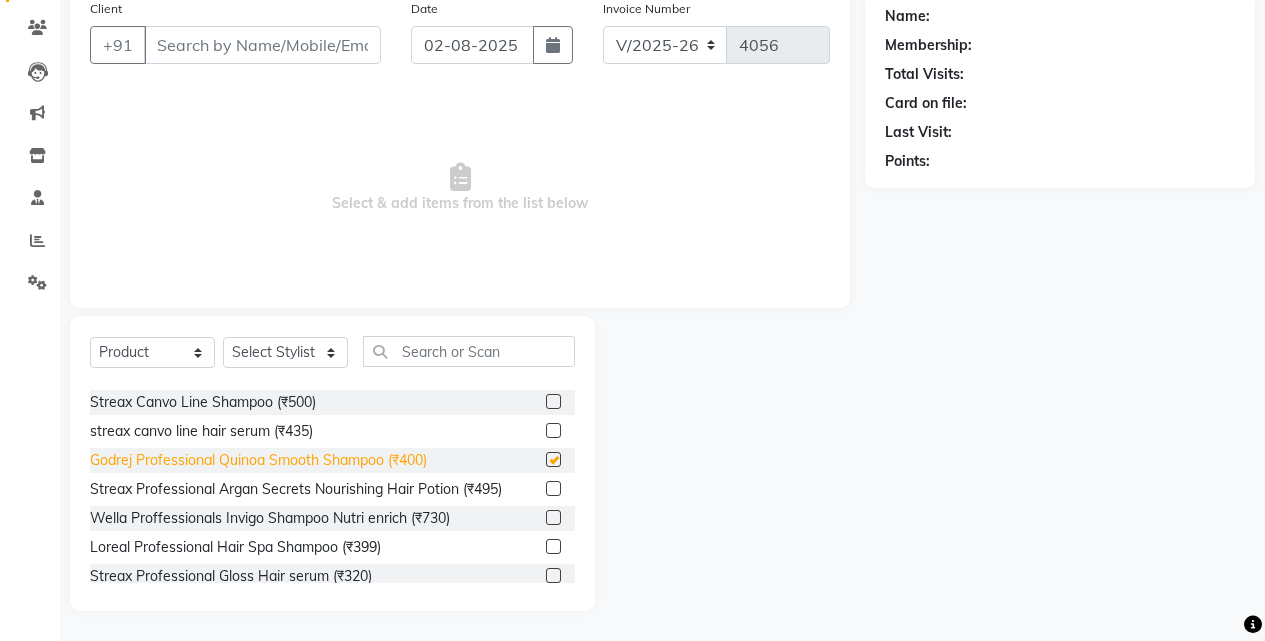checkbox on "false" 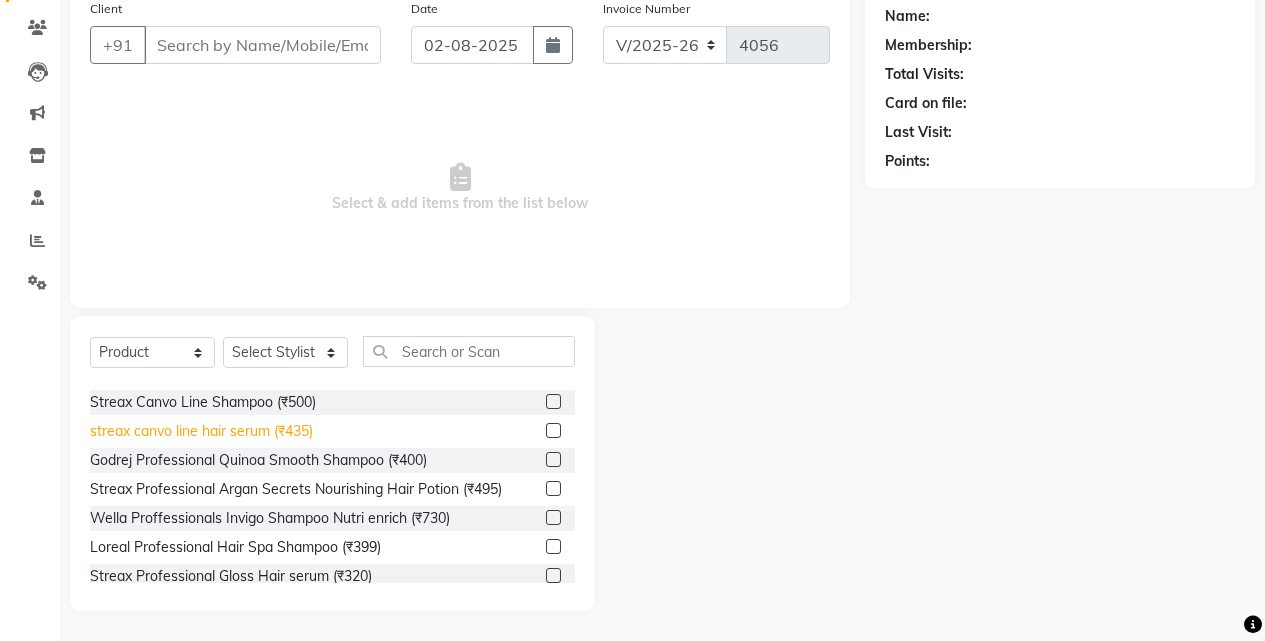 click on "streax canvo line hair serum  (₹435)" 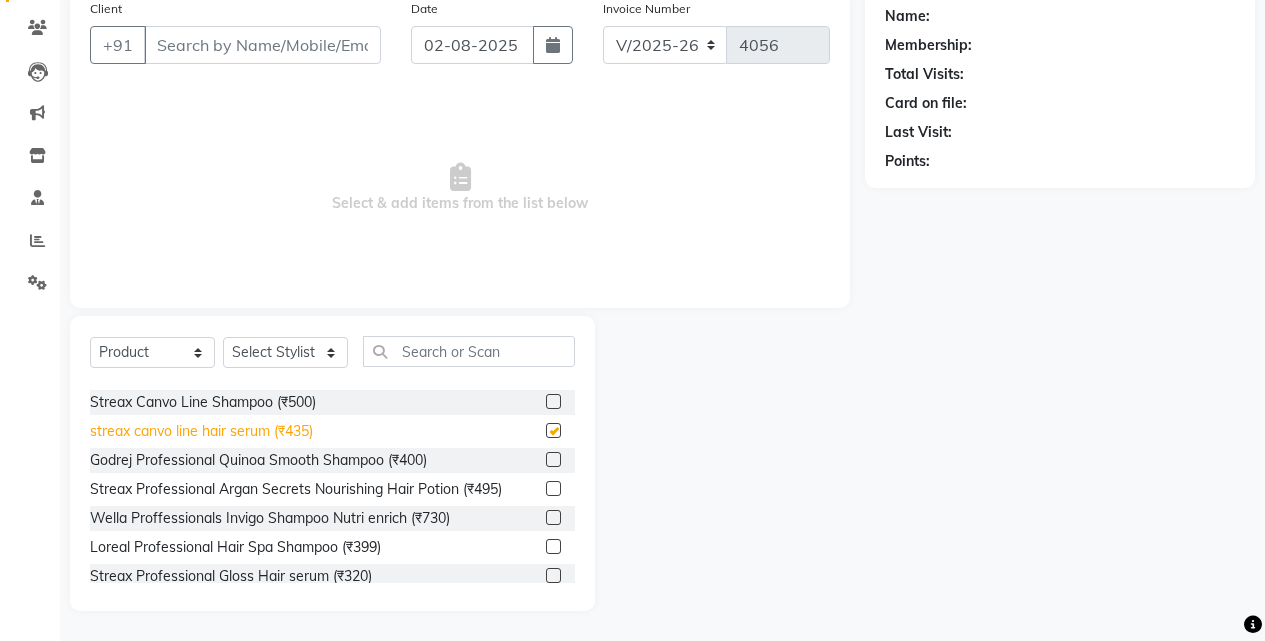 checkbox on "false" 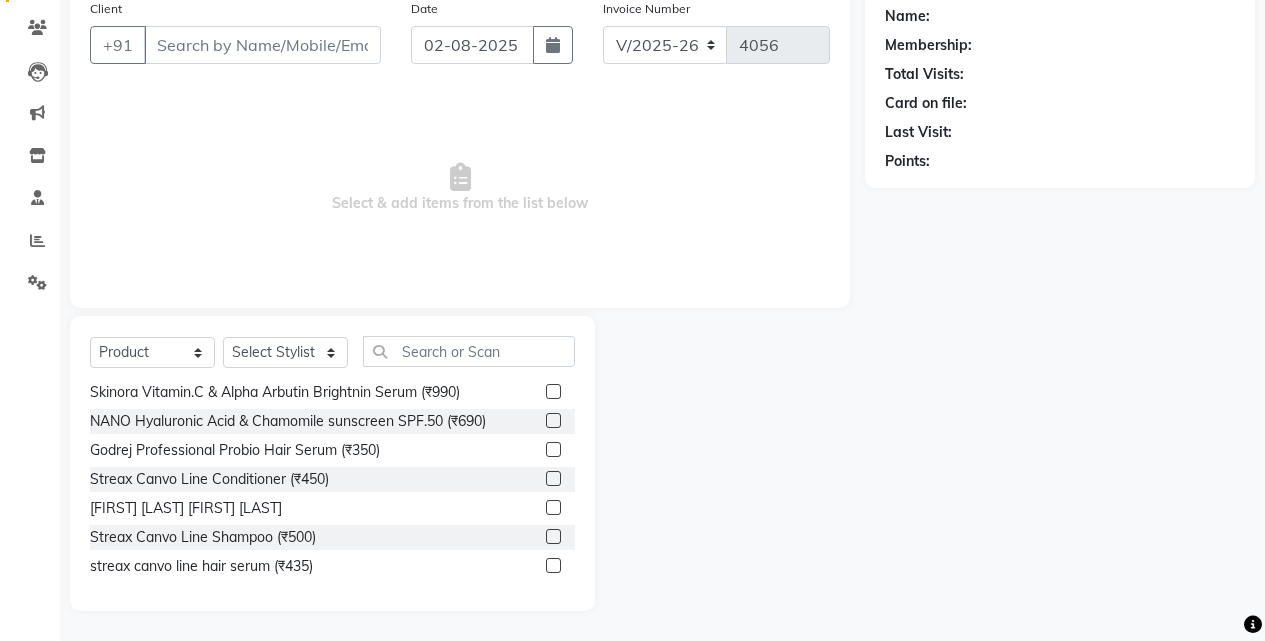 scroll, scrollTop: 0, scrollLeft: 0, axis: both 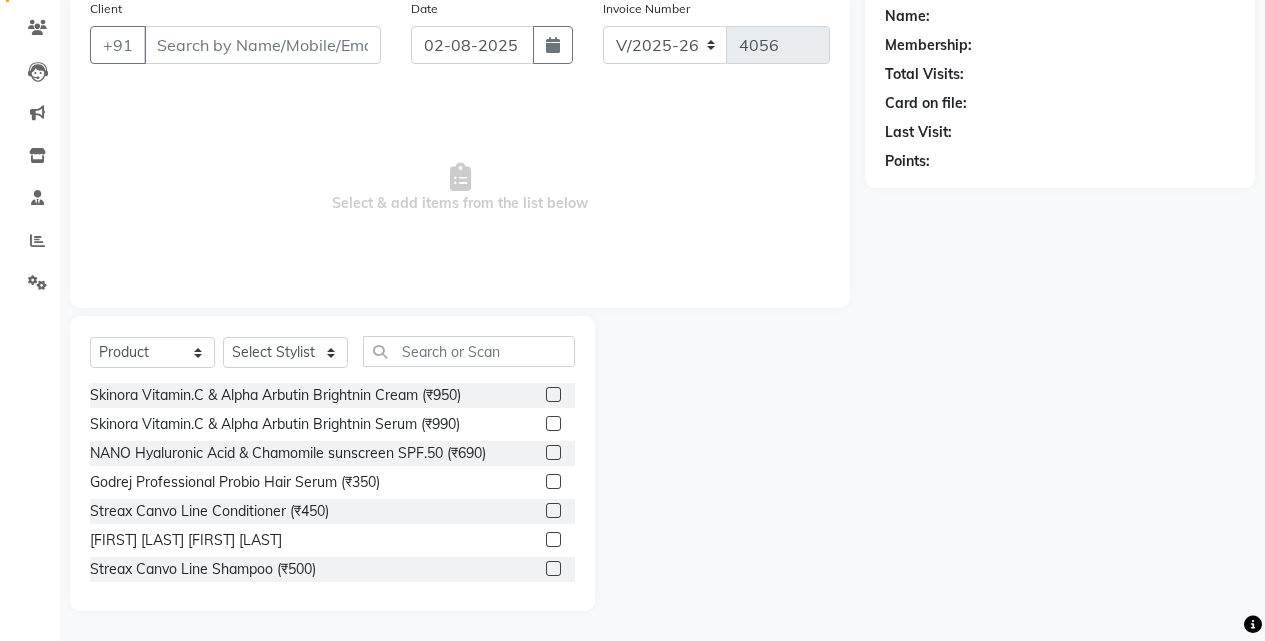 click on "Skinora Vitamin.C & Alpha Arbutin Brightnin Cream (₹950)  Skinora Vitamin.C & Alpha Arbutin Brightnin Serum  (₹990)  NANO Hyaluronic Acid & Chamomile sunscreen SPF.50 (₹690)  Godrej Professional Probio Hair Serum (₹350)  Streax Canvo Line Conditioner  (₹450)  Jovees Herbal Thyme & Tea tree Anti Dandruff Shampoo (₹295)  Streax Canvo Line Shampoo (₹500)  streax canvo line hair serum  (₹435)  Godrej Professional Quinoa Smooth Shampoo (₹400)  Streax Professional Argan Secrets Nourishing Hair Potion  (₹495)  Wella Proffessionals Invigo Shampoo Nutri enrich (₹730)  Loreal Professional Hair Spa Shampoo (₹399)  Streax Professional Gloss Hair serum  (₹320)  Jovees Herbal Papaya Face Wash (₹195)  Ozone Perfect Skin Tone Hydrant Moisturizer (₹350)  Ozone Perfect Skin Tone Face Wash  (₹275)  Alan Truman Hair Dryer 8800  (₹2000)   MG 5 Hair Spray (₹150)  Wella Proffessionals Invigo Shampoo Refresh Wash Anti Dandruff  (₹730)  Streax professional Repair Max Shampoo  (₹300)" 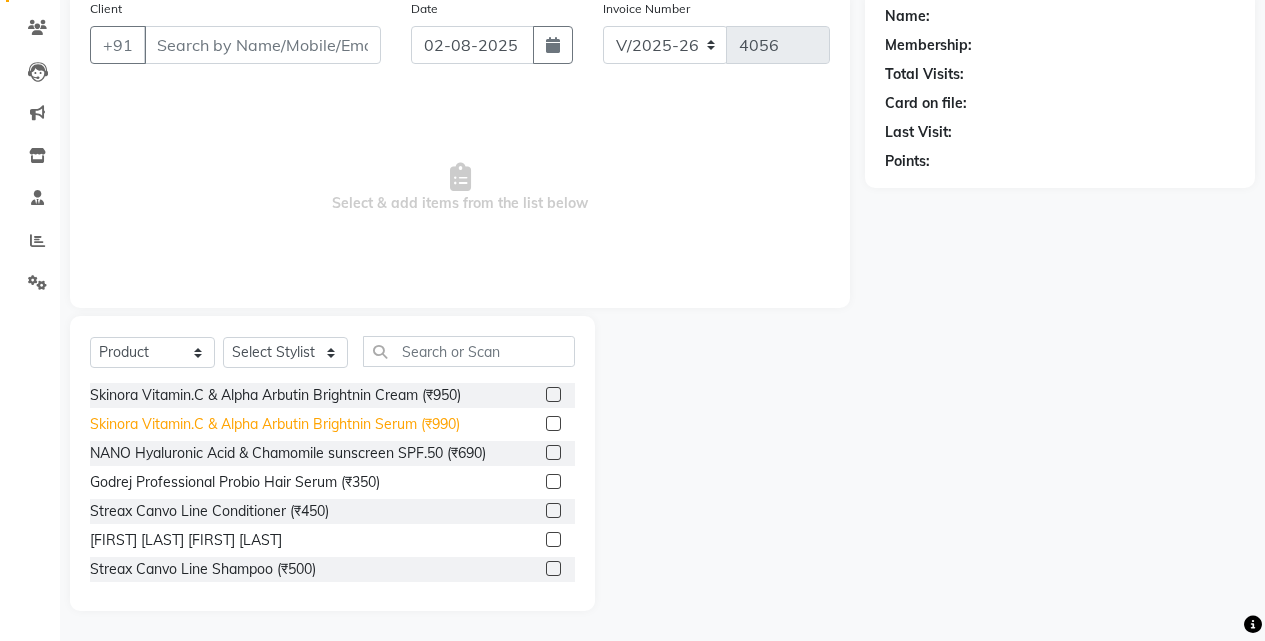 click on "Skinora Vitamin.C & Alpha Arbutin Brightnin Serum  (₹990)" 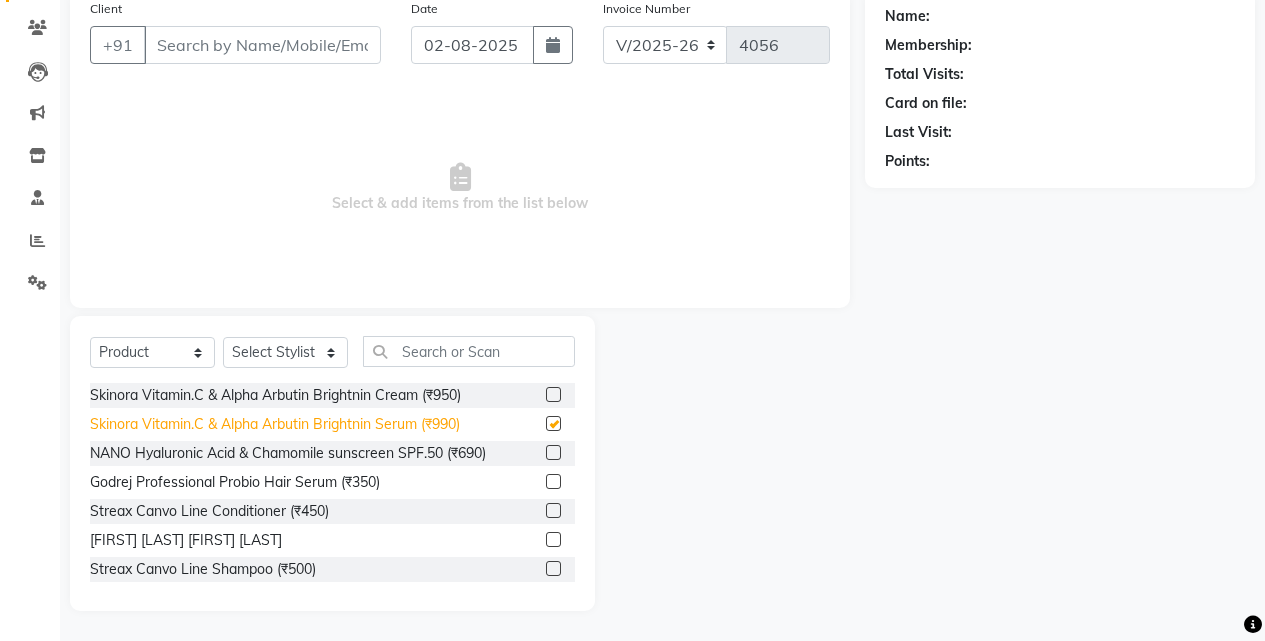 checkbox on "false" 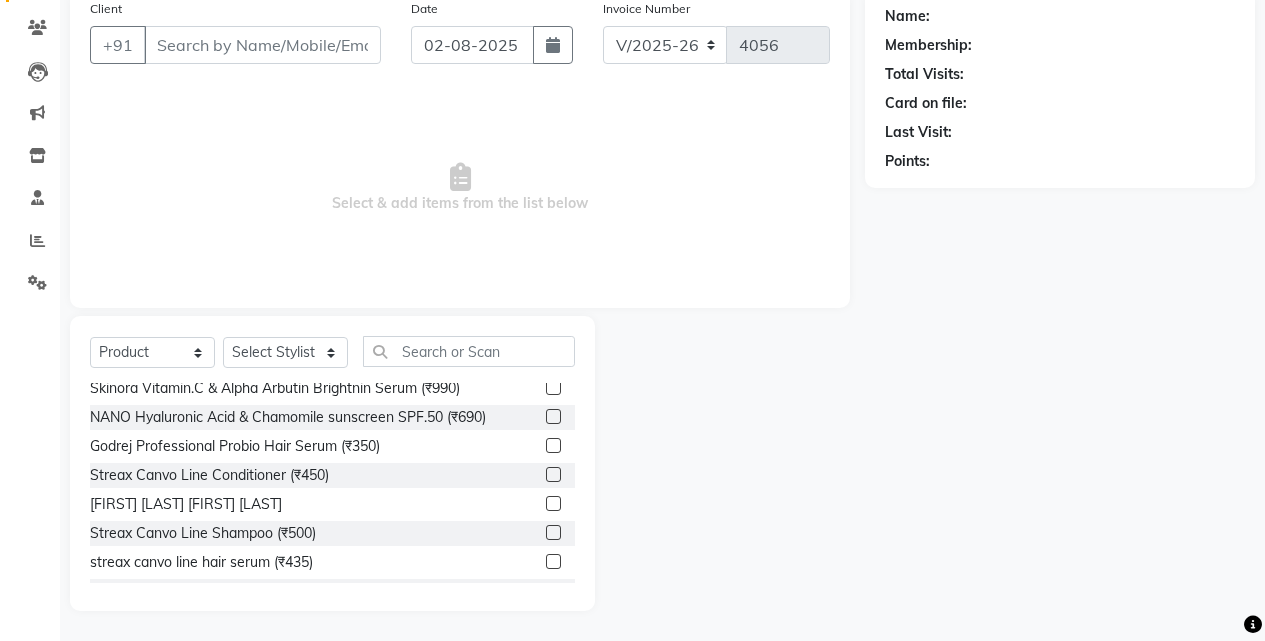 scroll, scrollTop: 0, scrollLeft: 0, axis: both 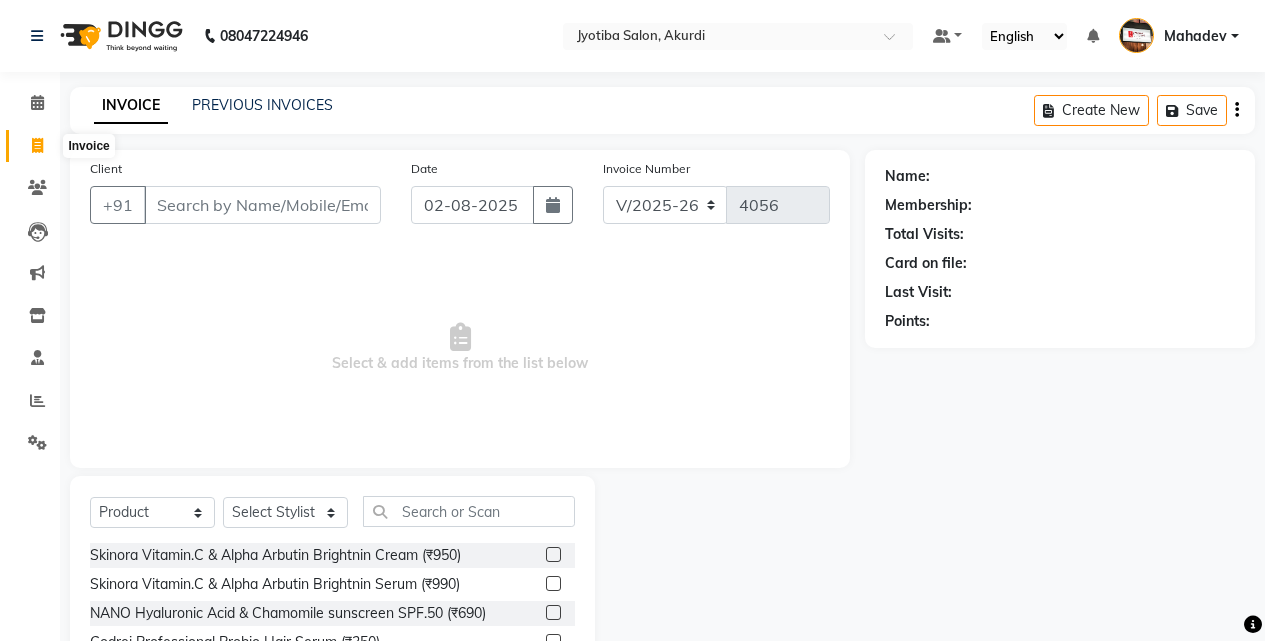 click 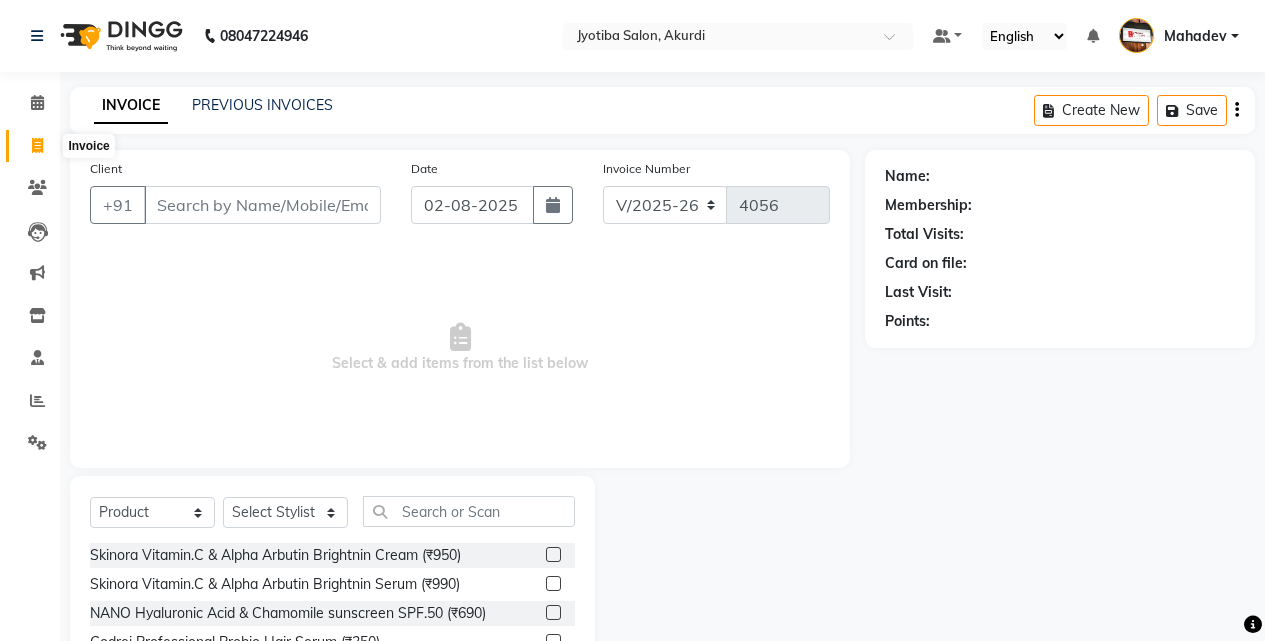 select on "service" 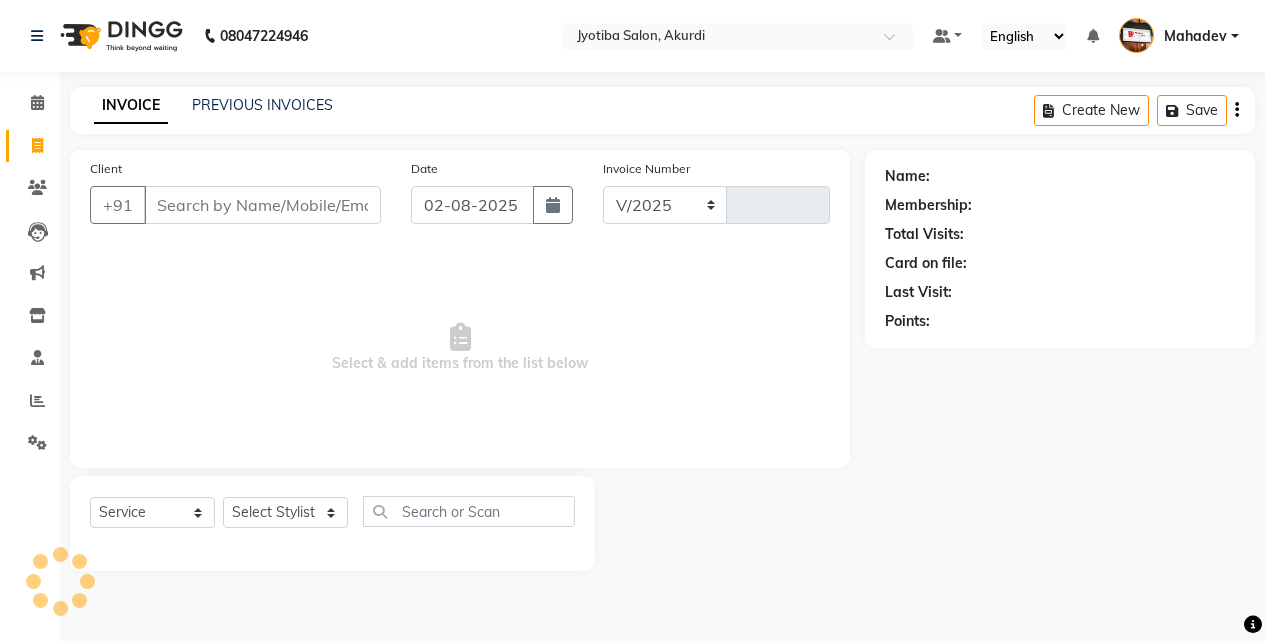 select on "557" 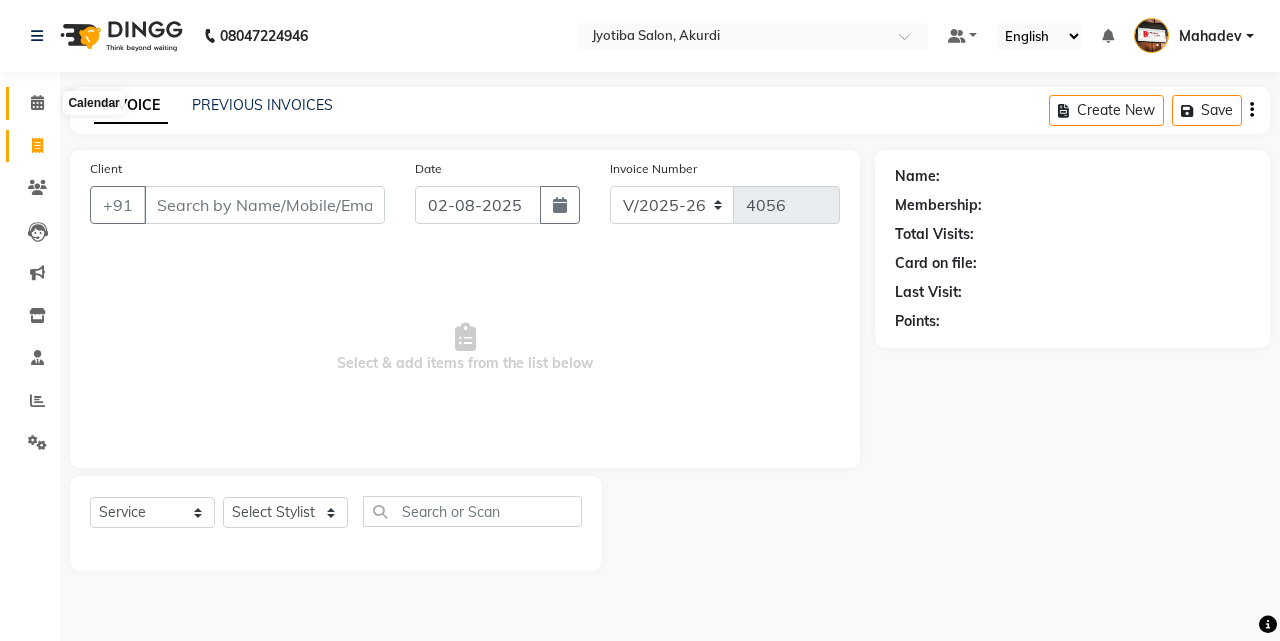 click 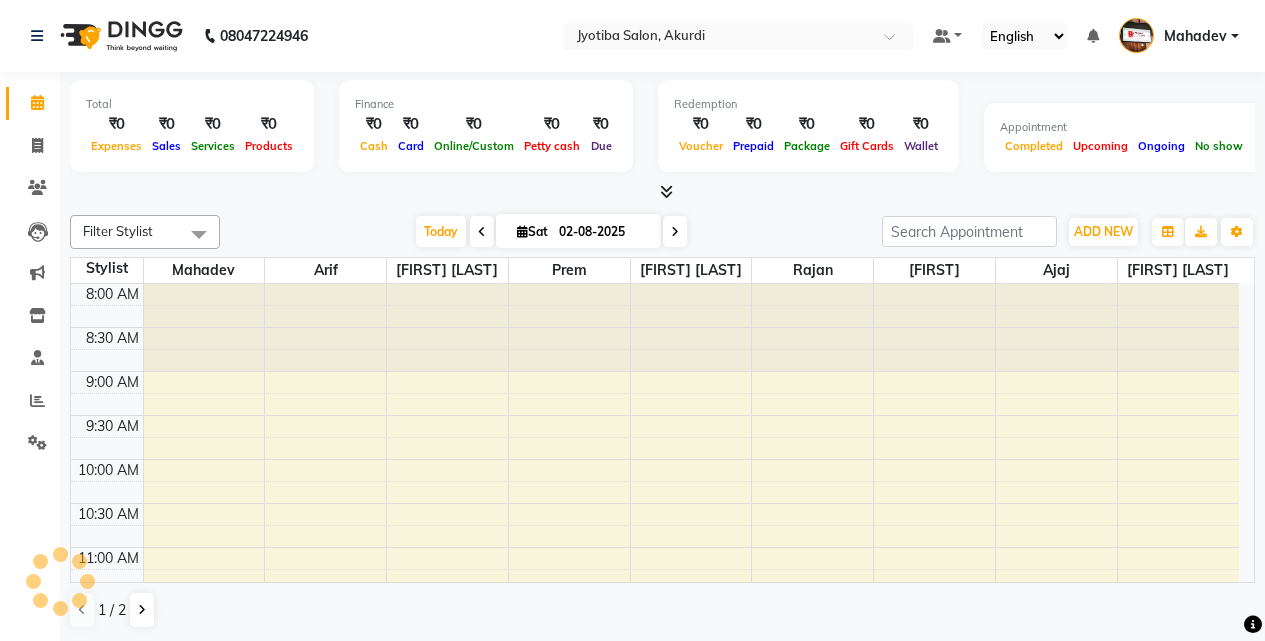 scroll, scrollTop: 0, scrollLeft: 0, axis: both 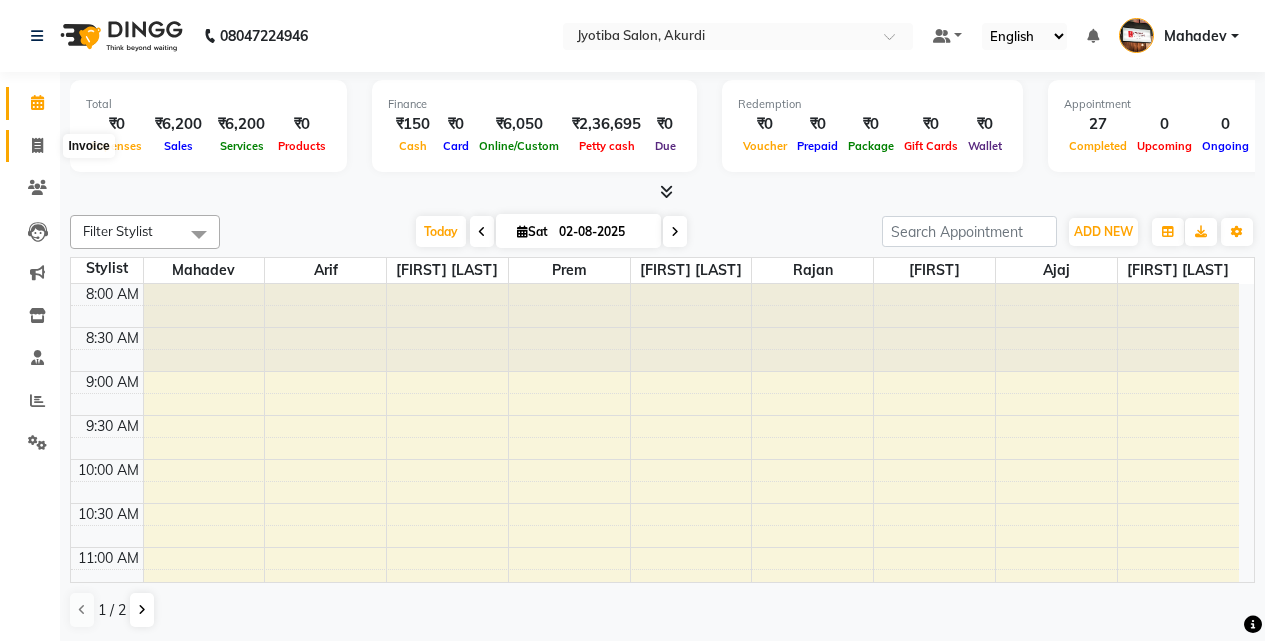 click 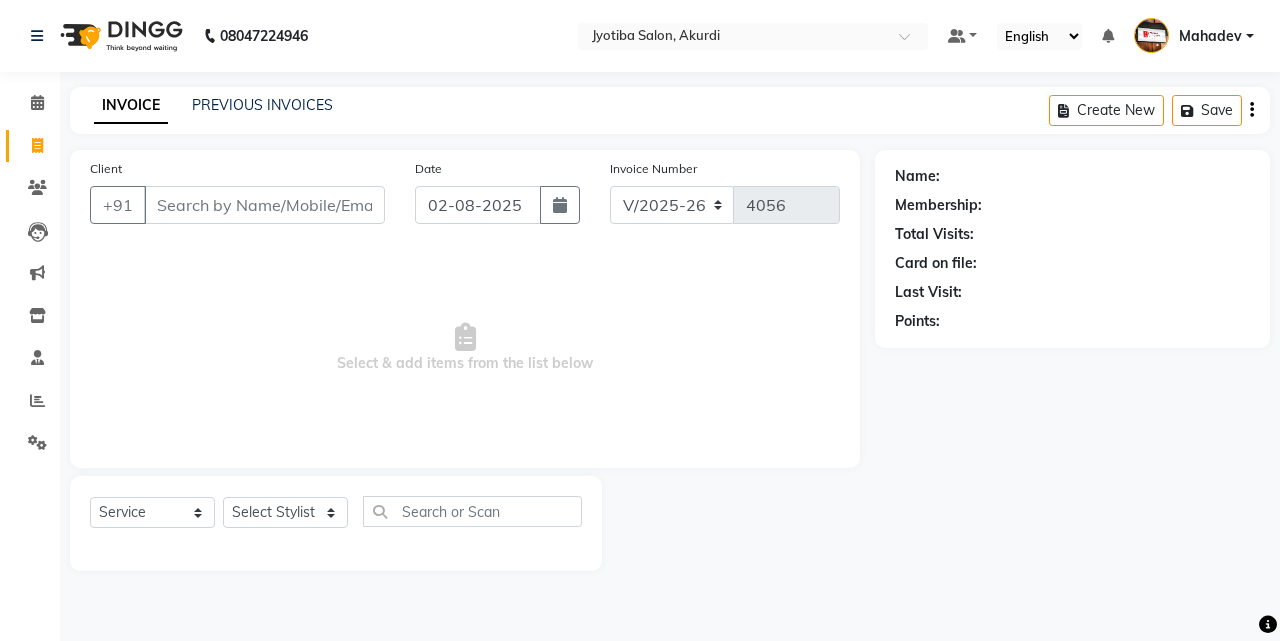 click 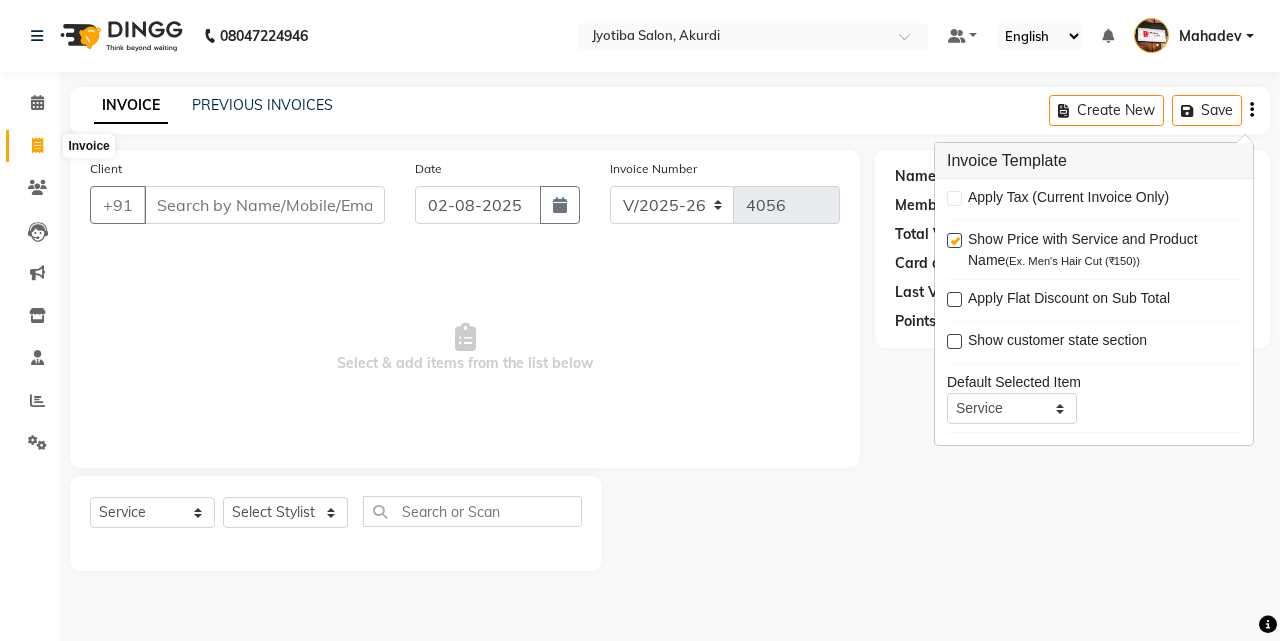 click 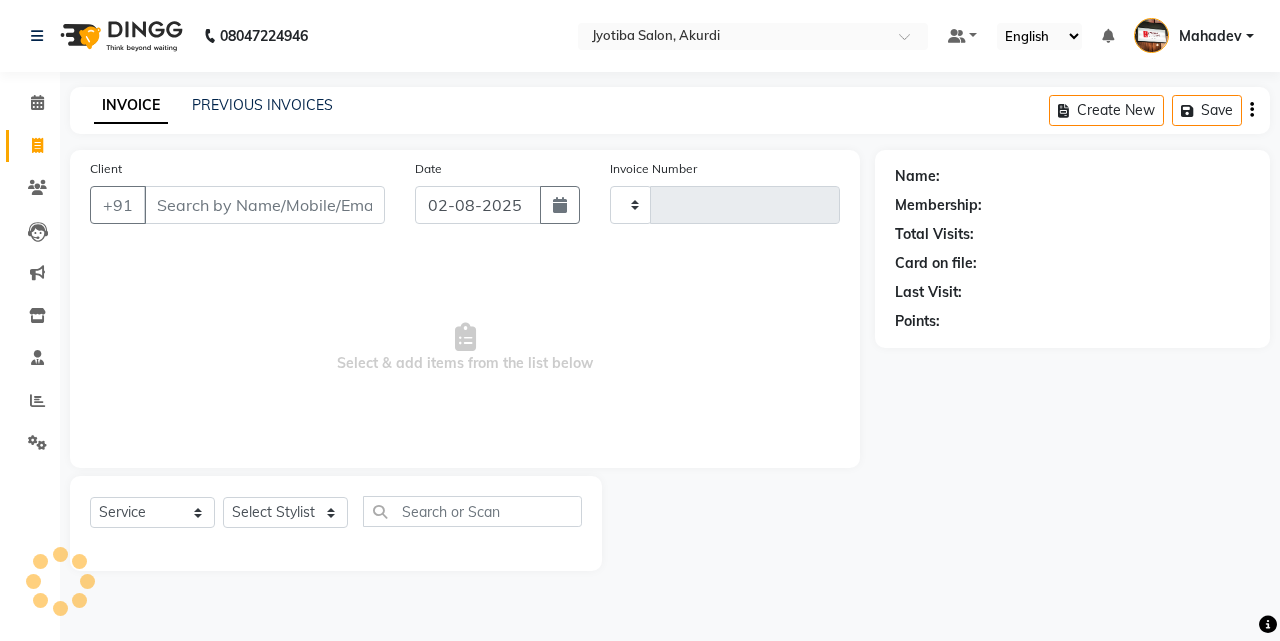 click 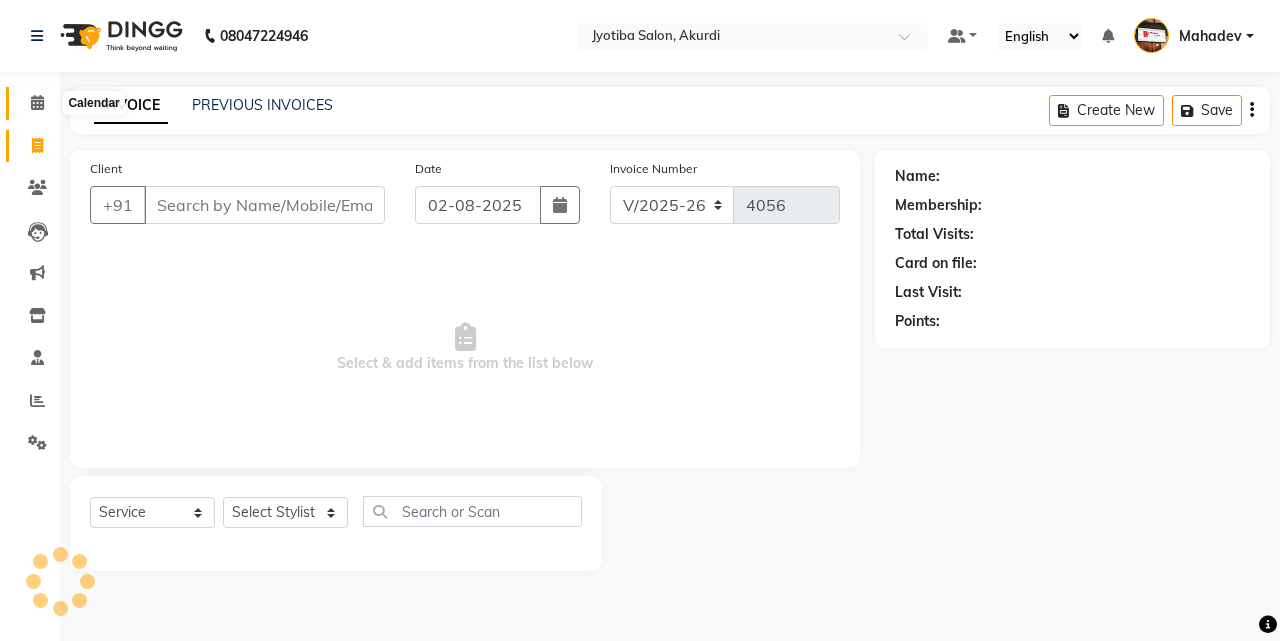 click 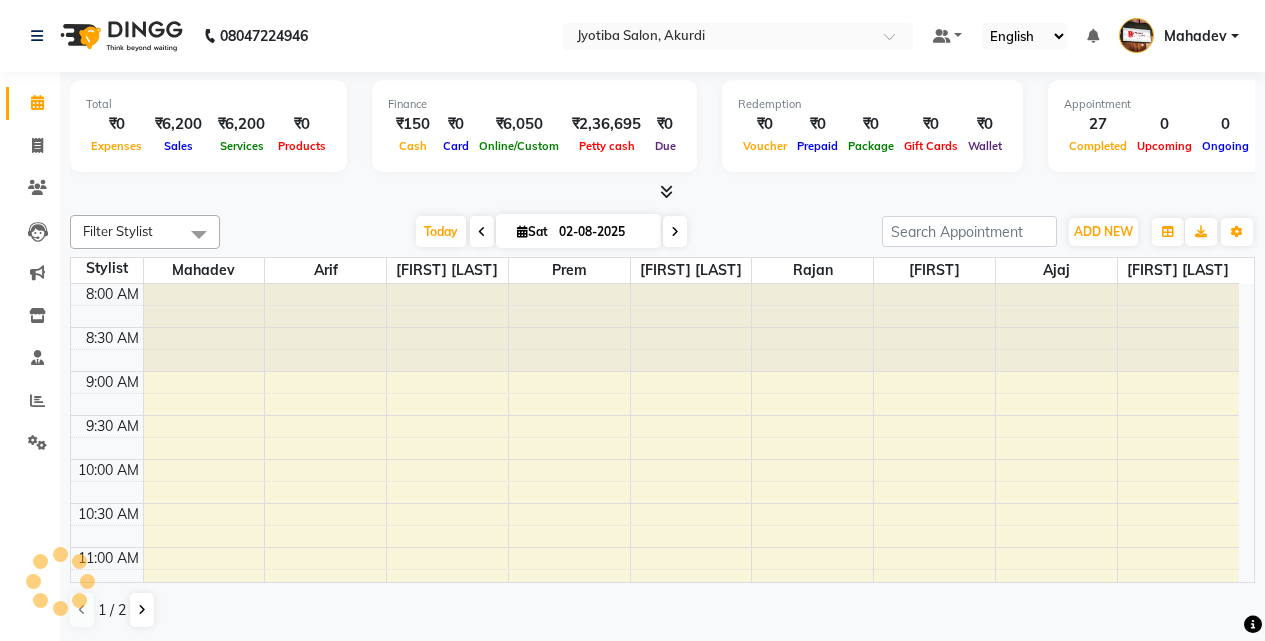 scroll, scrollTop: 0, scrollLeft: 0, axis: both 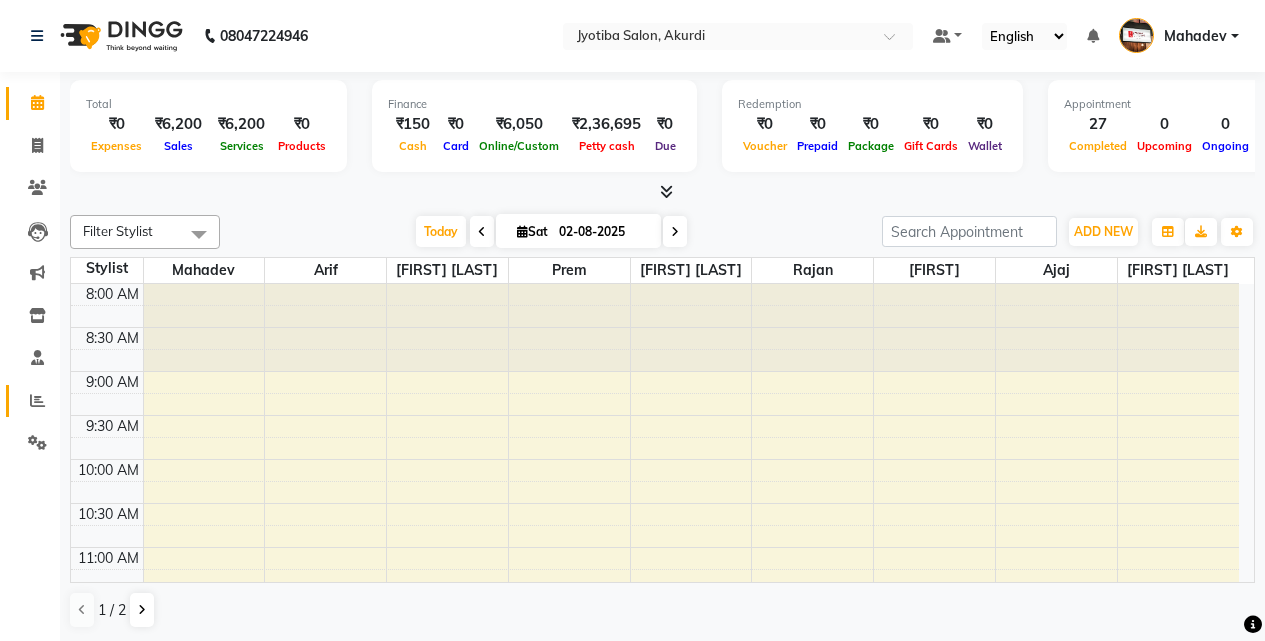 click 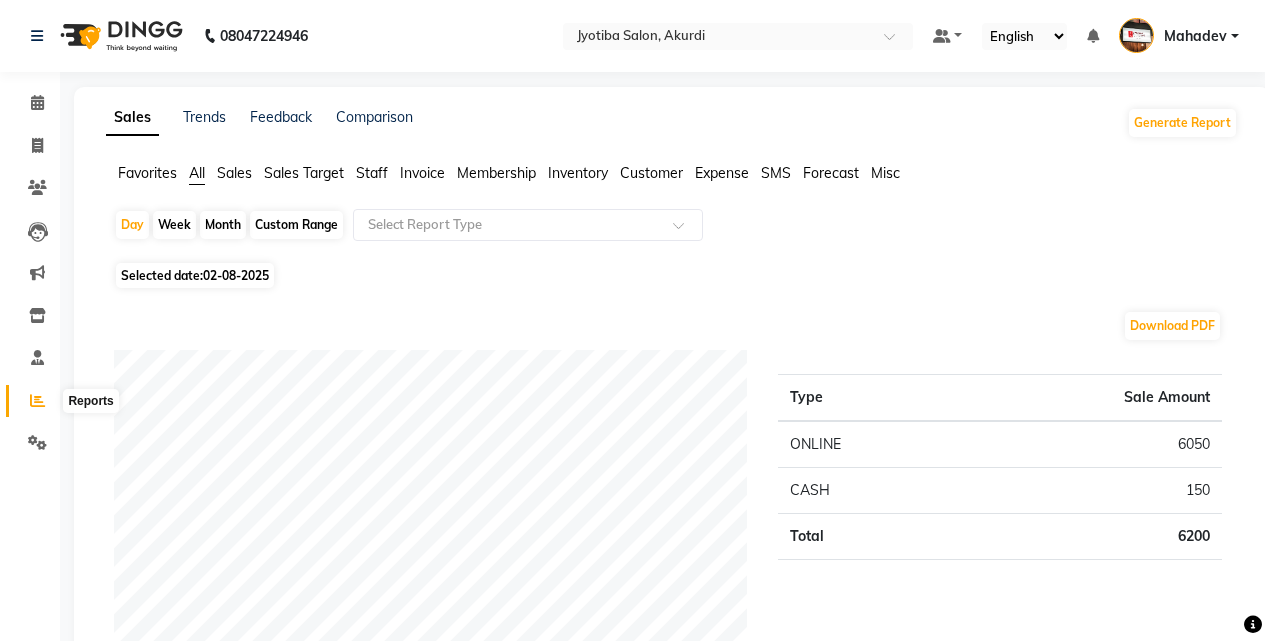 click 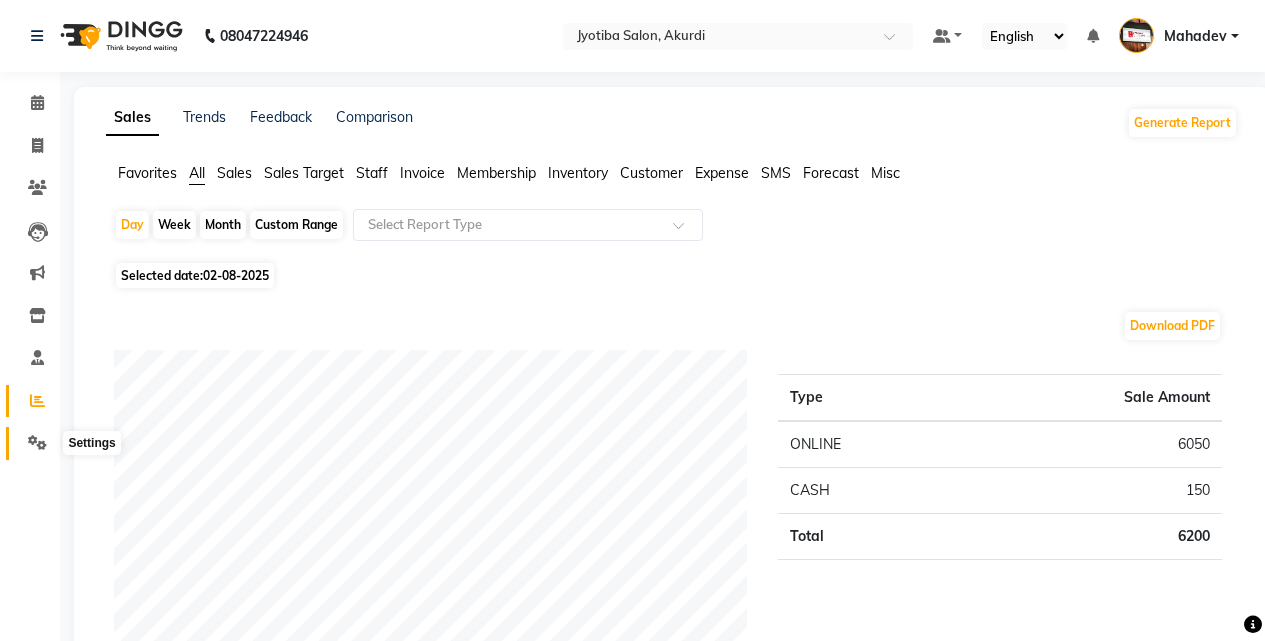 click 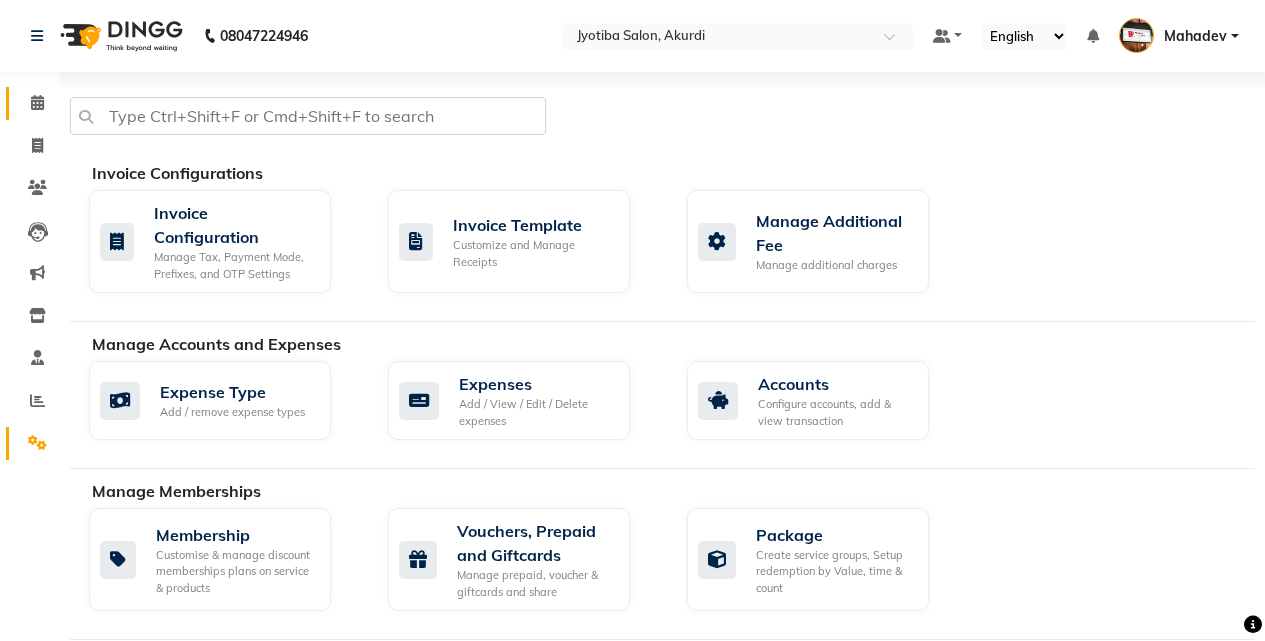 click on "Calendar" 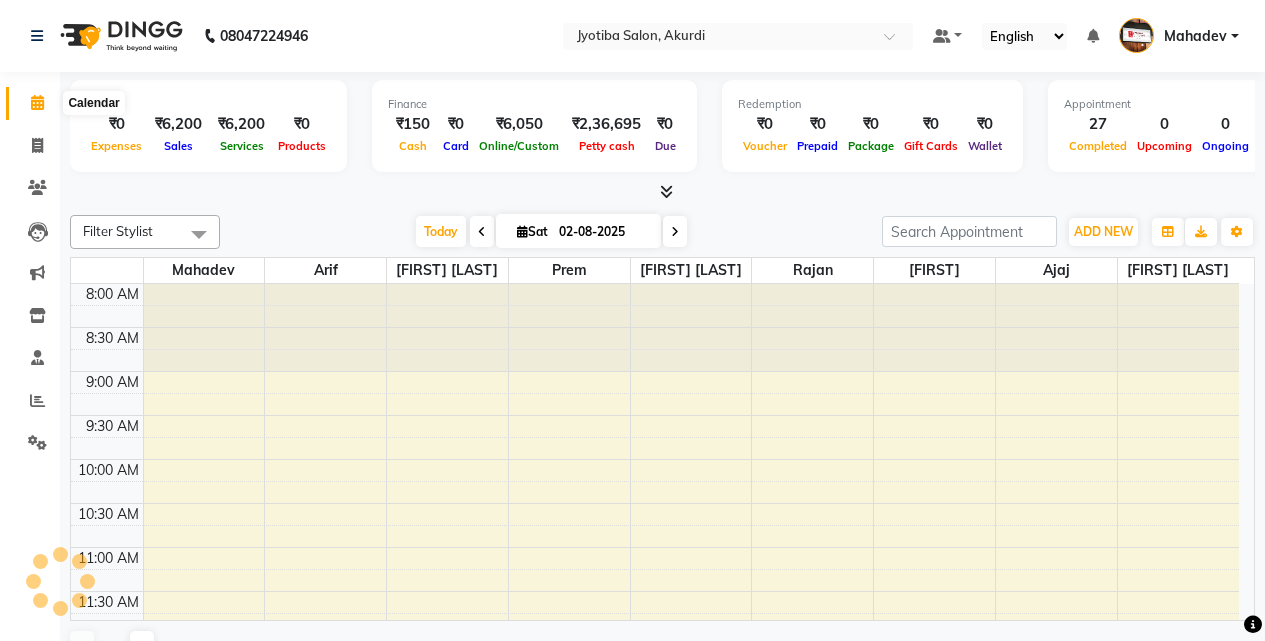 click 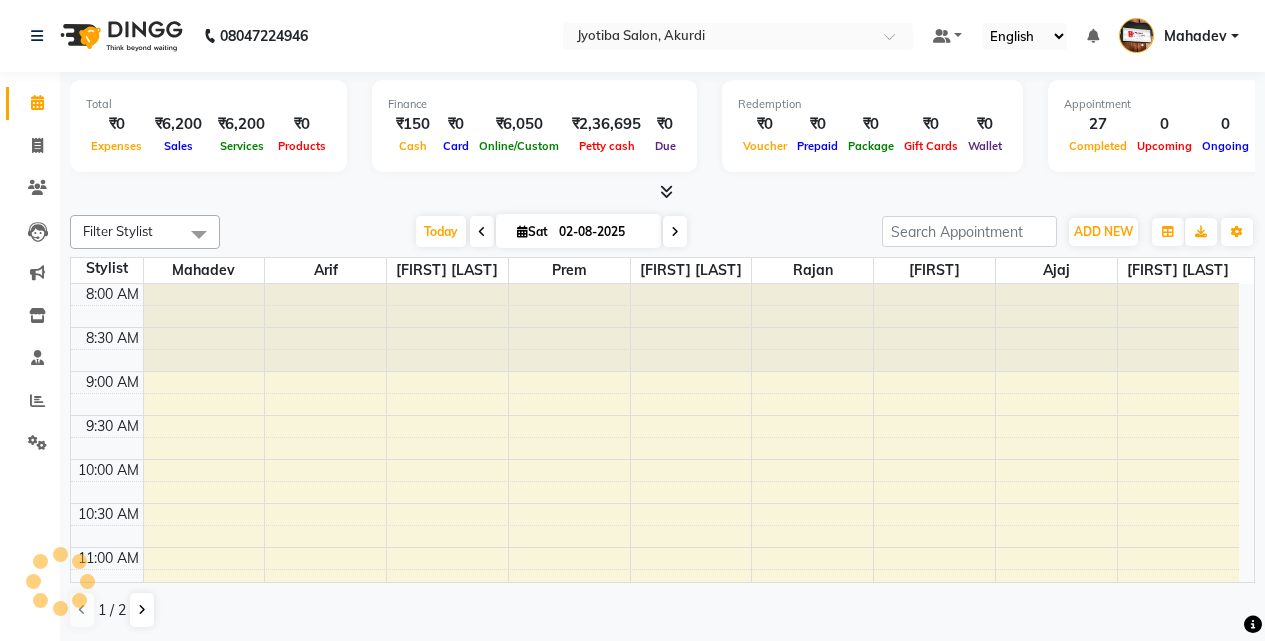 scroll, scrollTop: 0, scrollLeft: 0, axis: both 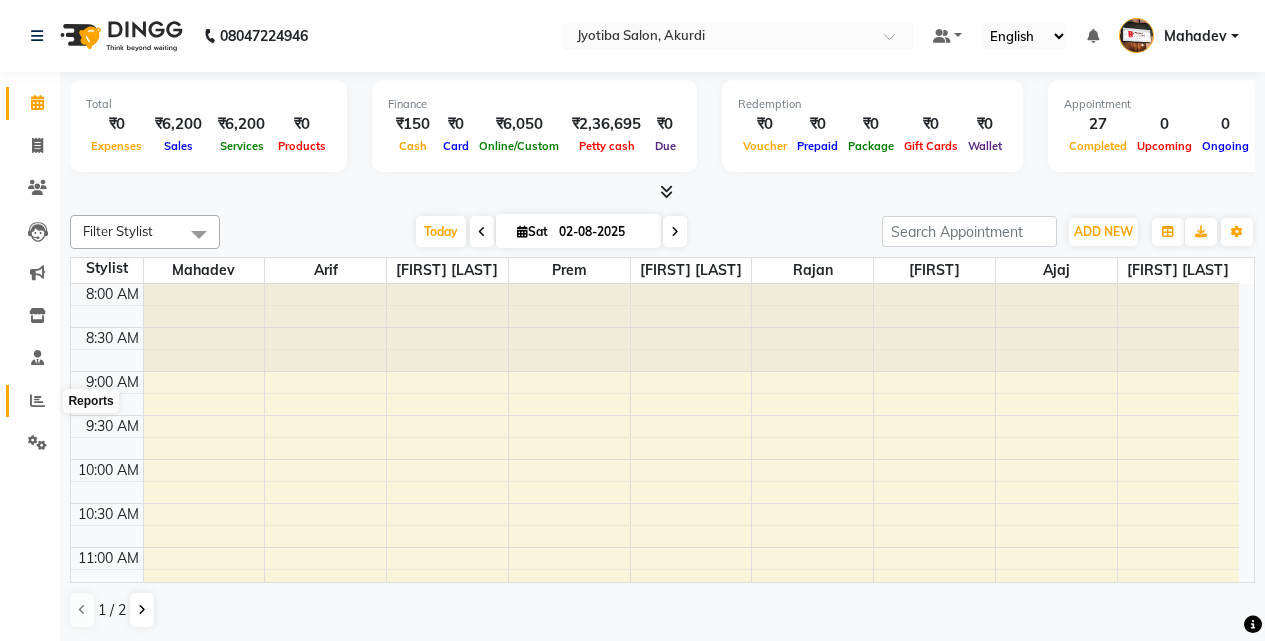 click 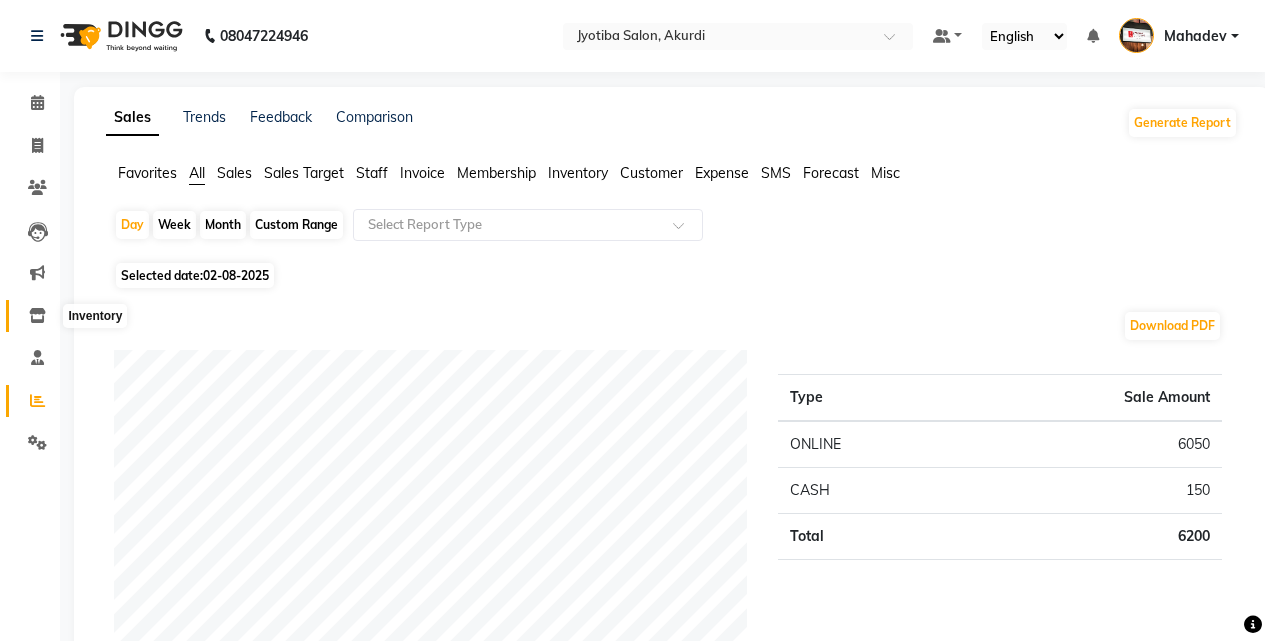 click 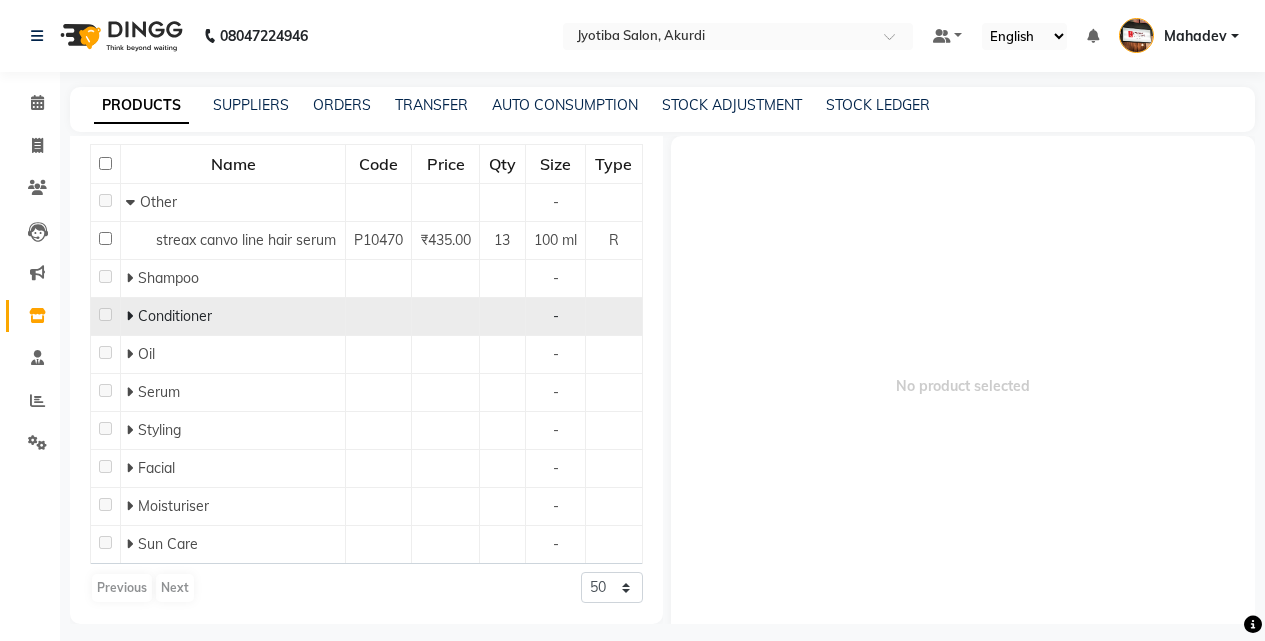 scroll, scrollTop: 57, scrollLeft: 0, axis: vertical 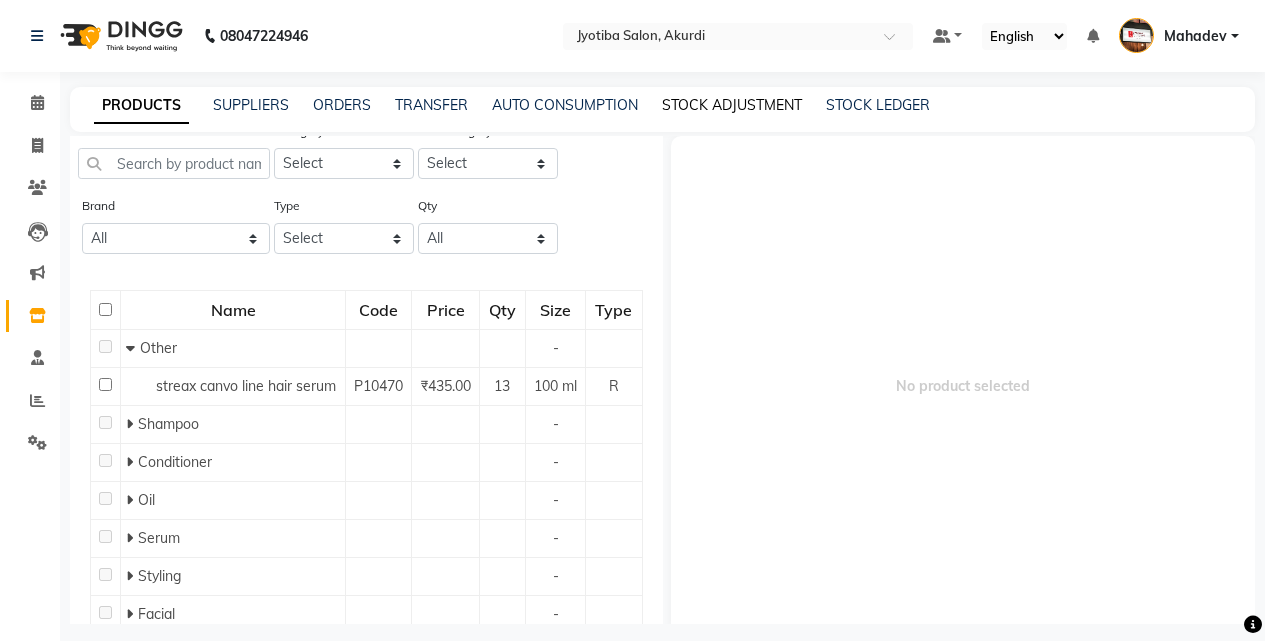 click on "STOCK ADJUSTMENT" 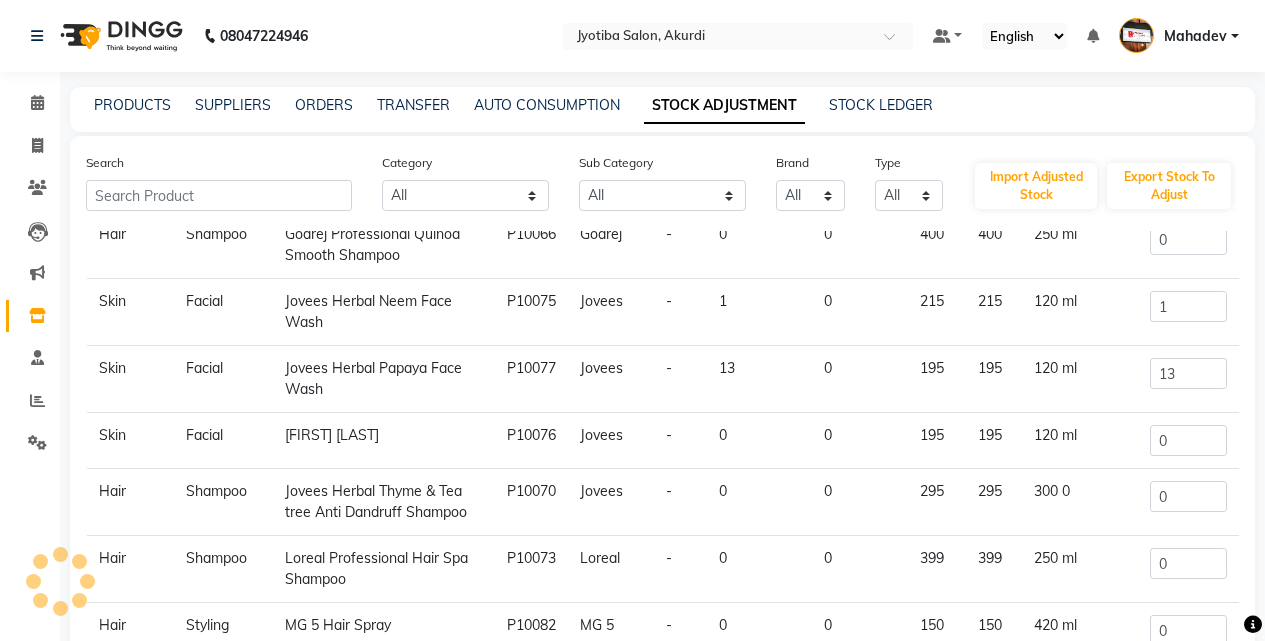scroll, scrollTop: 0, scrollLeft: 0, axis: both 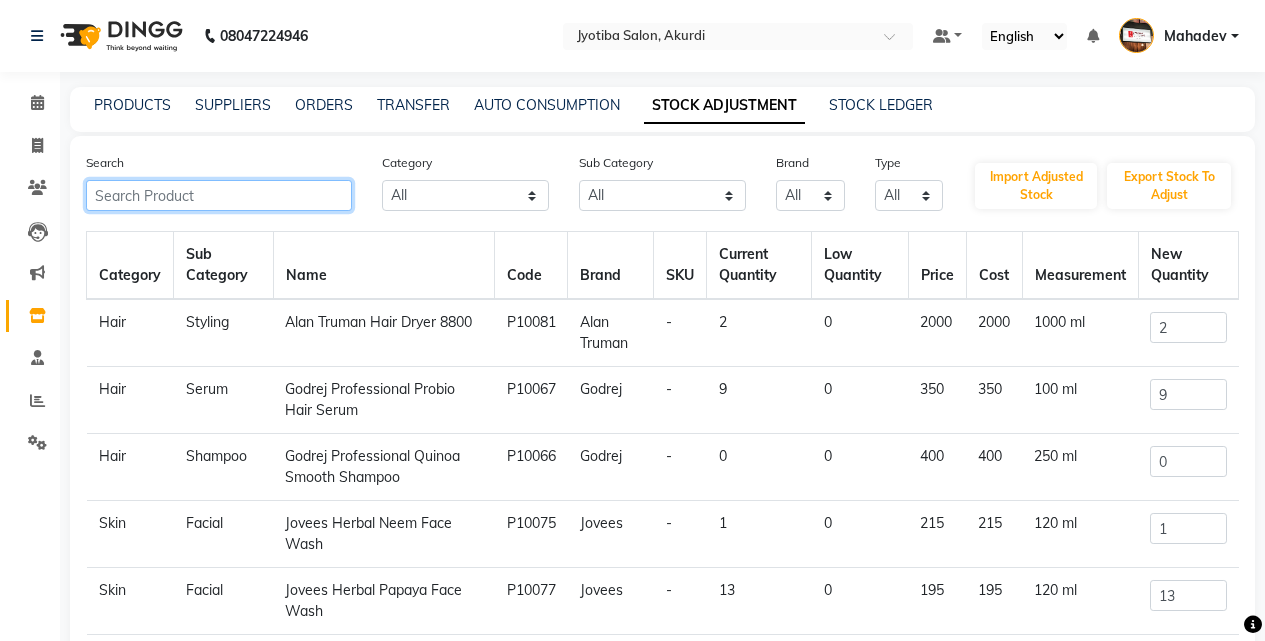 click 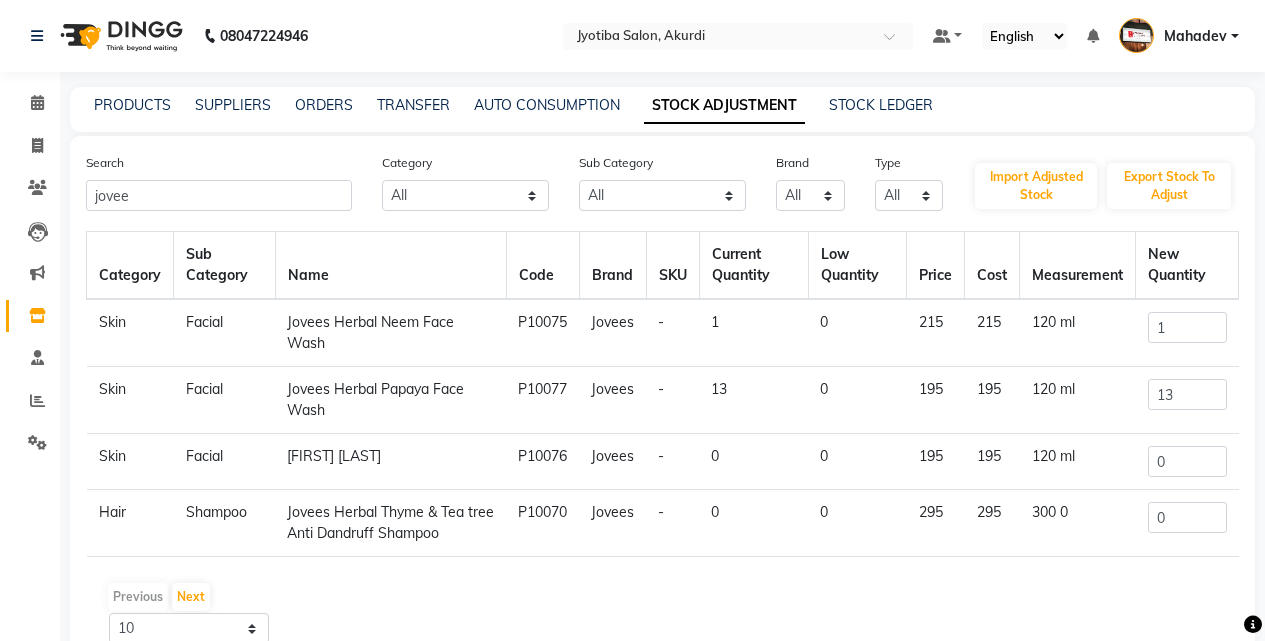 click on "Jovees Herbal Thyme & Tea tree Anti Dandruff Shampoo" 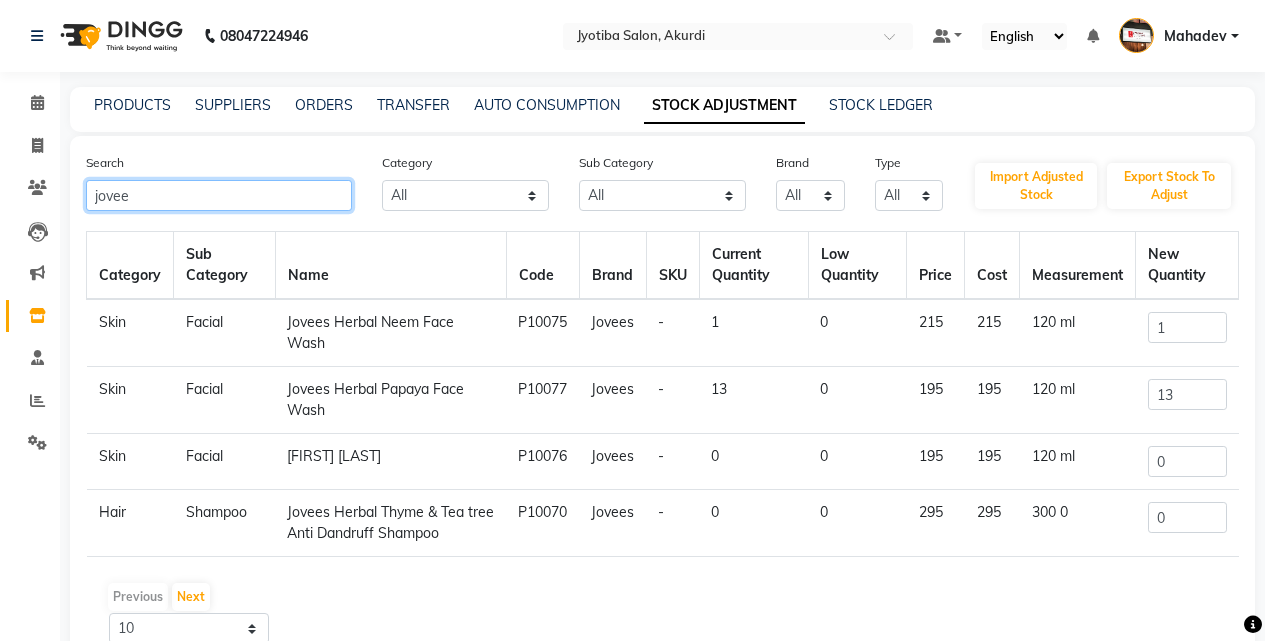 click on "jovee" 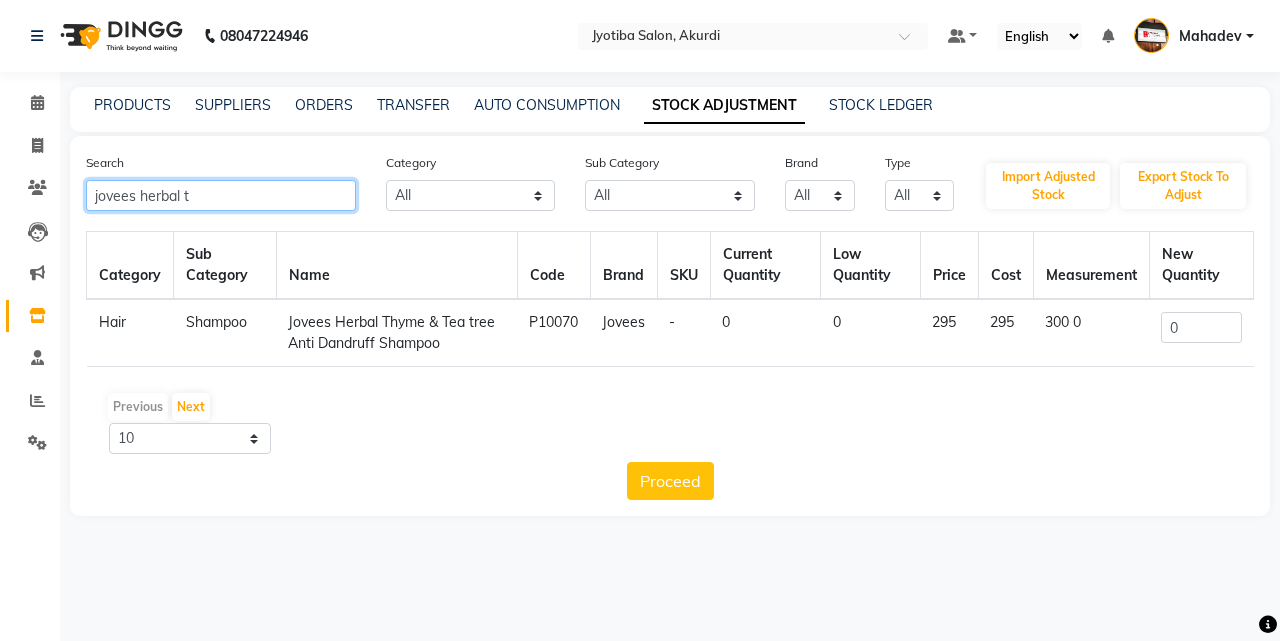 type on "jovees herbal t" 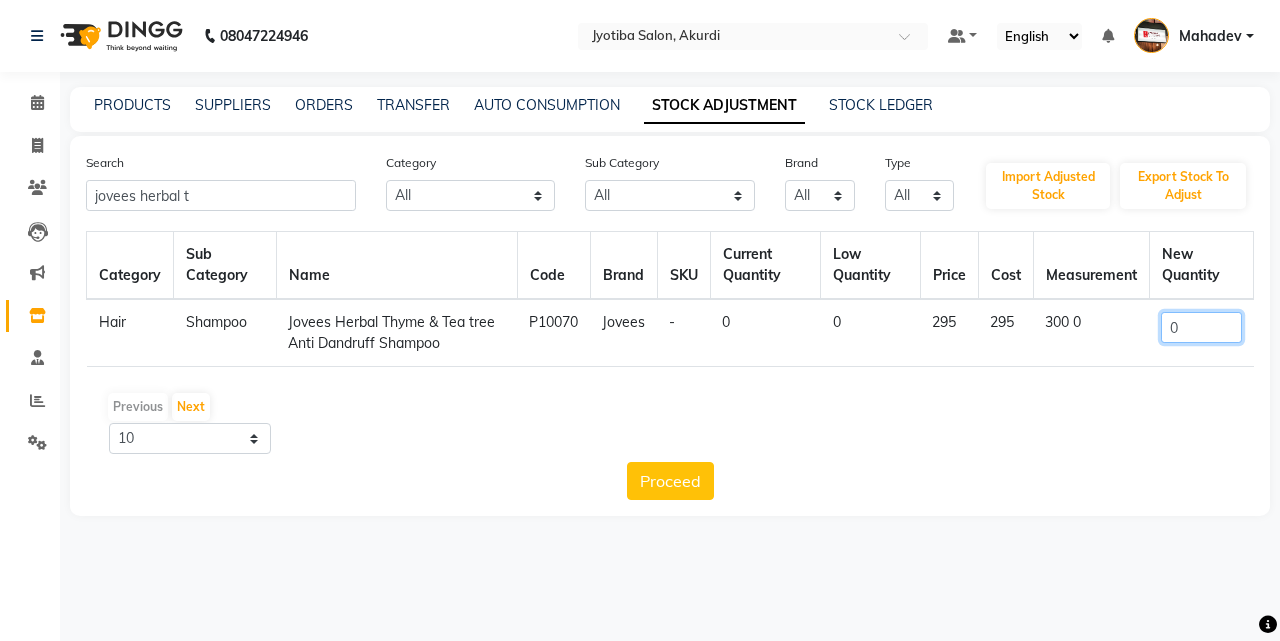 click on "0" 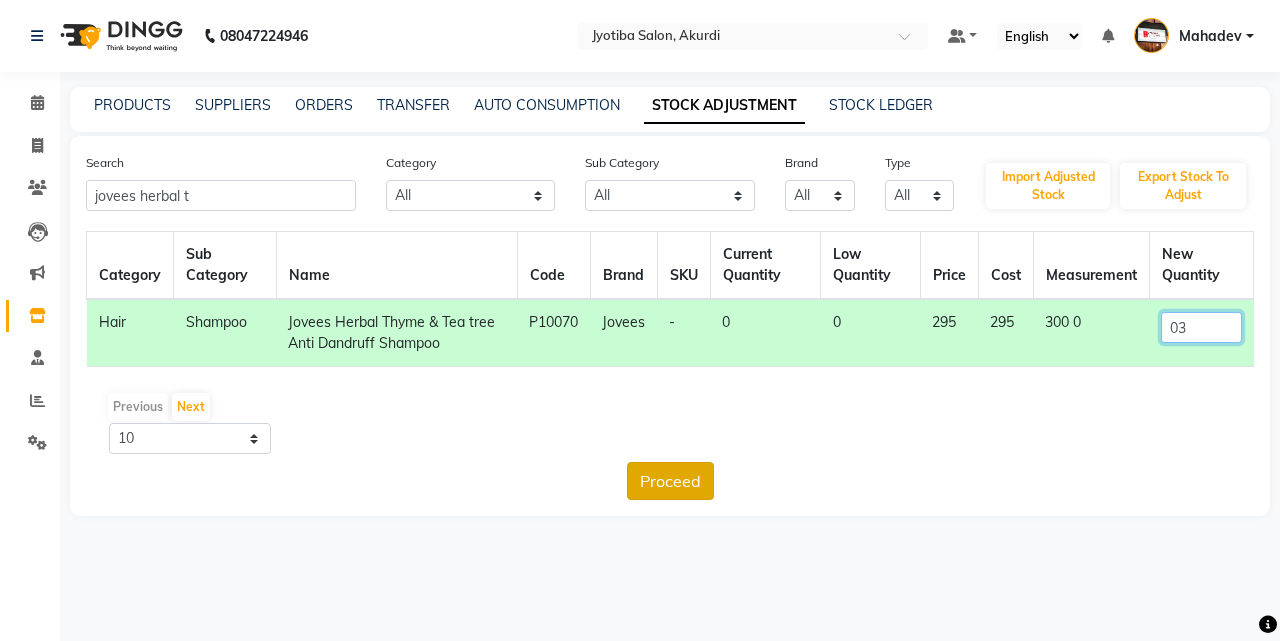 type on "03" 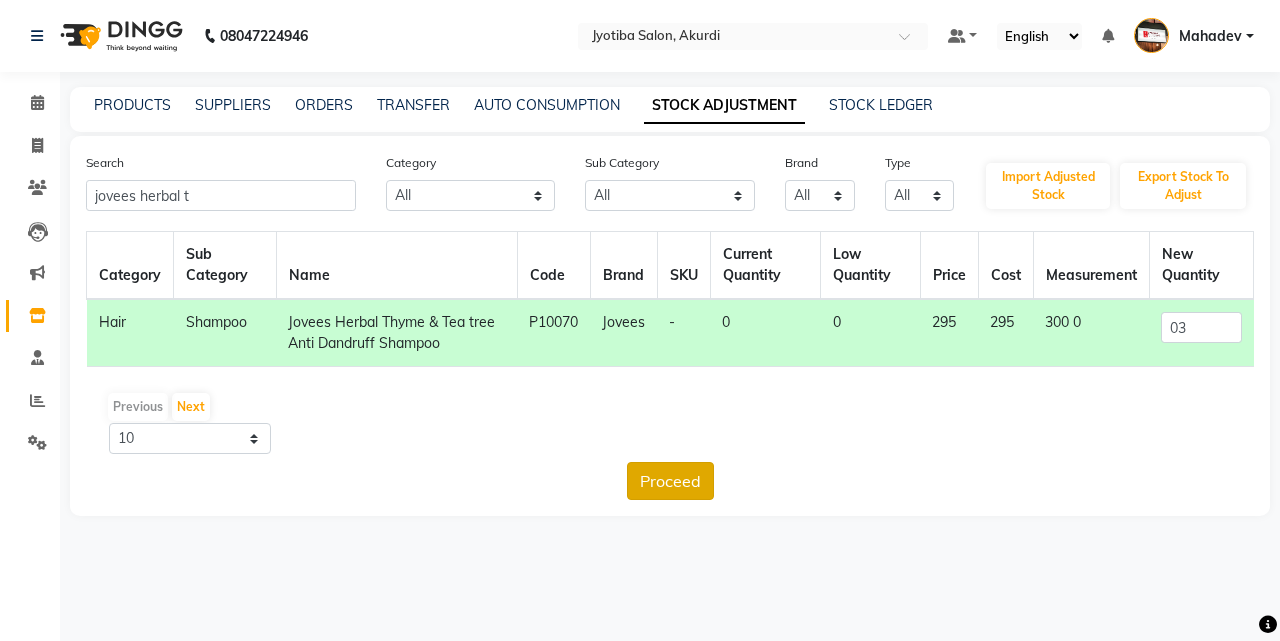 click on "Proceed" 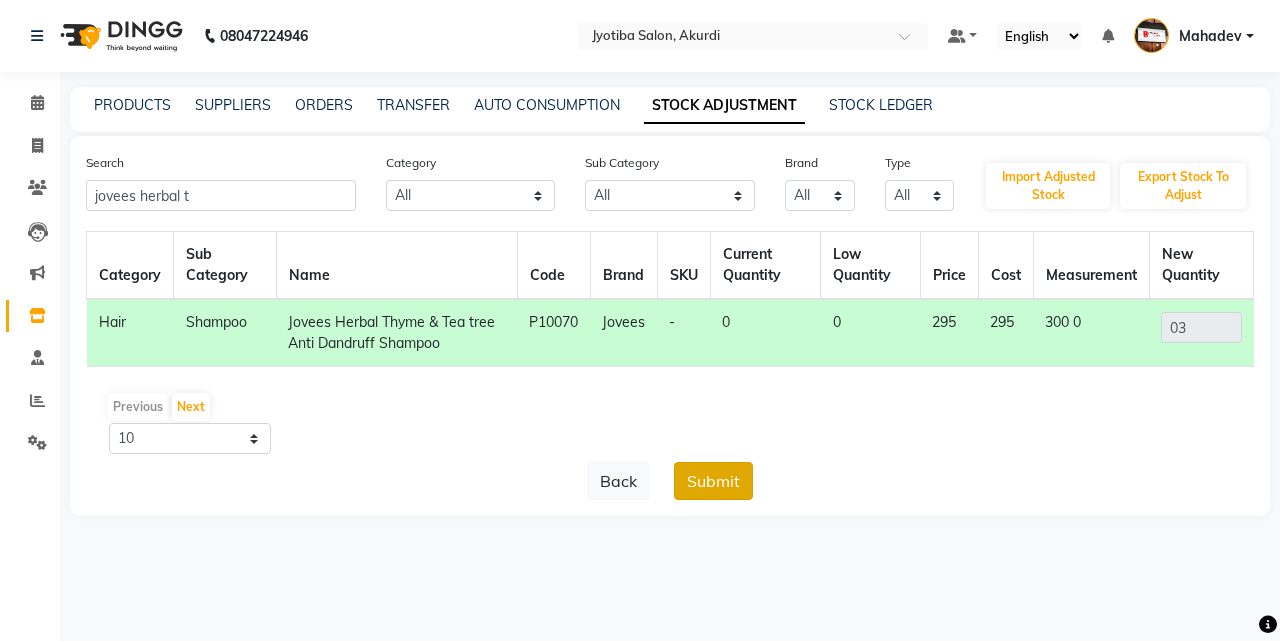 click on "Submit" 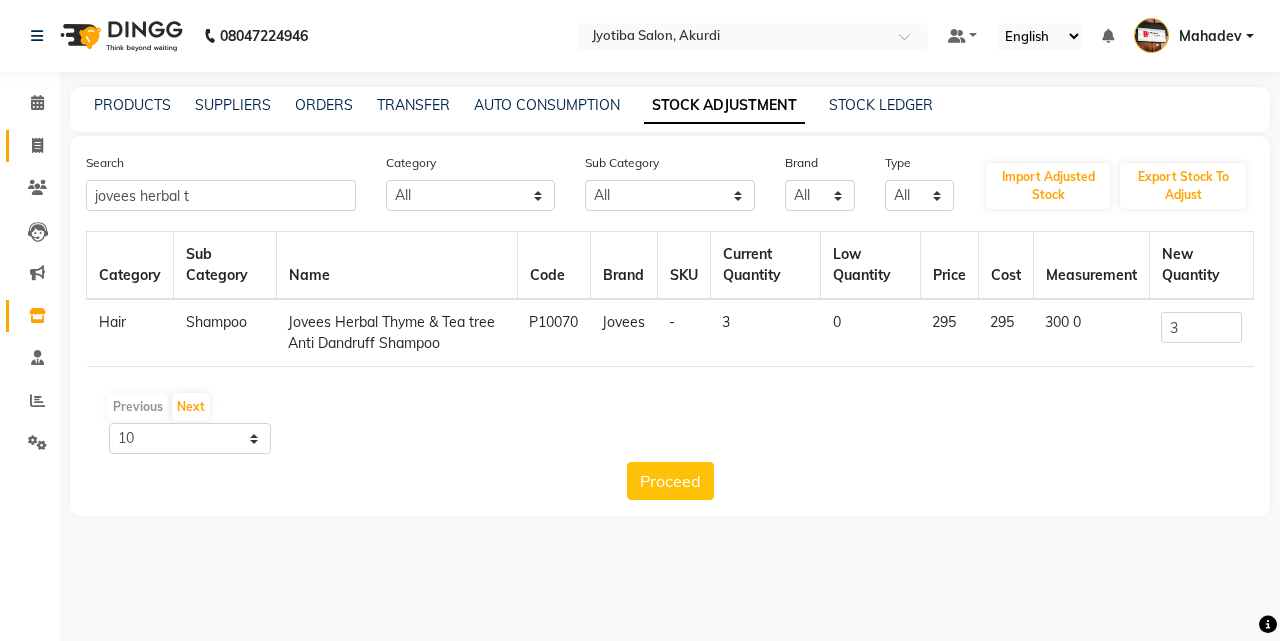 click on "Invoice" 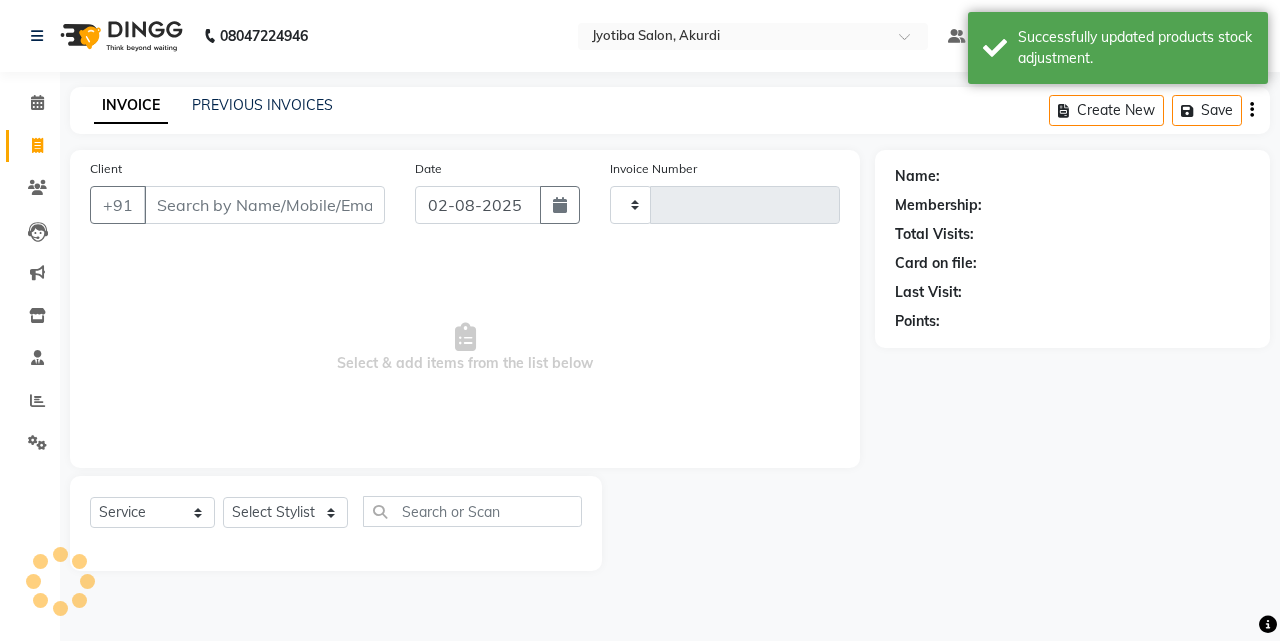 type on "4056" 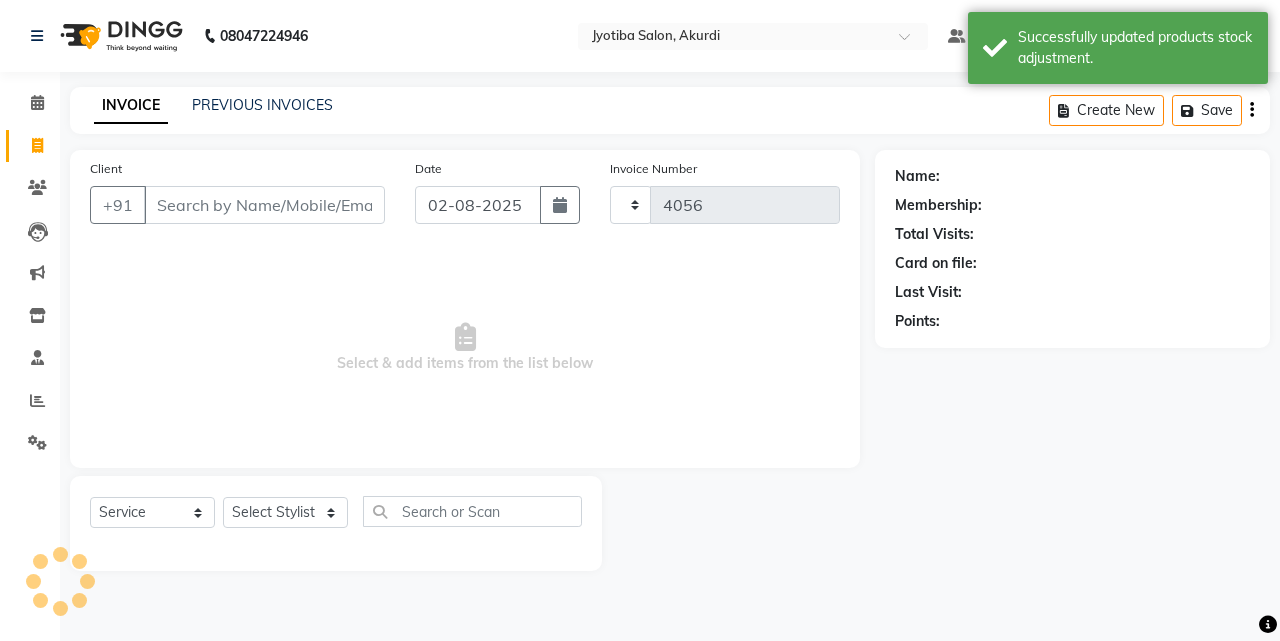 select on "557" 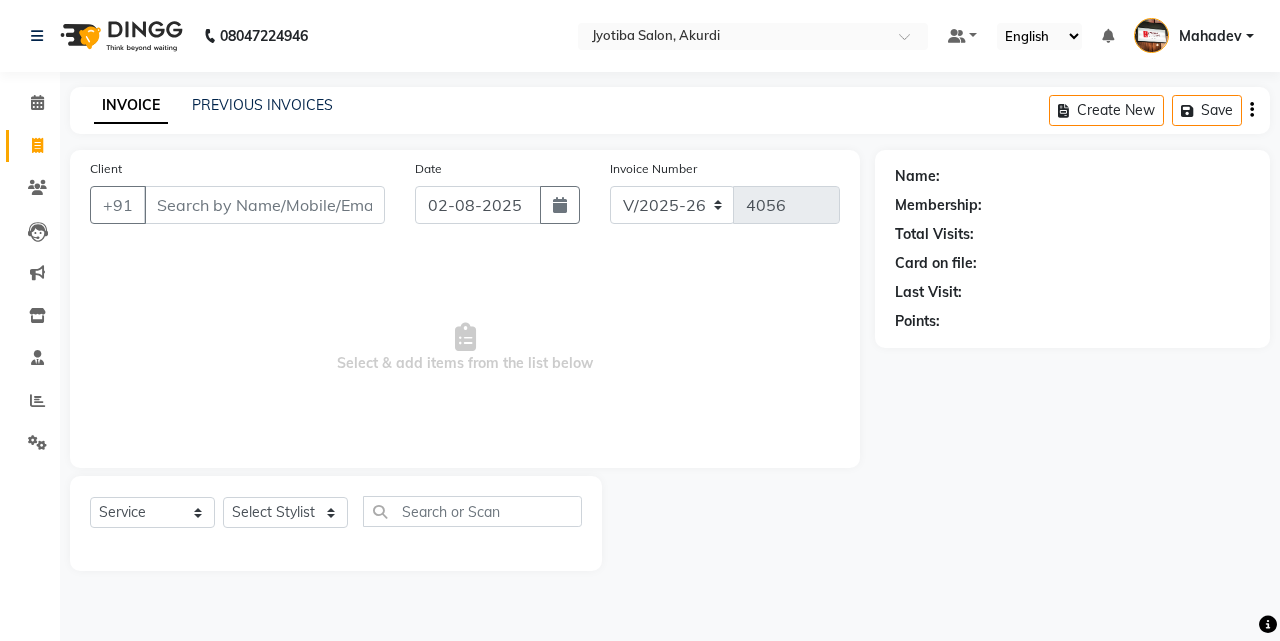 click on "Client" at bounding box center (264, 205) 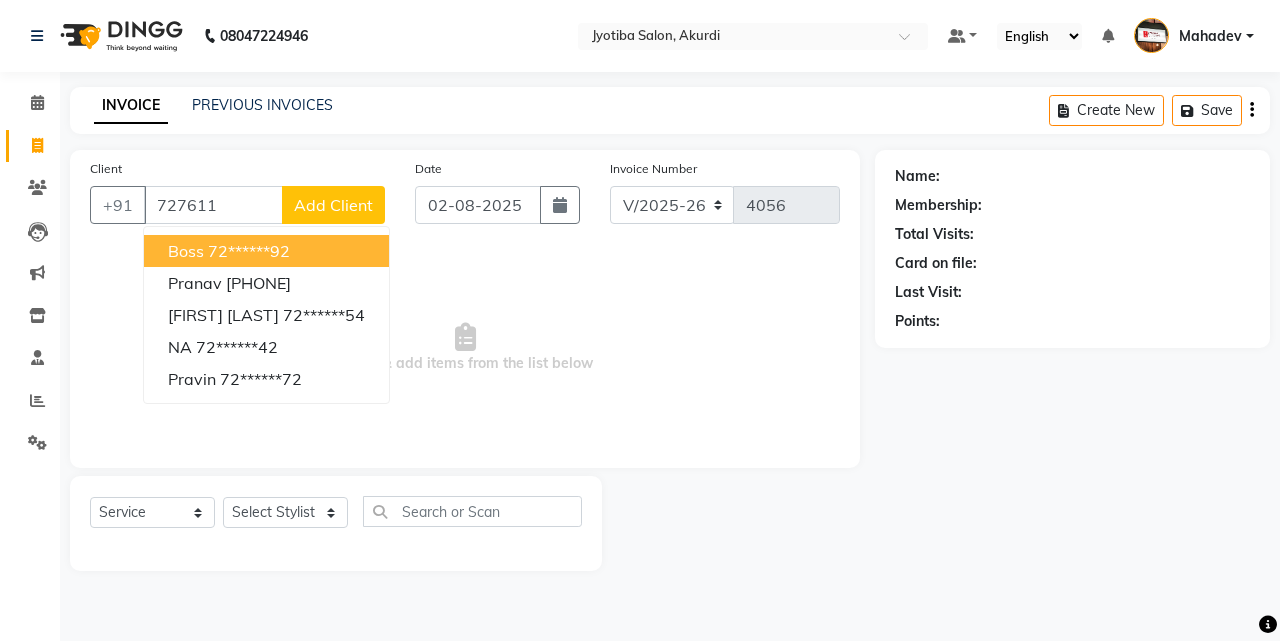click on "72******92" at bounding box center [249, 251] 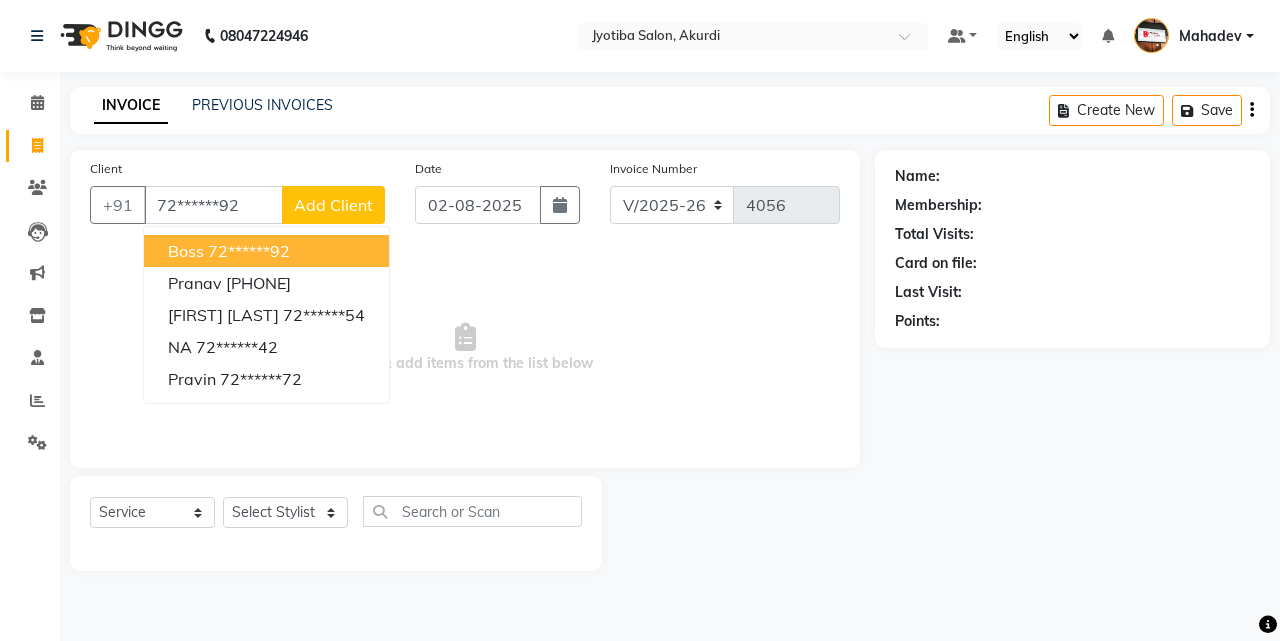 type on "72******92" 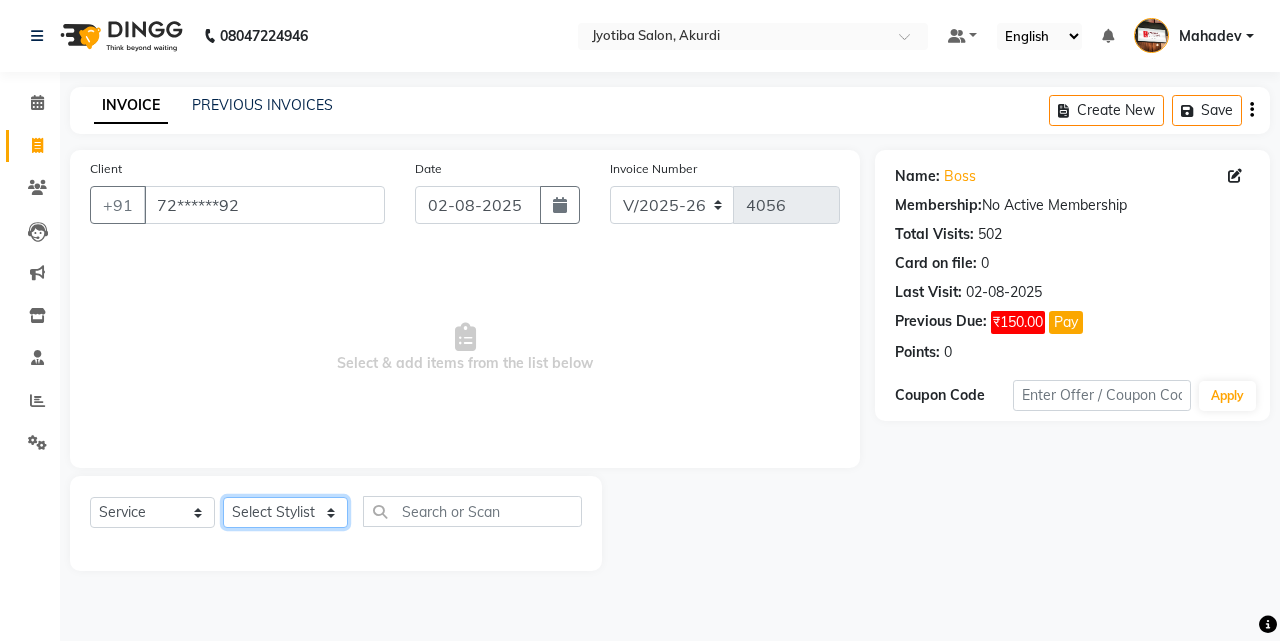 click on "Select Stylist [FIRST] [LAST] [FIRST] [LAST] [FIRST] [LAST] [FIRST] [LAST] [FIRST] [LAST] [FIRST] [LAST] [FIRST] [LAST] [FIRST] [LAST] [FIRST] [LAST] [FIRST] [LAST] [FIRST] [LAST]" 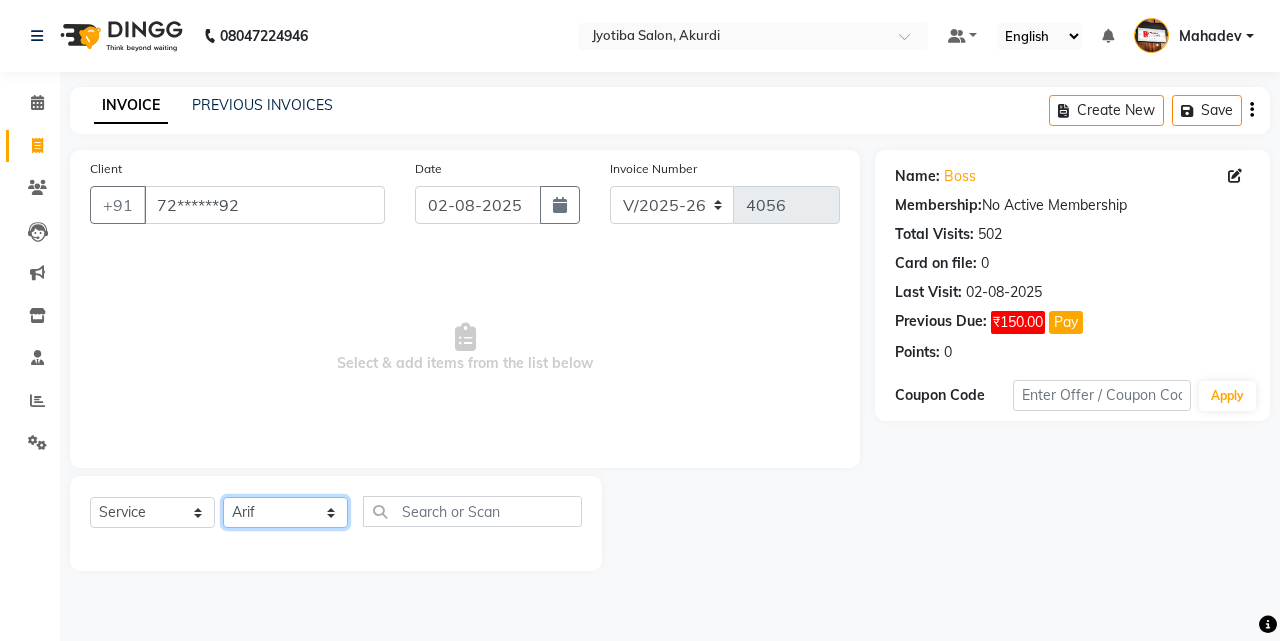 click on "Select Stylist [FIRST] [LAST] [FIRST] [LAST] [FIRST] [LAST] [FIRST] [LAST] [FIRST] [LAST] [FIRST] [LAST] [FIRST] [LAST] [FIRST] [LAST] [FIRST] [LAST] [FIRST] [LAST] [FIRST] [LAST]" 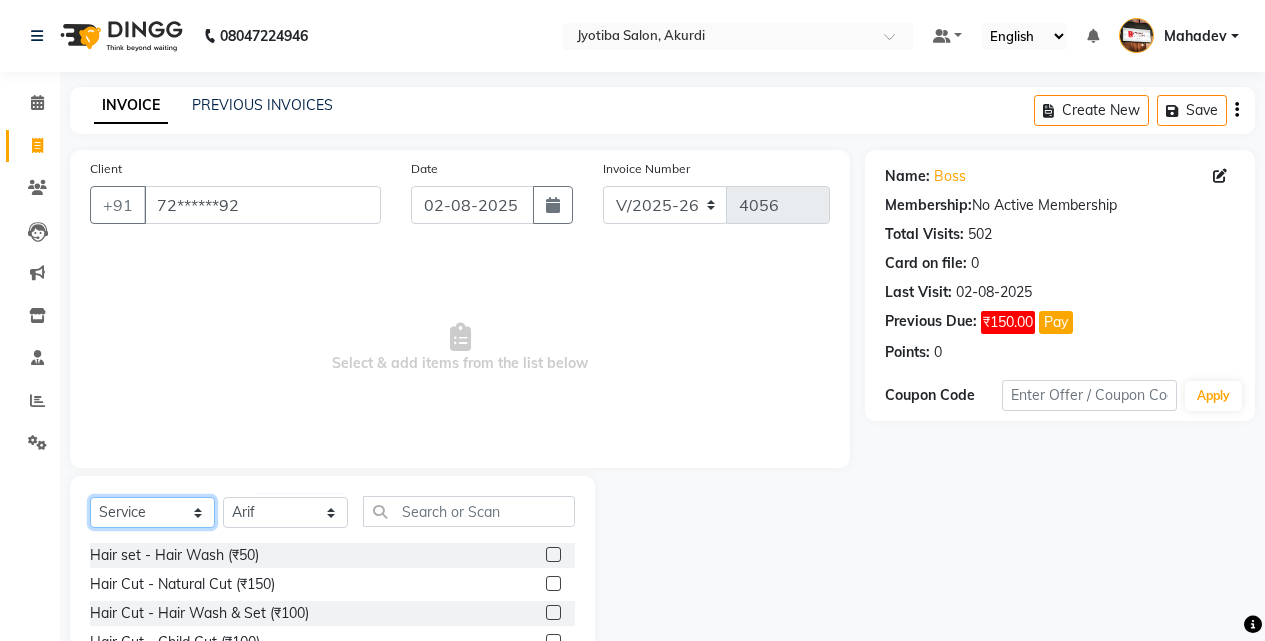 click on "Select  Service  Product  Membership  Package Voucher Prepaid Gift Card" 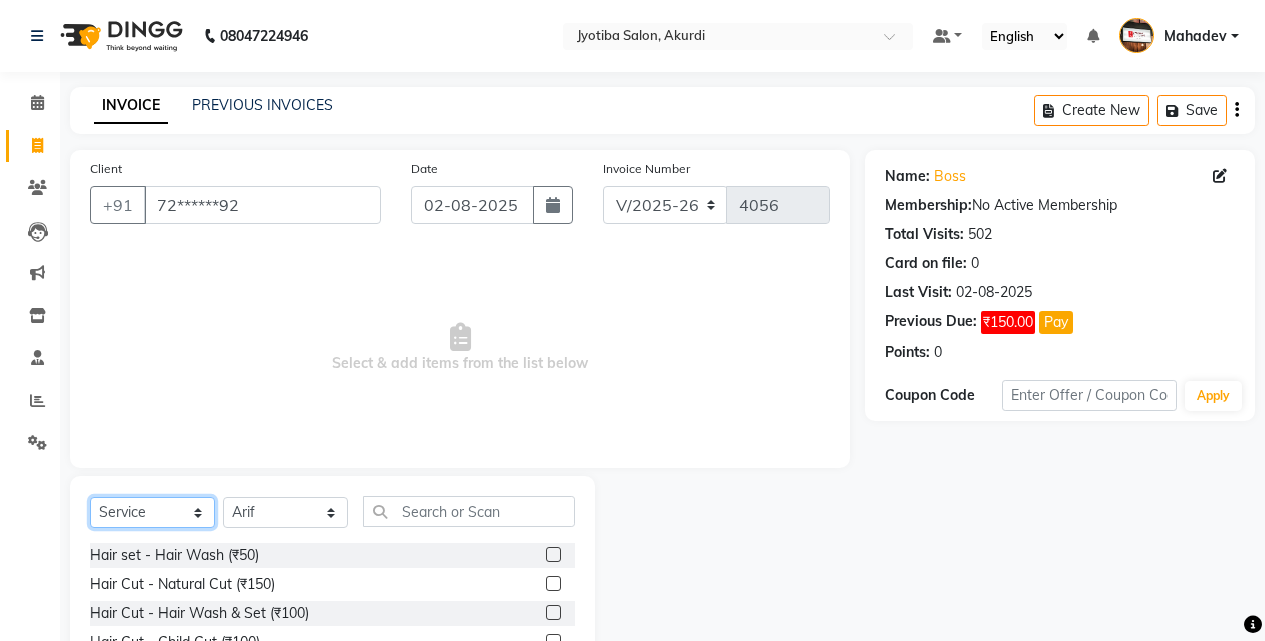select on "product" 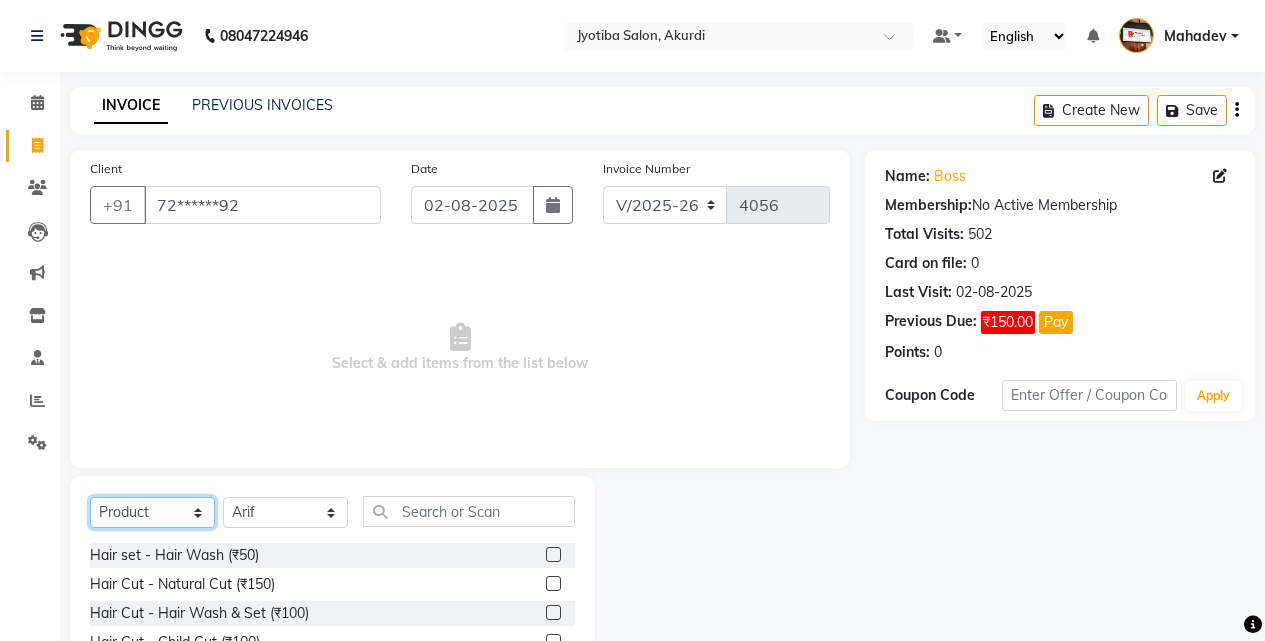click on "Select  Service  Product  Membership  Package Voucher Prepaid Gift Card" 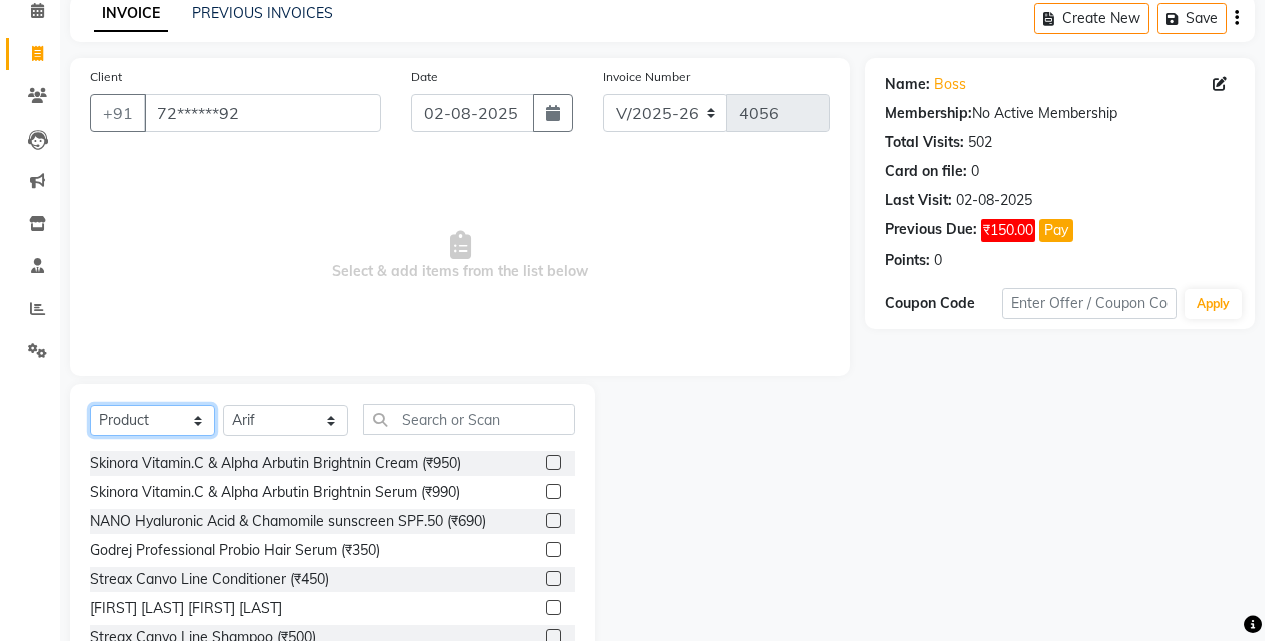scroll, scrollTop: 160, scrollLeft: 0, axis: vertical 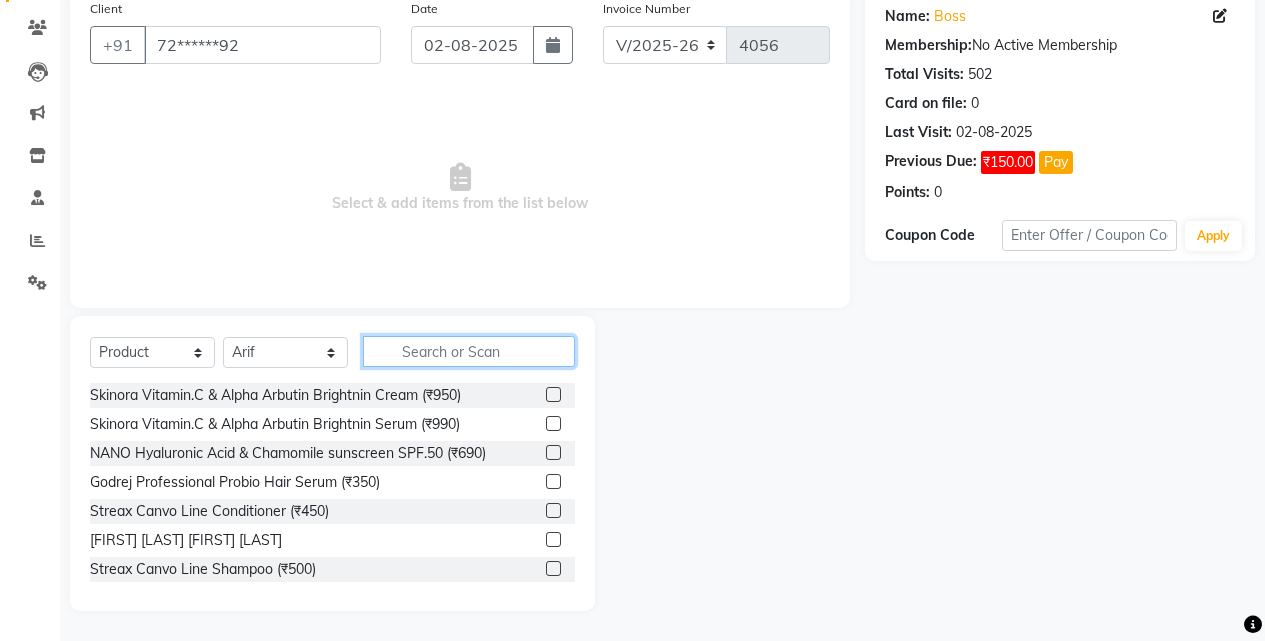 click 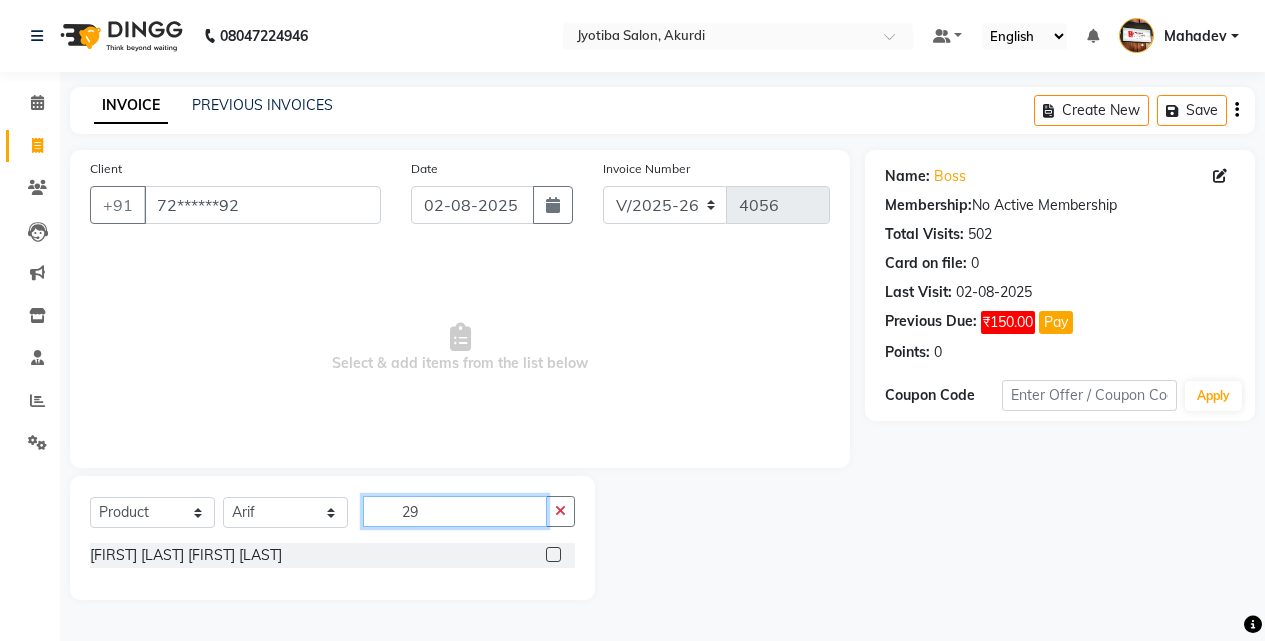 scroll, scrollTop: 0, scrollLeft: 0, axis: both 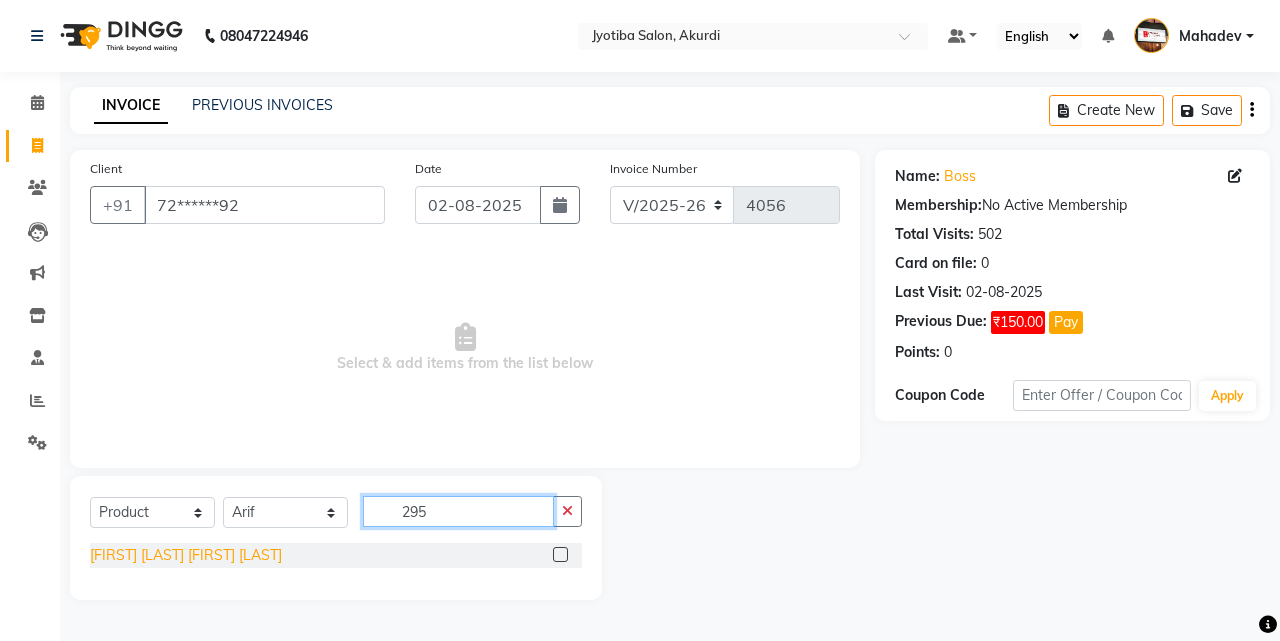 type on "295" 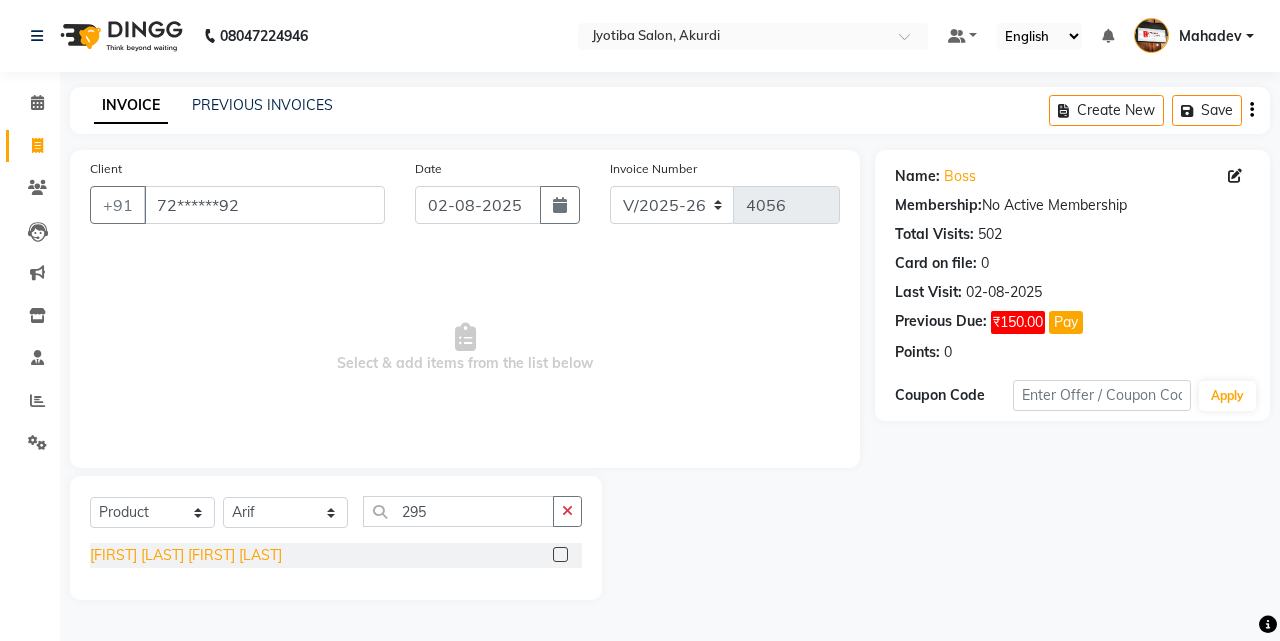click on "[FIRST] [LAST] [FIRST] [LAST]" 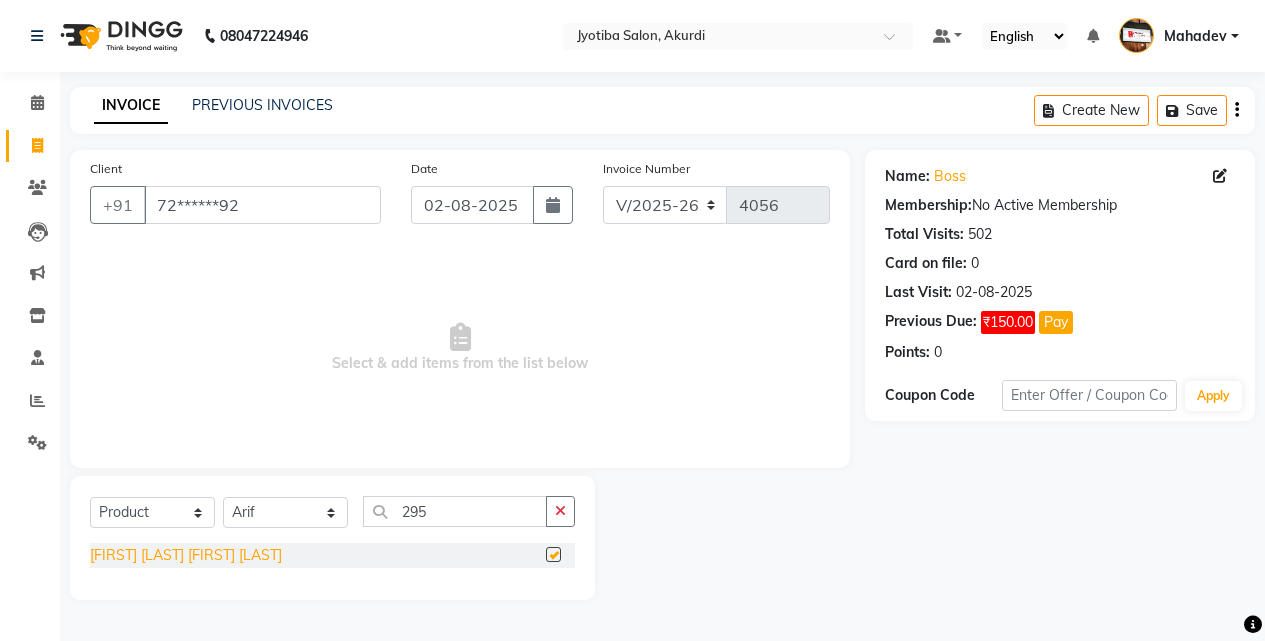 checkbox on "false" 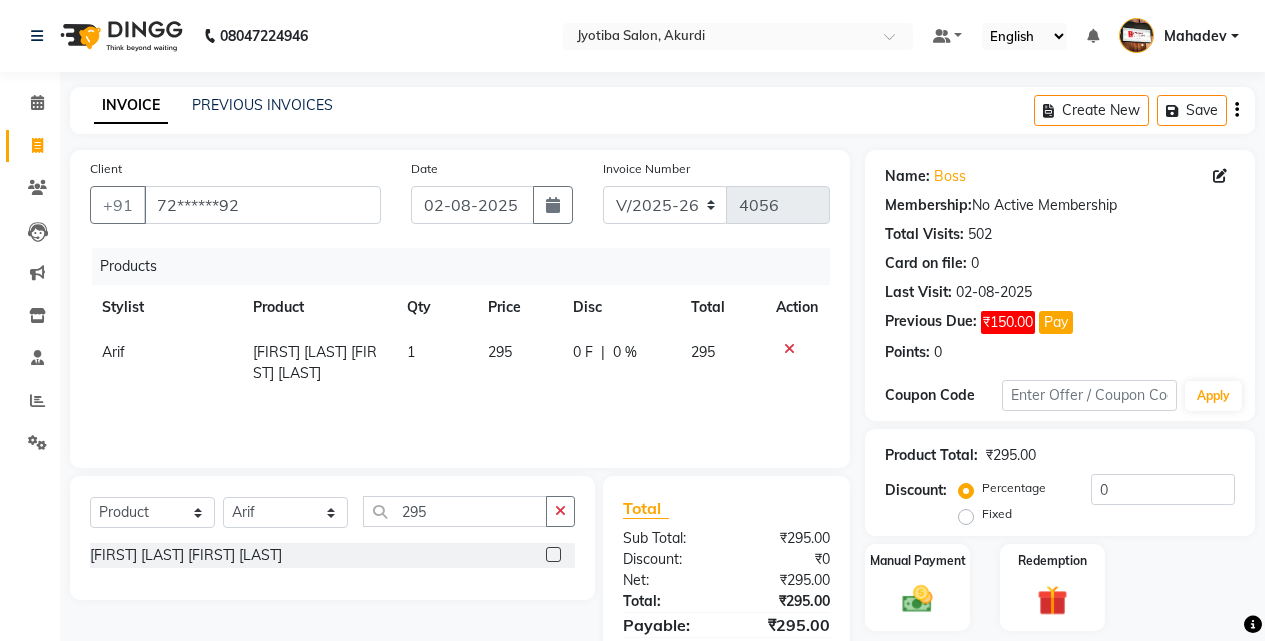 scroll, scrollTop: 117, scrollLeft: 0, axis: vertical 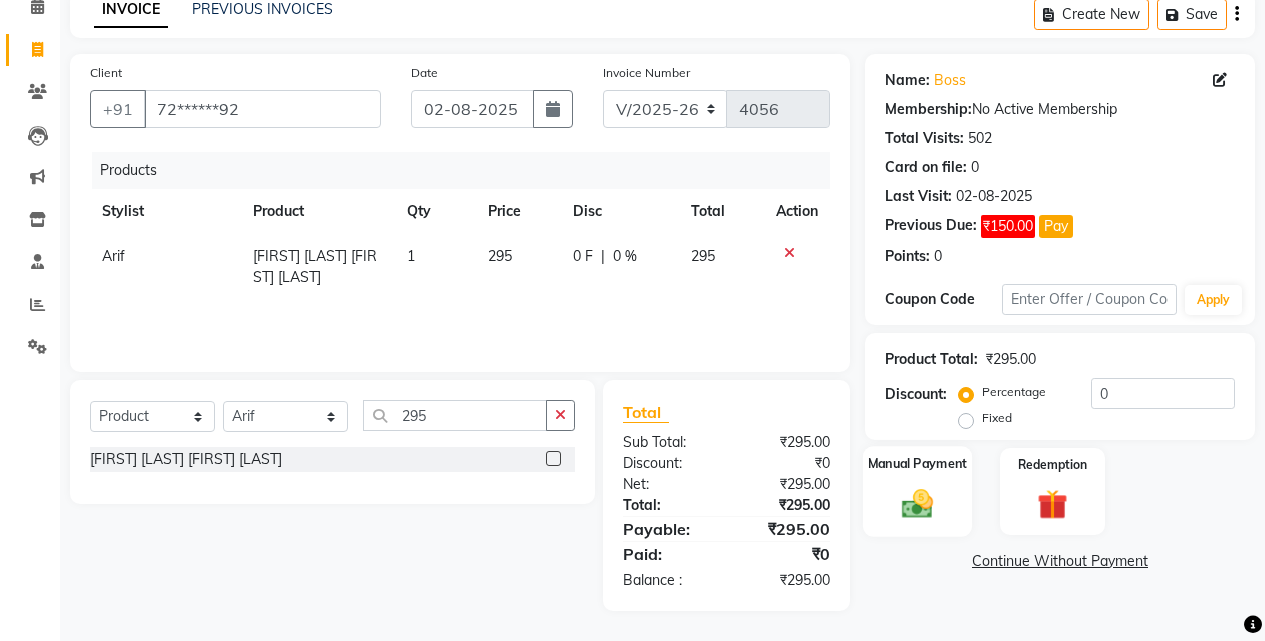 click on "Manual Payment" 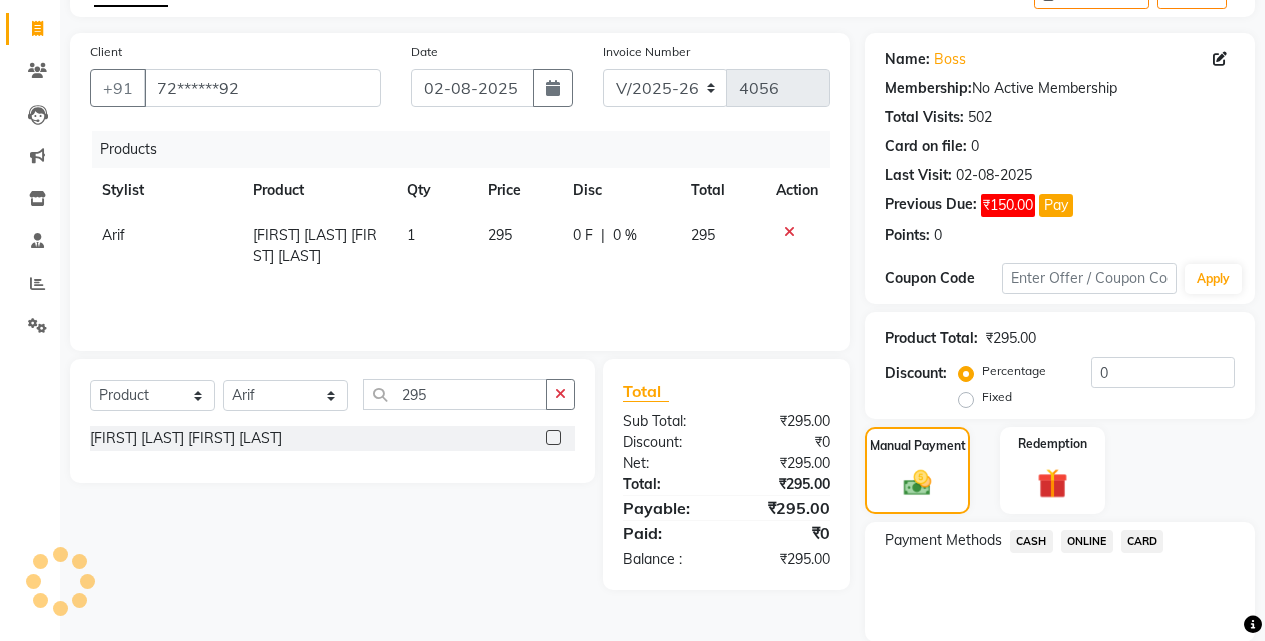 click on "ONLINE" 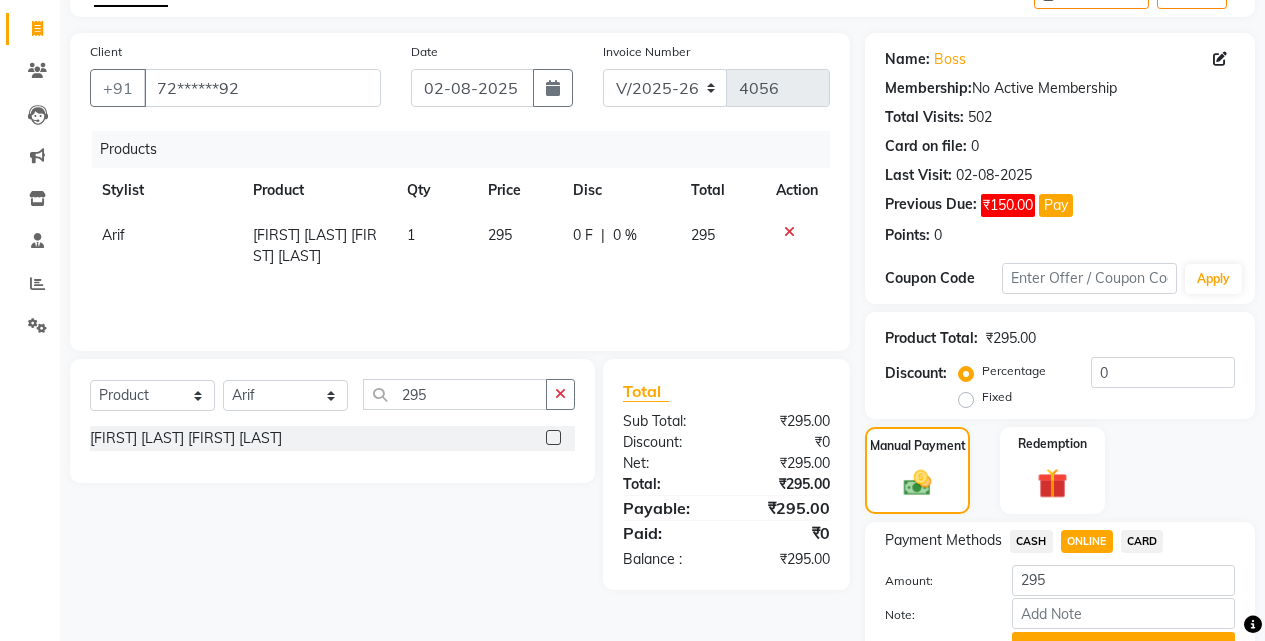 scroll, scrollTop: 218, scrollLeft: 0, axis: vertical 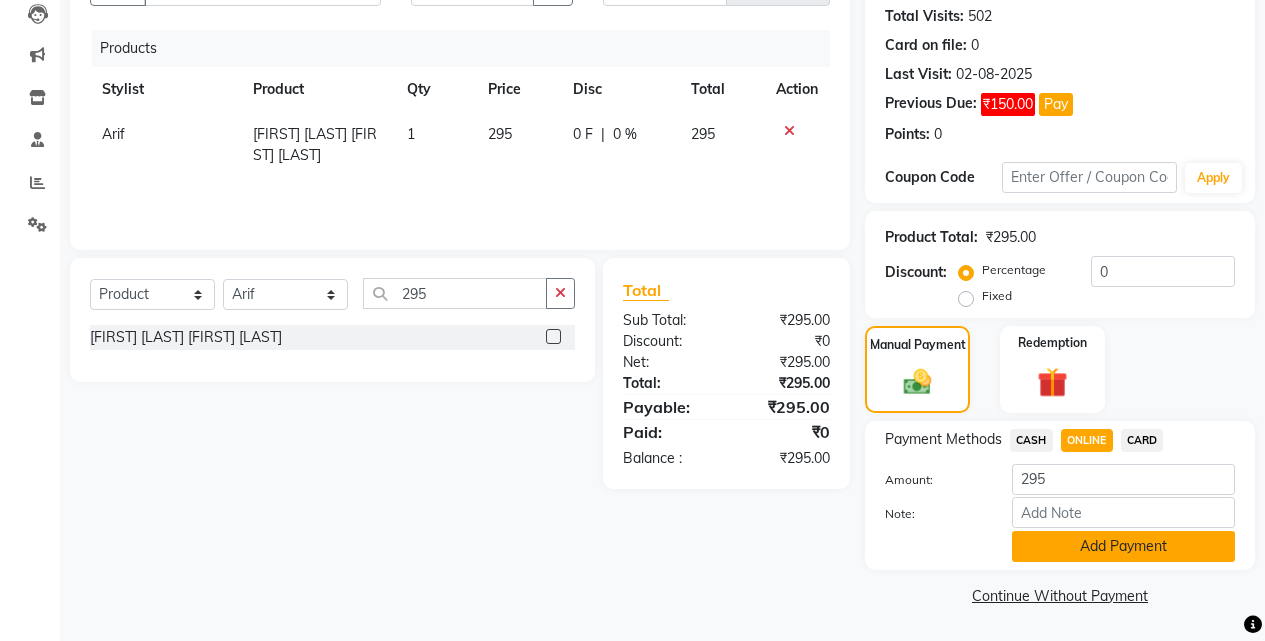 click on "Add Payment" 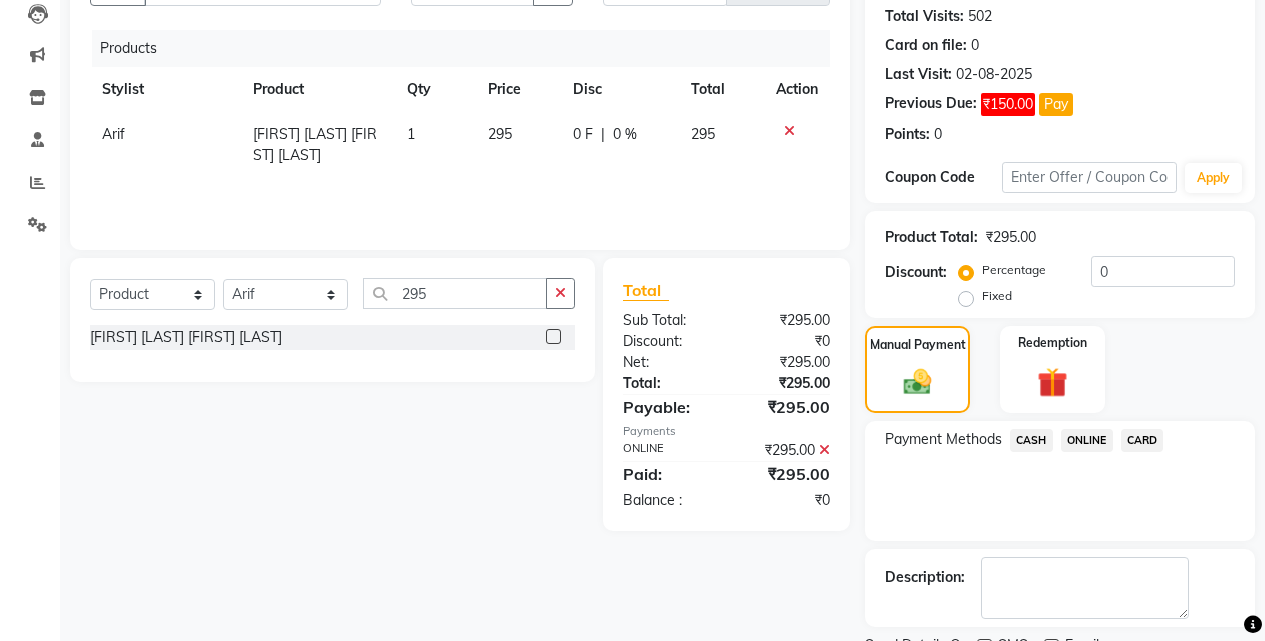 scroll, scrollTop: 302, scrollLeft: 0, axis: vertical 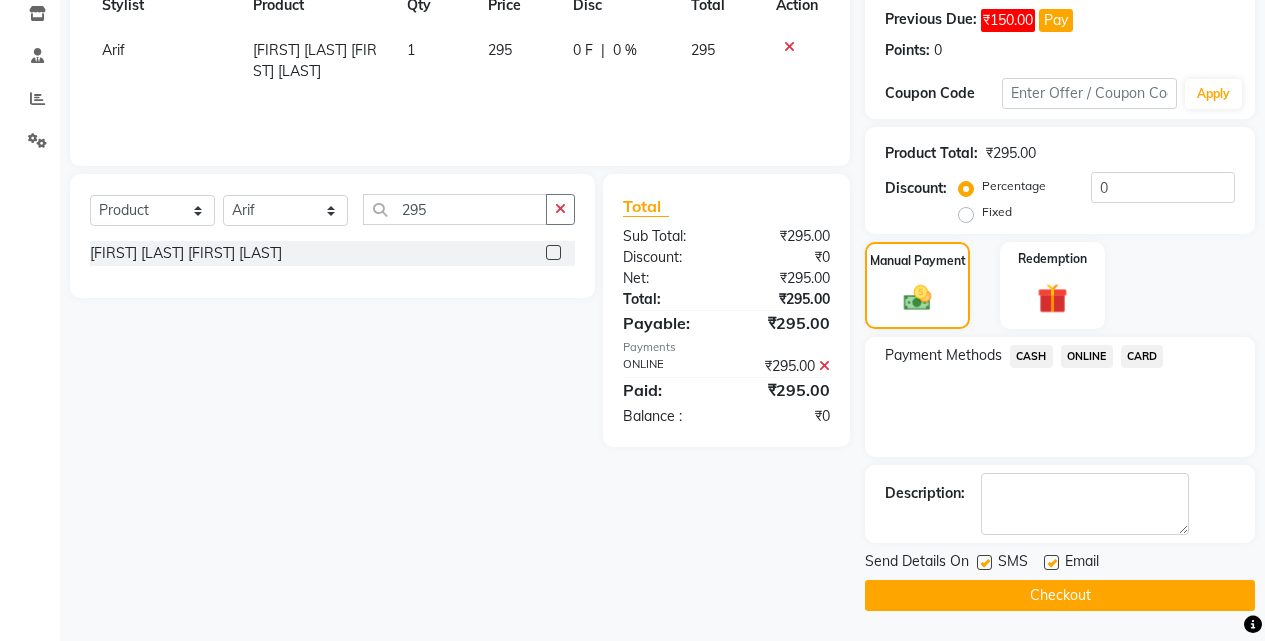 click on "Checkout" 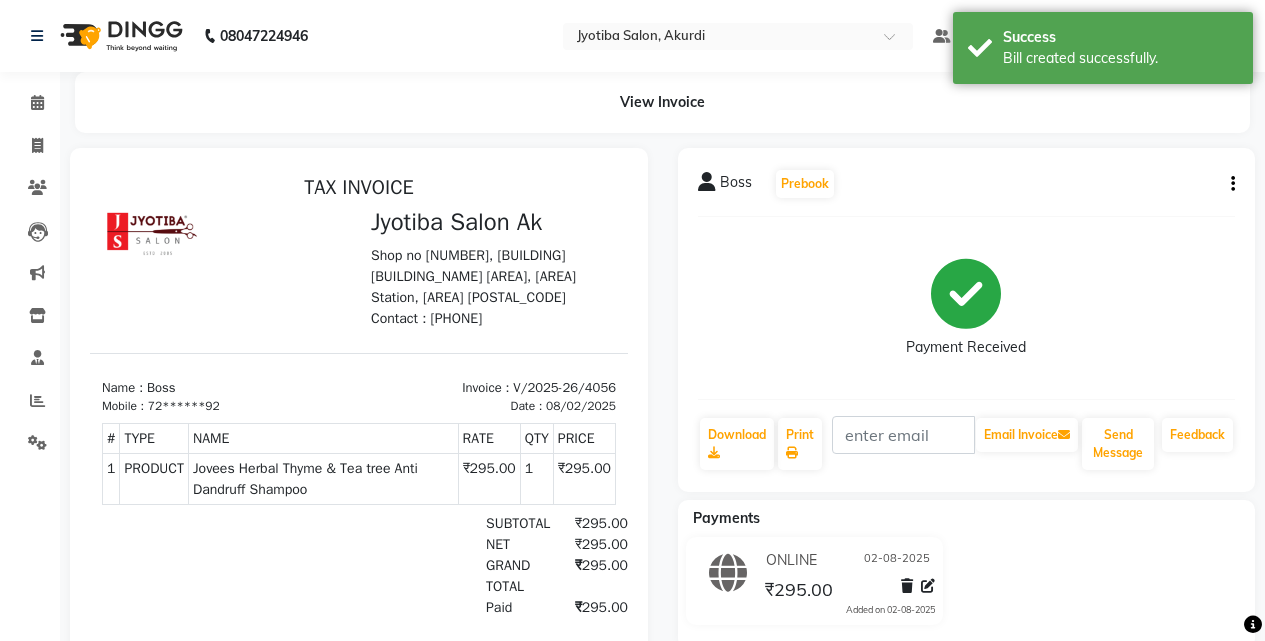scroll, scrollTop: 0, scrollLeft: 0, axis: both 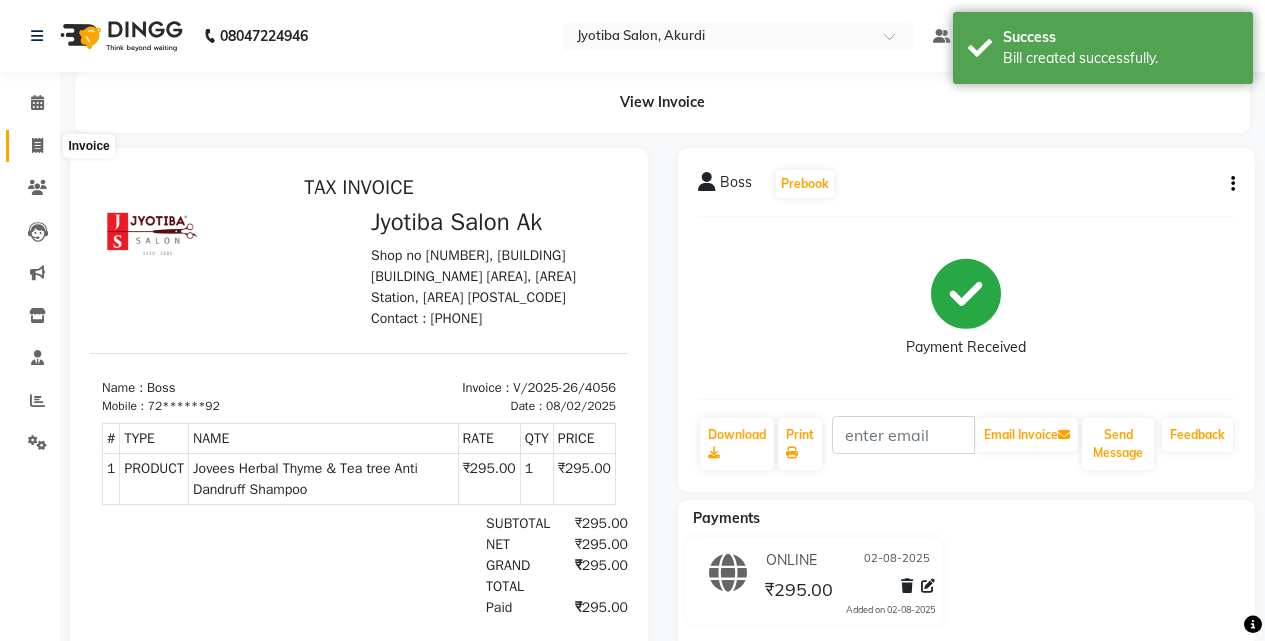 click 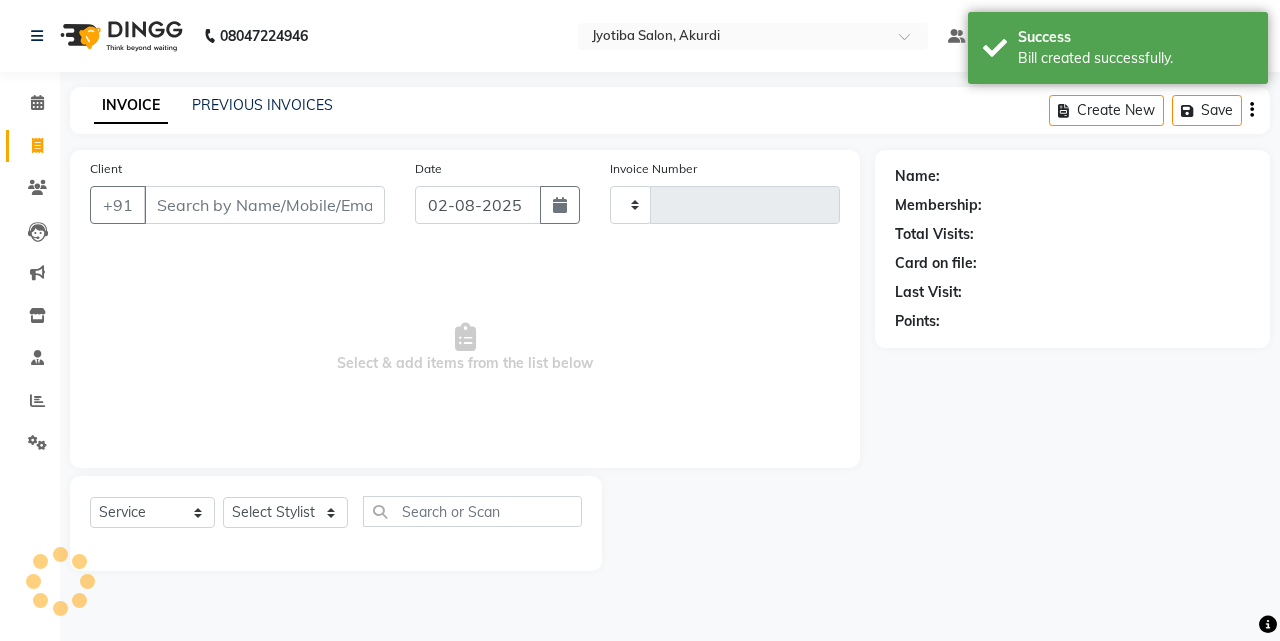 type on "4057" 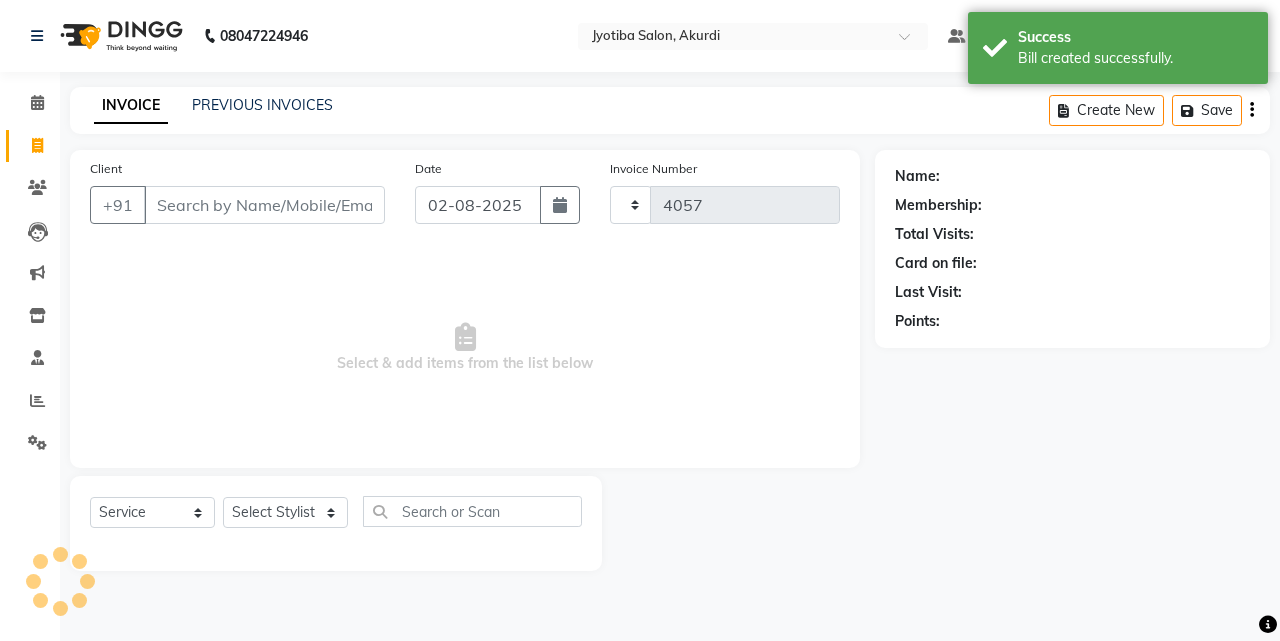 select on "557" 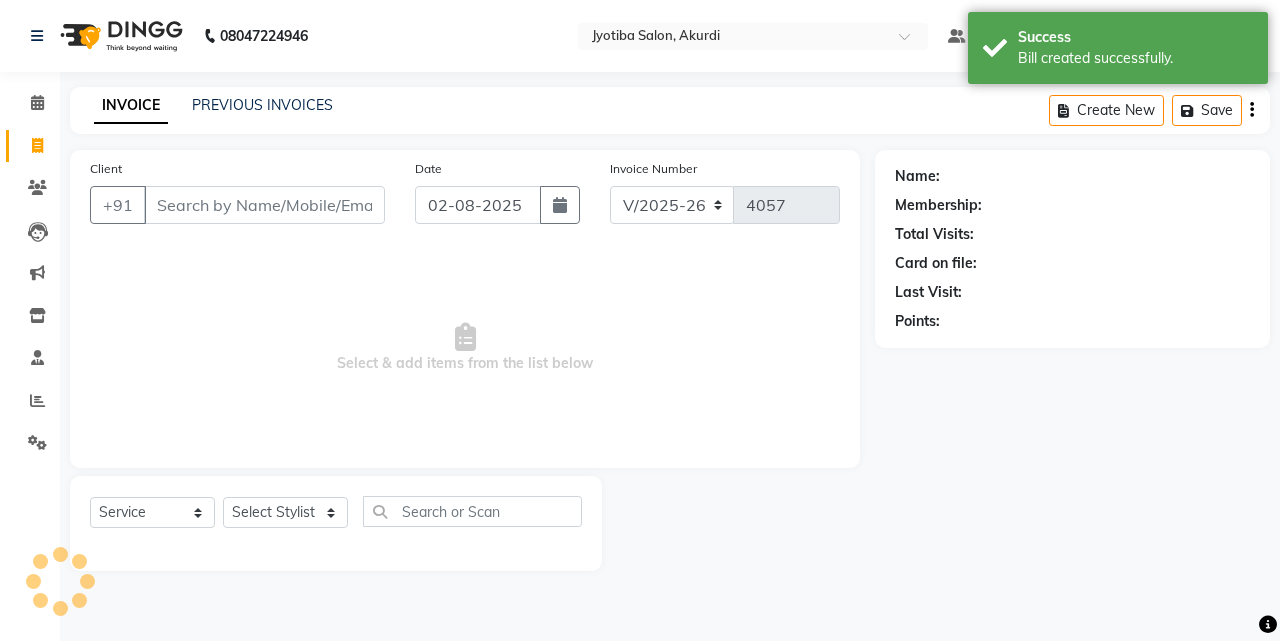 click on "Client" at bounding box center [264, 205] 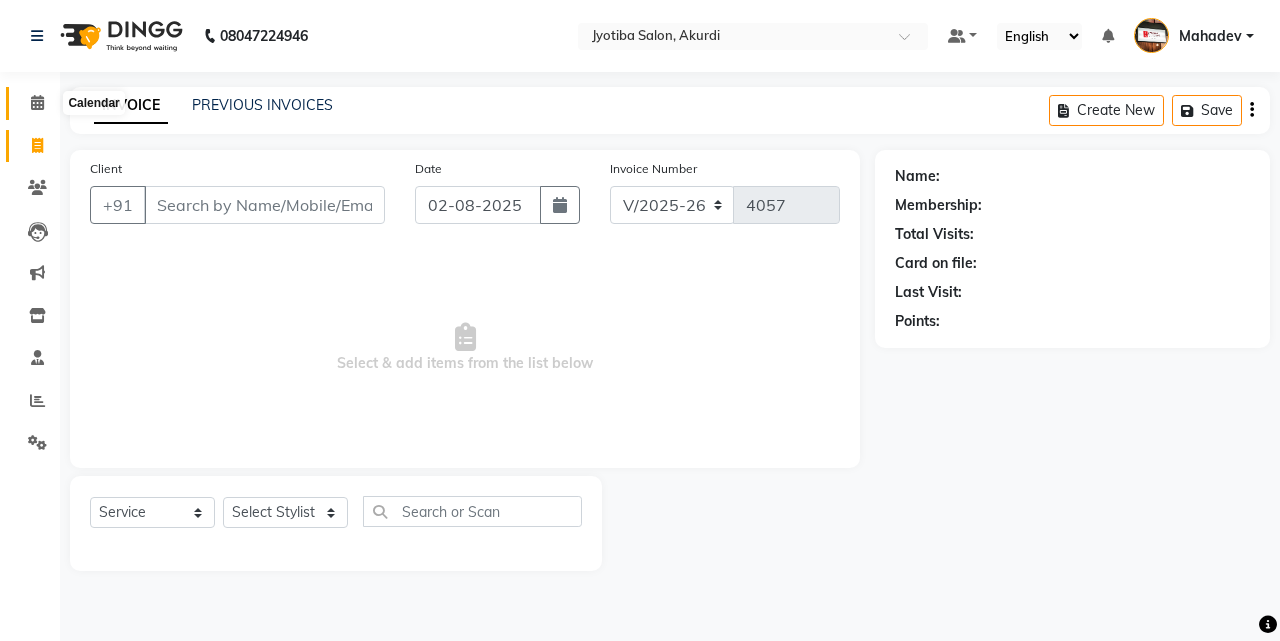 click 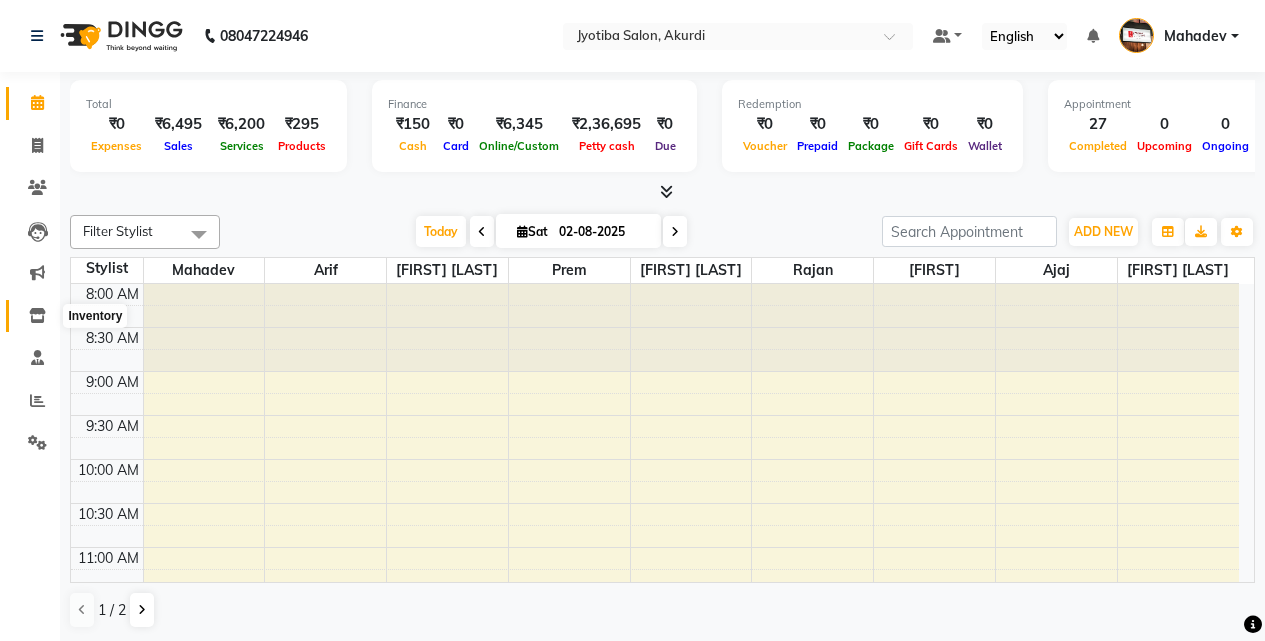click 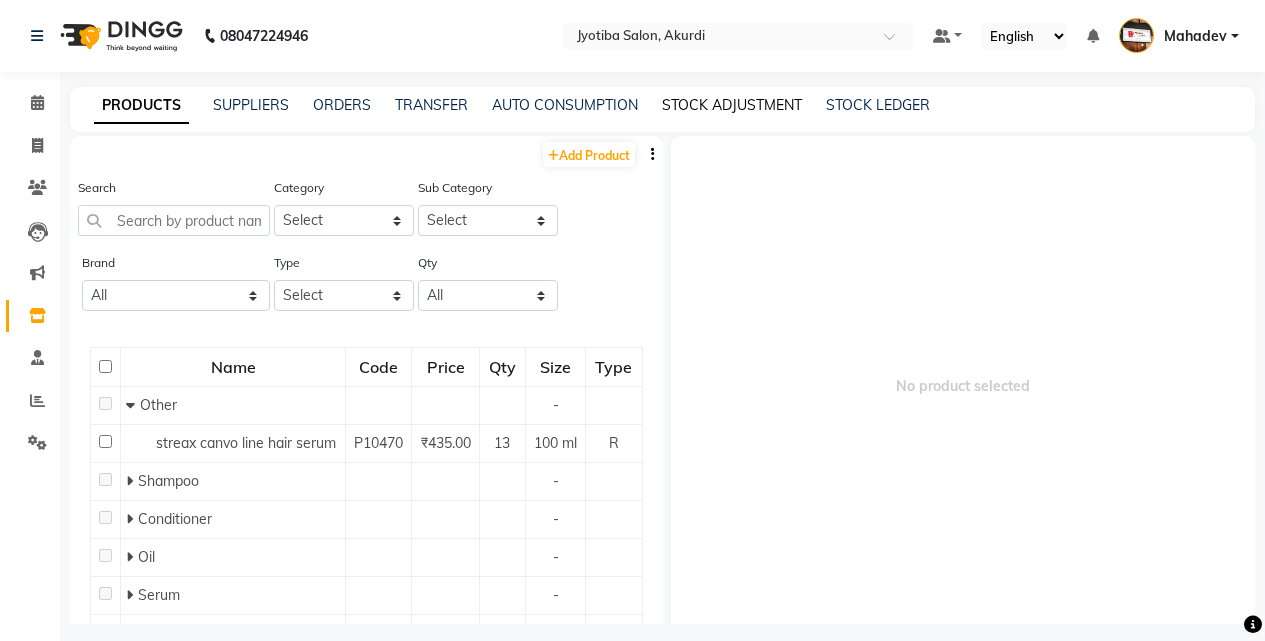 click on "STOCK ADJUSTMENT" 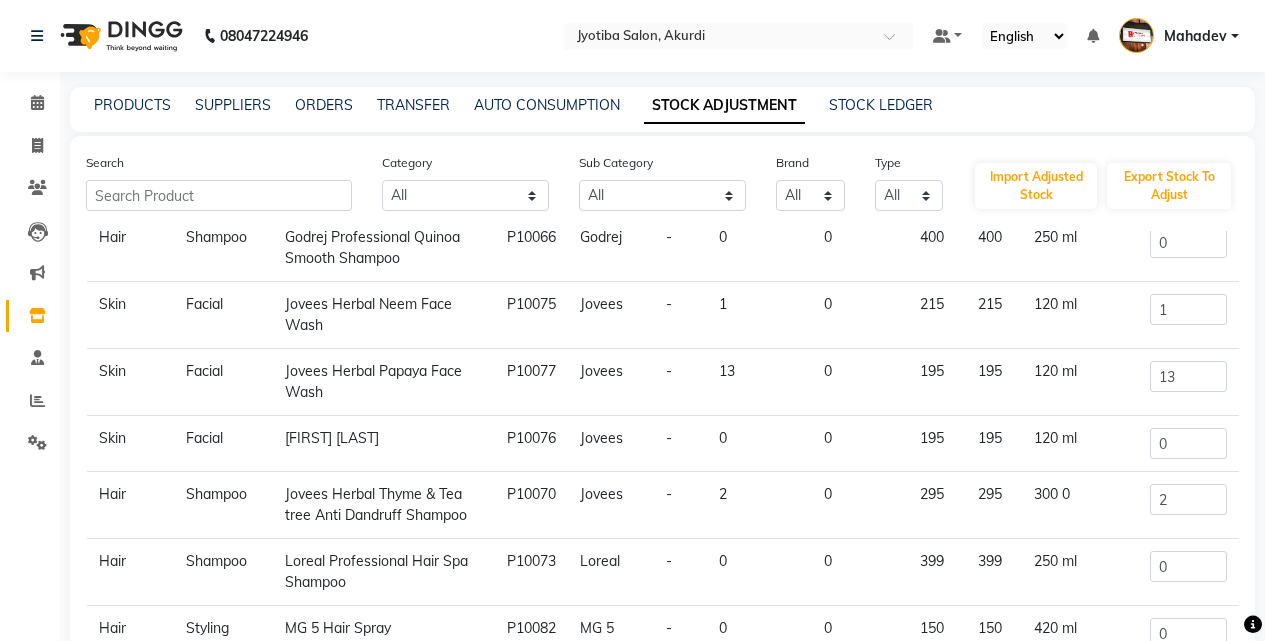 scroll, scrollTop: 233, scrollLeft: 0, axis: vertical 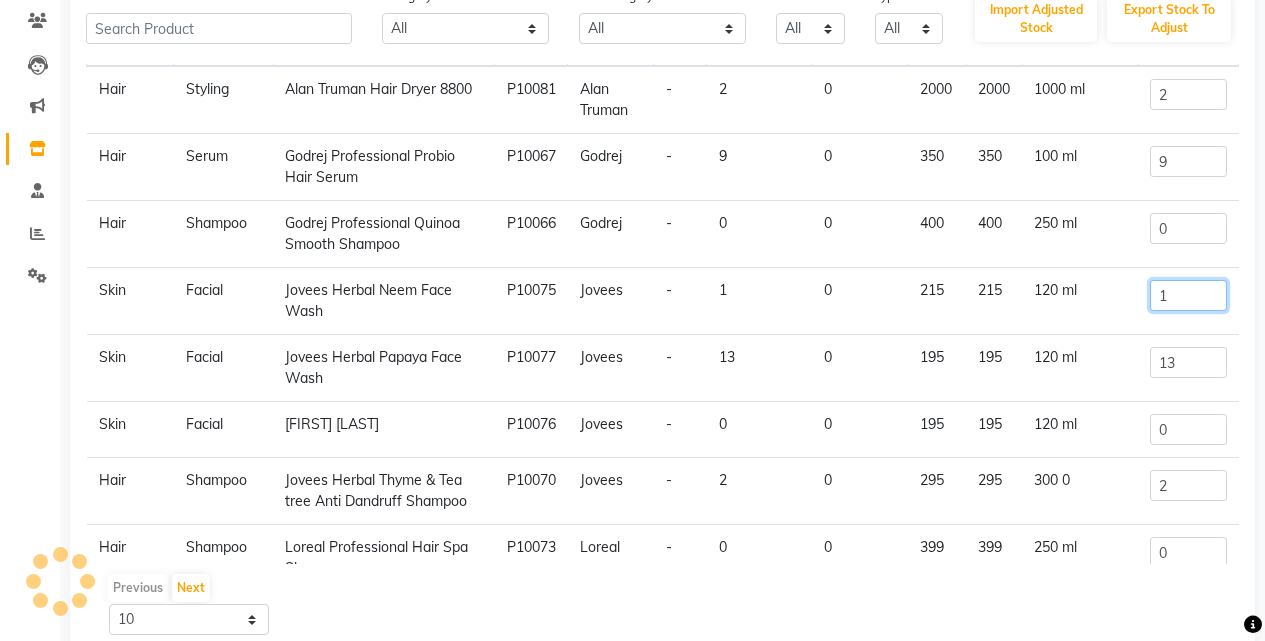 click on "1" 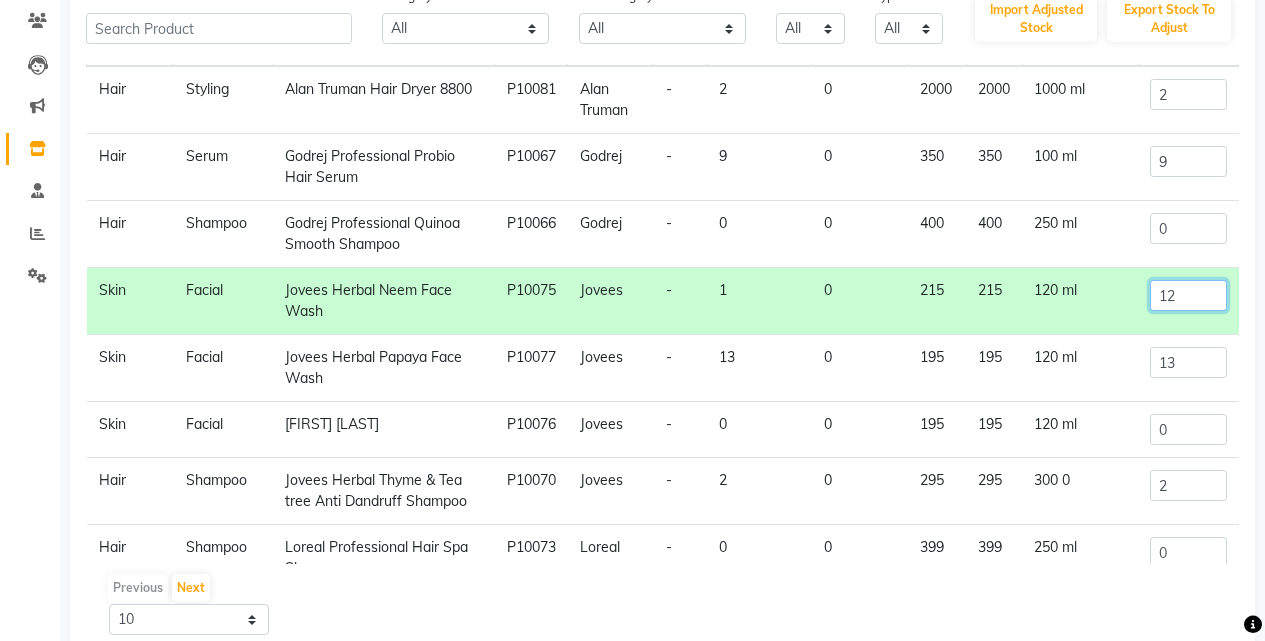 type on "1" 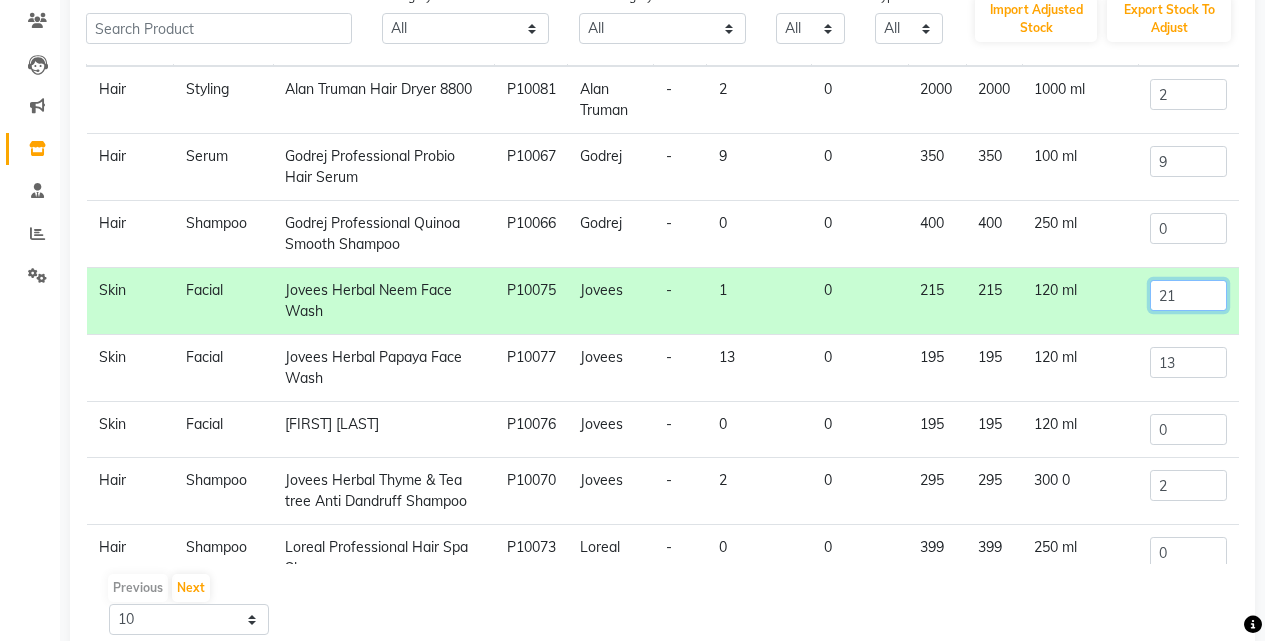 type on "2" 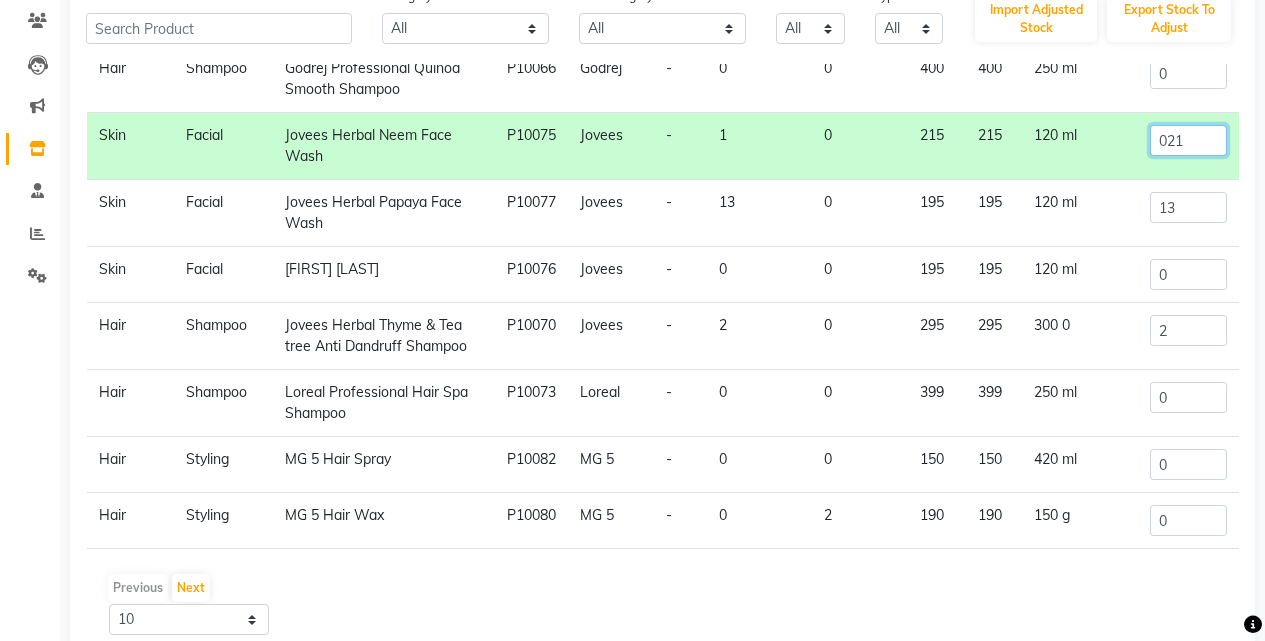 scroll, scrollTop: 233, scrollLeft: 0, axis: vertical 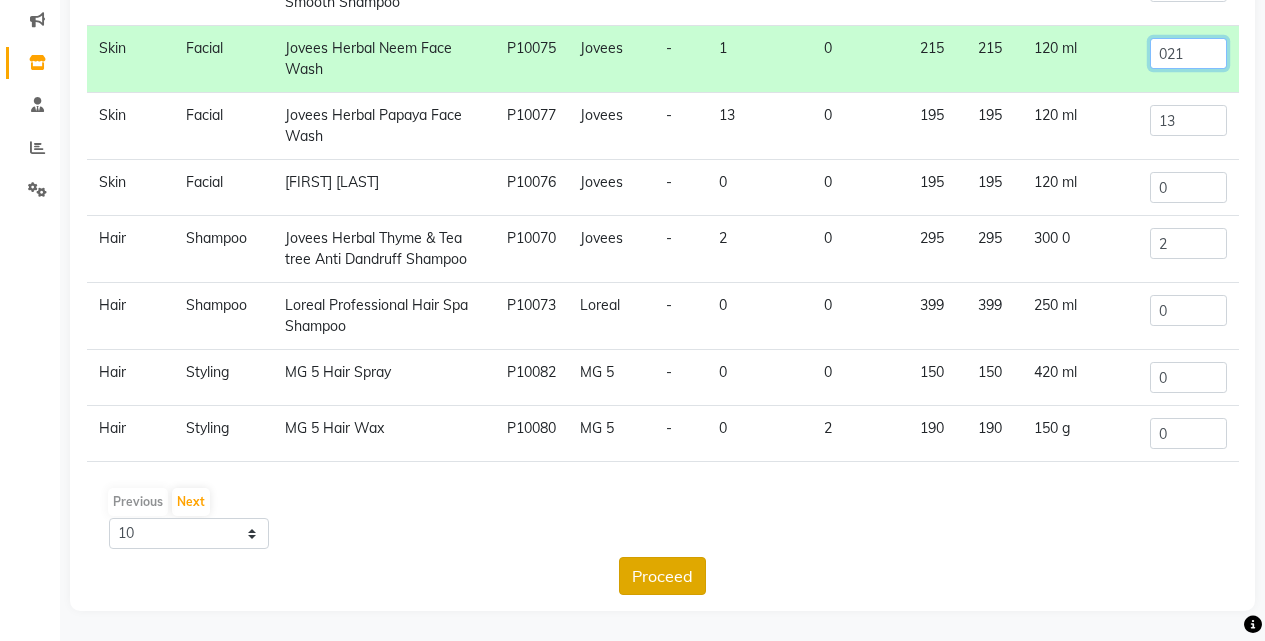 type on "021" 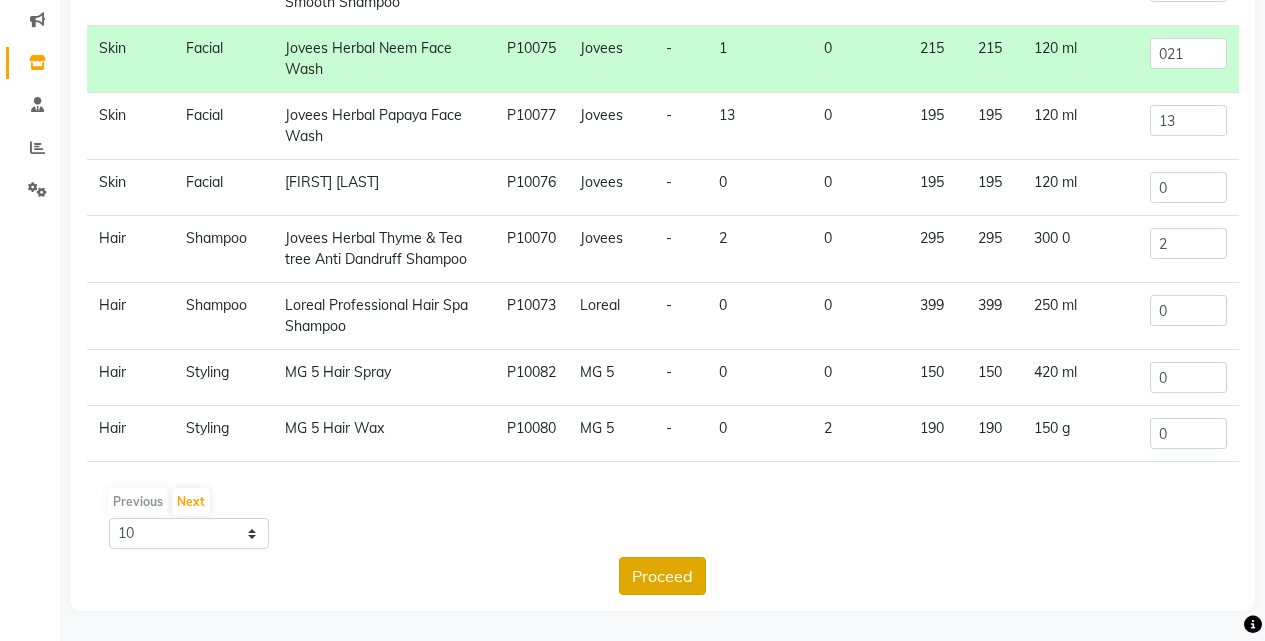 click on "Proceed" 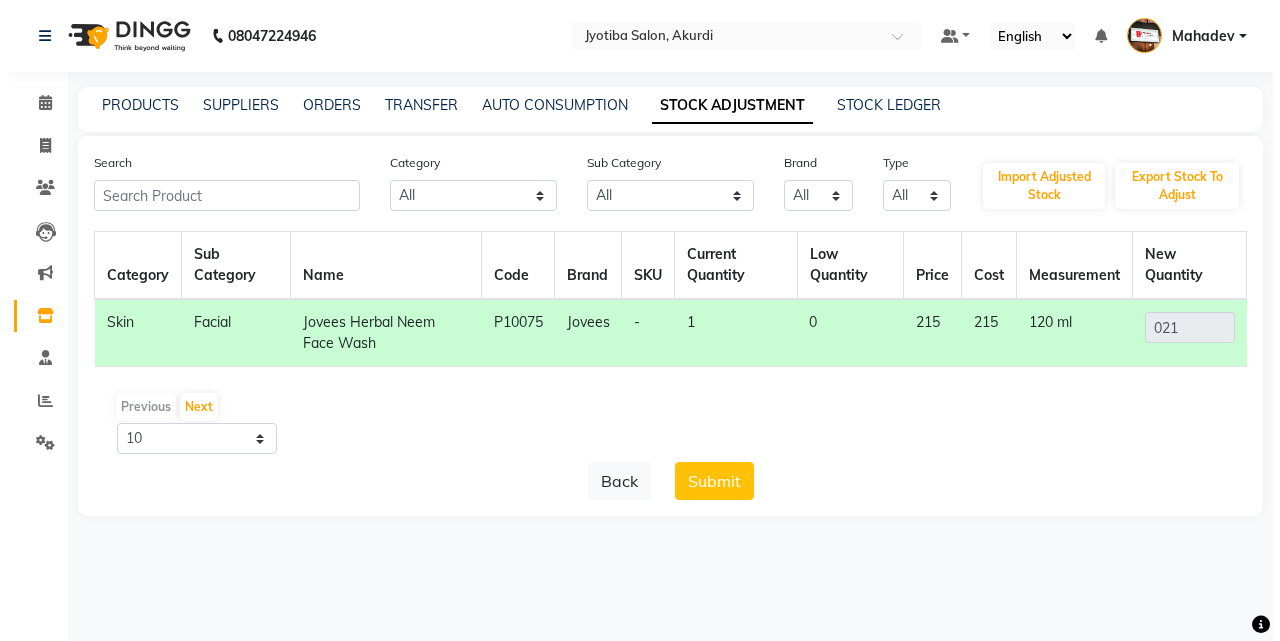 scroll, scrollTop: 0, scrollLeft: 0, axis: both 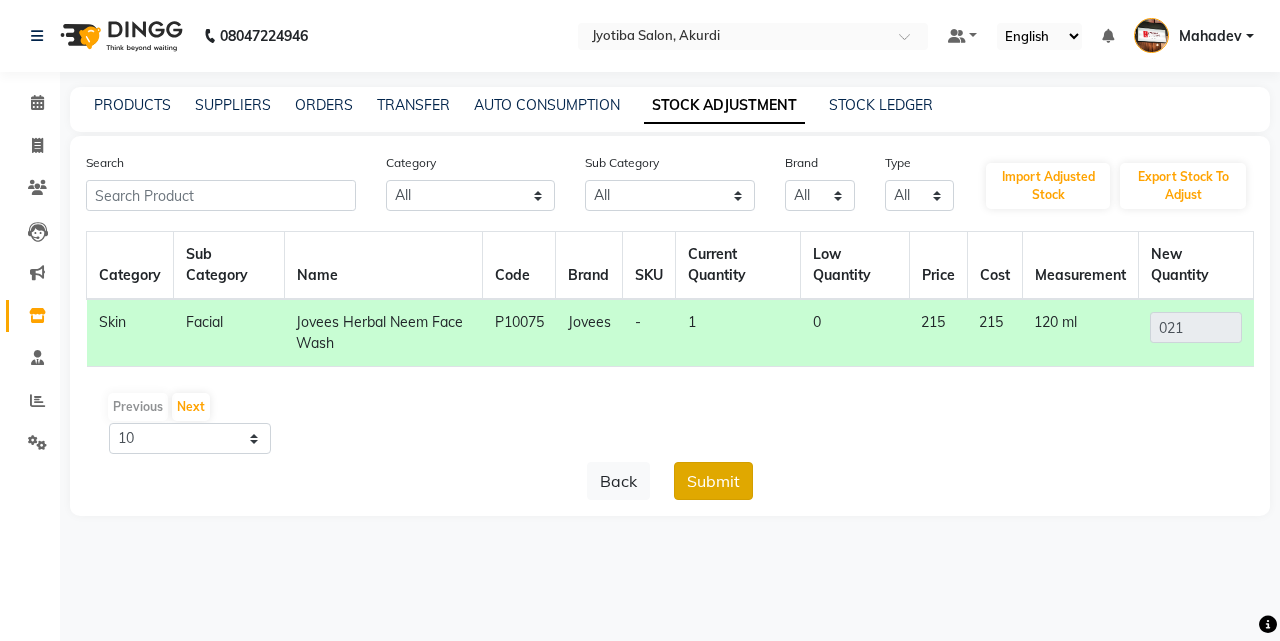 click on "Submit" 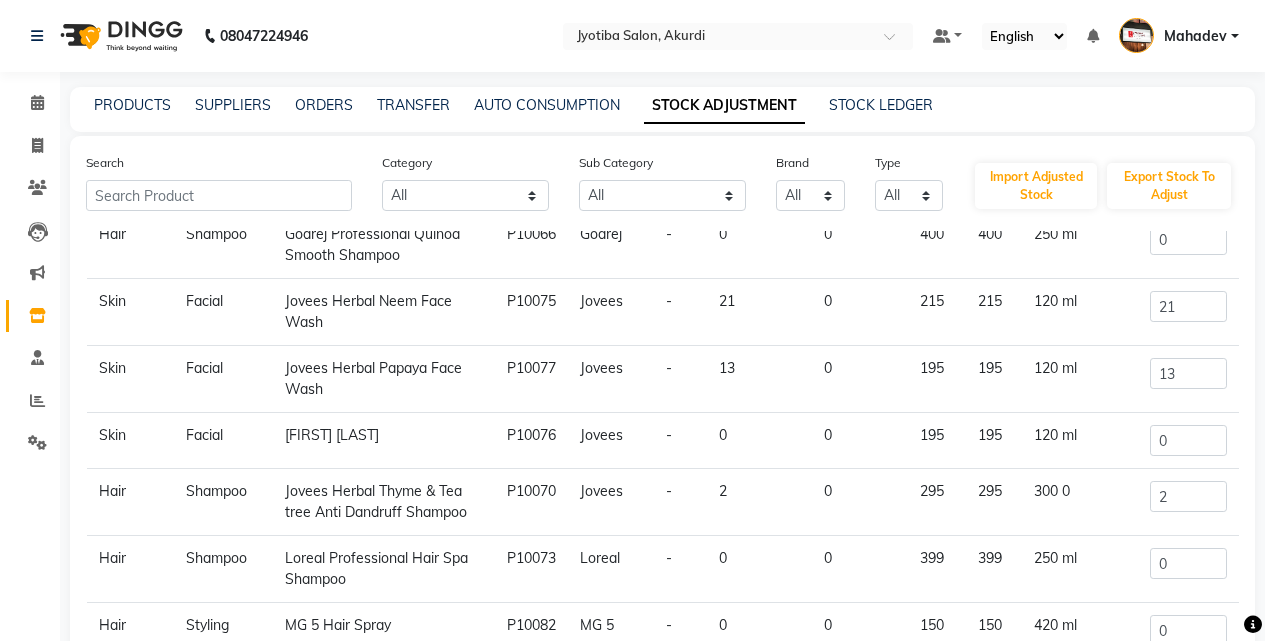 scroll, scrollTop: 233, scrollLeft: 0, axis: vertical 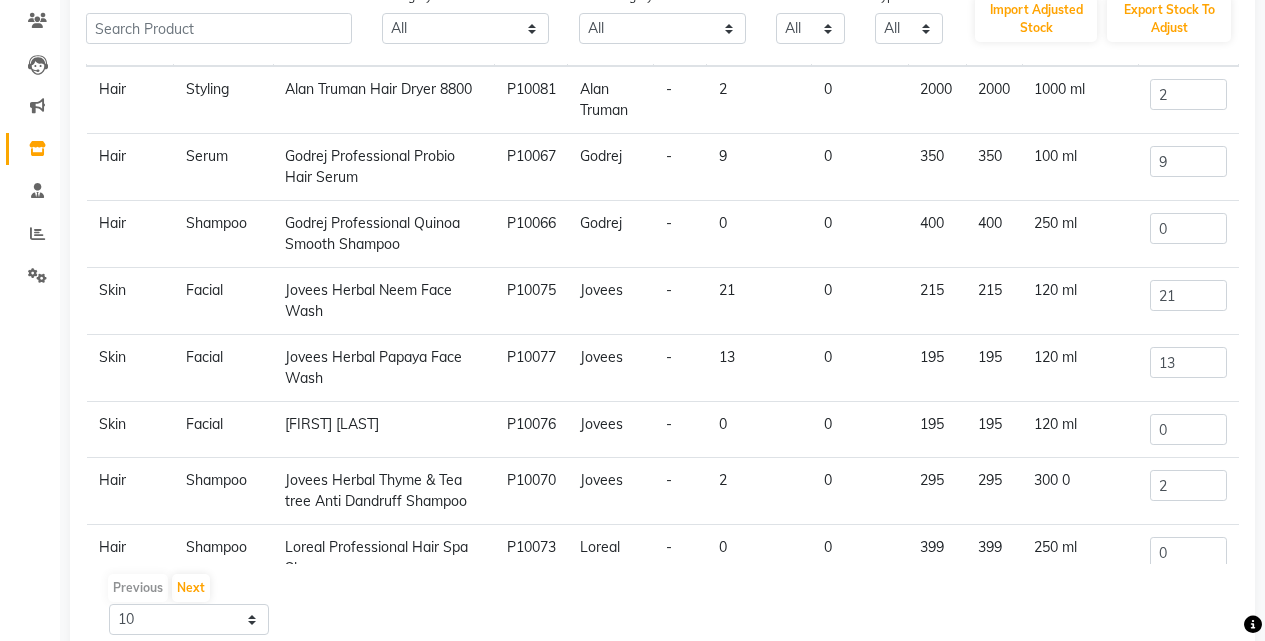 click on "-" 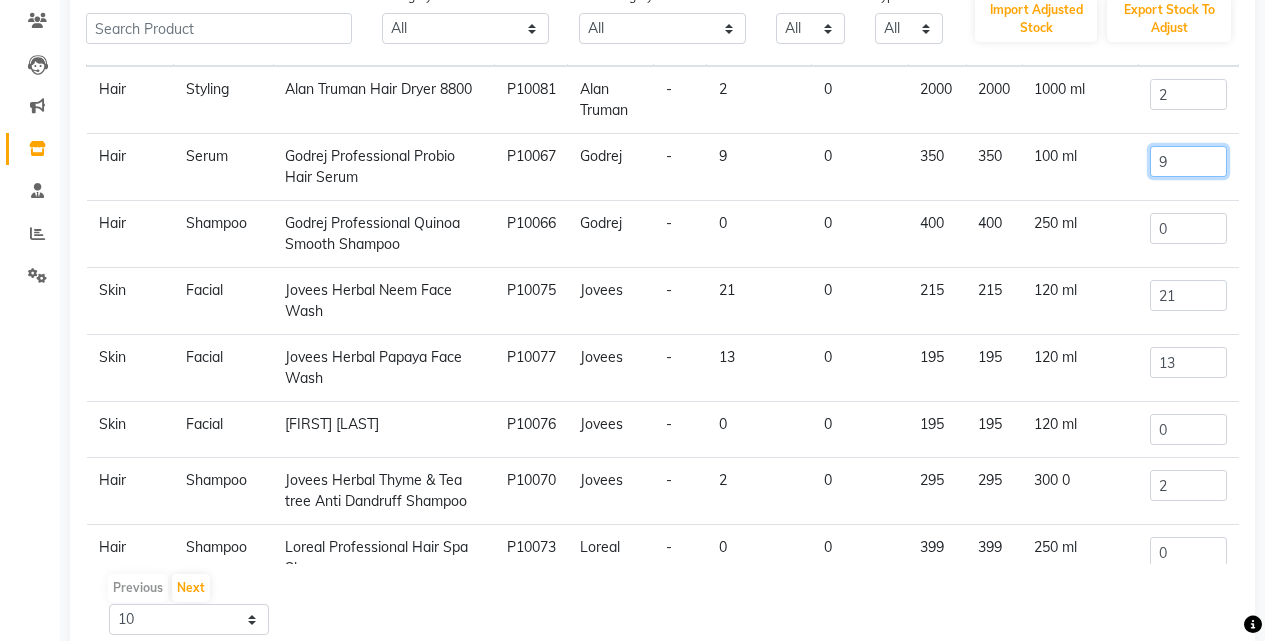 drag, startPoint x: 1171, startPoint y: 154, endPoint x: 1169, endPoint y: 165, distance: 11.18034 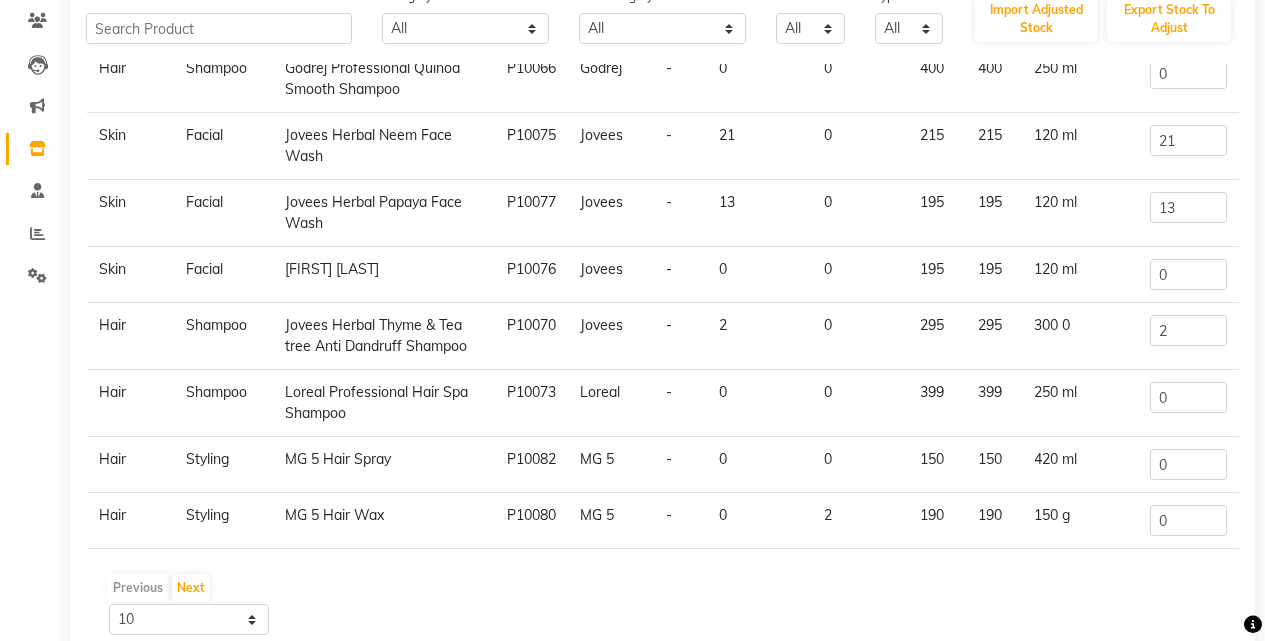 scroll, scrollTop: 233, scrollLeft: 0, axis: vertical 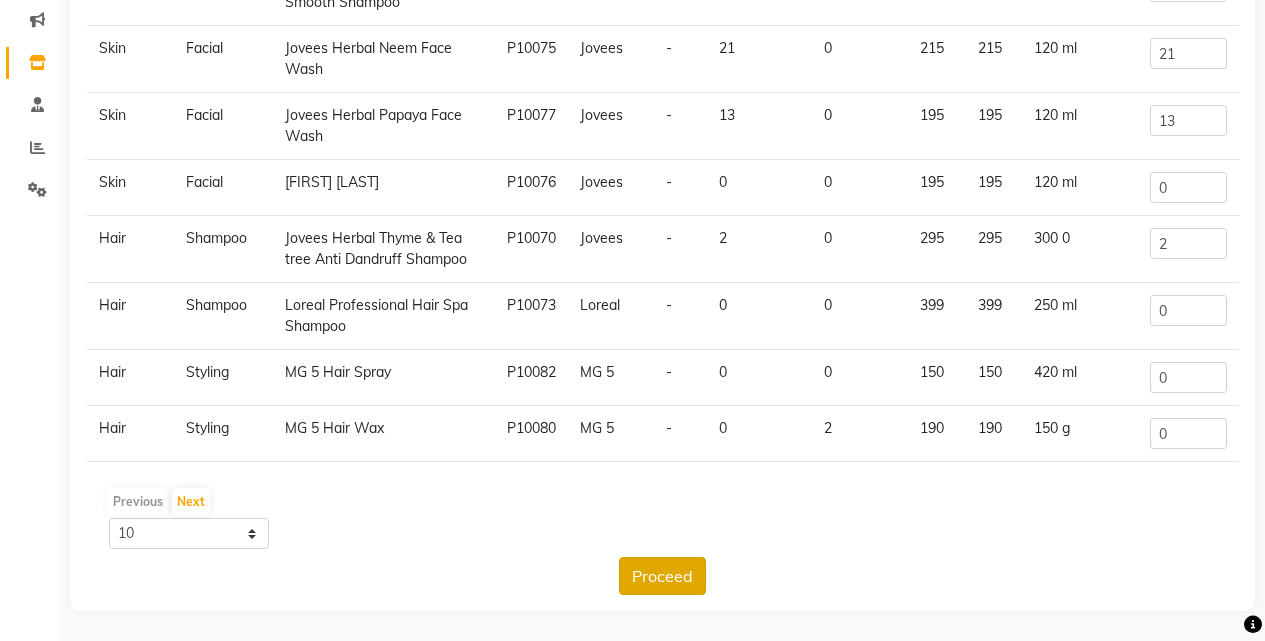 click on "Proceed" 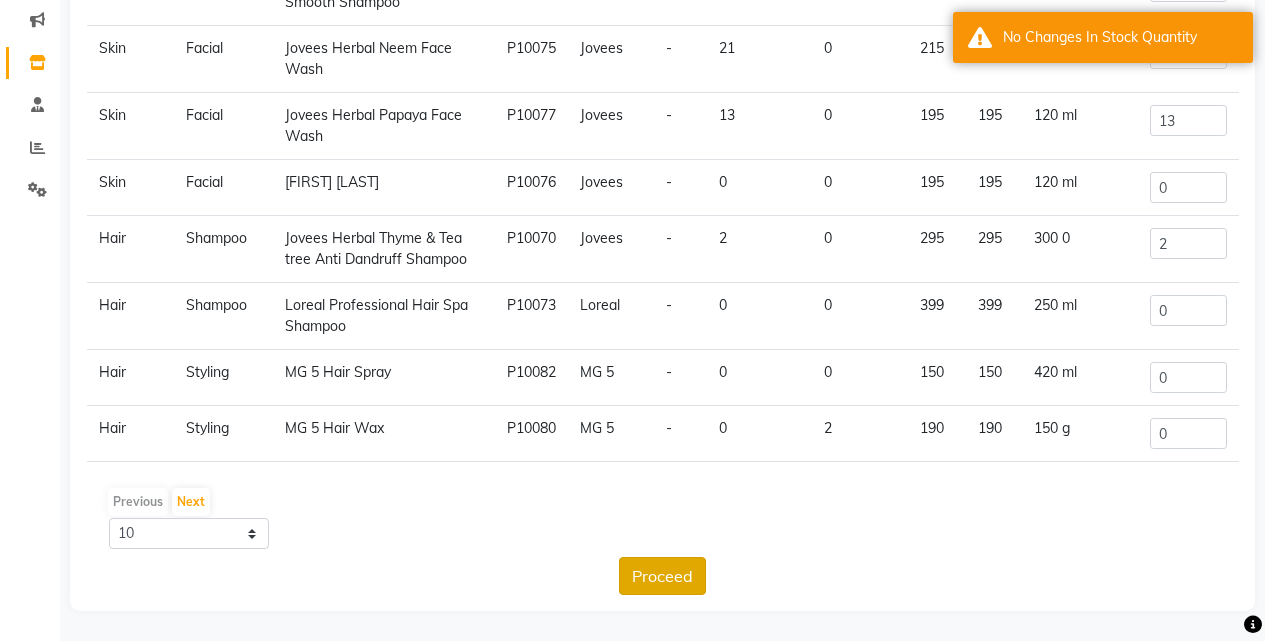 click on "Proceed" 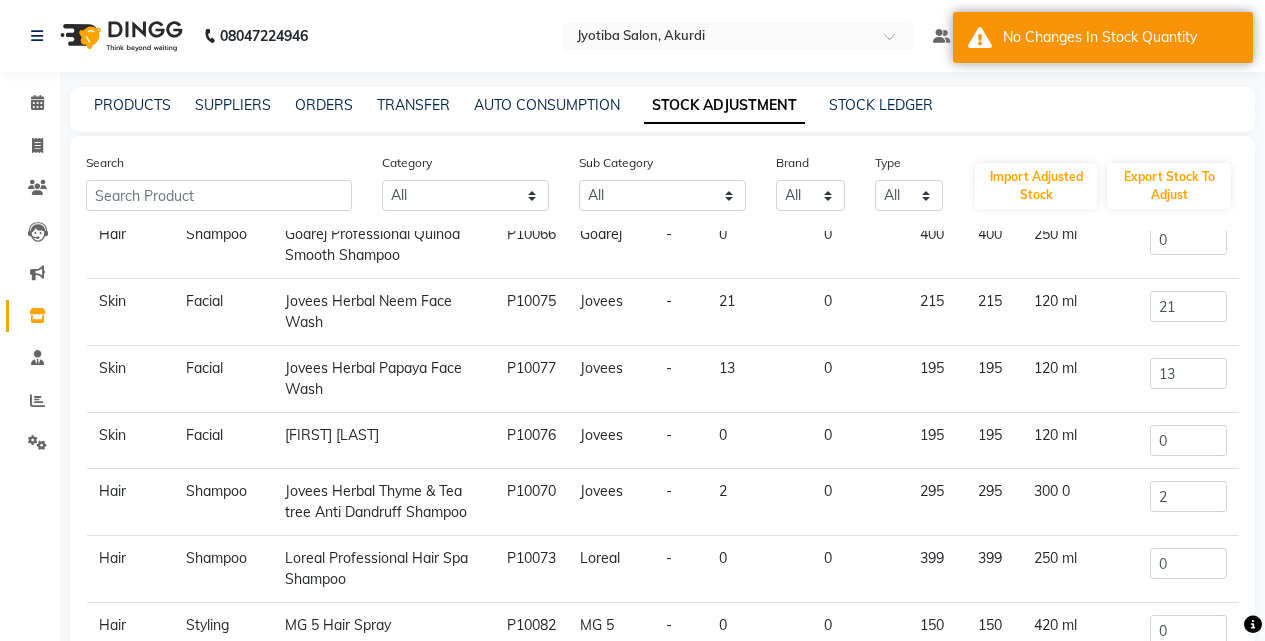 scroll, scrollTop: 167, scrollLeft: 0, axis: vertical 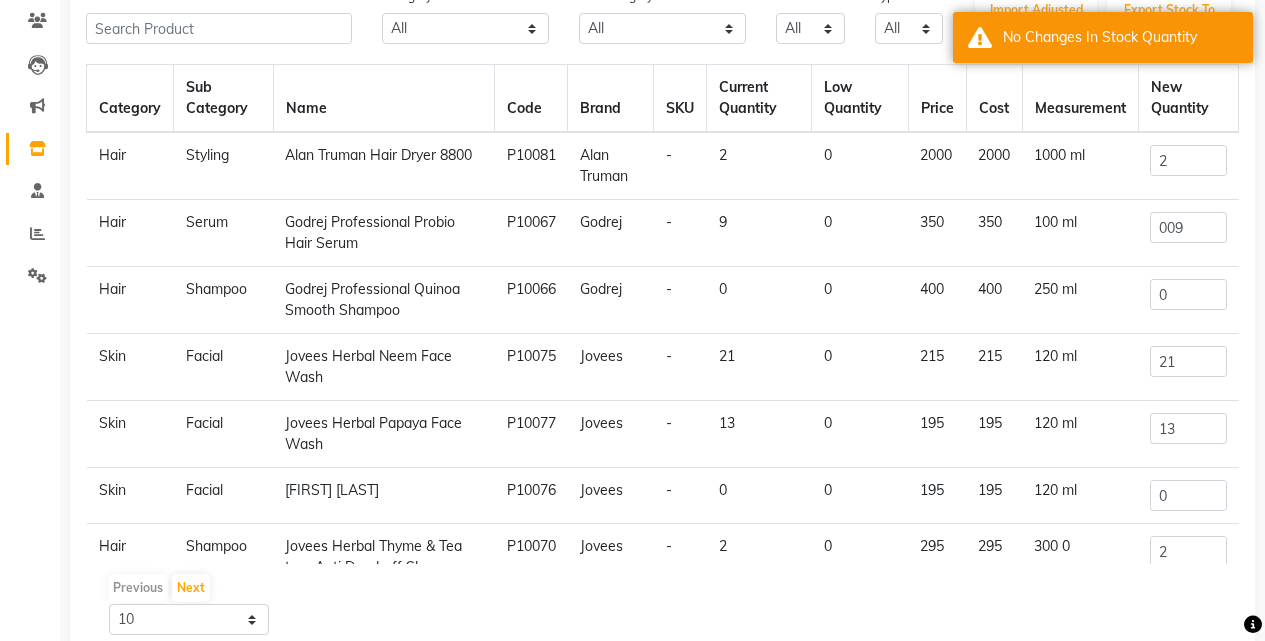 click on "Godrej Professional Probio Hair Serum" 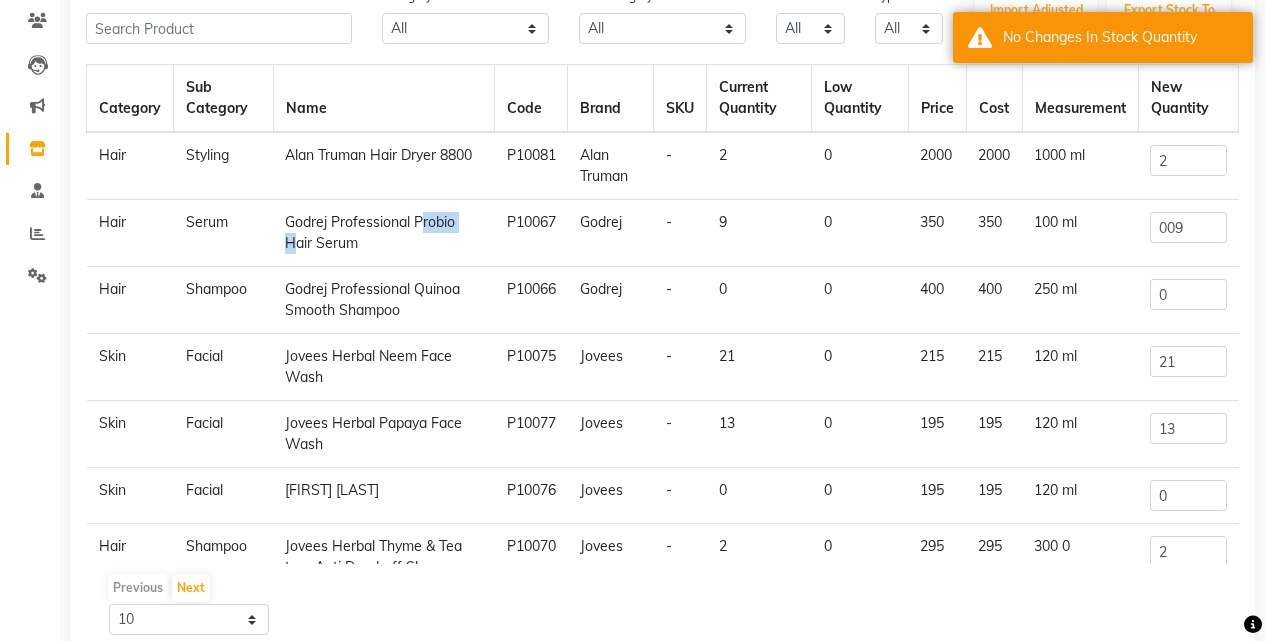 click on "Godrej Professional Probio Hair Serum" 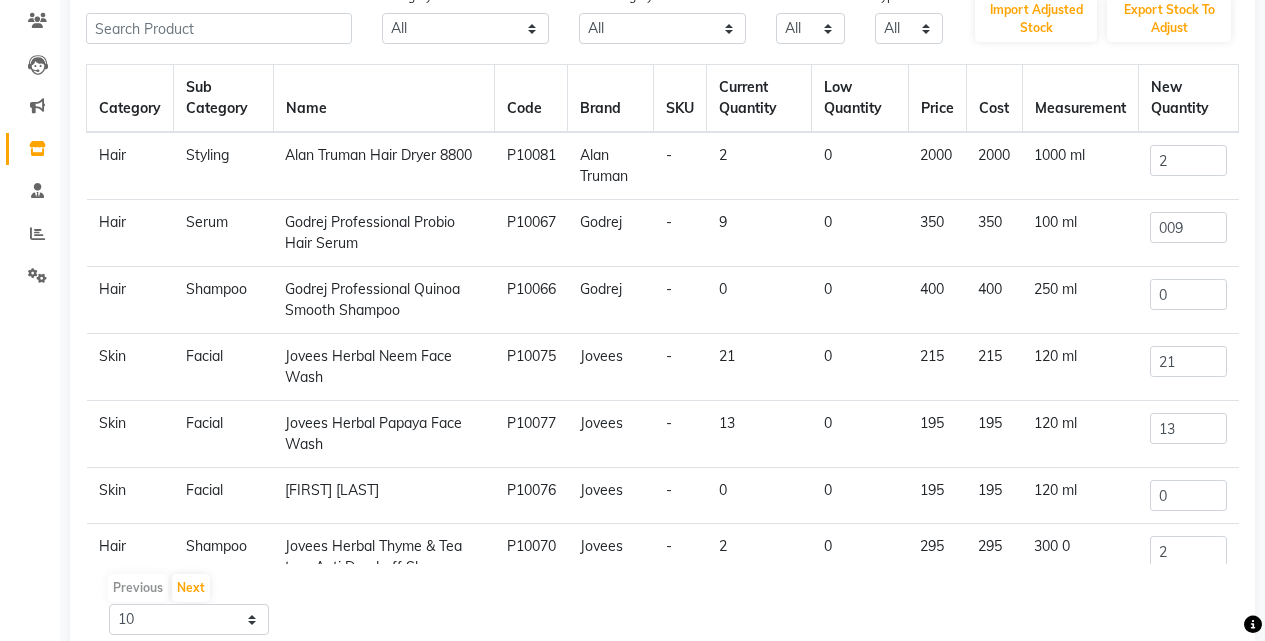 click on "P10067" 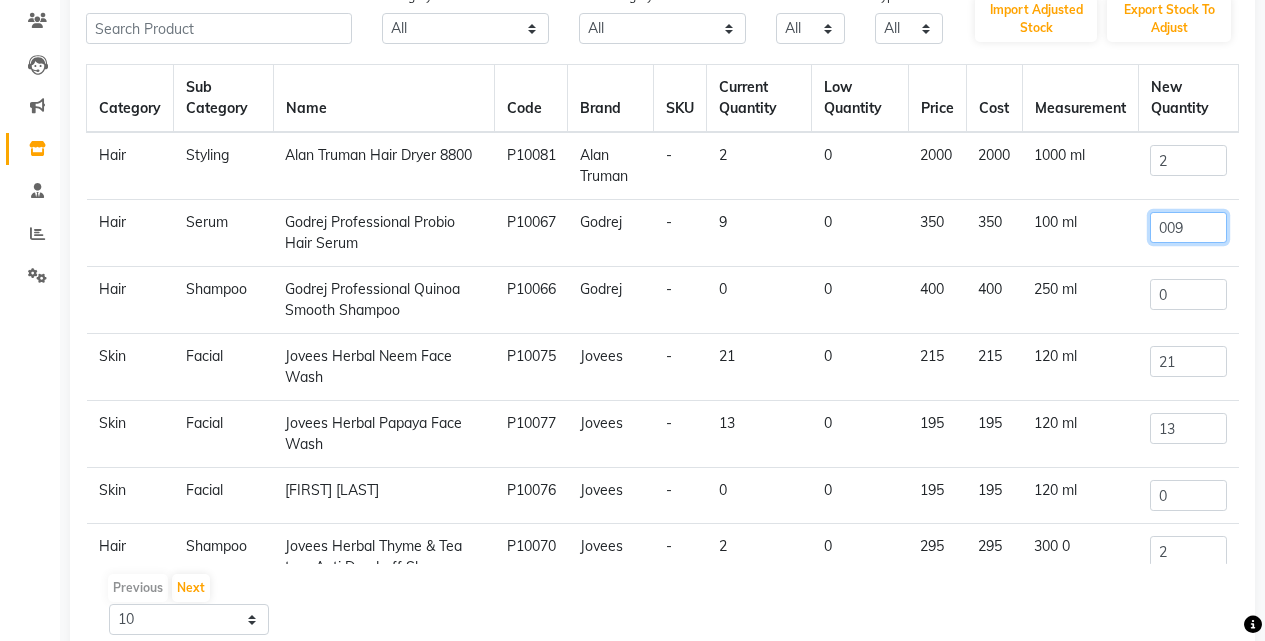 click on "009" 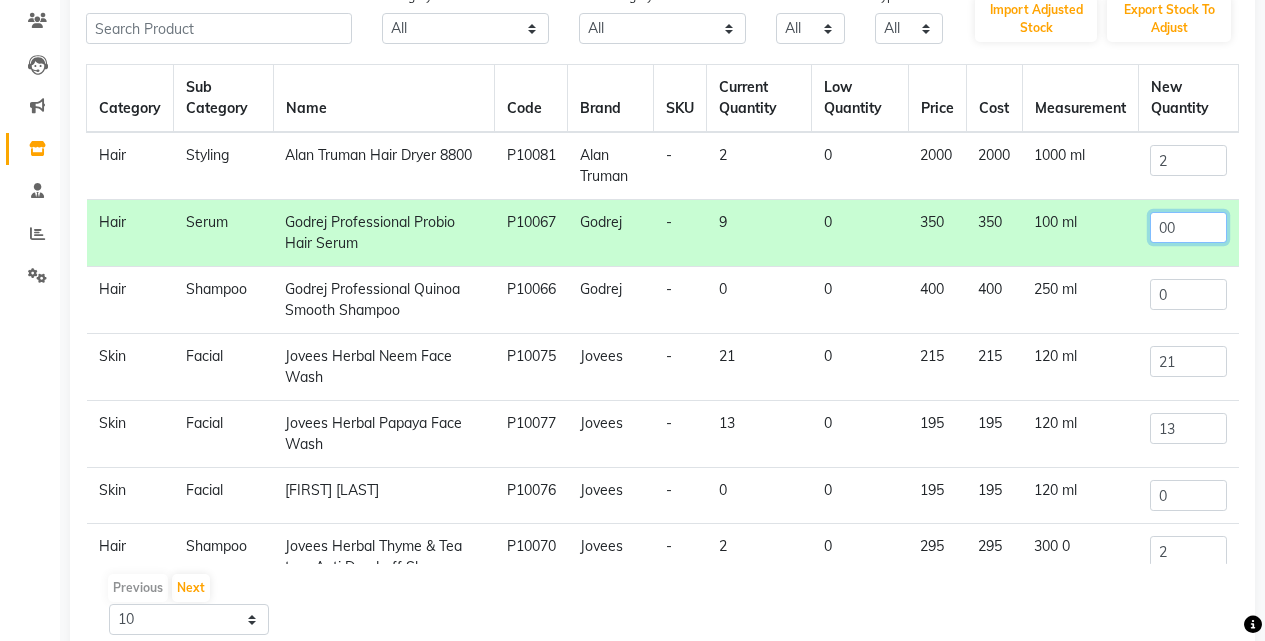 type on "0" 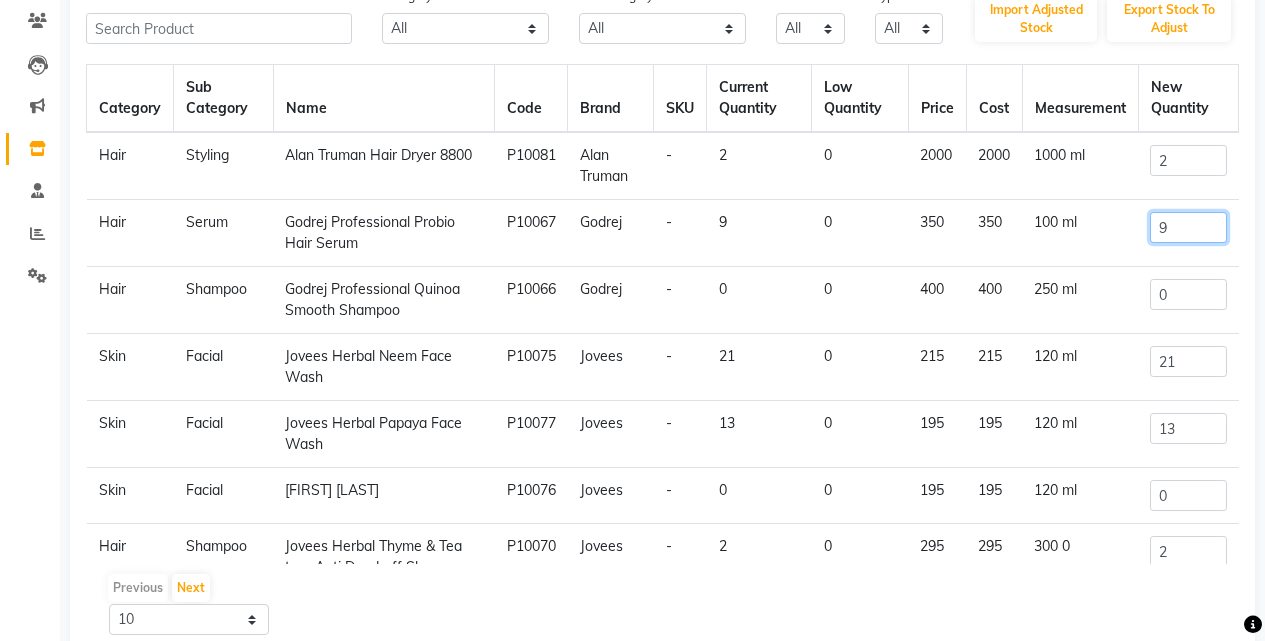 click on "9" 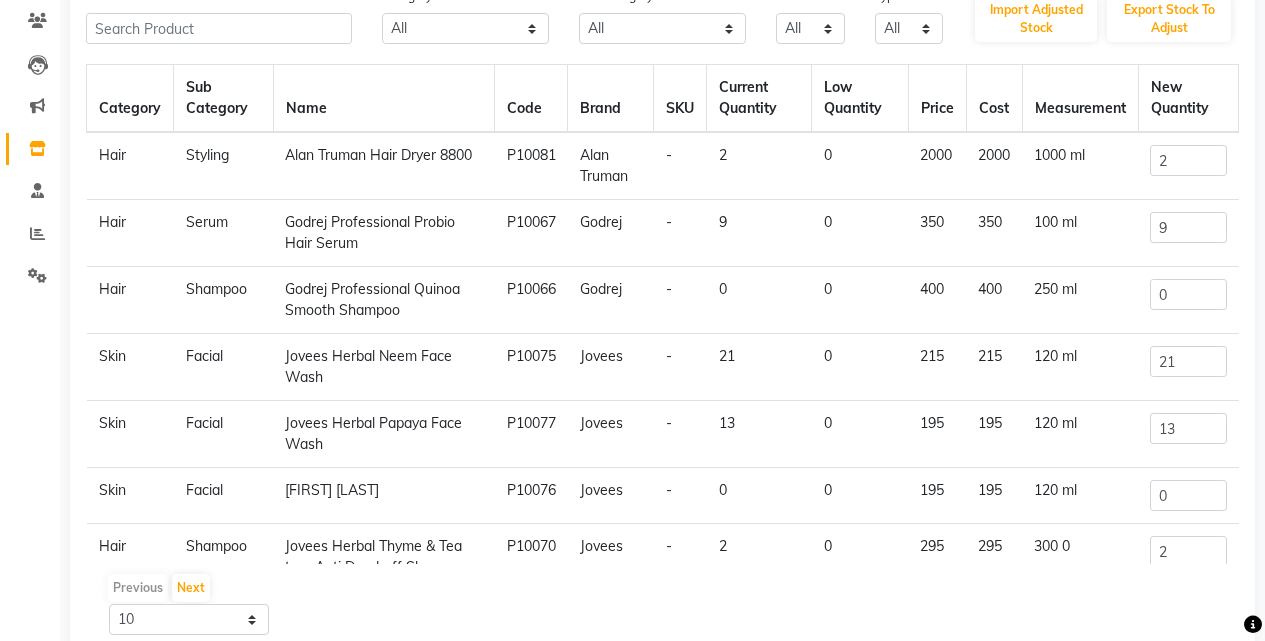 click on "9" 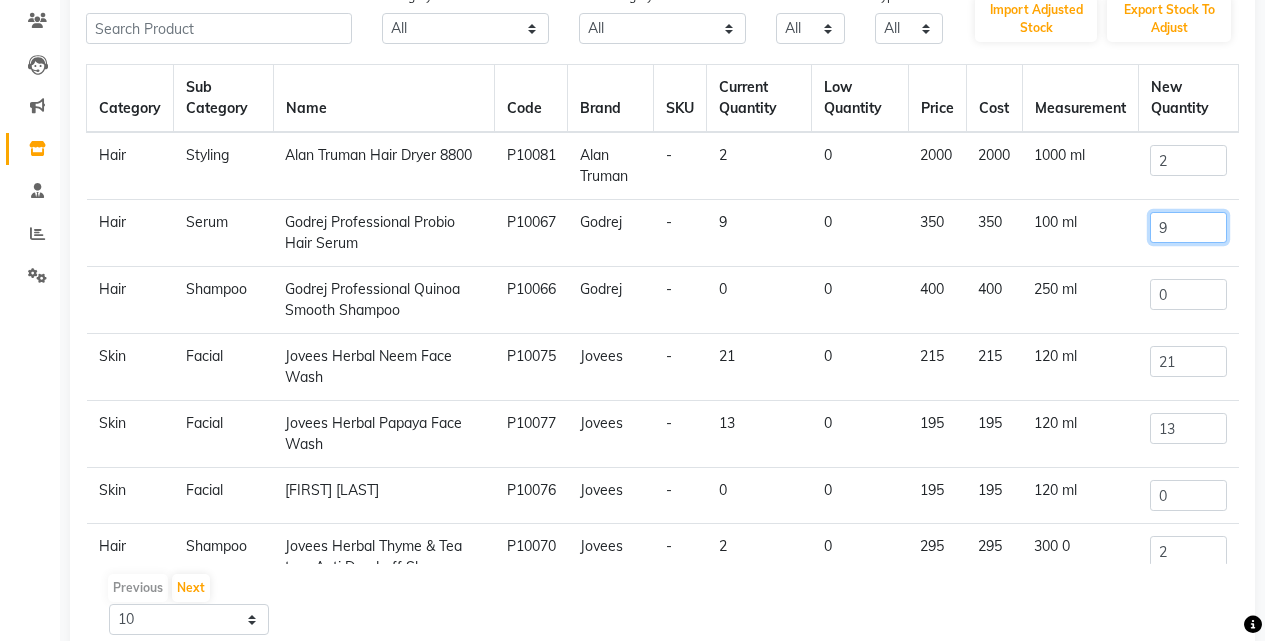 click on "9" 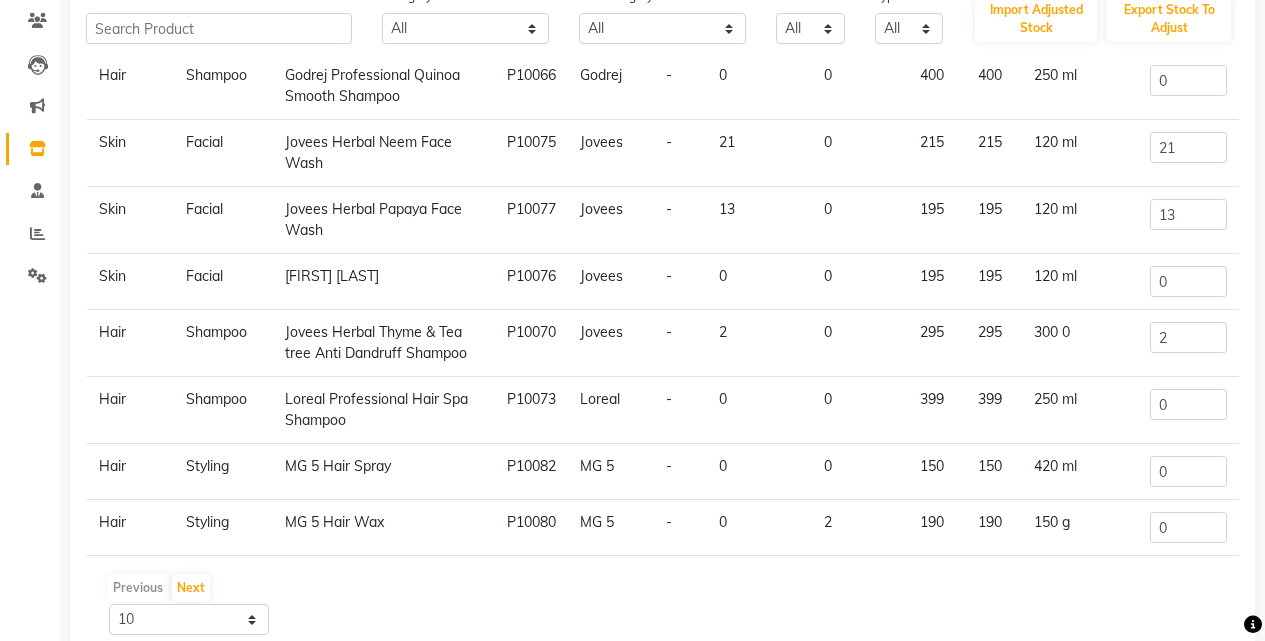 scroll, scrollTop: 233, scrollLeft: 0, axis: vertical 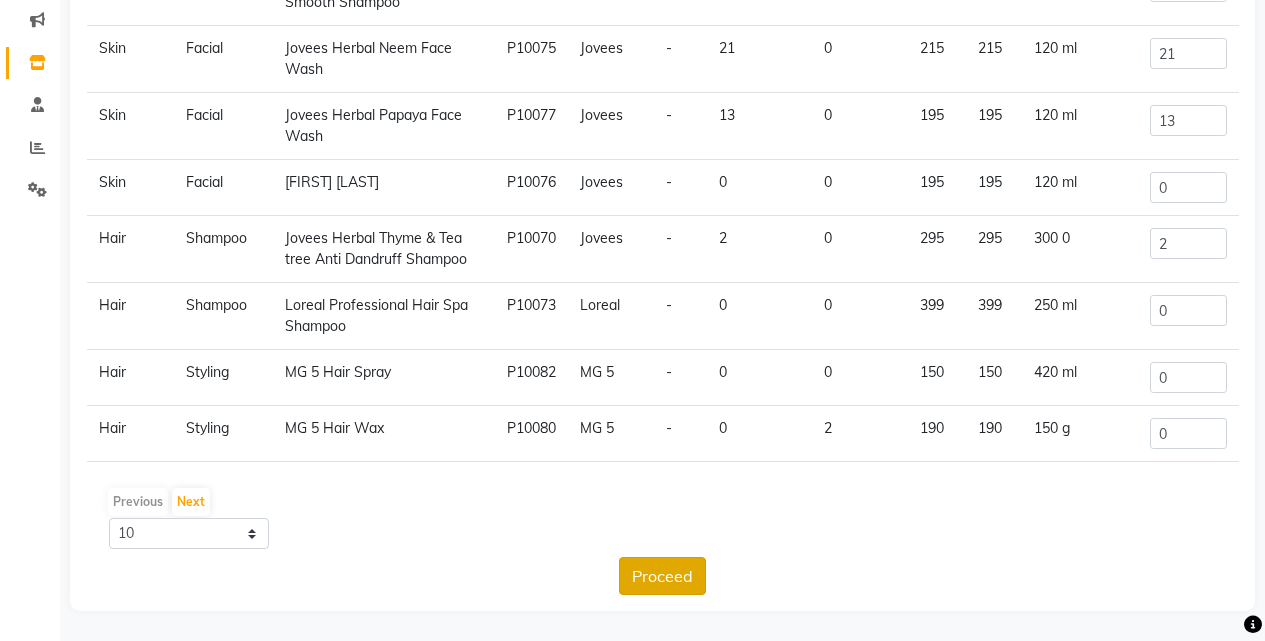 click on "Proceed" 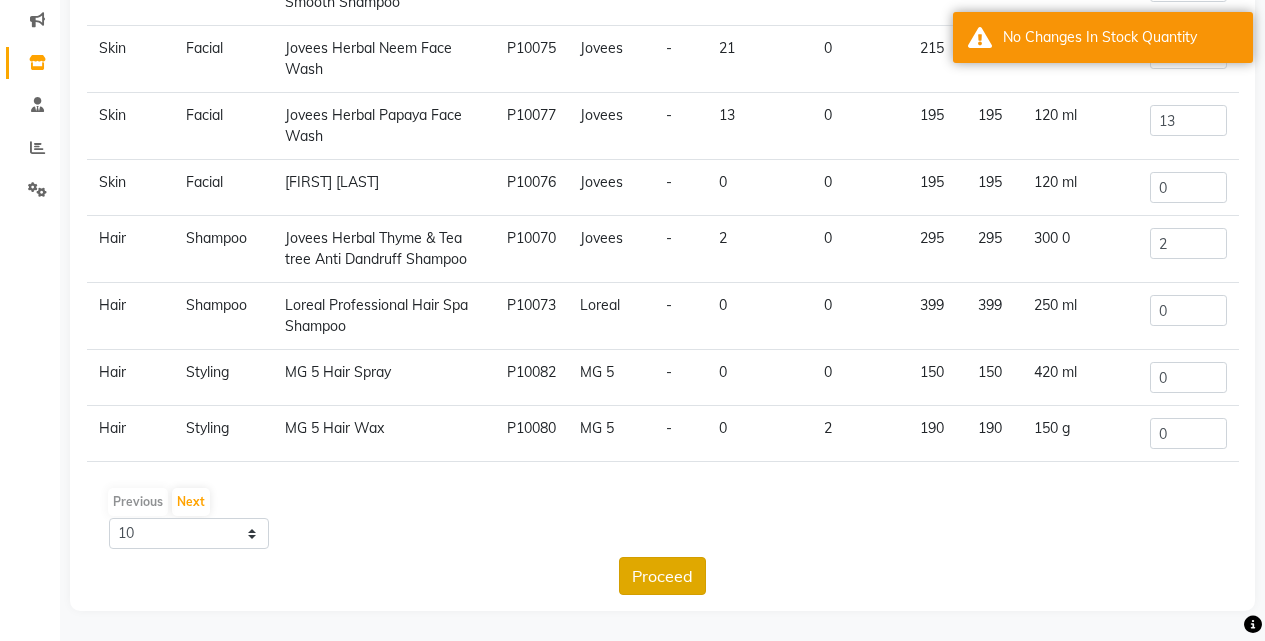 click on "Proceed" 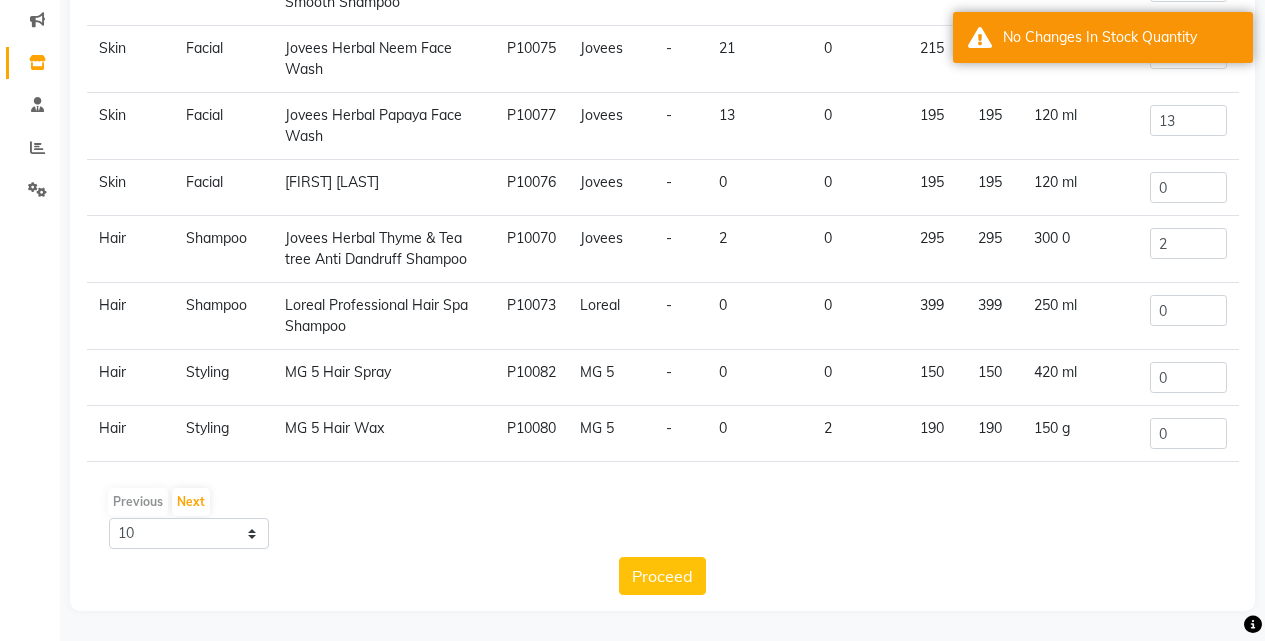 scroll, scrollTop: 0, scrollLeft: 0, axis: both 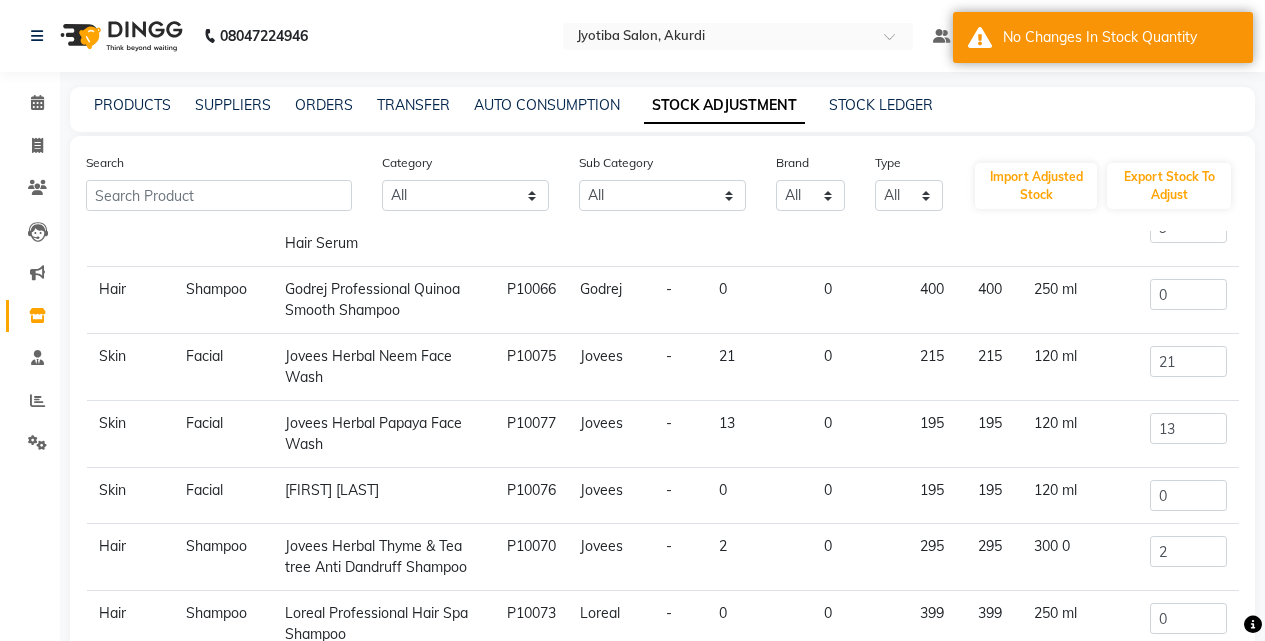 click on "Godrej Professional Quinoa Smooth Shampoo" 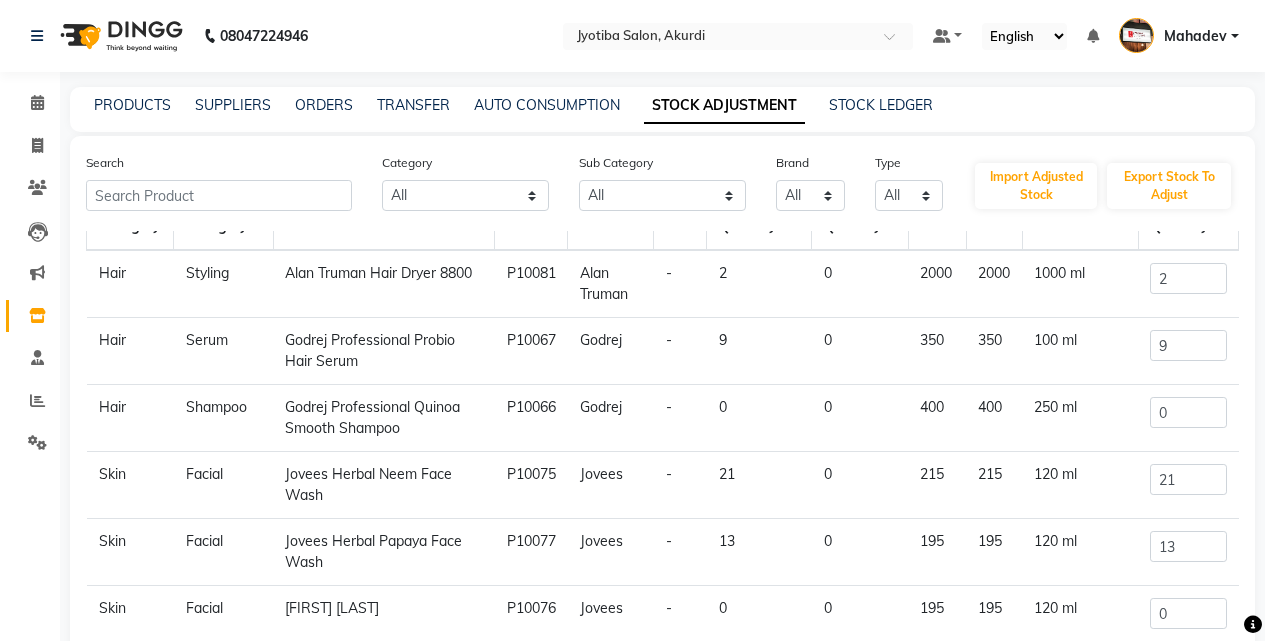 scroll, scrollTop: 0, scrollLeft: 0, axis: both 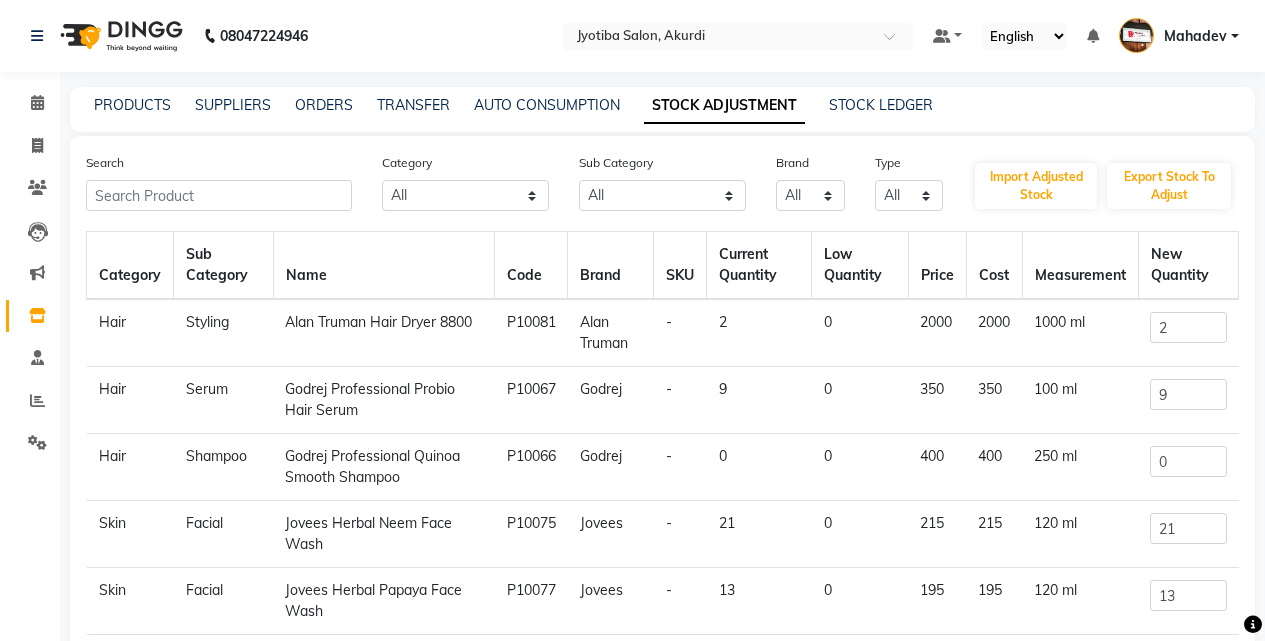 click on "Godrej Professional Probio Hair Serum" 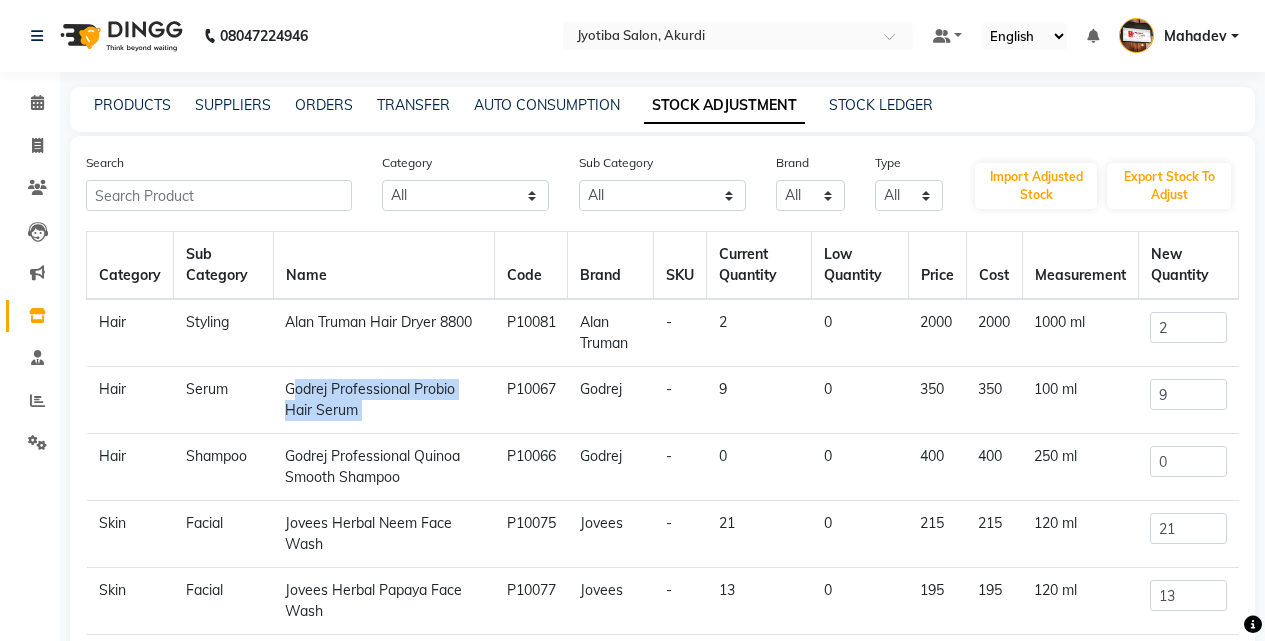 drag, startPoint x: 417, startPoint y: 405, endPoint x: 442, endPoint y: 405, distance: 25 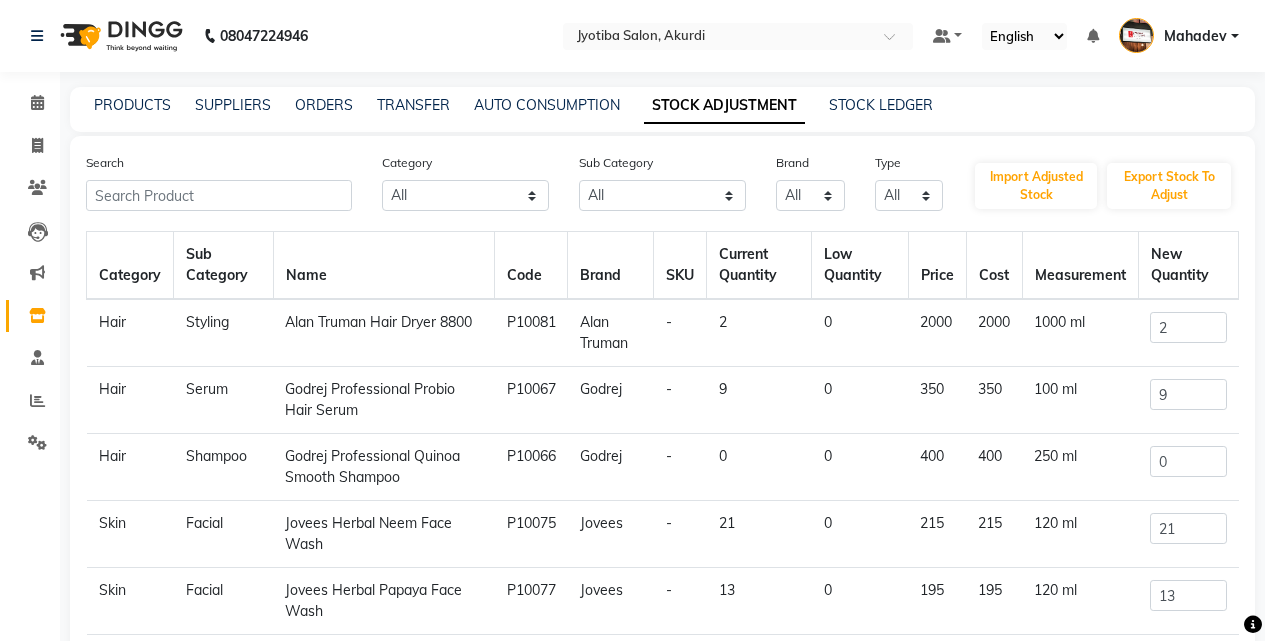 click on "0" 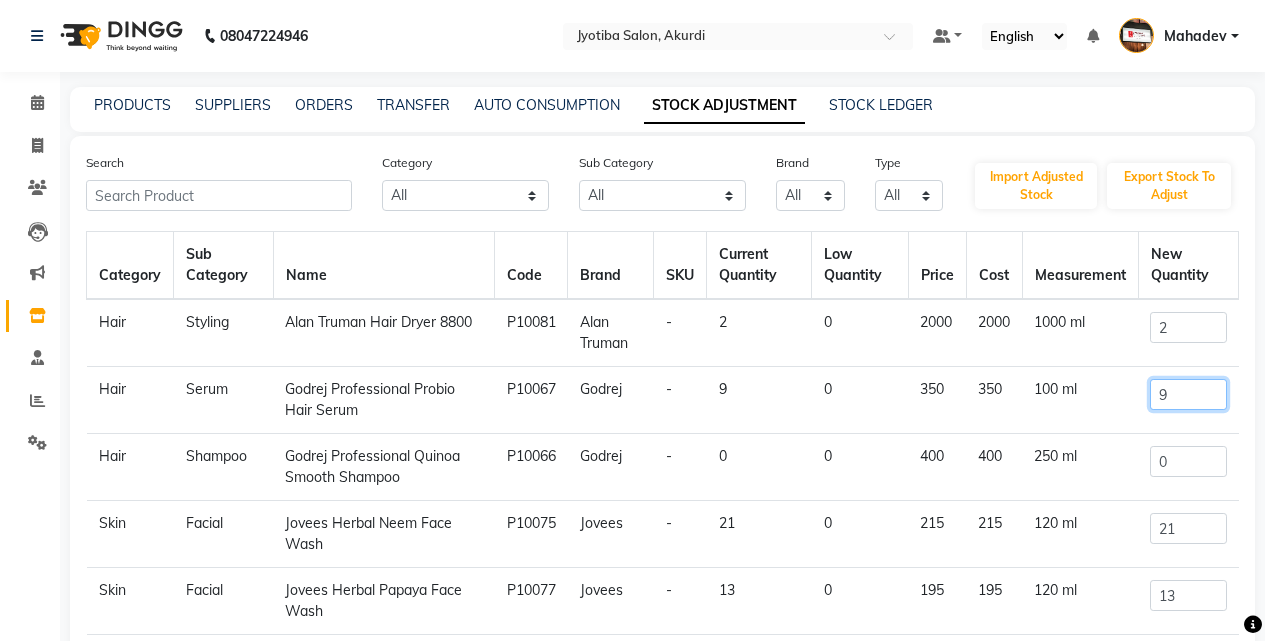 click on "9" 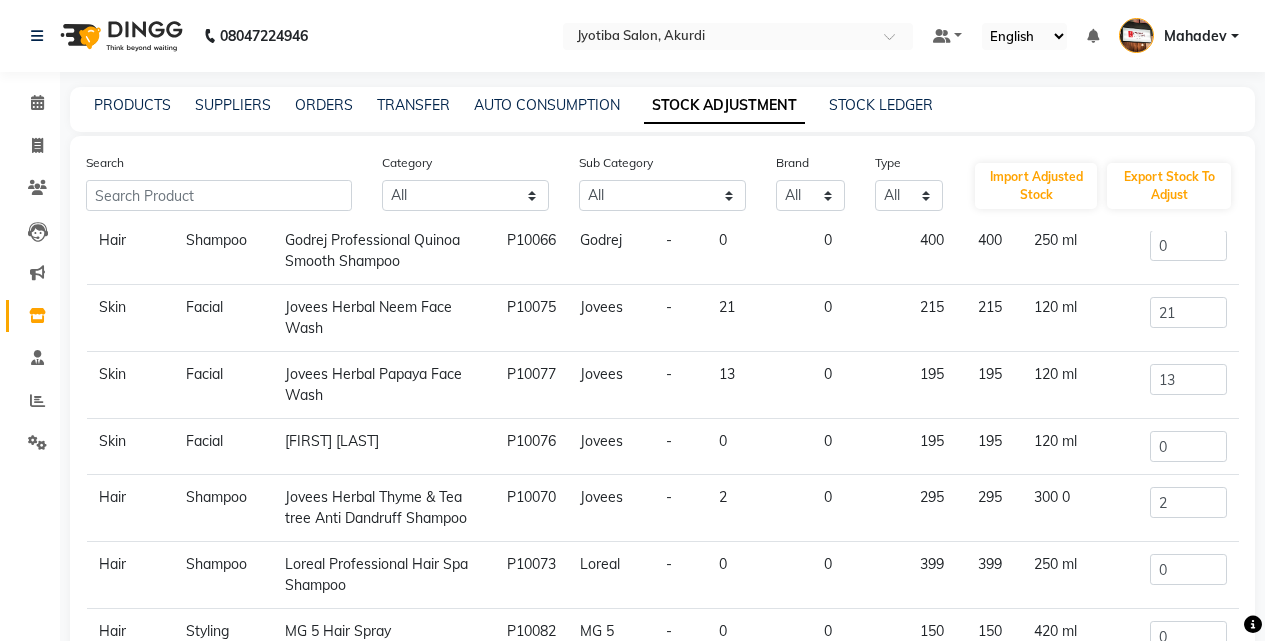 scroll, scrollTop: 233, scrollLeft: 0, axis: vertical 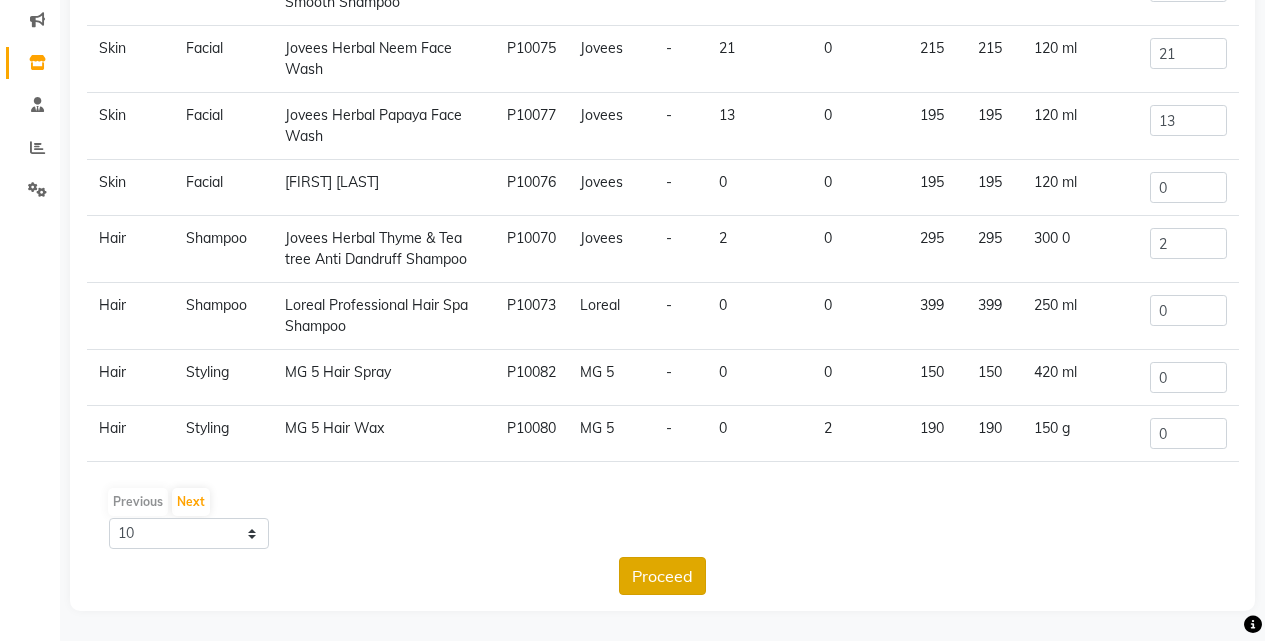 type on "09" 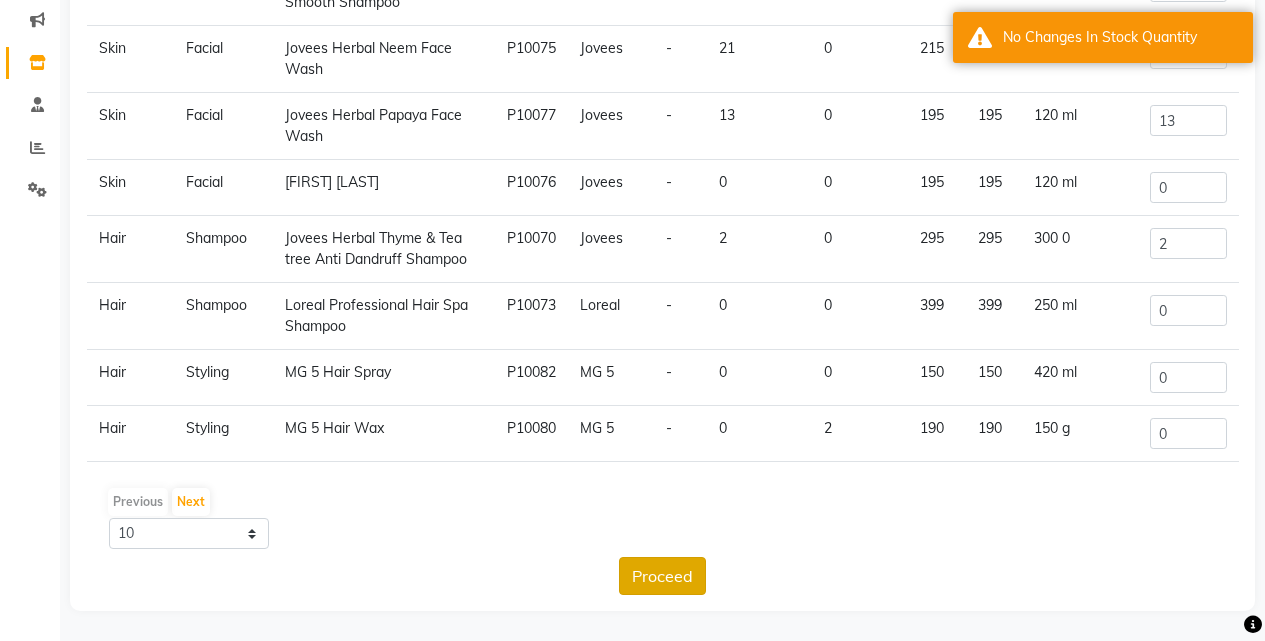click on "Proceed" 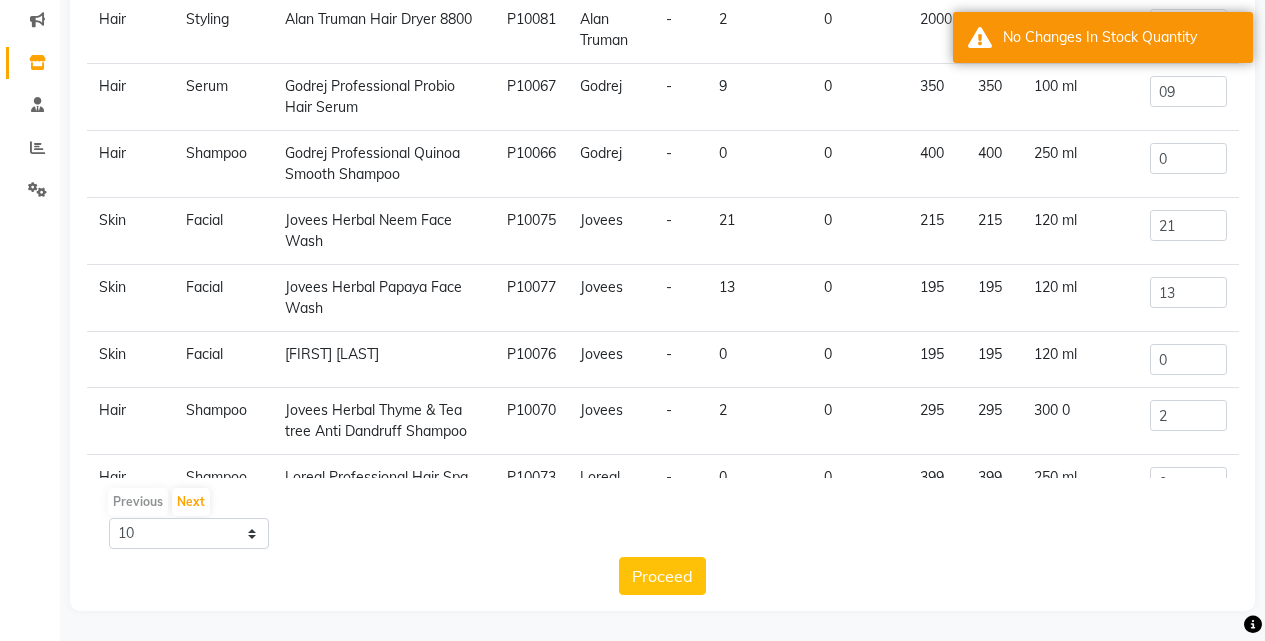 scroll, scrollTop: 0, scrollLeft: 0, axis: both 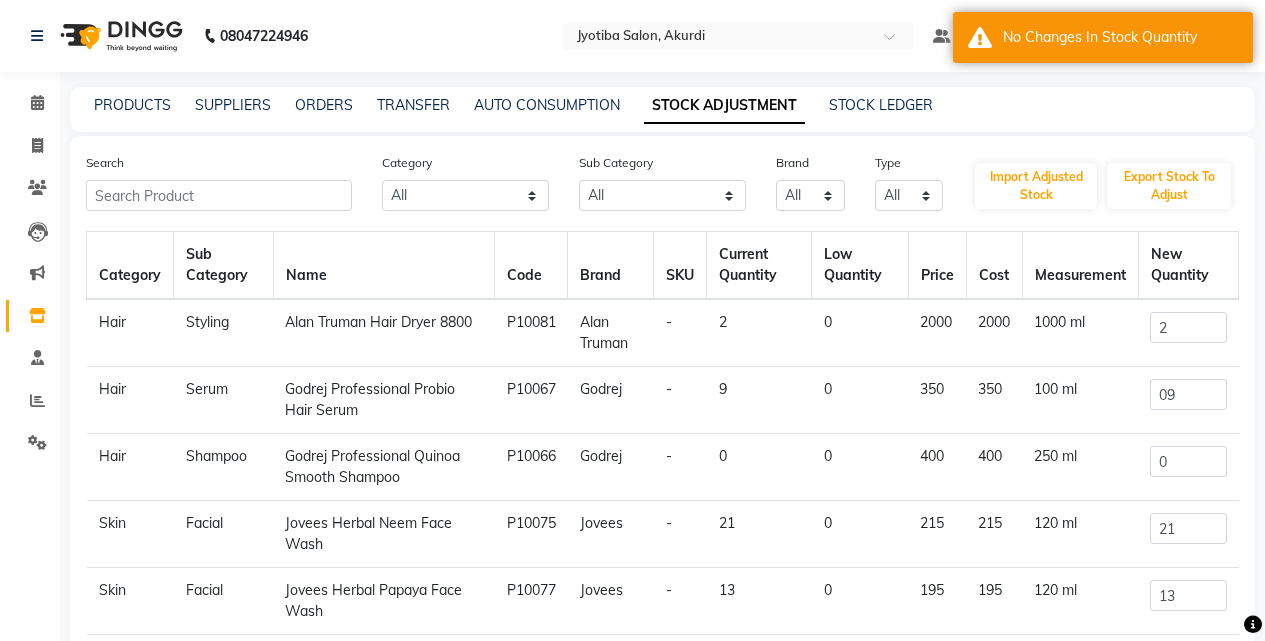 click on "Godrej" 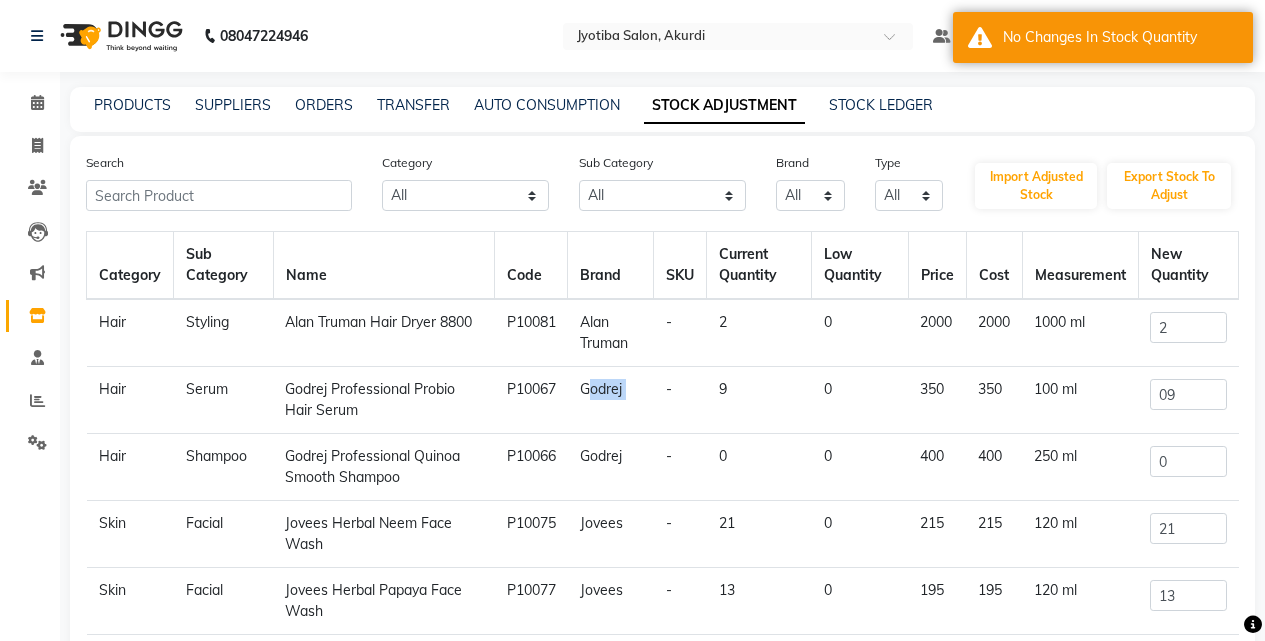 click on "Godrej" 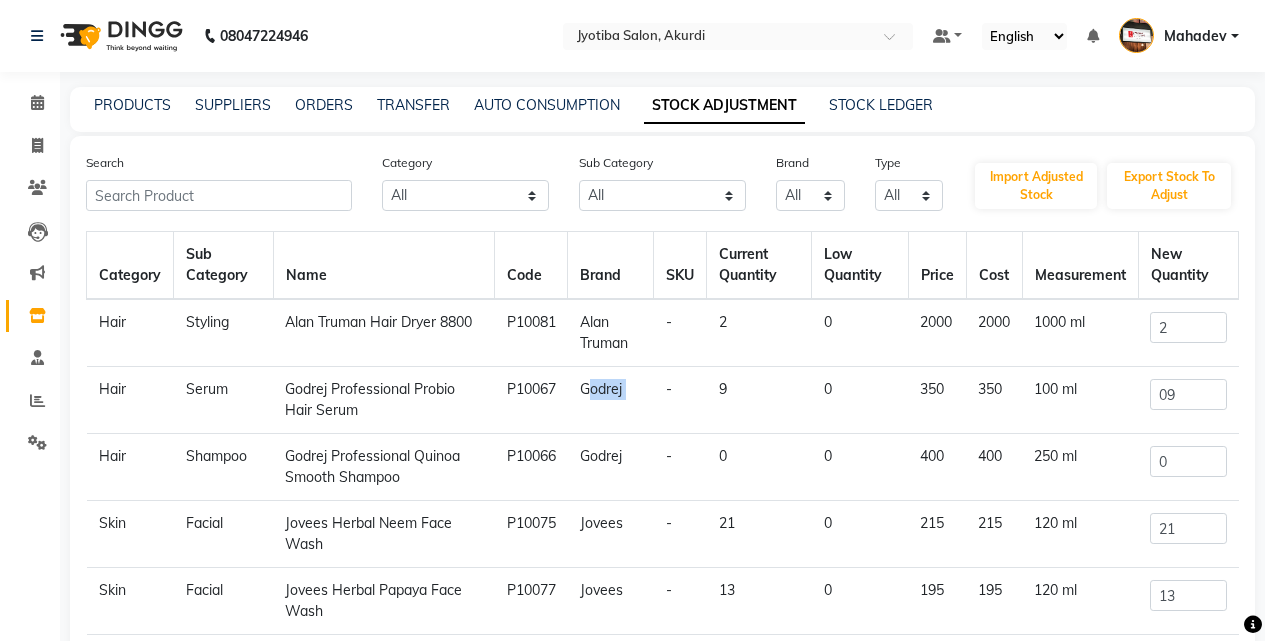 click on "Godrej" 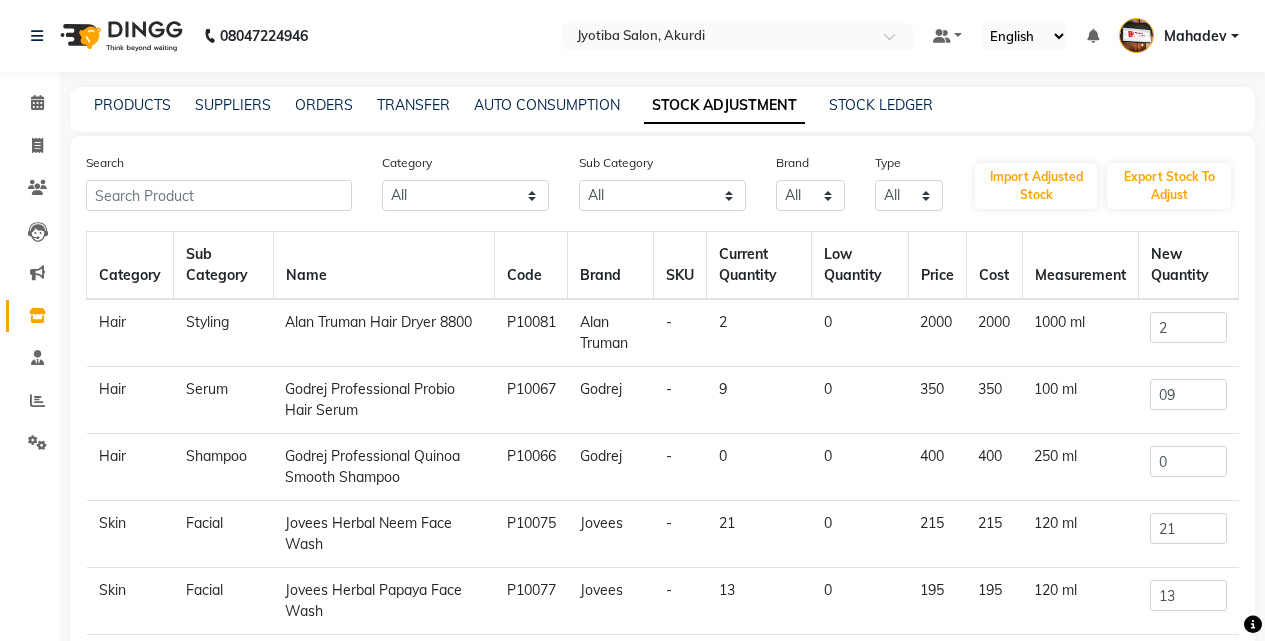 click on "9" 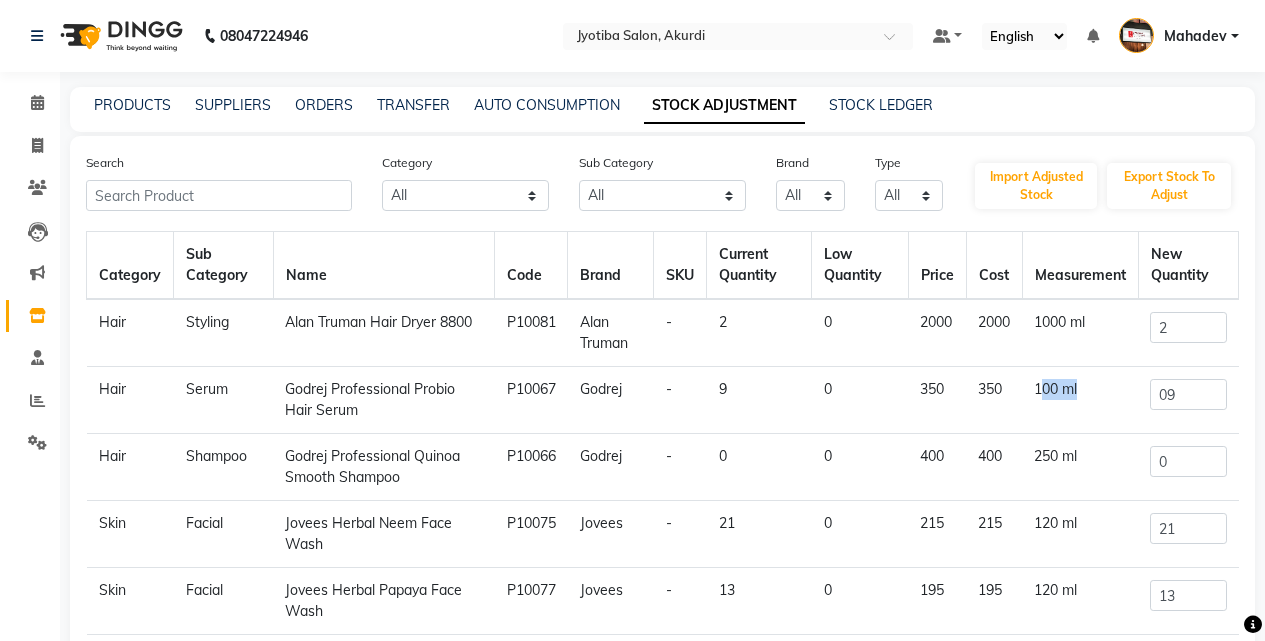 click on "100 ml" 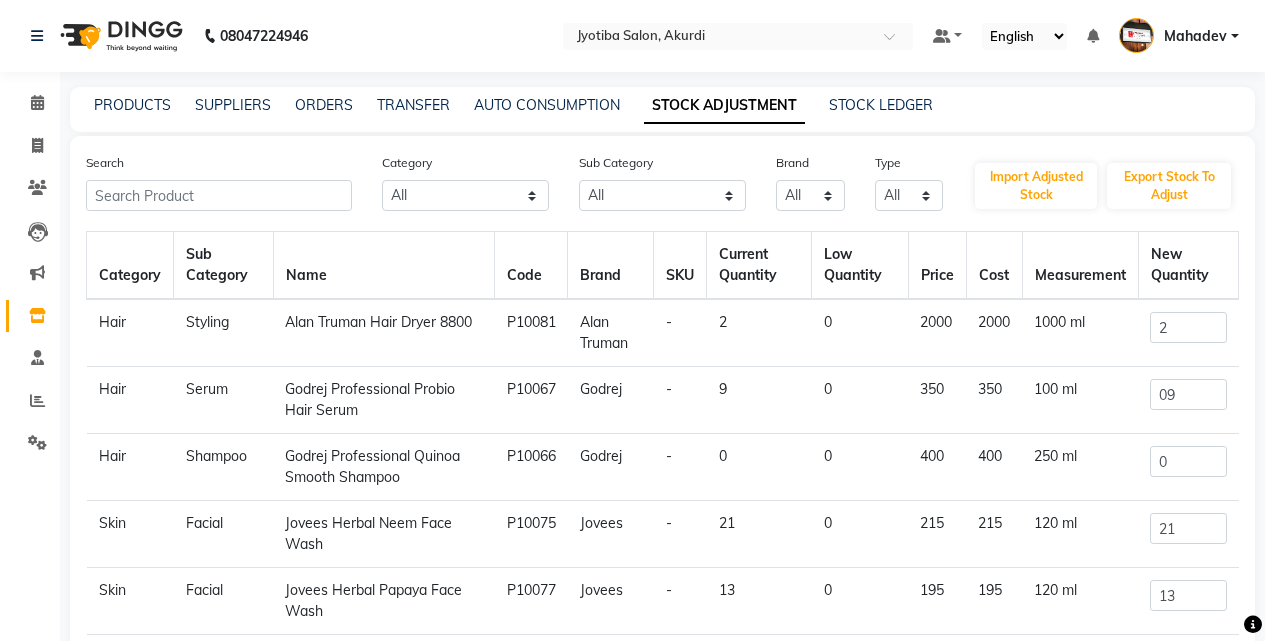 click on "100 ml" 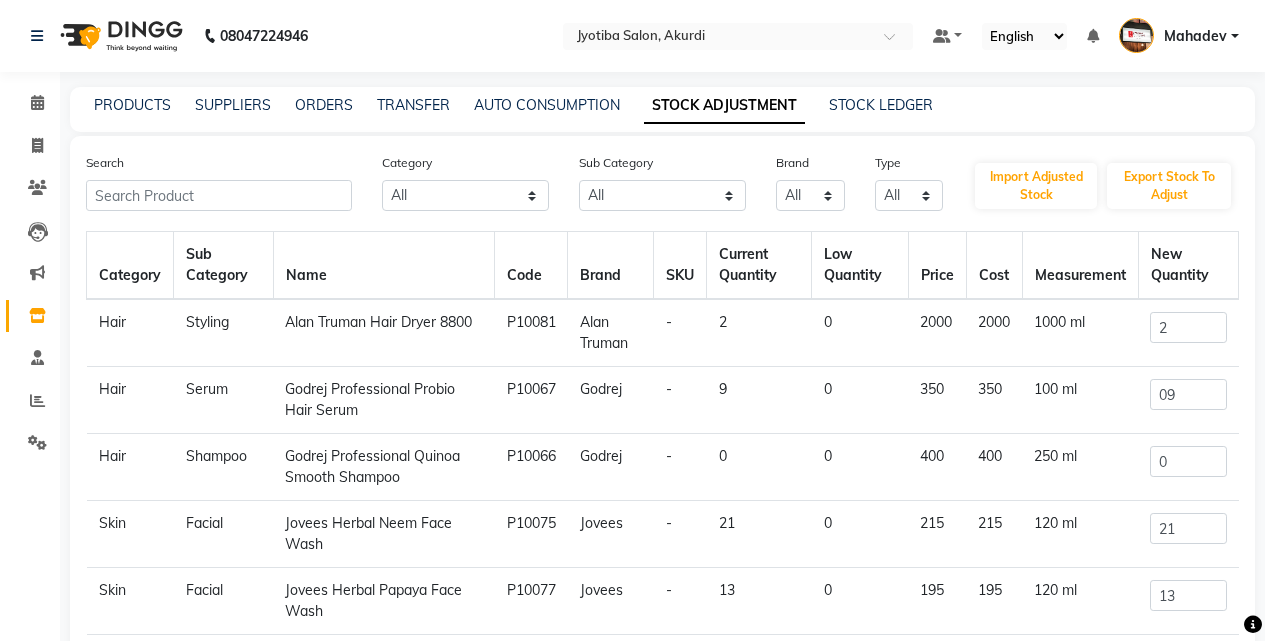click on "2" 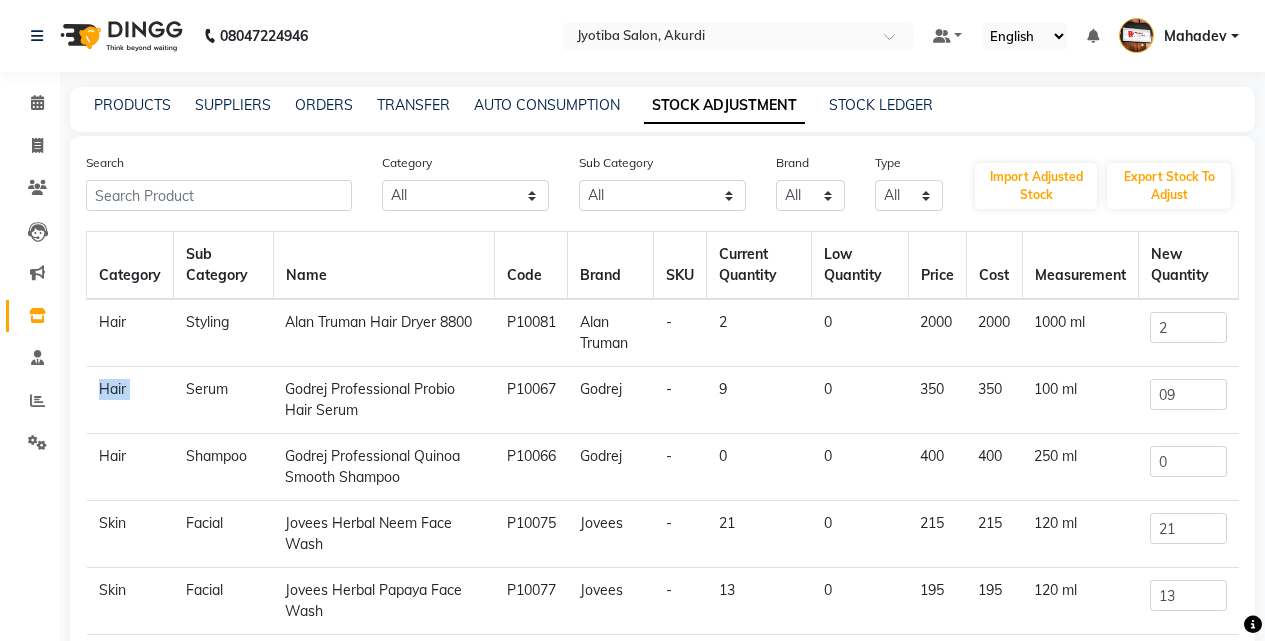 click on "Hair" 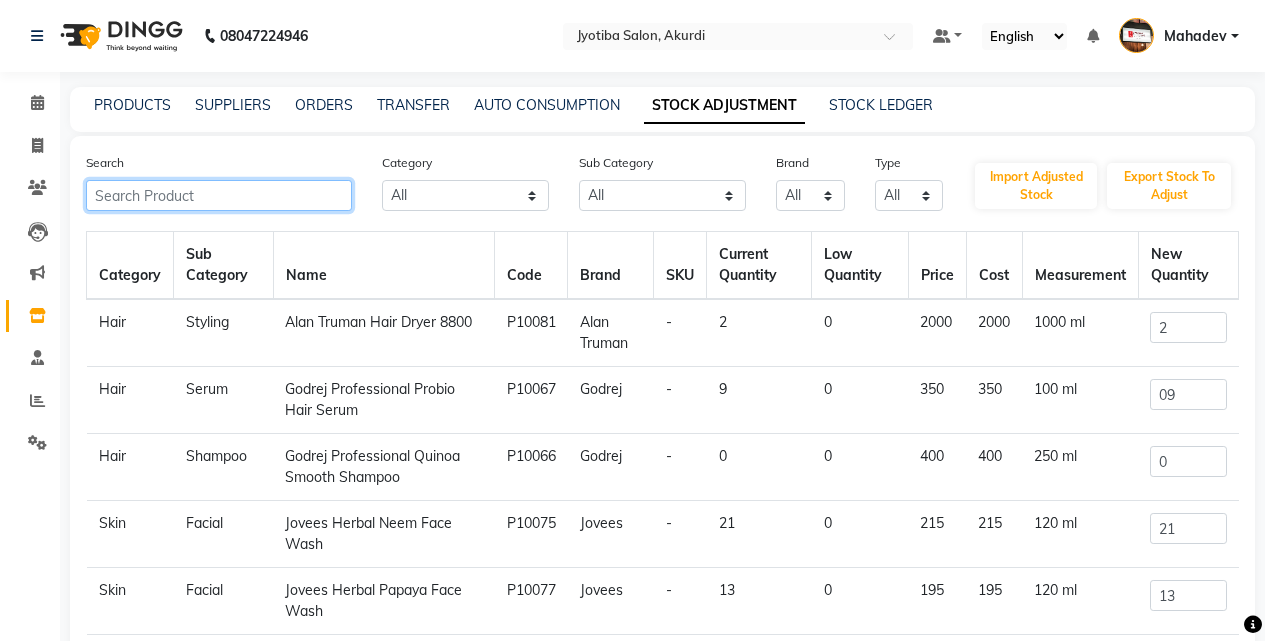 click 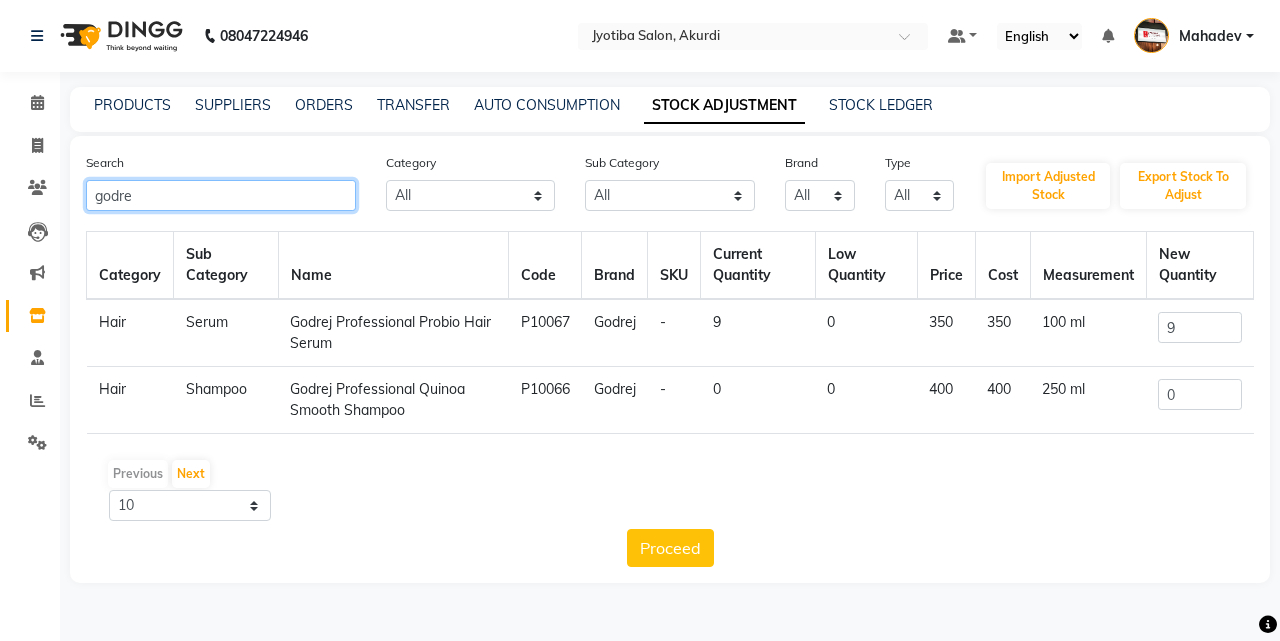 type on "godre" 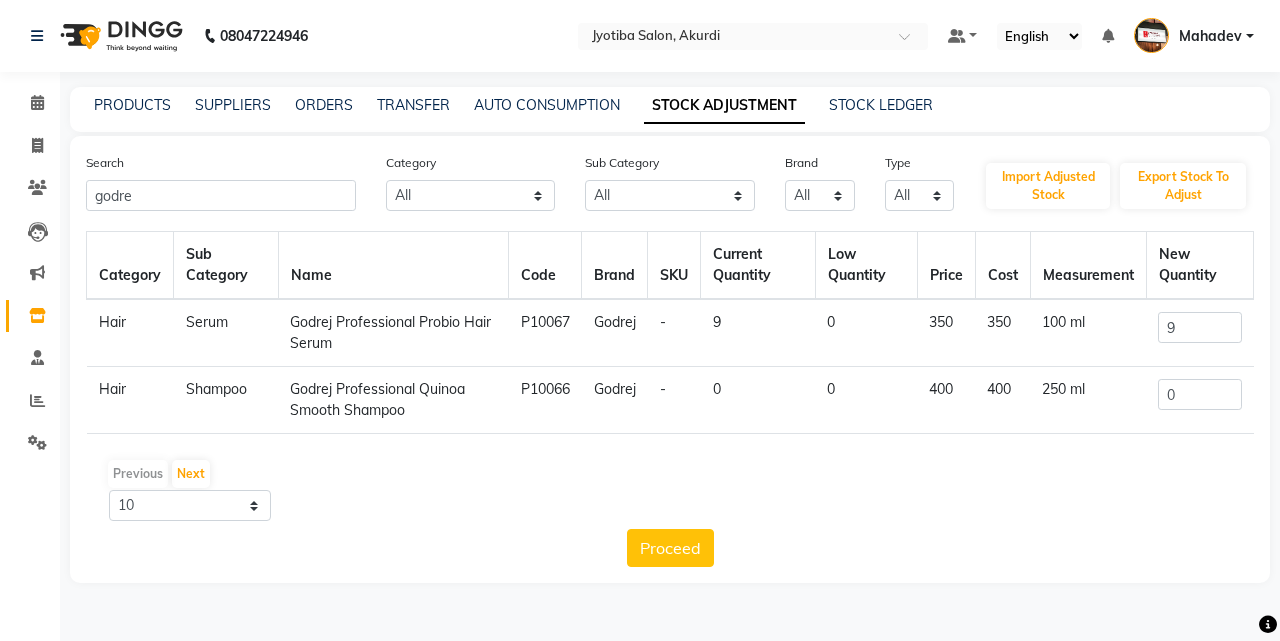 click on "Godrej Professional Probio Hair Serum" 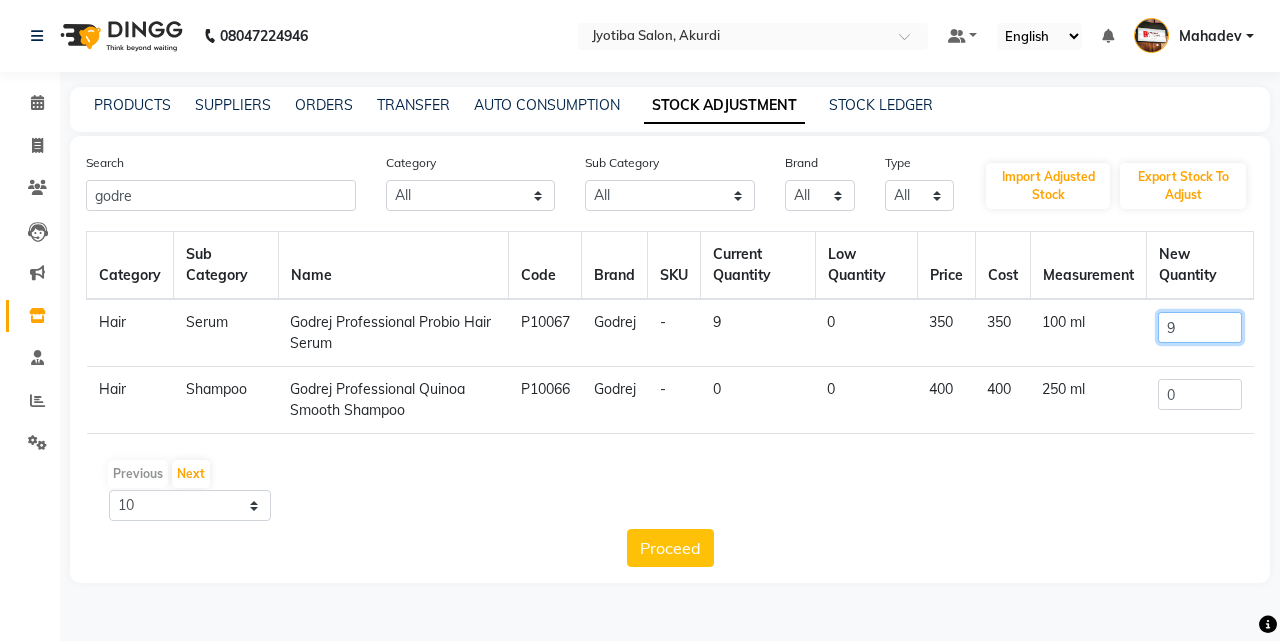 click on "9" 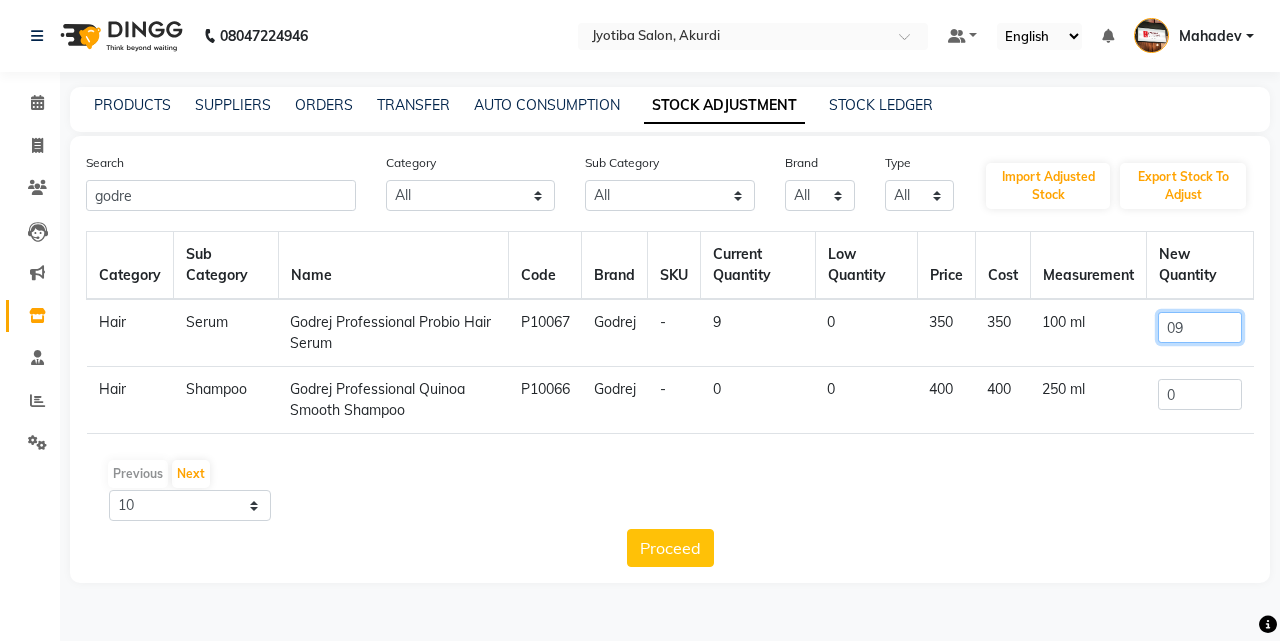 type on "0" 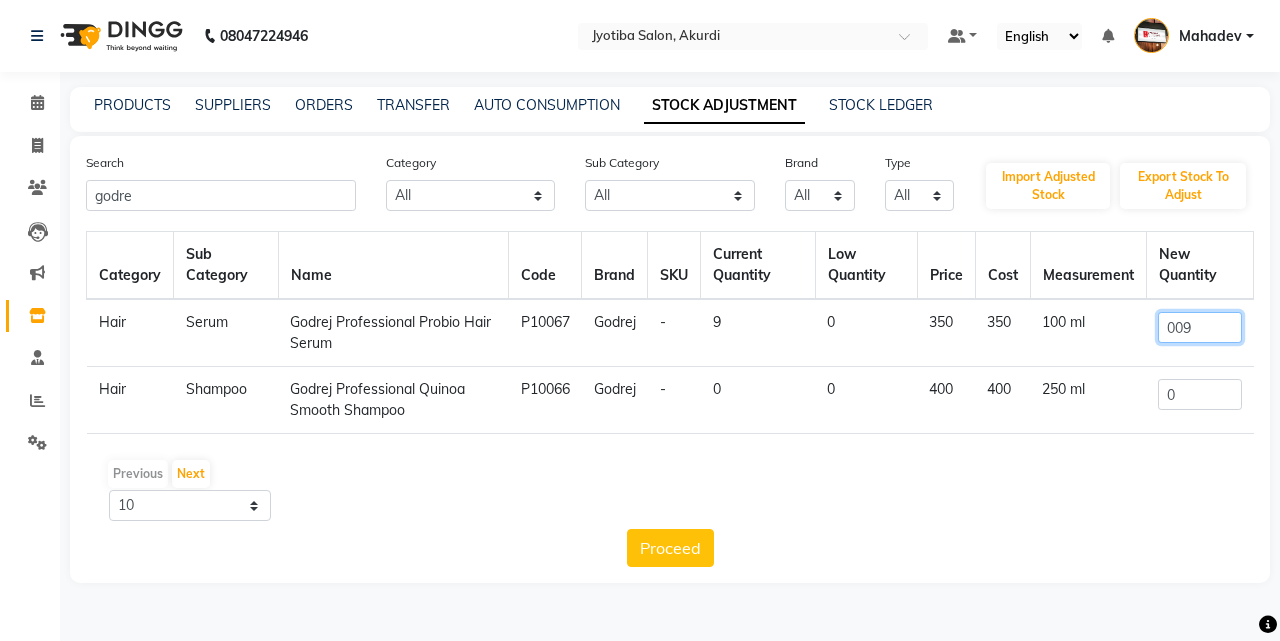 click on "009" 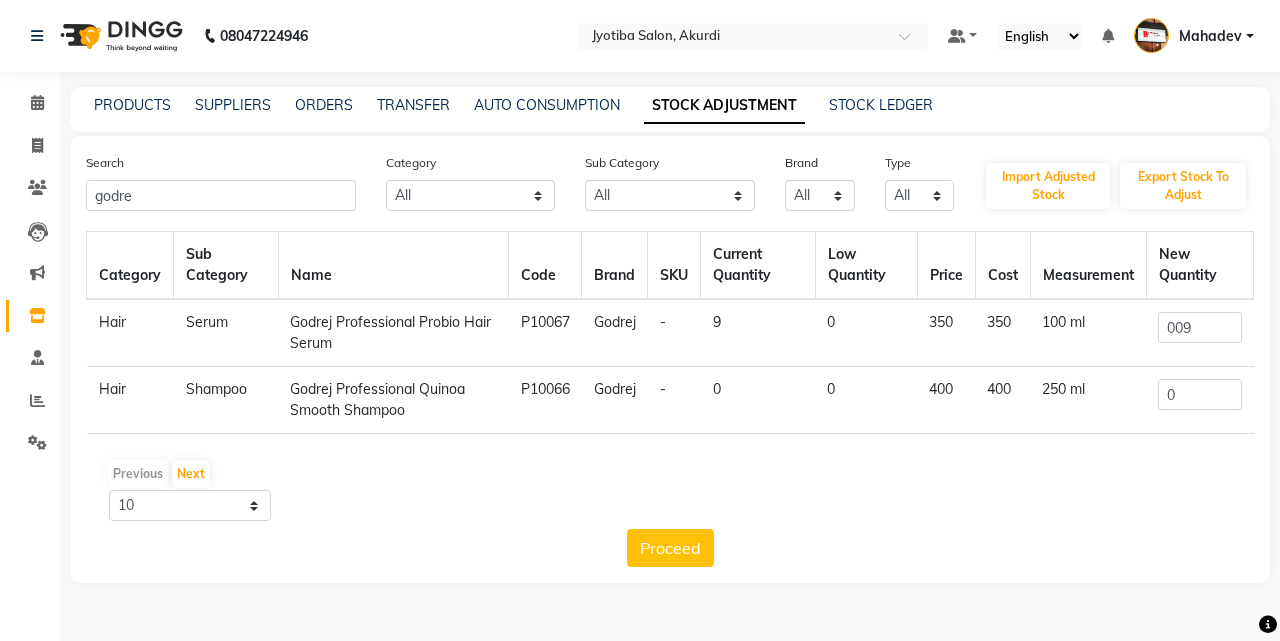 click on "100 ml" 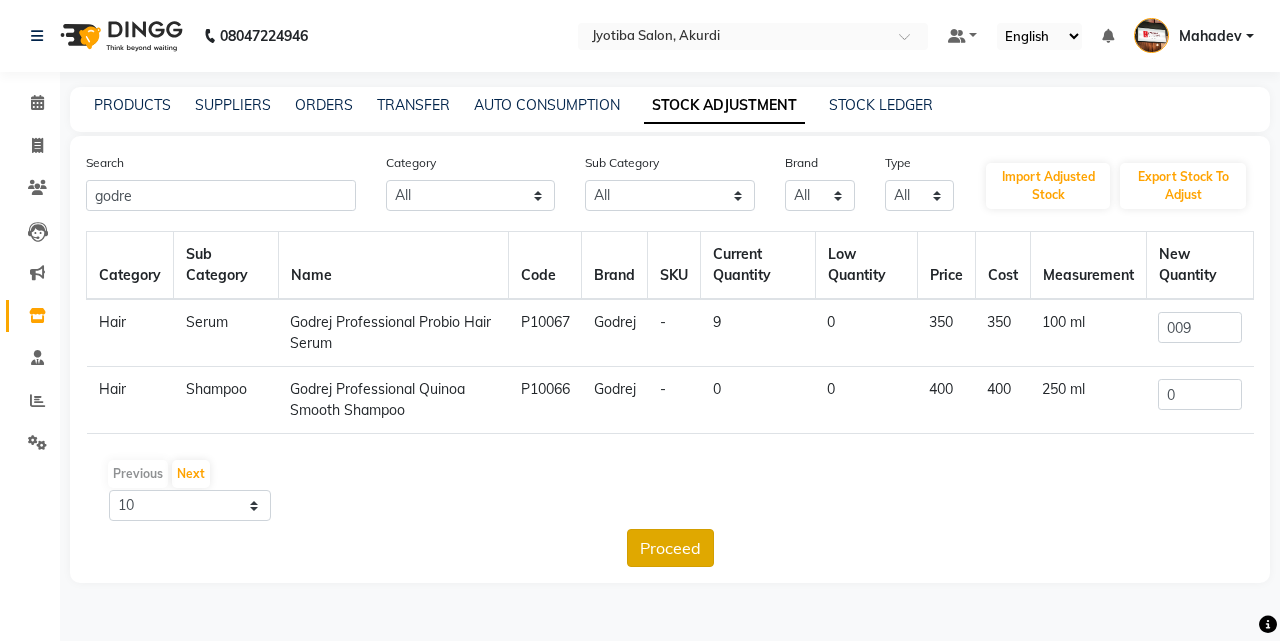 click on "Proceed" 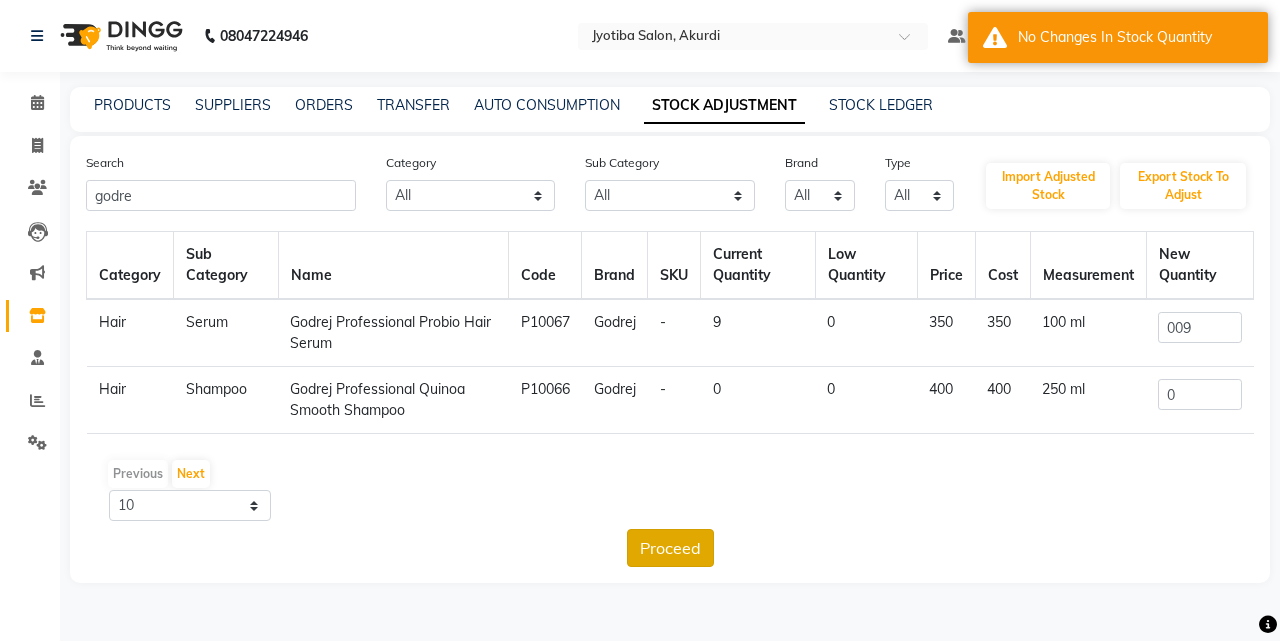 click on "Proceed" 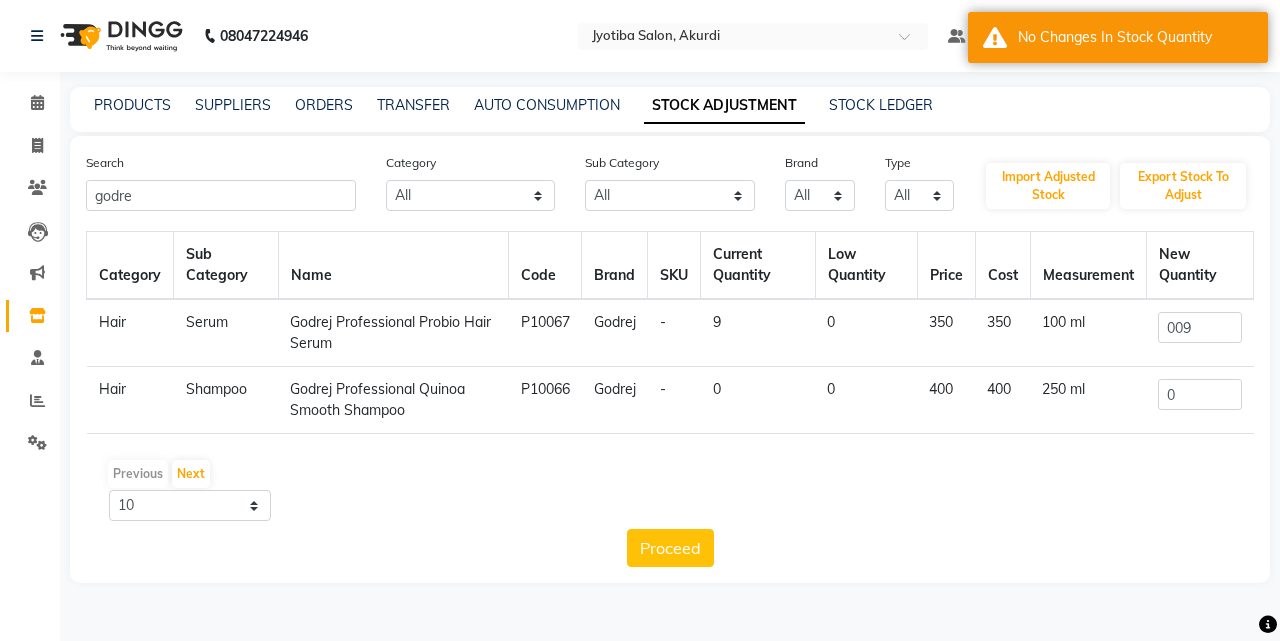 click on "New Quantity" 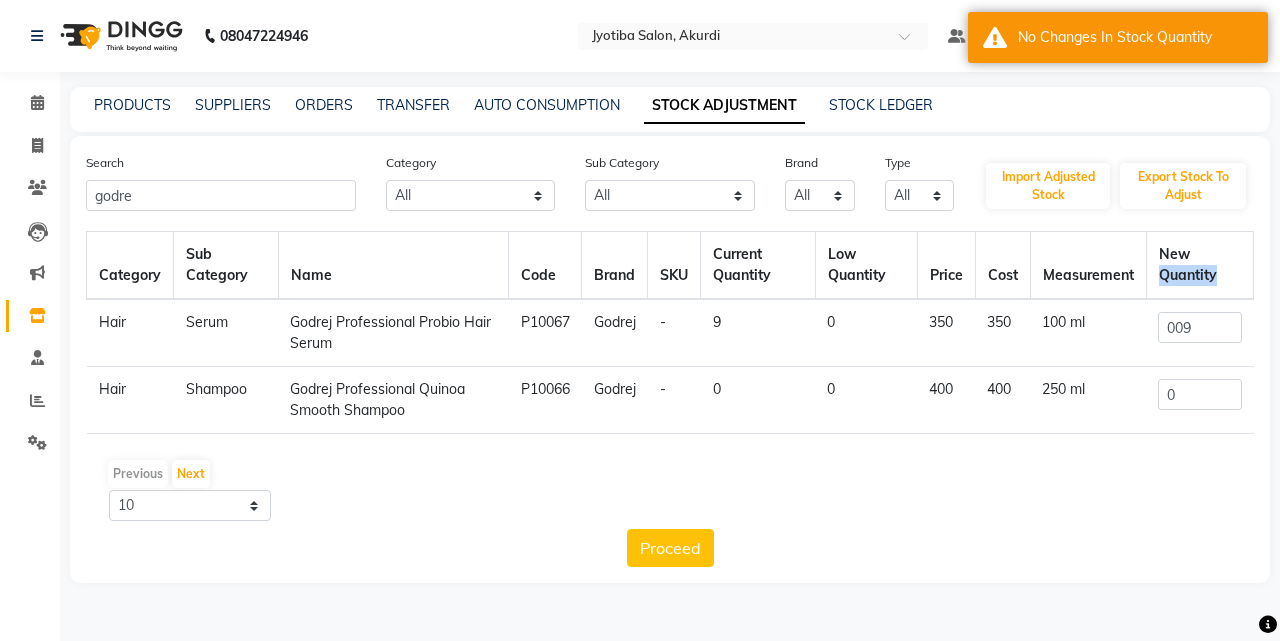 click on "New Quantity" 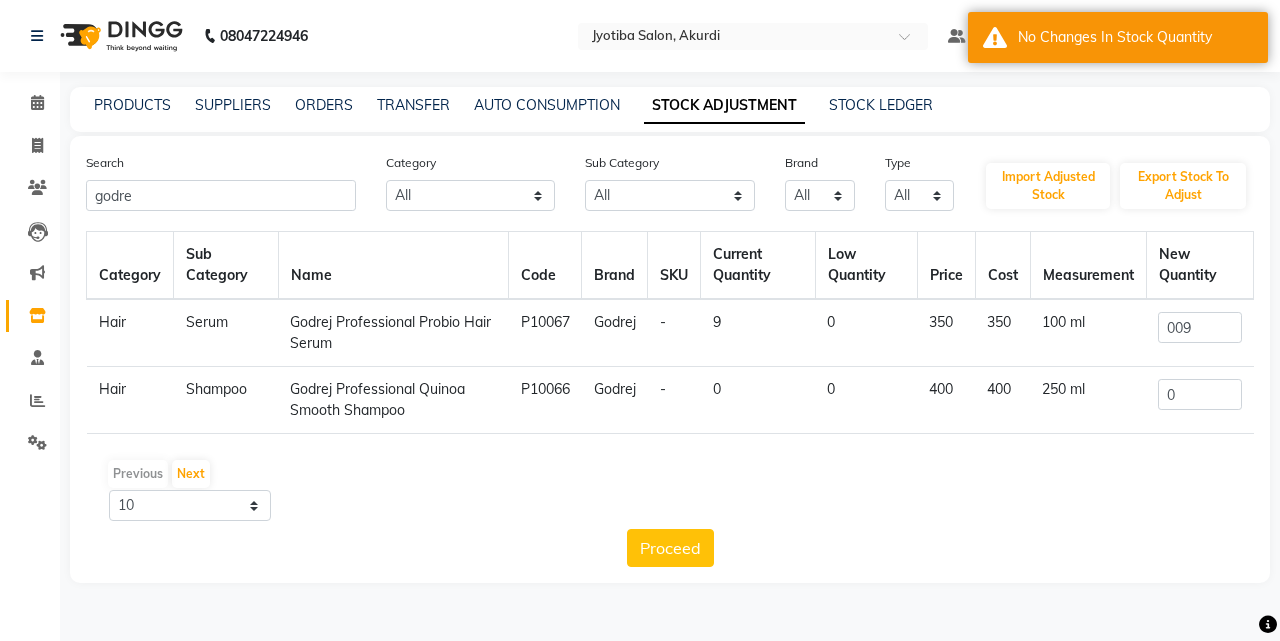 click on "New Quantity" 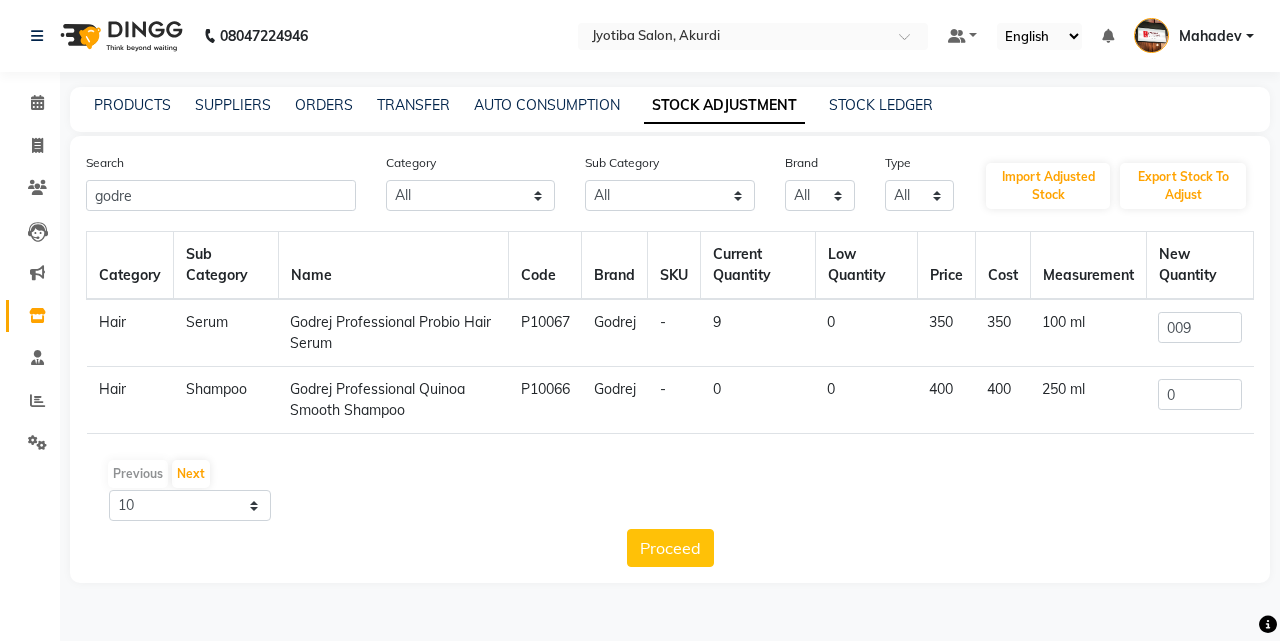 click on "9" 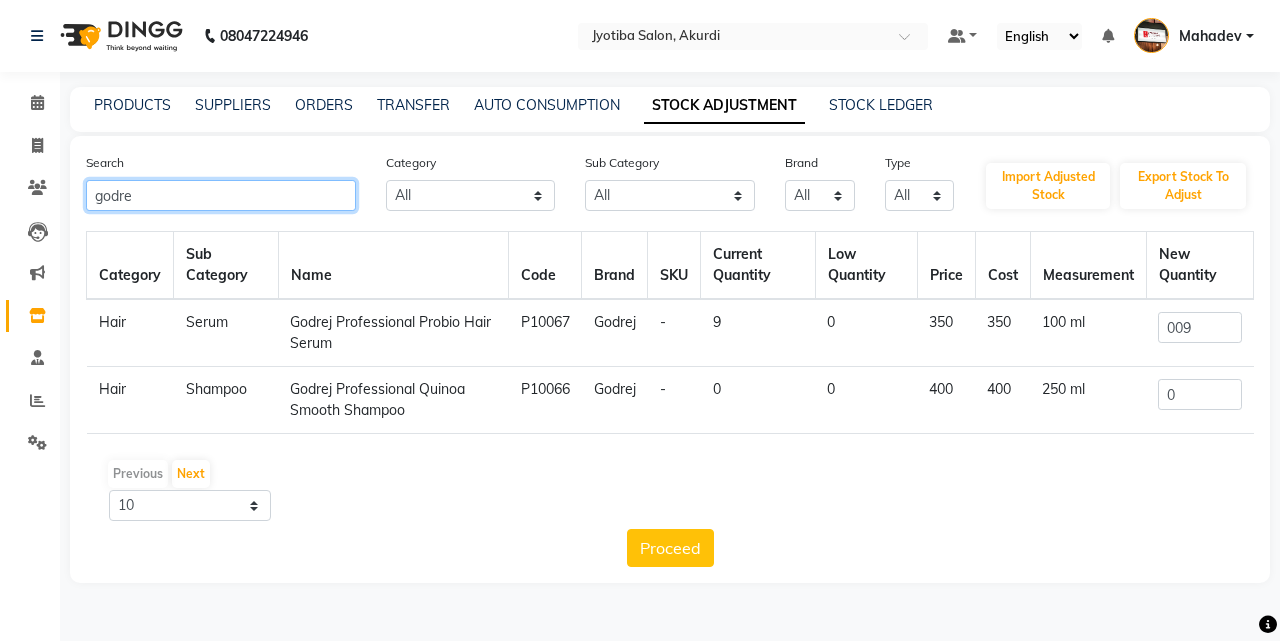 click on "godre" 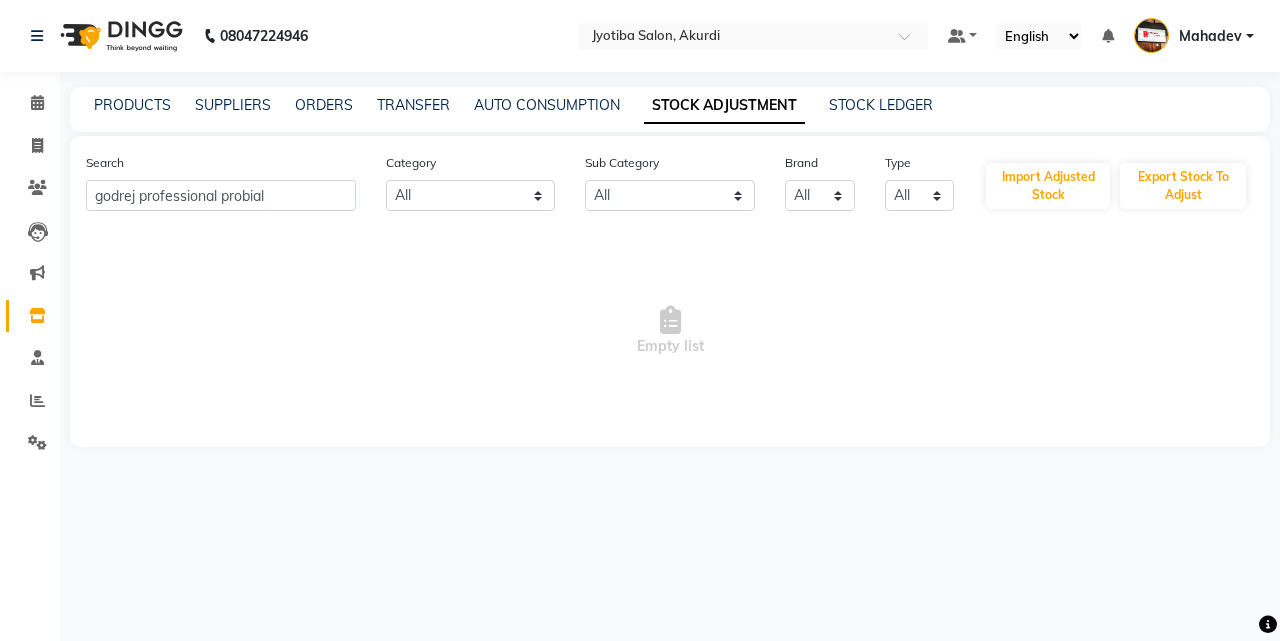 click on "Empty list" at bounding box center (670, 331) 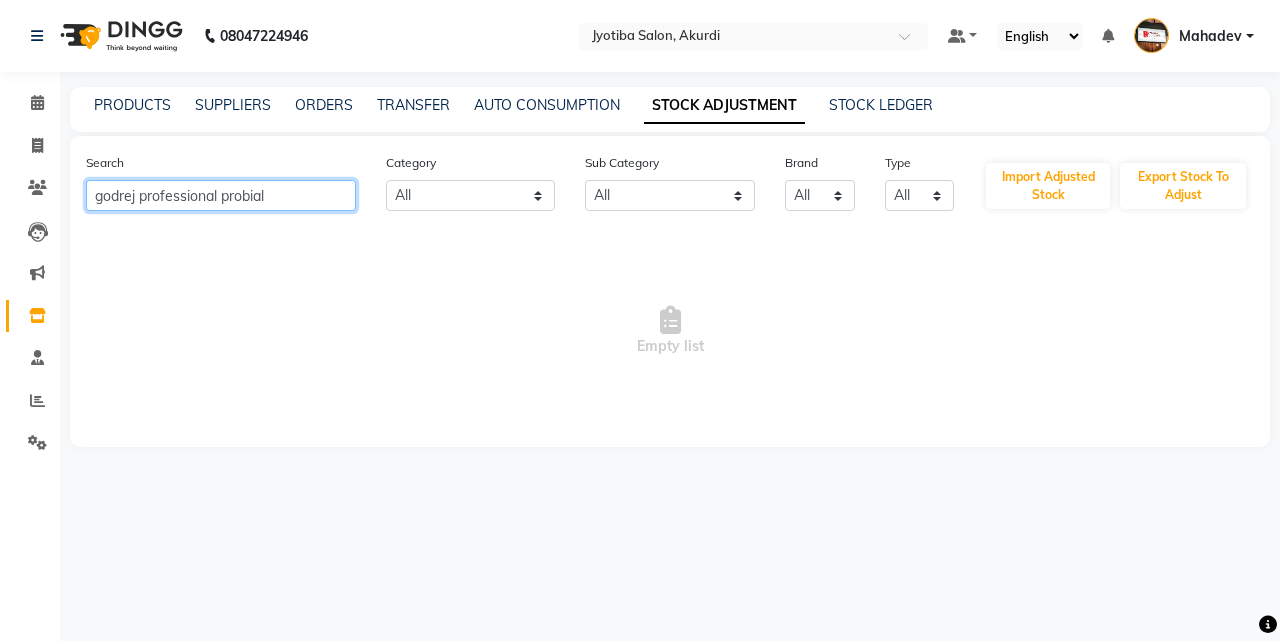 click on "godrej professional probial" 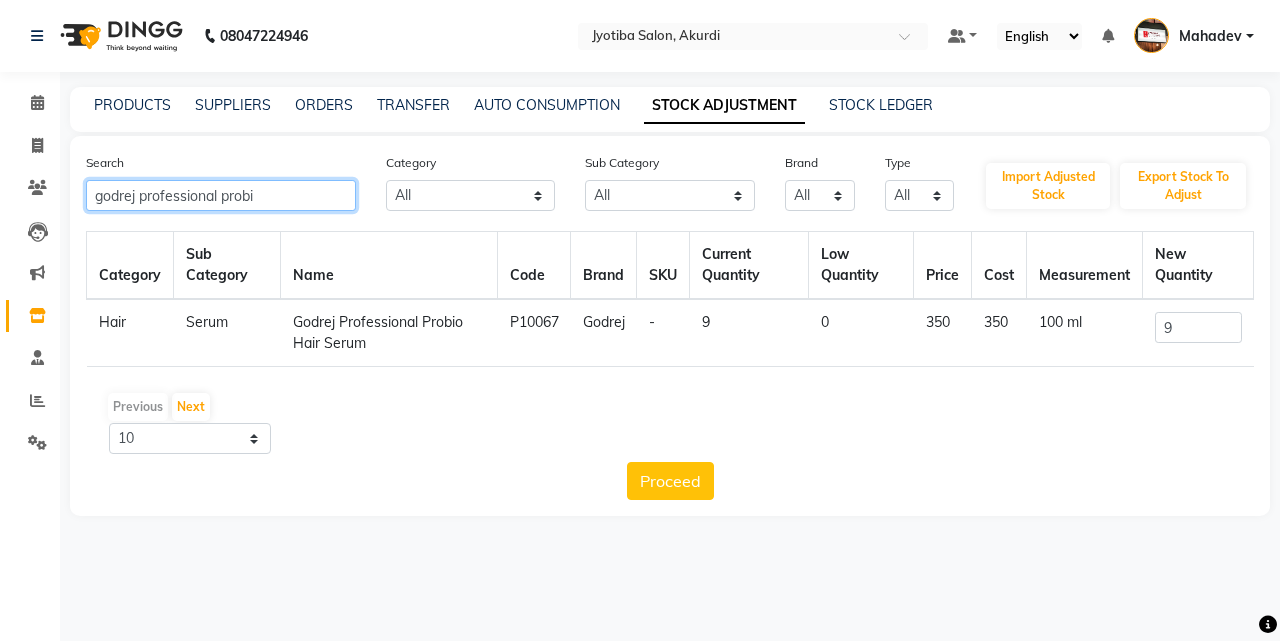 type on "godrej professional probi" 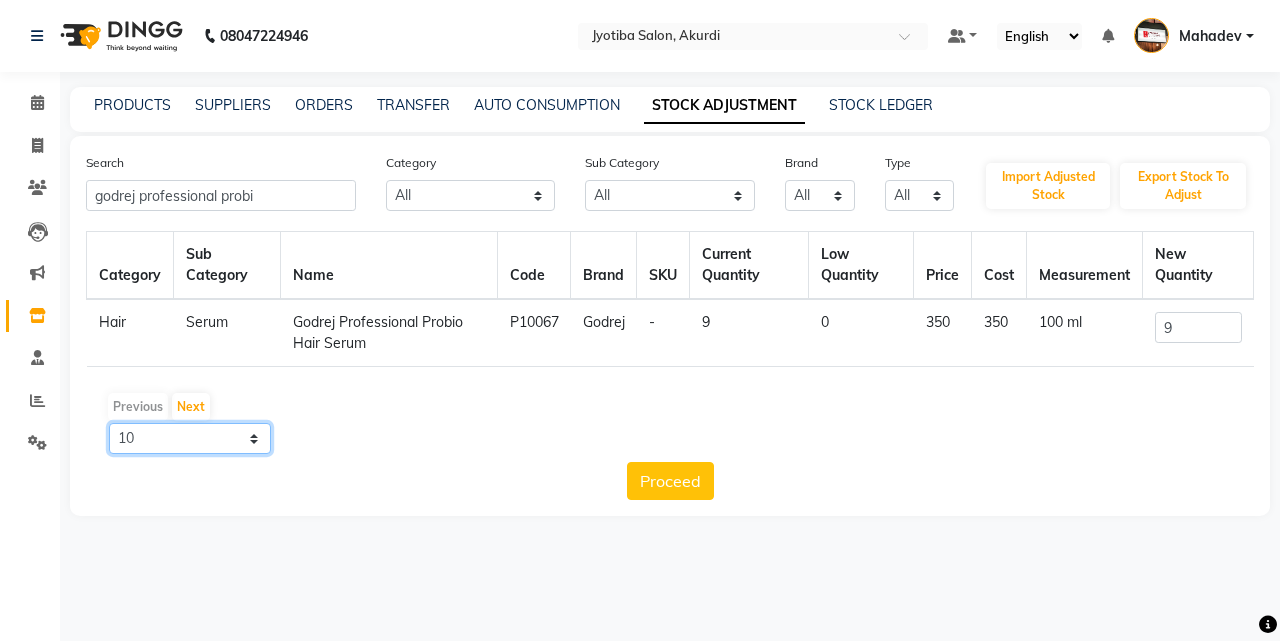 click on "10 50 100" 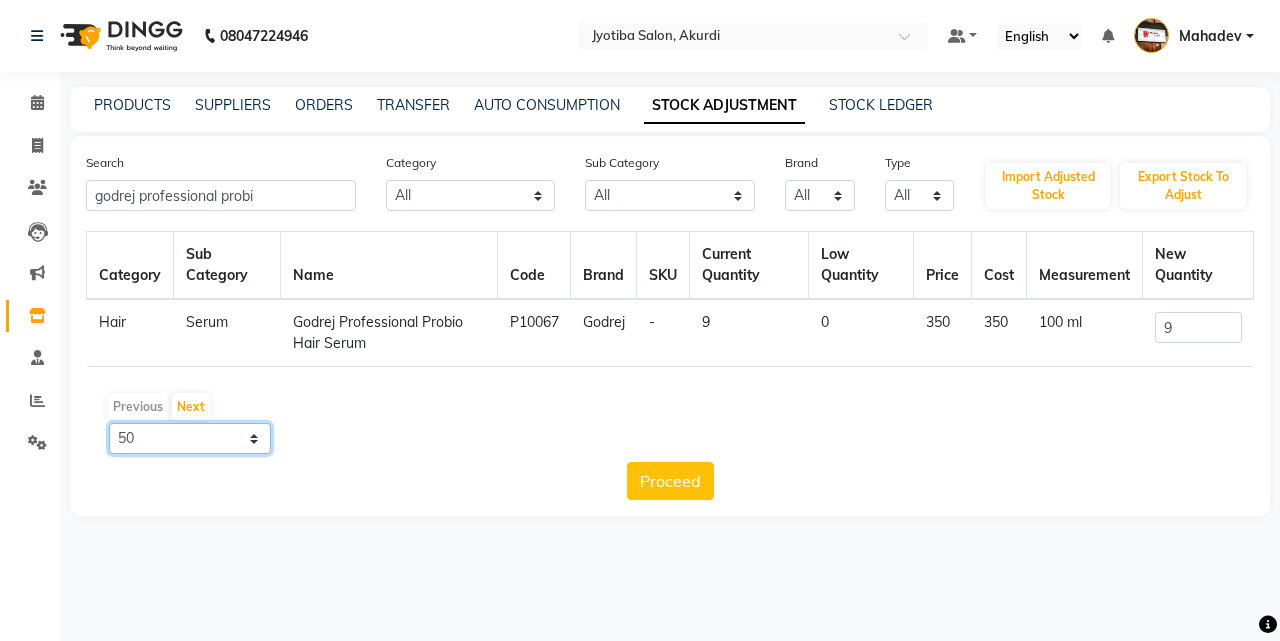 click on "10 50 100" 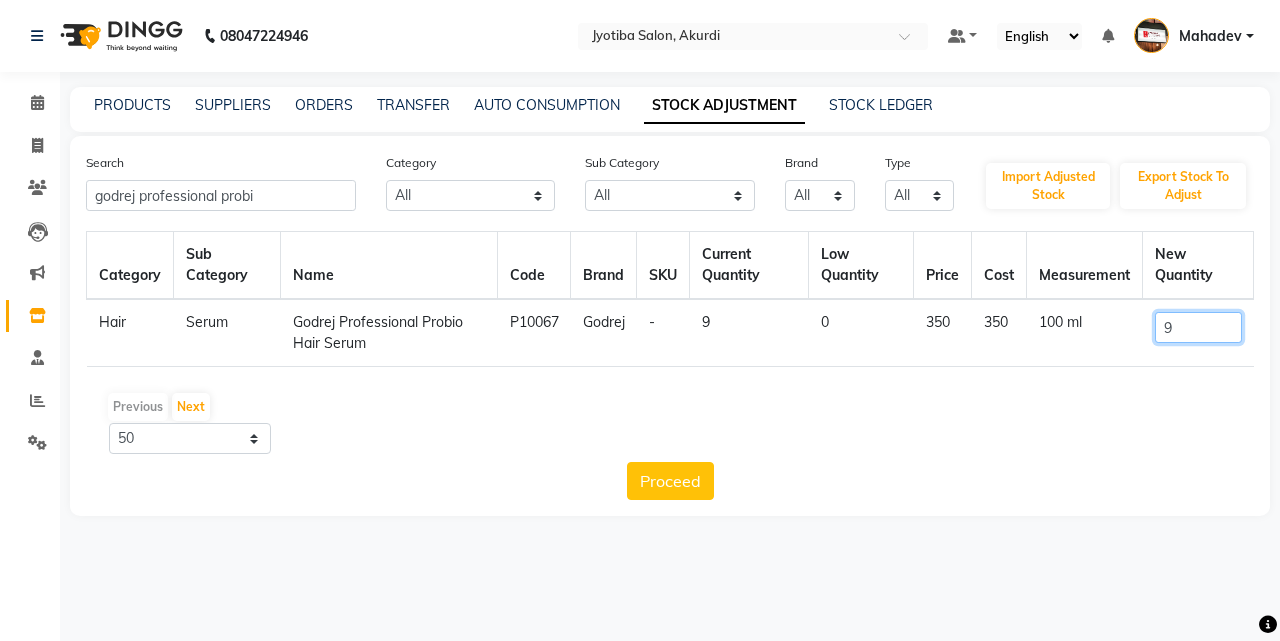 click on "9" 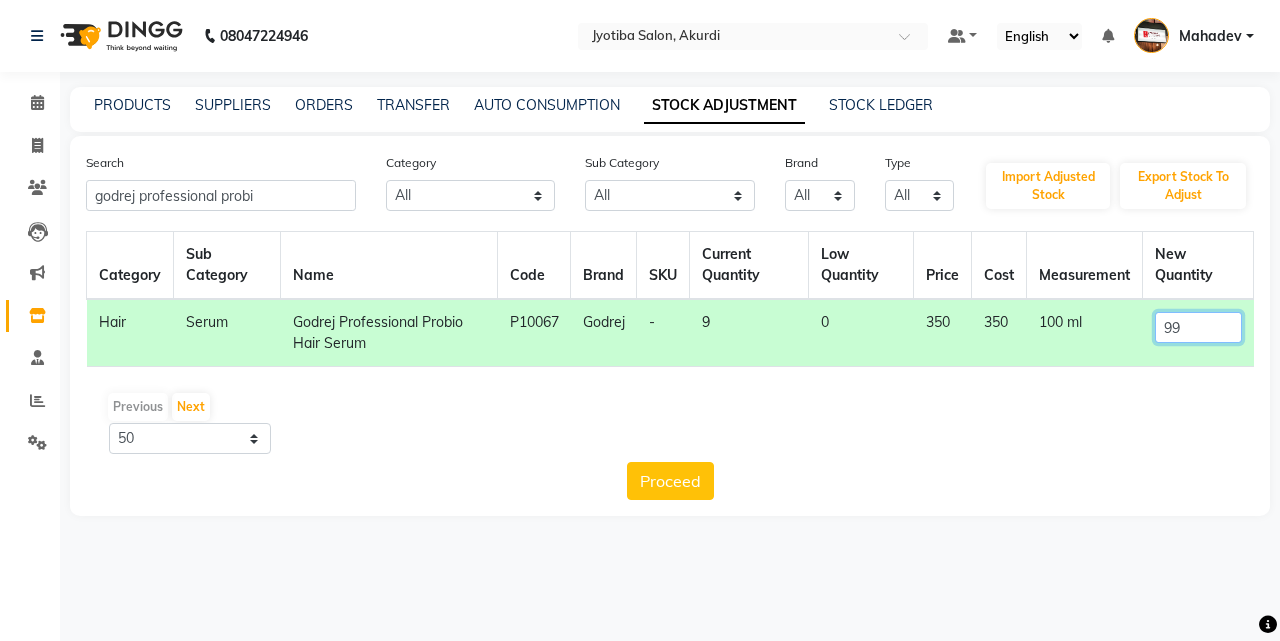 type on "9" 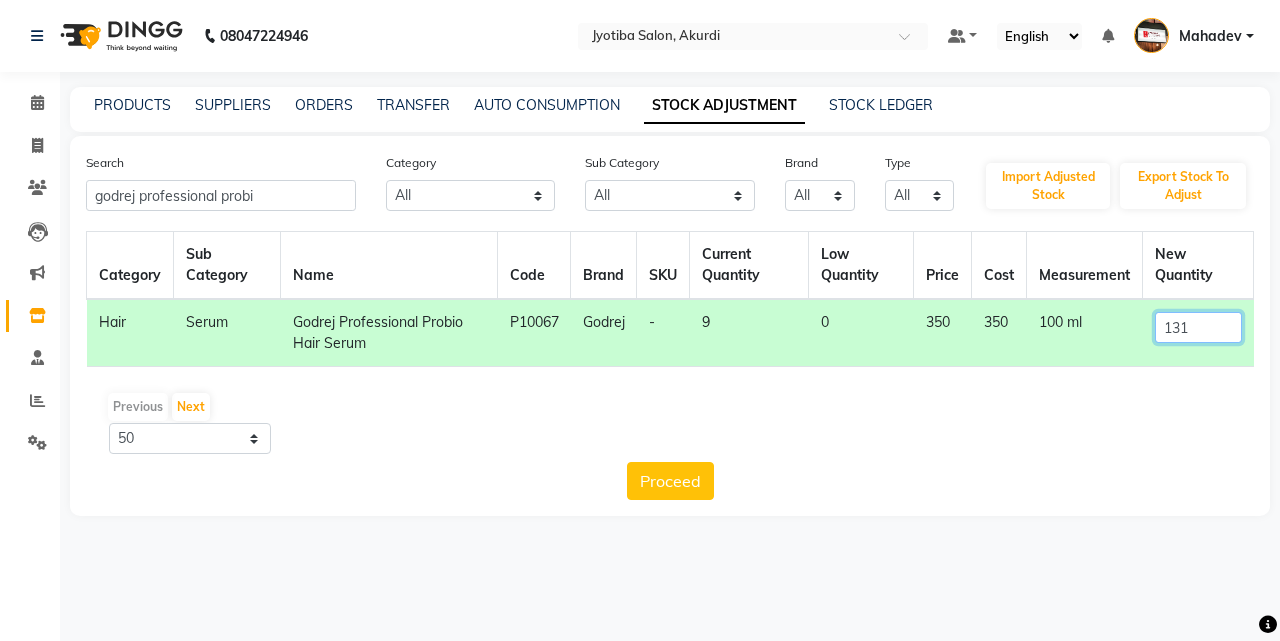 type on "131" 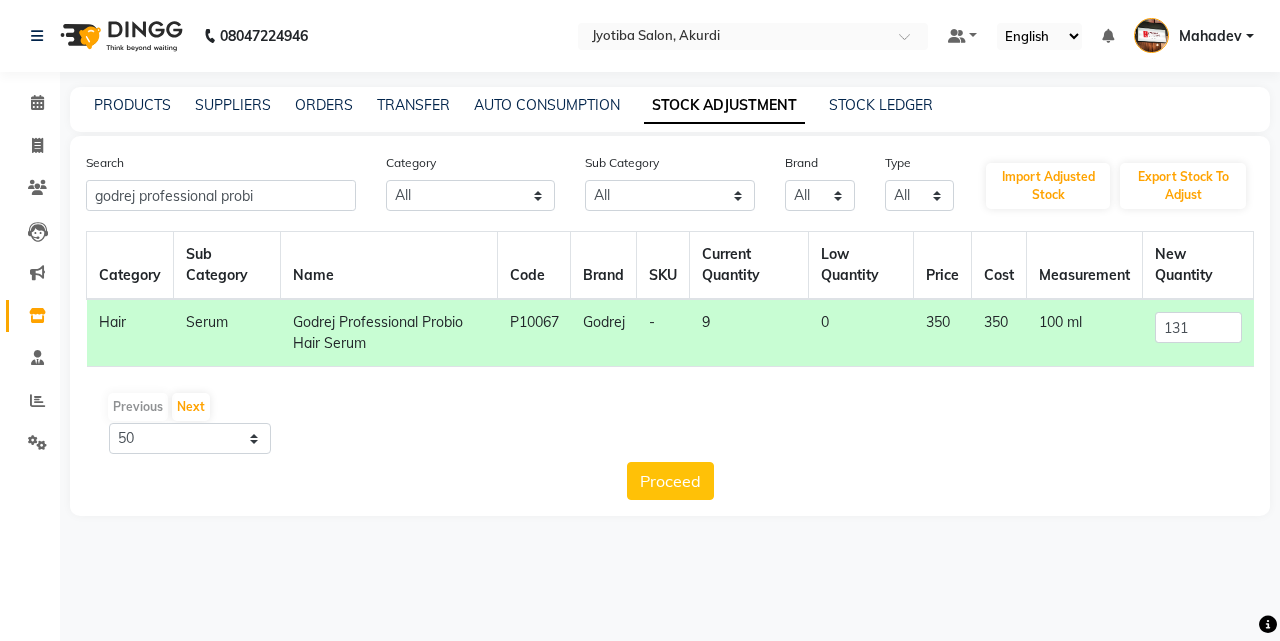 click on "0" 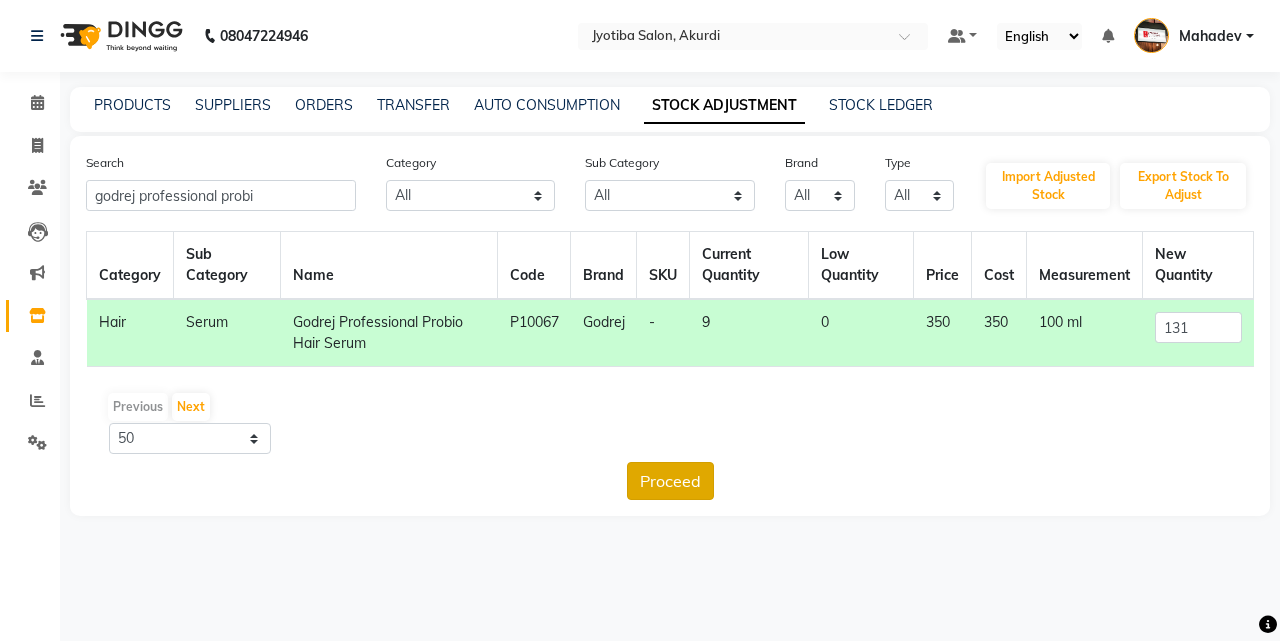 click on "Proceed" 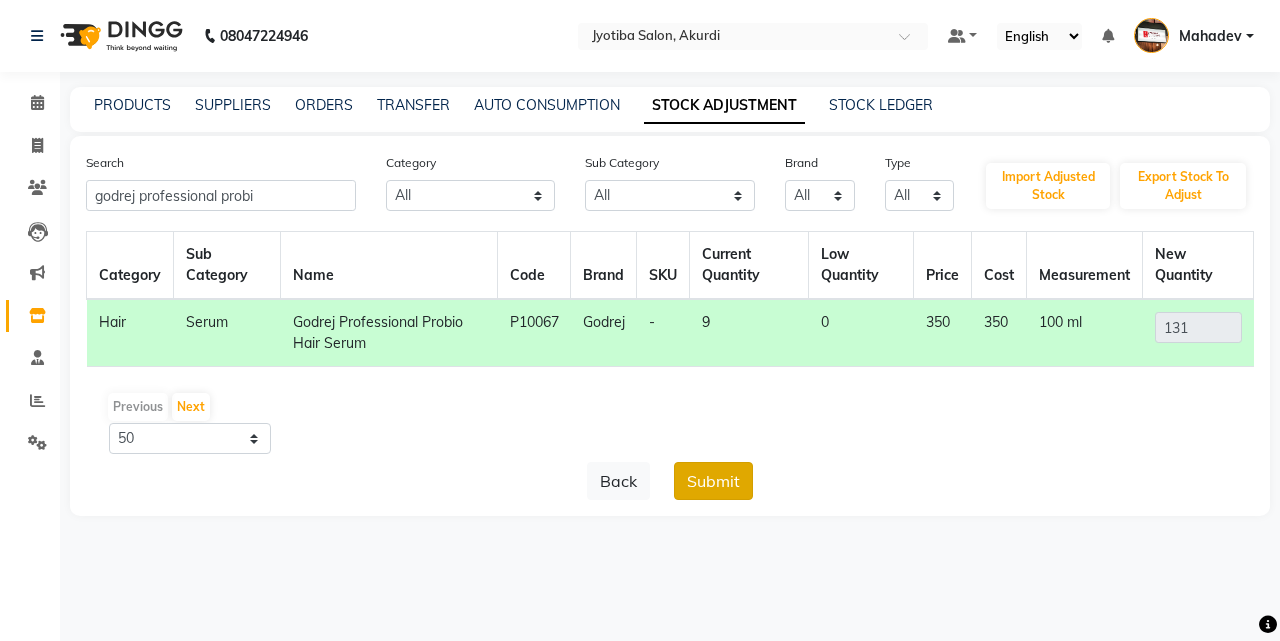 click on "Submit" 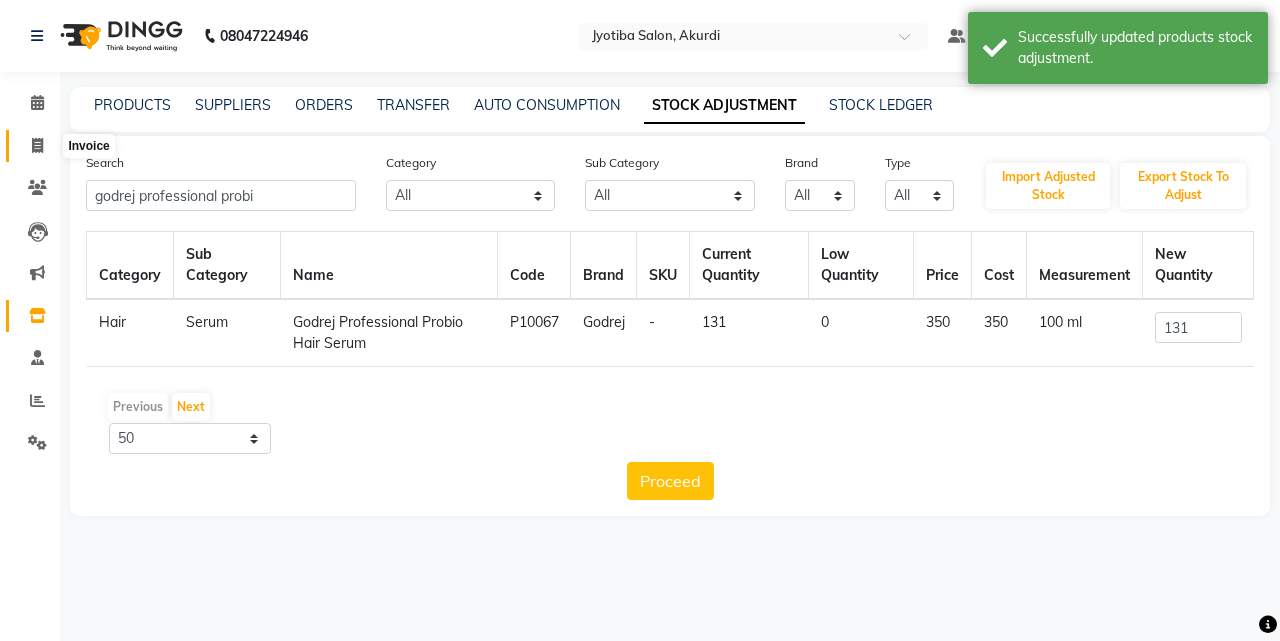 click 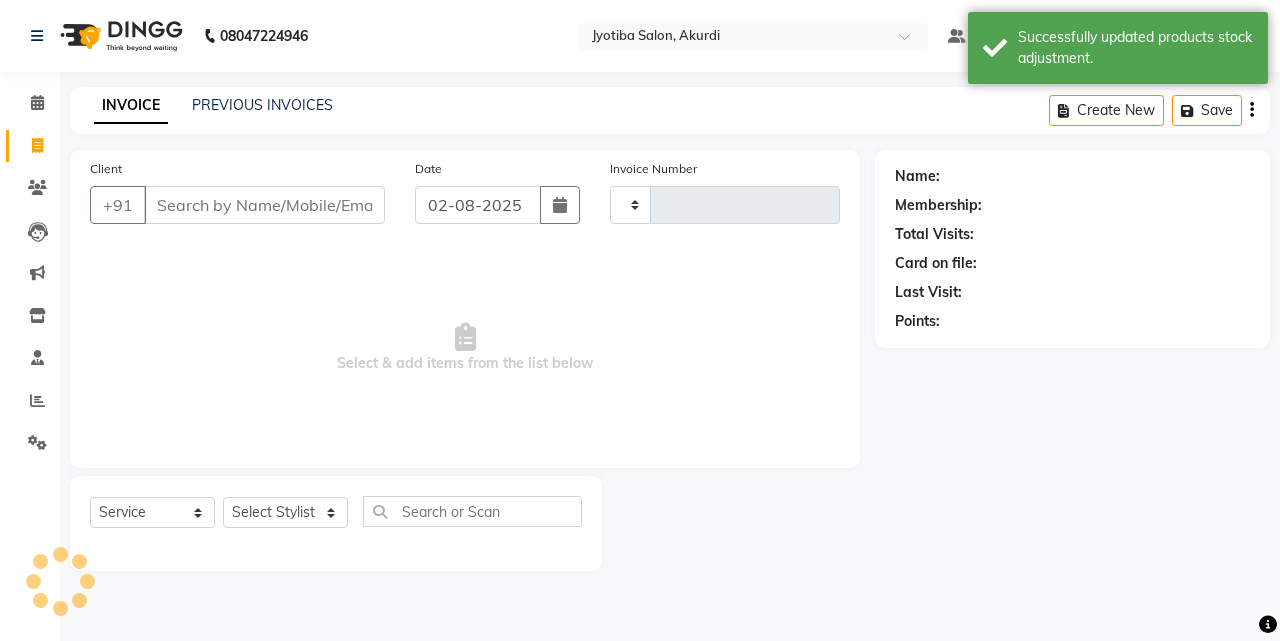 click on "Client" at bounding box center [264, 205] 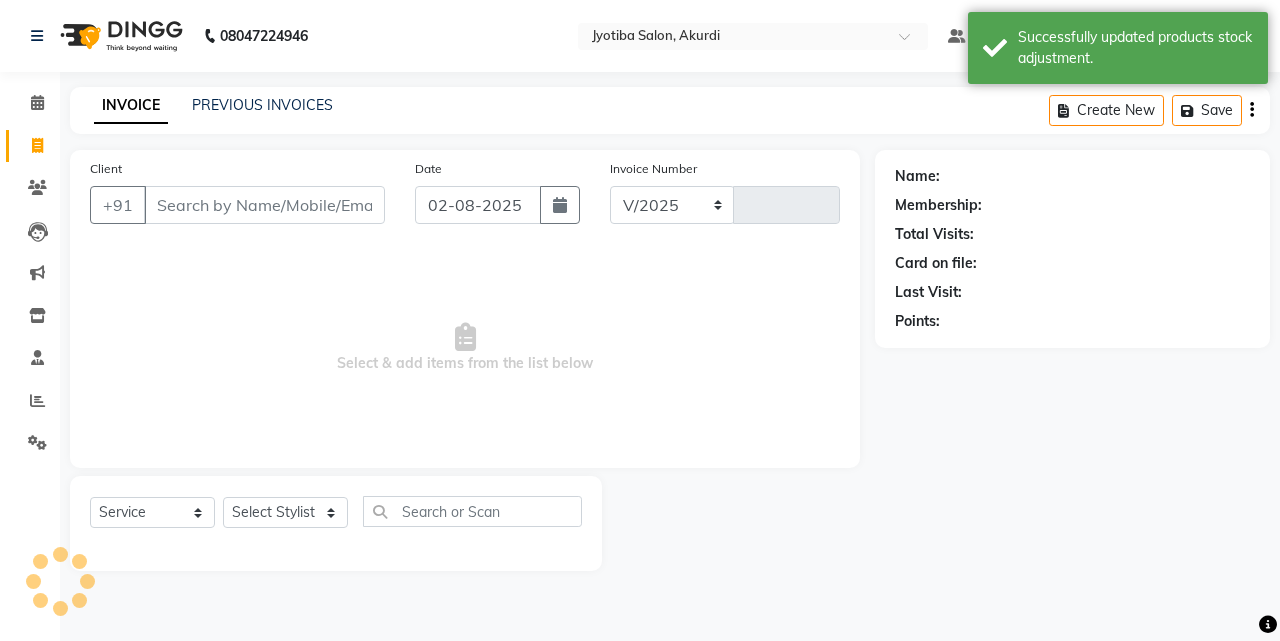 select on "557" 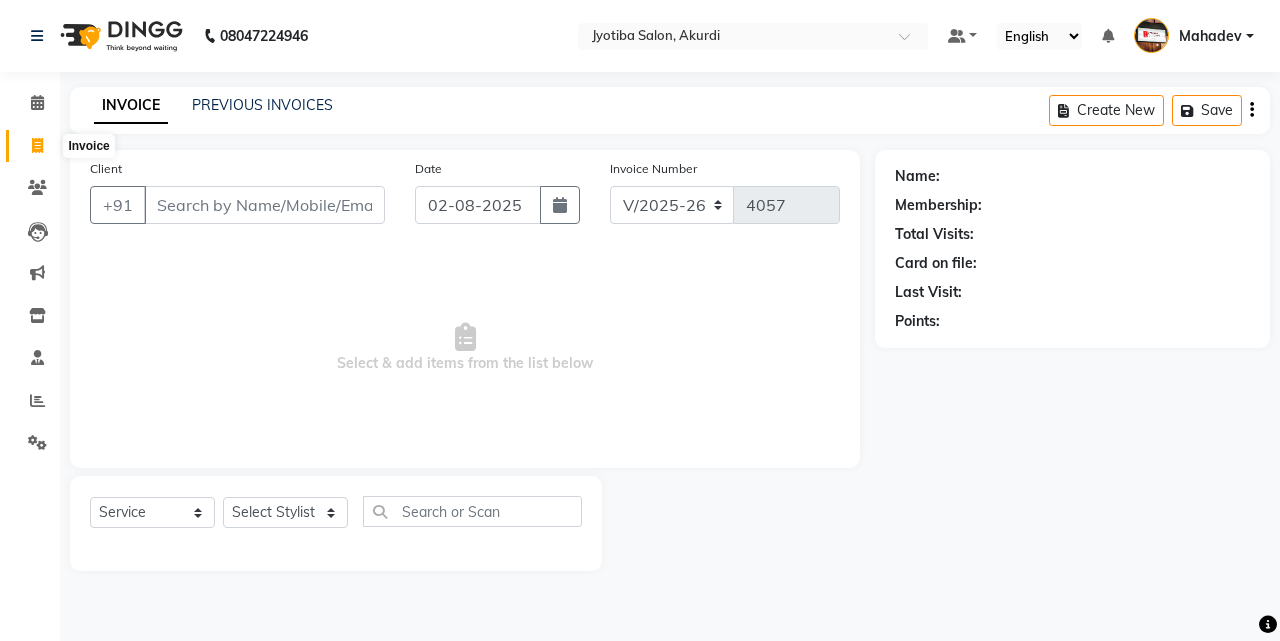 click 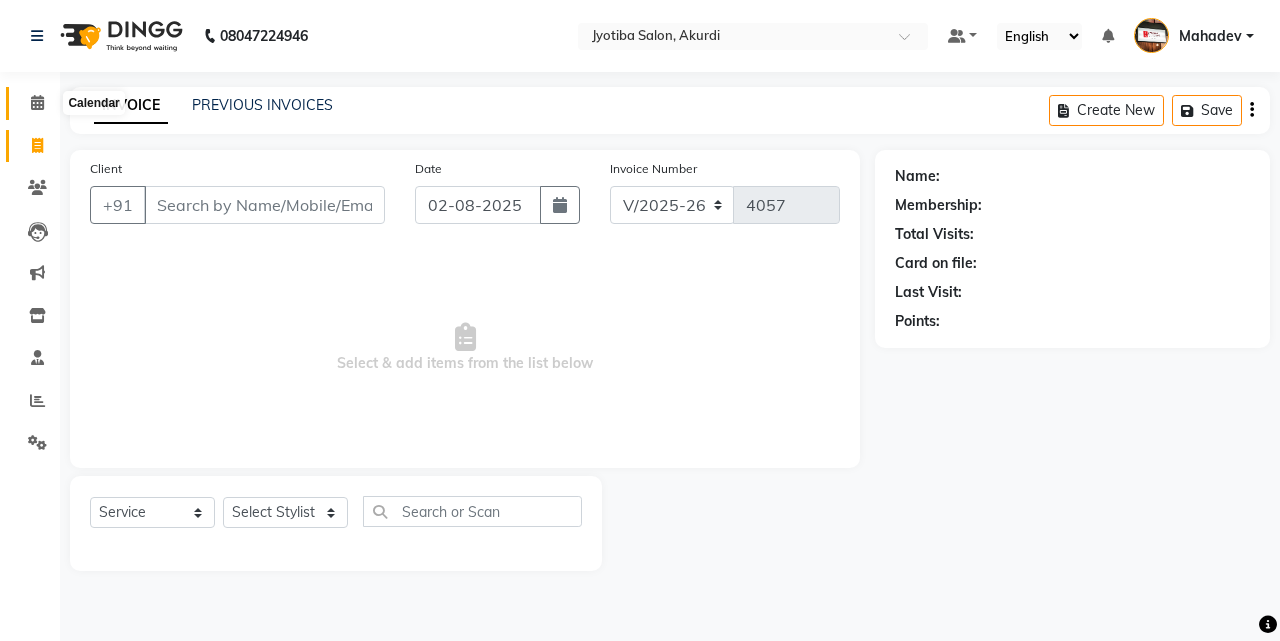 click 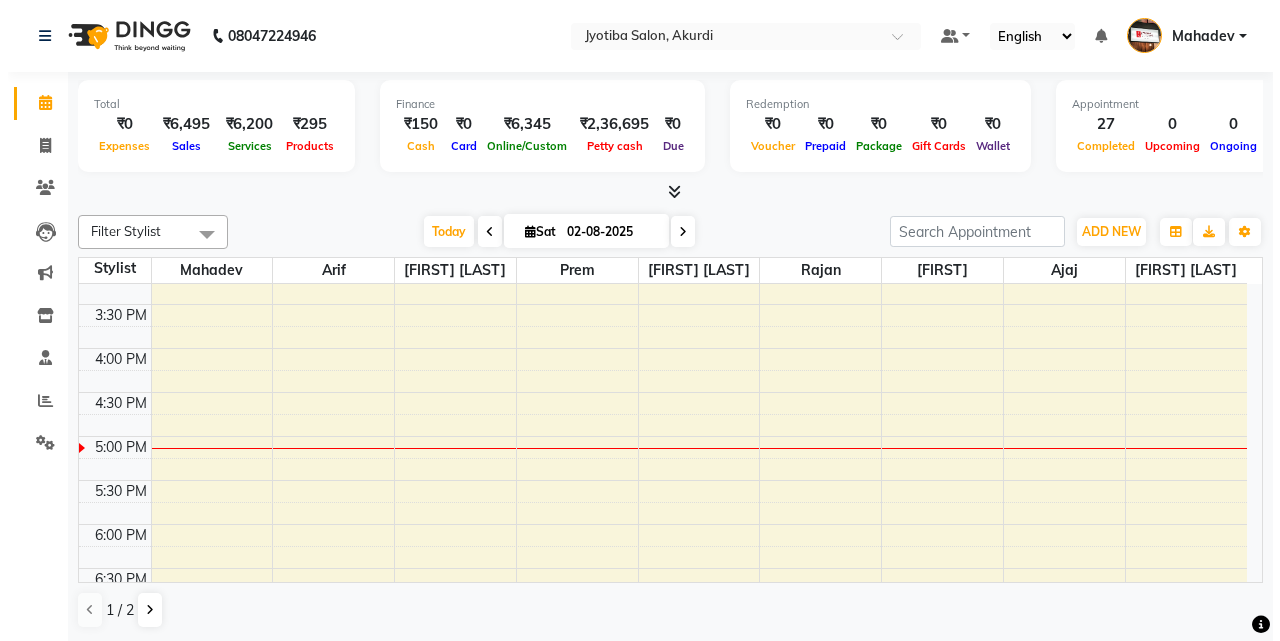 scroll, scrollTop: 626, scrollLeft: 0, axis: vertical 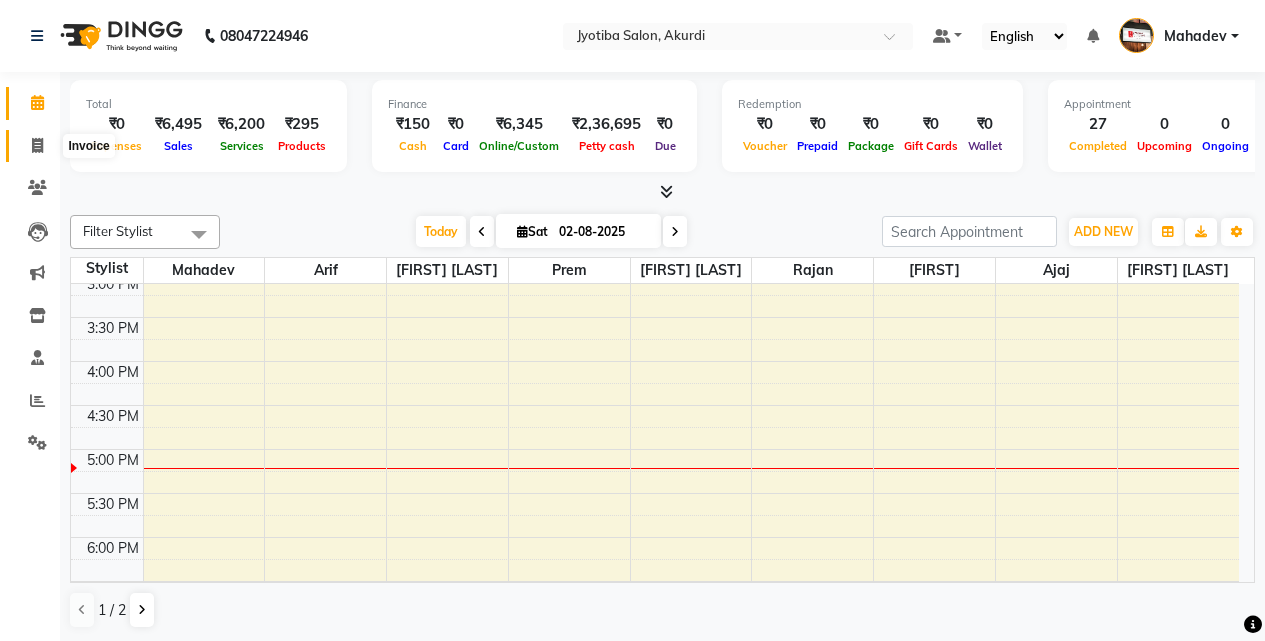 click 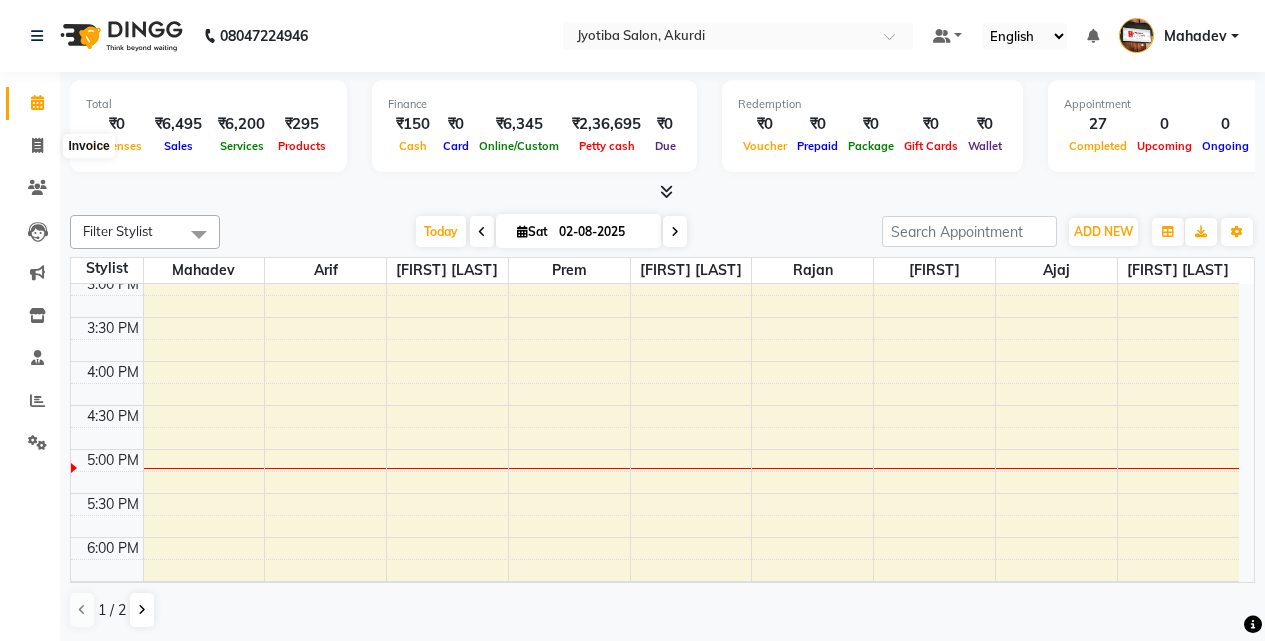 select on "service" 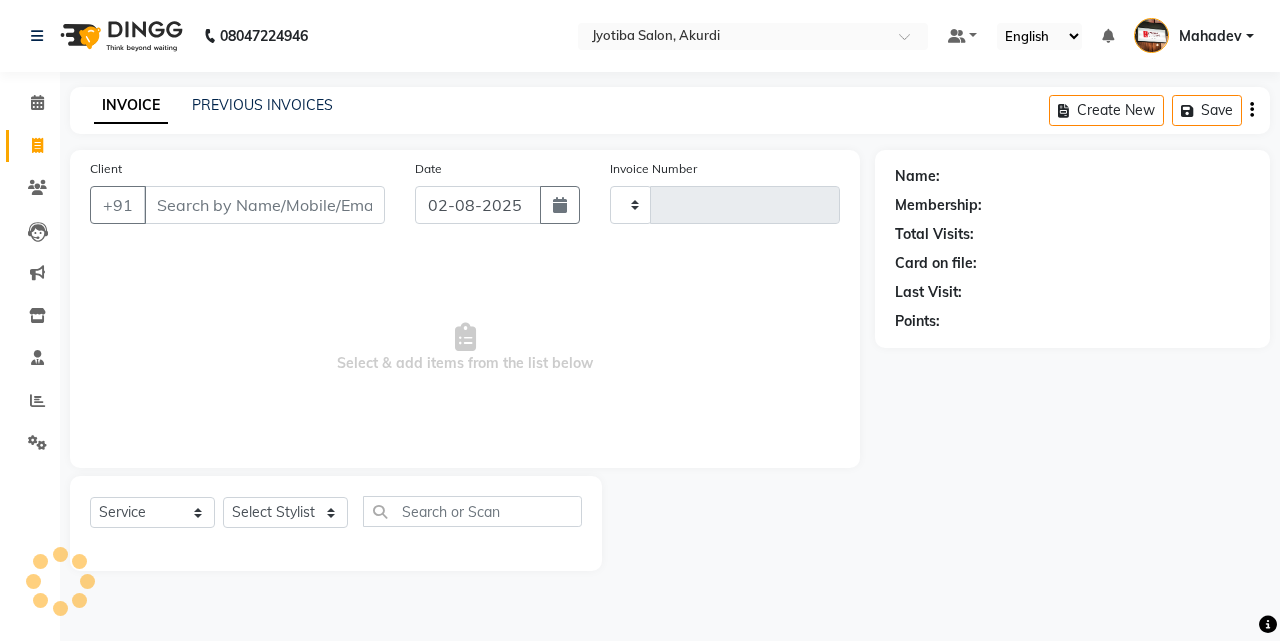 type on "4057" 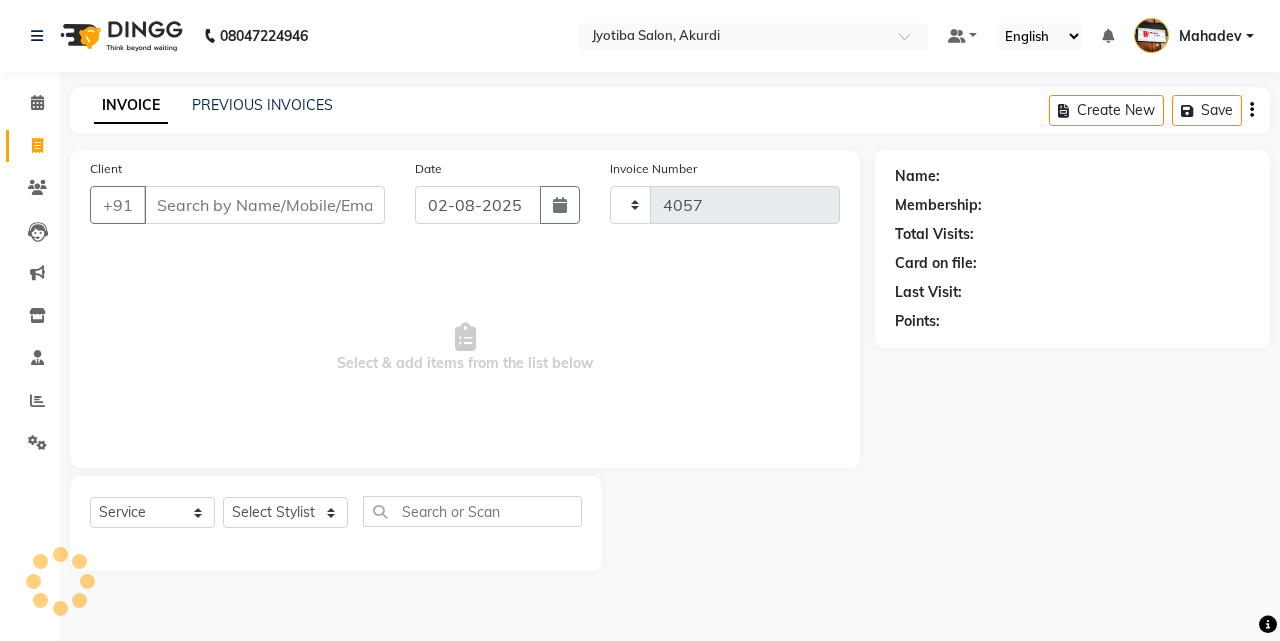 select on "557" 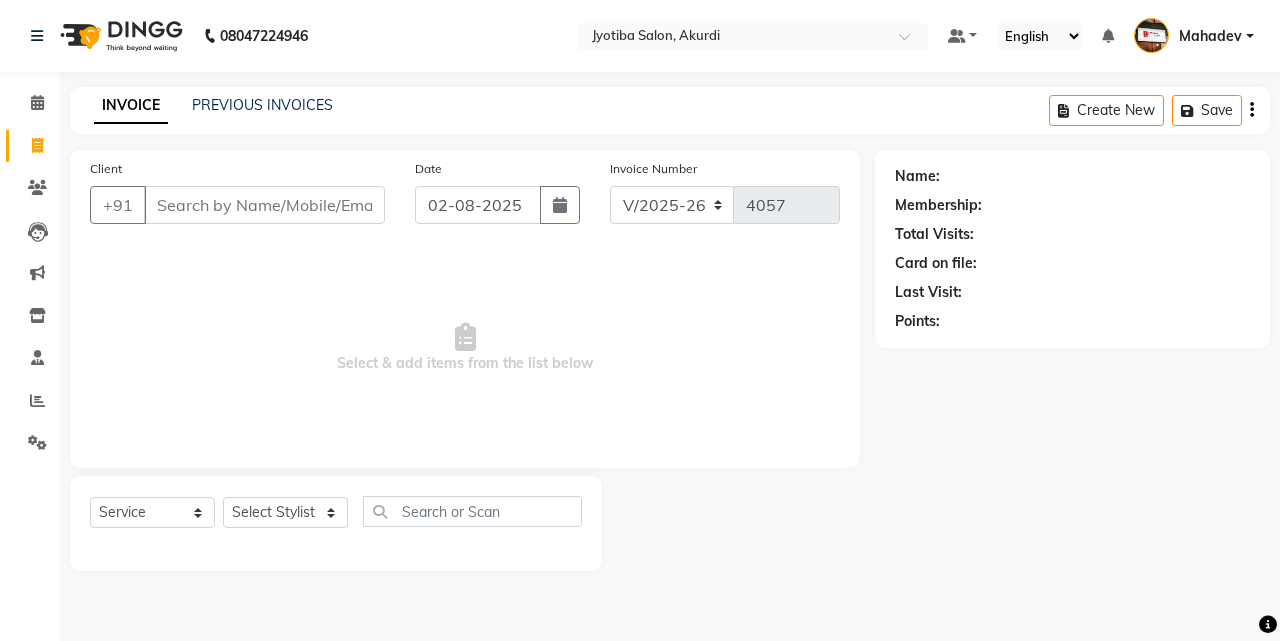 click on "Client" at bounding box center [264, 205] 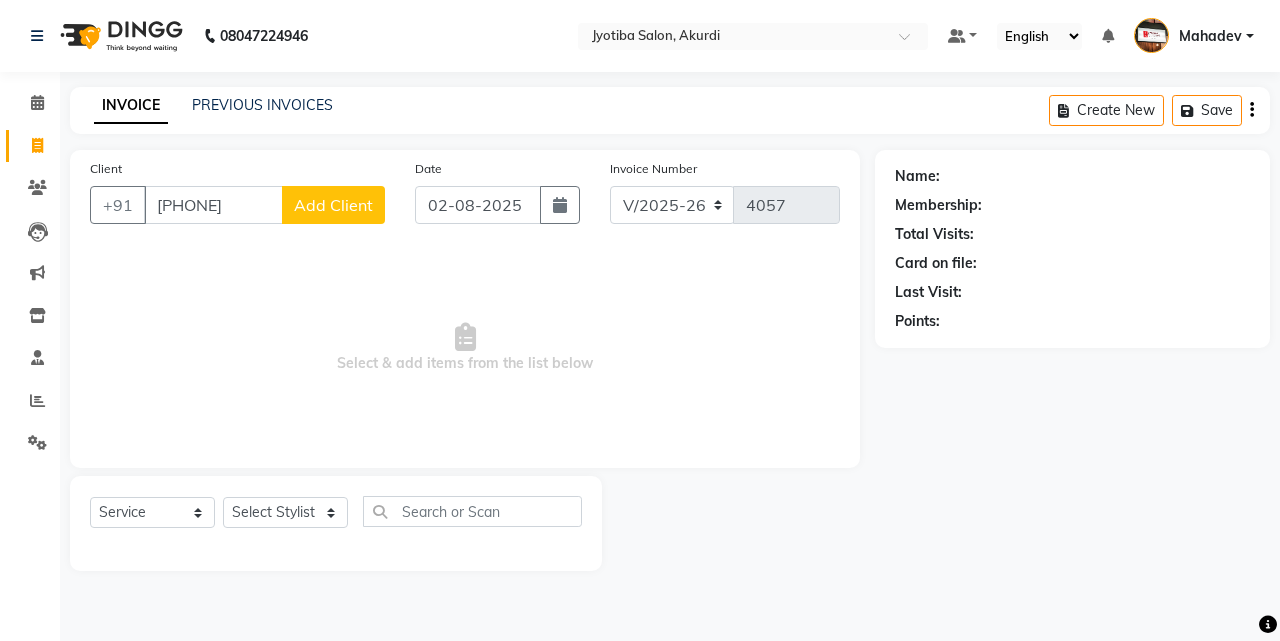 type on "[PHONE]" 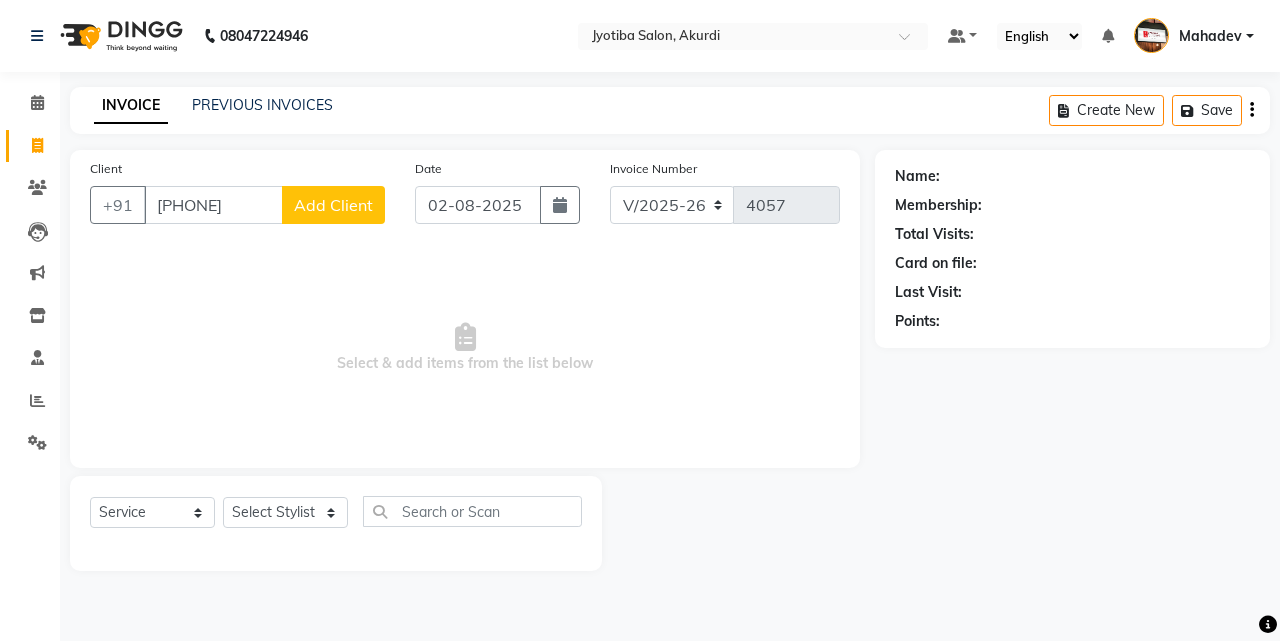 select on "22" 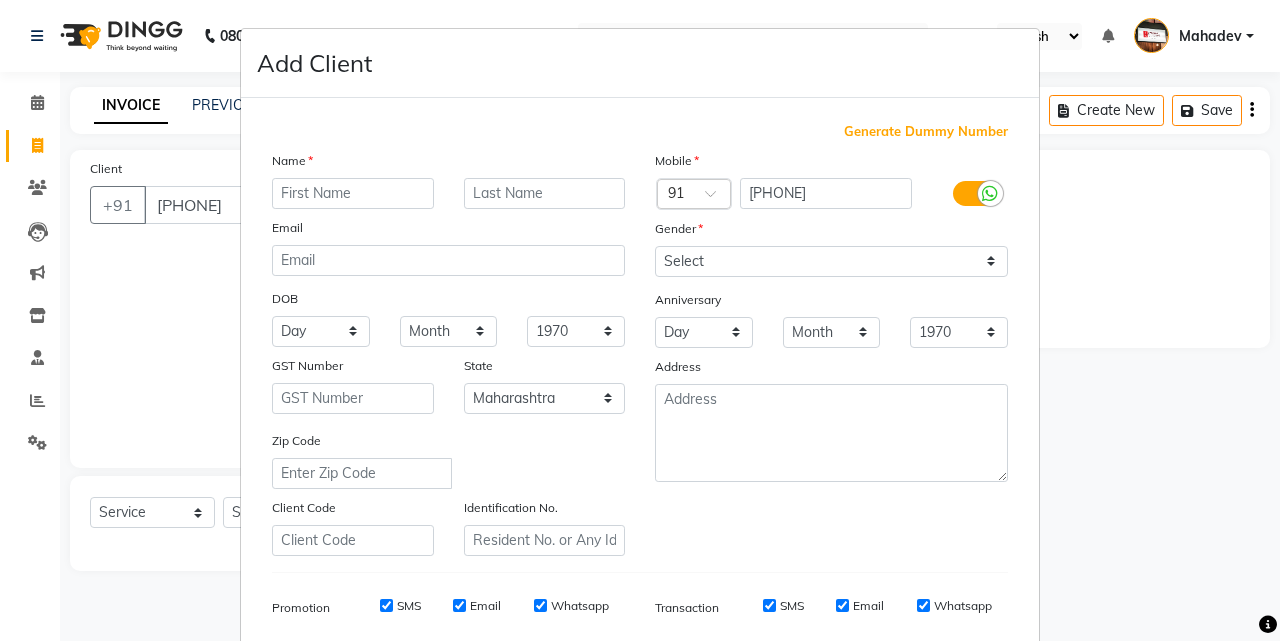 click at bounding box center (353, 193) 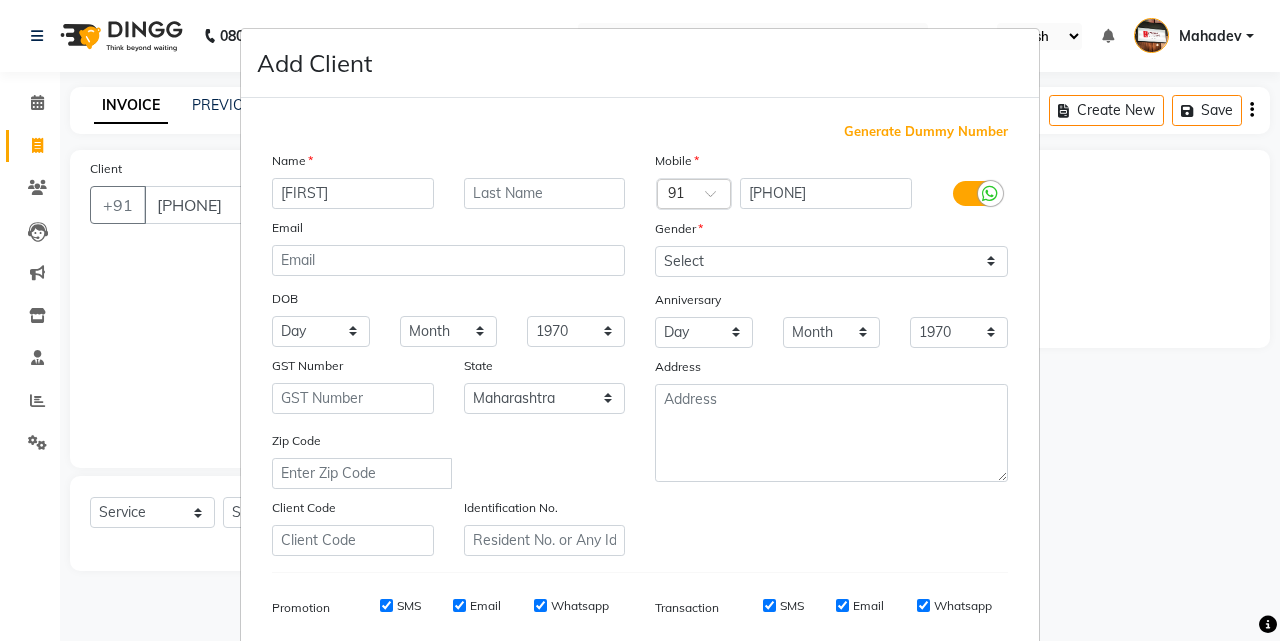 type on "[FIRST]" 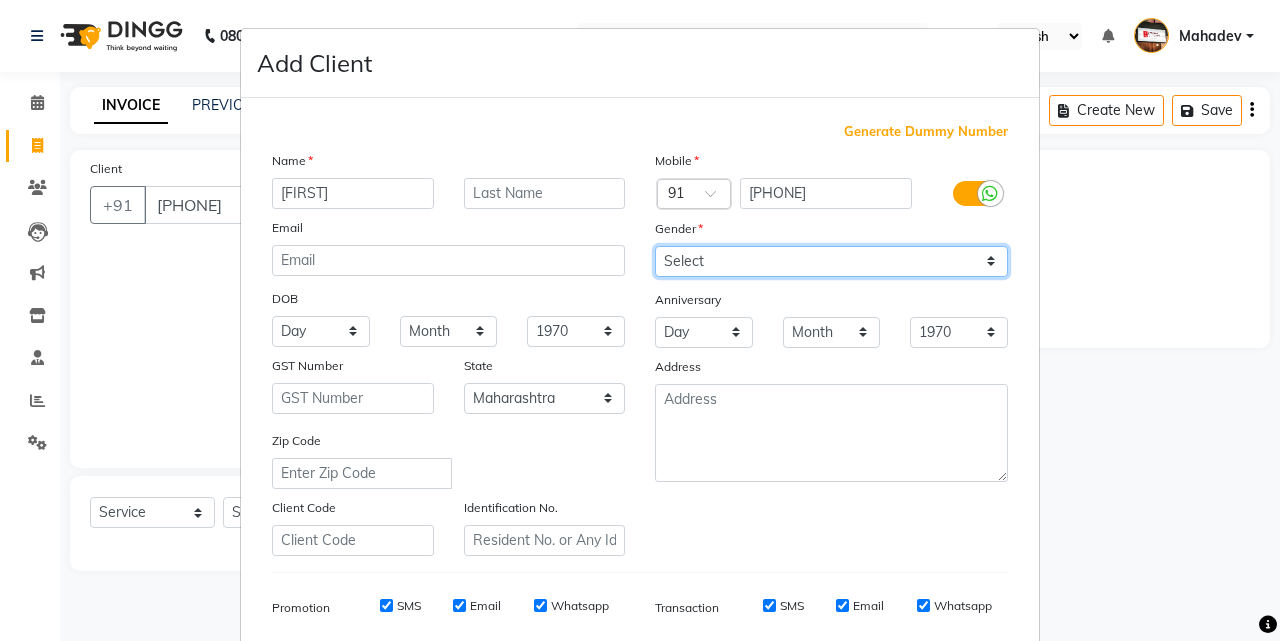 click on "Select Male Female Other Prefer Not To Say" at bounding box center [831, 261] 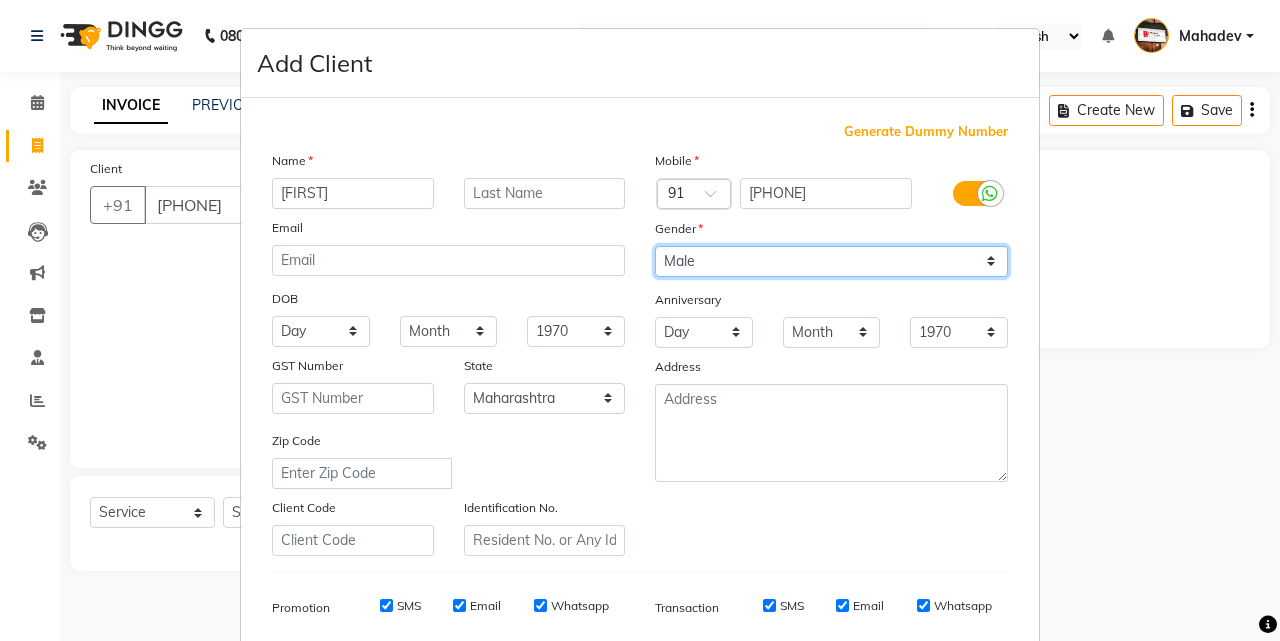 click on "Select Male Female Other Prefer Not To Say" at bounding box center [831, 261] 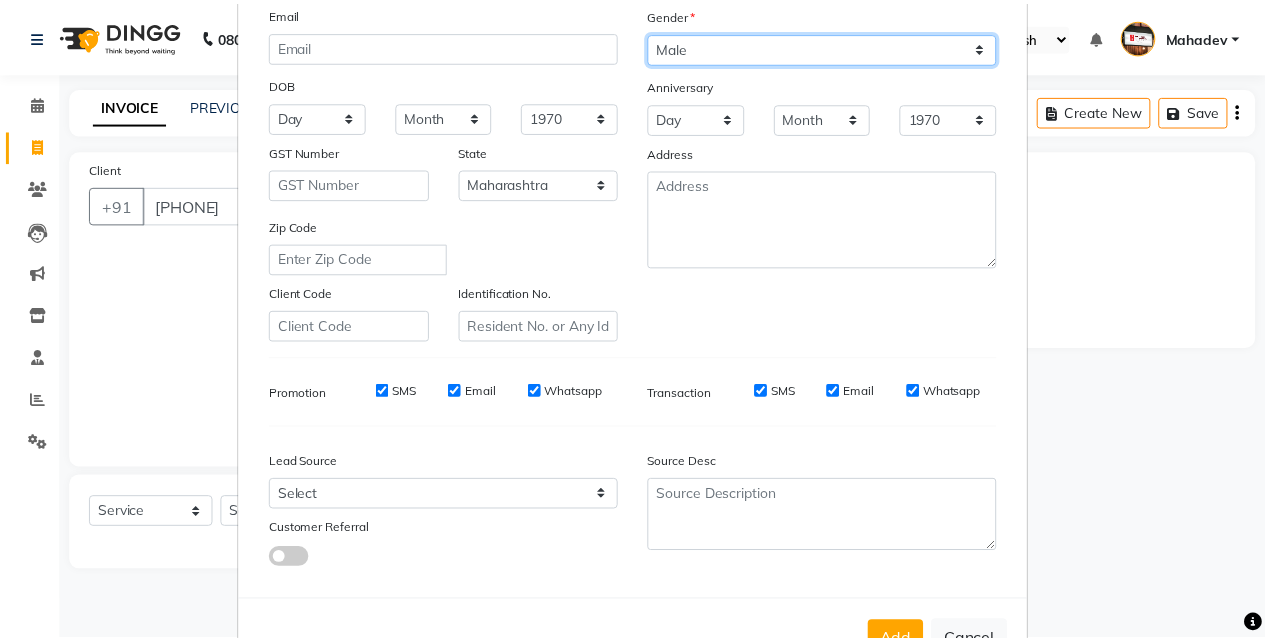 scroll, scrollTop: 282, scrollLeft: 0, axis: vertical 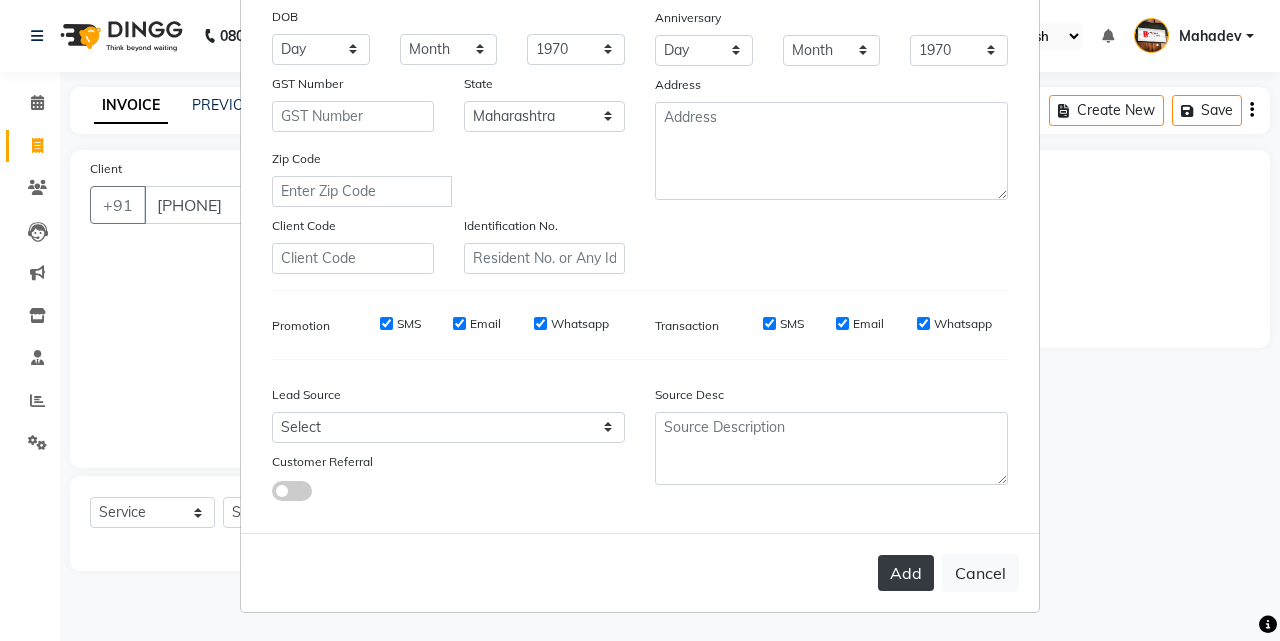 click on "Add" at bounding box center (906, 573) 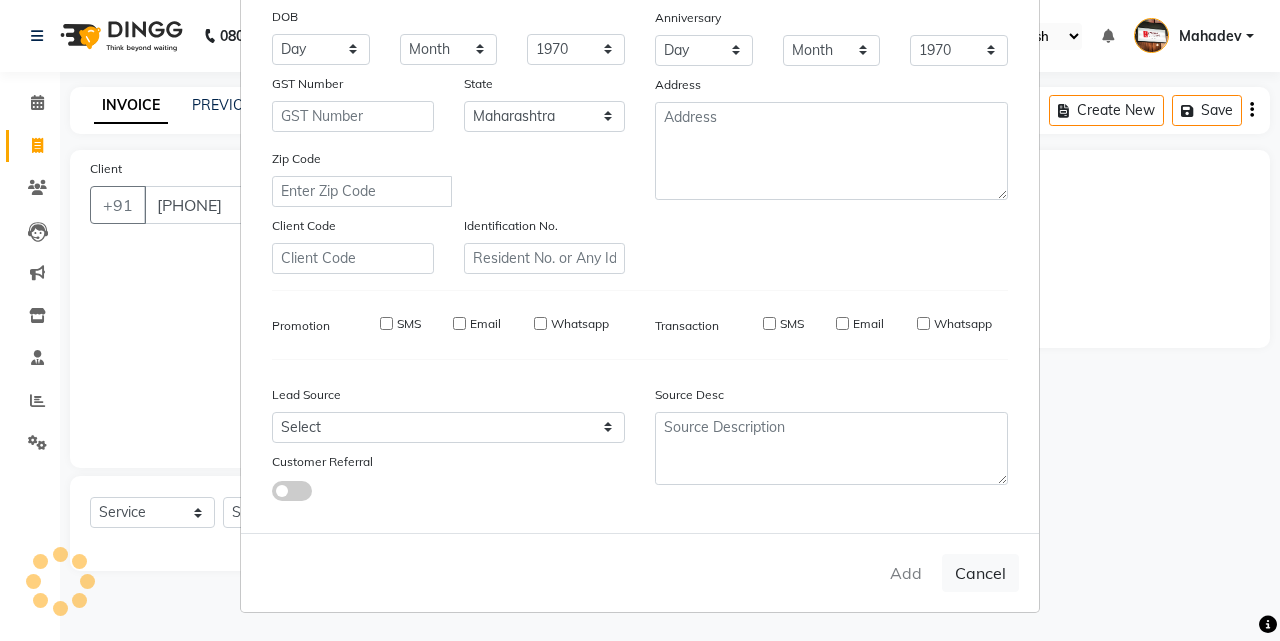 type on "98******76" 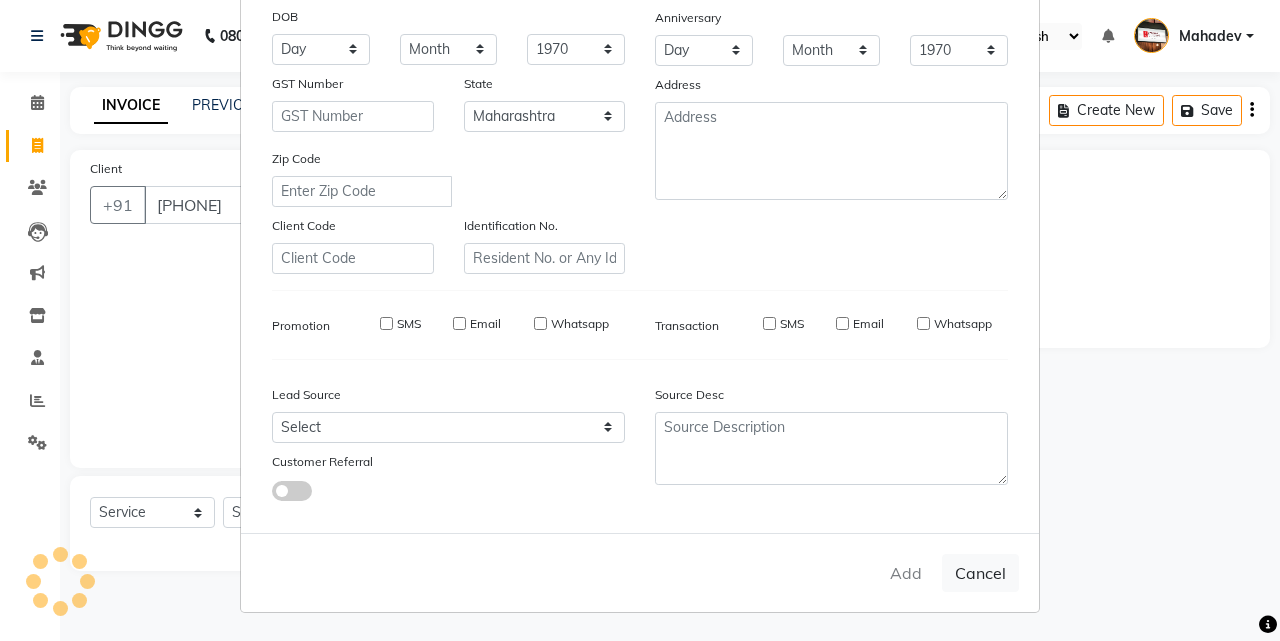 type 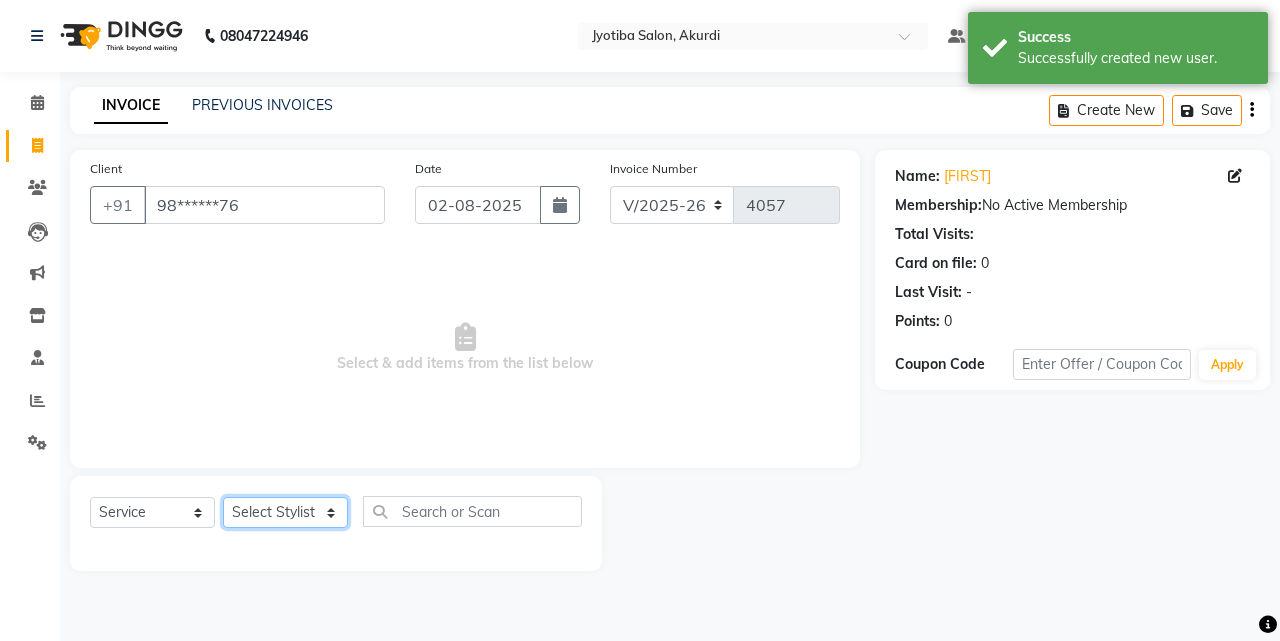 click on "Select Stylist [FIRST] [LAST] [FIRST] [LAST] [FIRST] [LAST] [FIRST] [LAST] [FIRST] [LAST] [FIRST] [LAST] [FIRST] [LAST] [FIRST] [LAST] [FIRST] [LAST] [FIRST] [LAST] [FIRST] [LAST]" 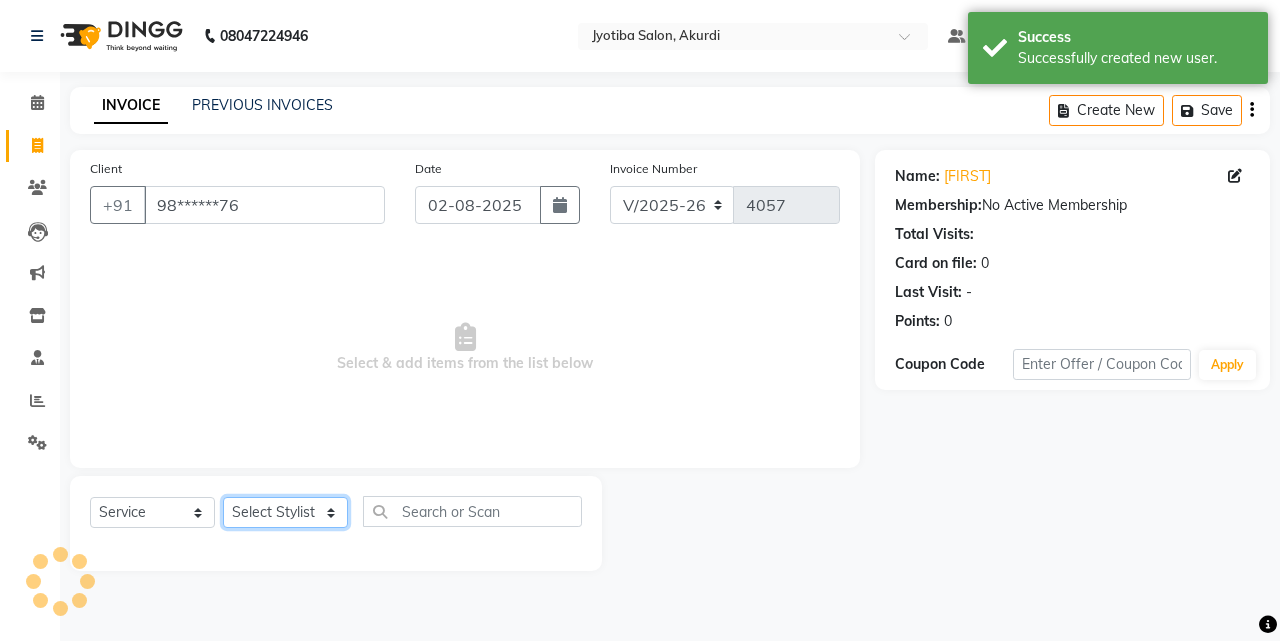 select on "78017" 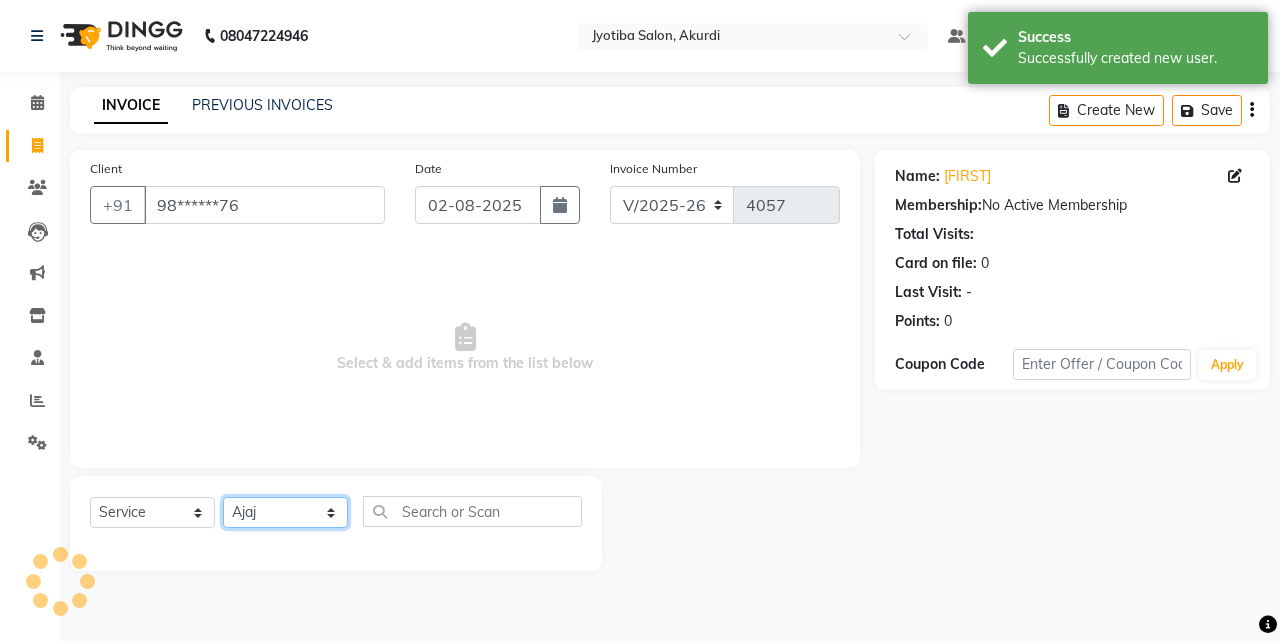 click on "Select Stylist [FIRST] [LAST] [FIRST] [LAST] [FIRST] [LAST] [FIRST] [LAST] [FIRST] [LAST] [FIRST] [LAST] [FIRST] [LAST] [FIRST] [LAST] [FIRST] [LAST] [FIRST] [LAST] [FIRST] [LAST]" 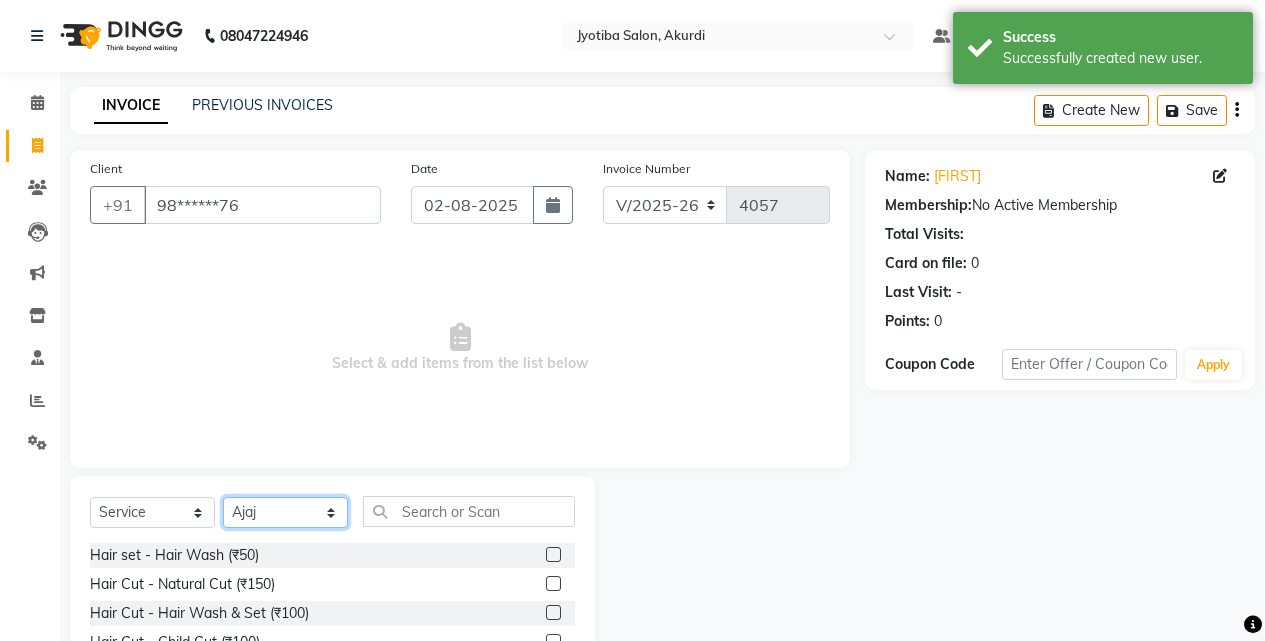 scroll, scrollTop: 160, scrollLeft: 0, axis: vertical 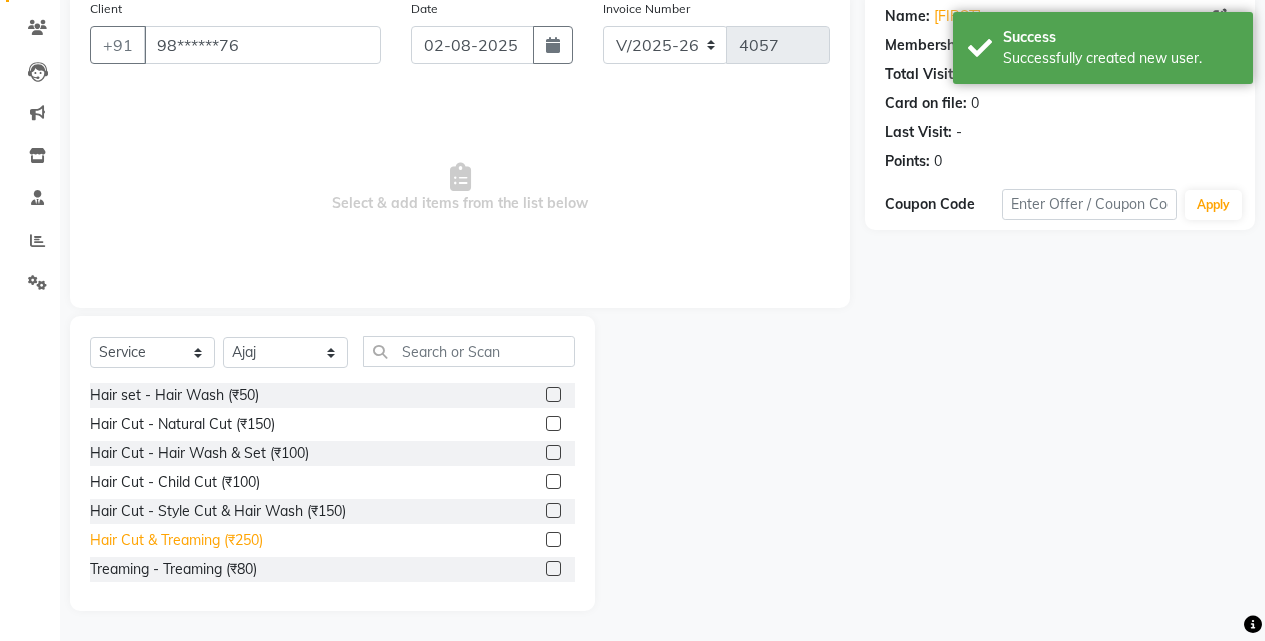 click on "Hair Cut & Treaming  (₹250)" 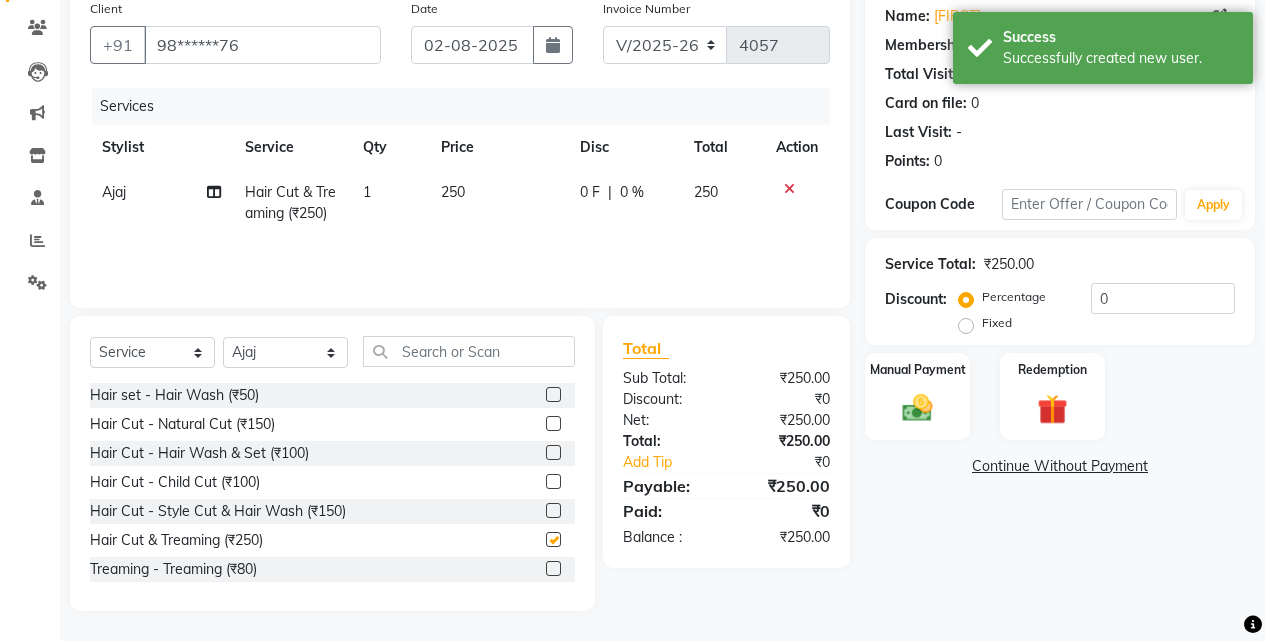 checkbox on "false" 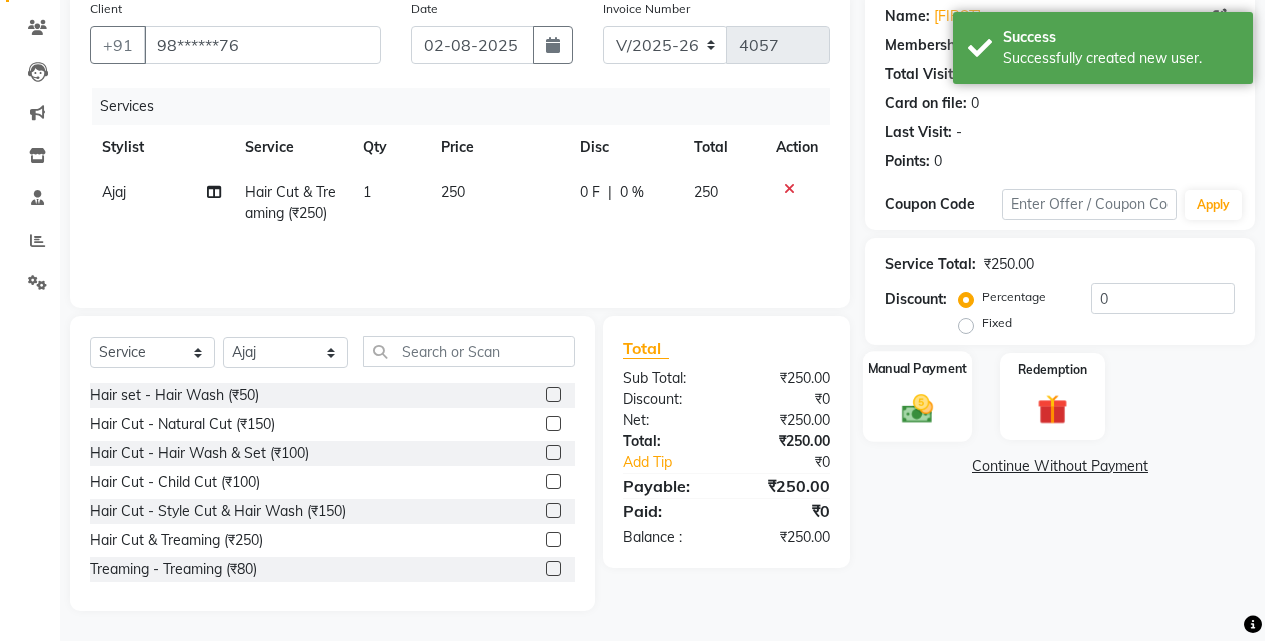 click on "Manual Payment" 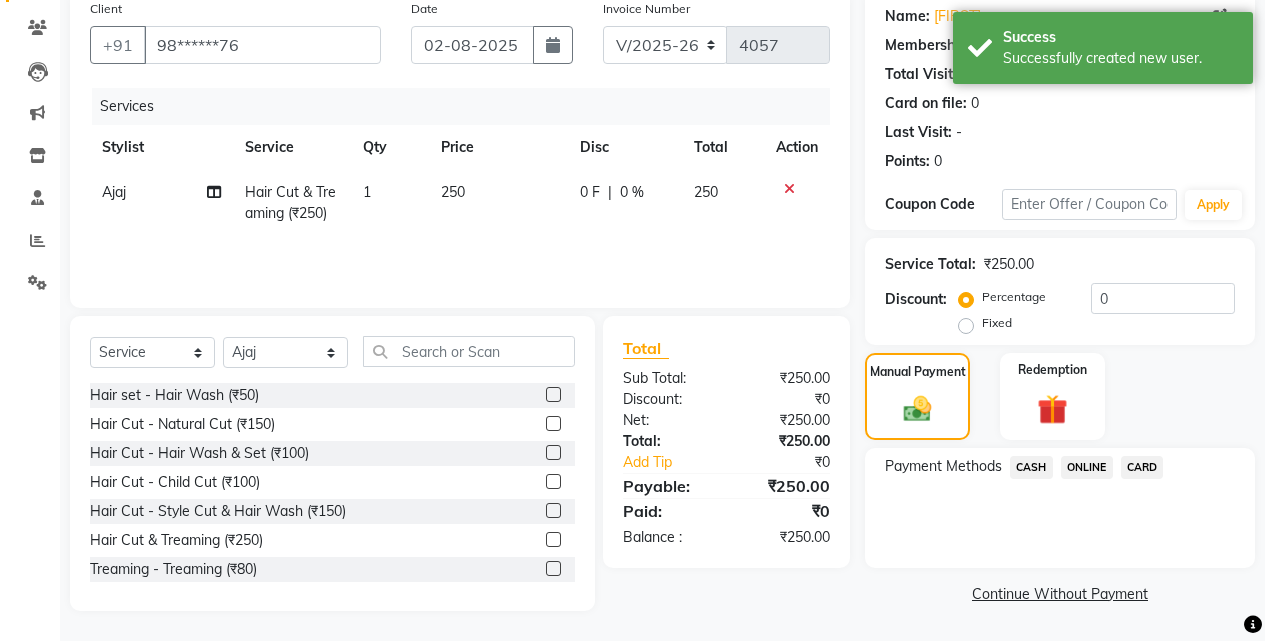 click on "ONLINE" 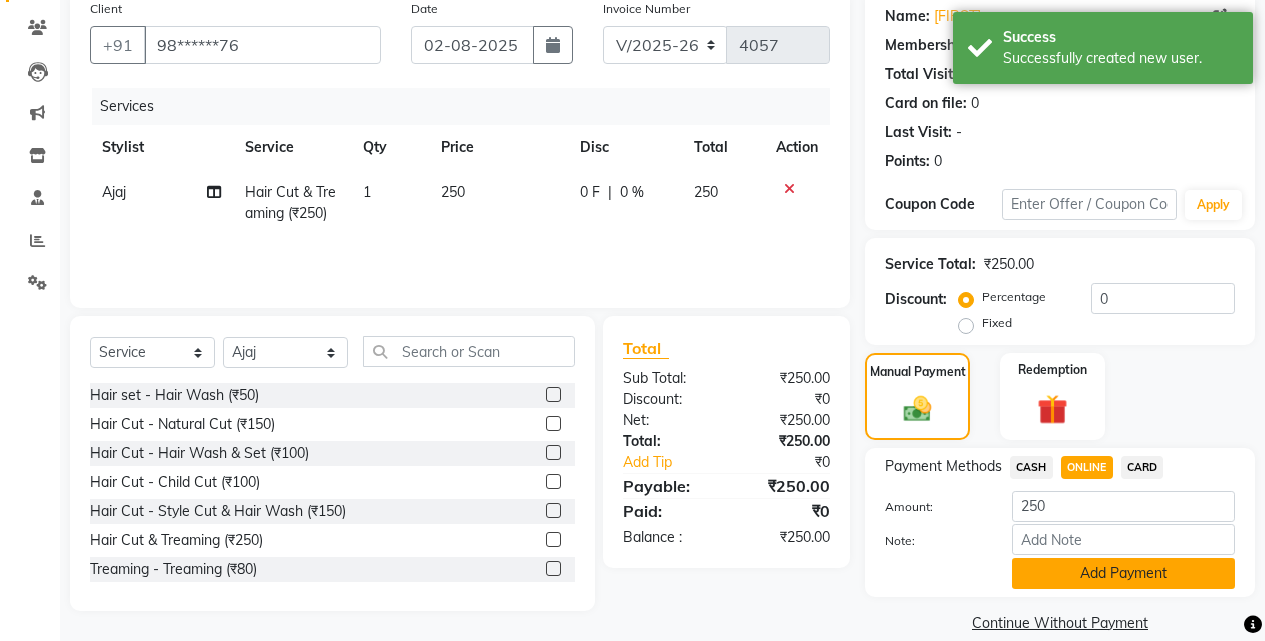 click on "Add Payment" 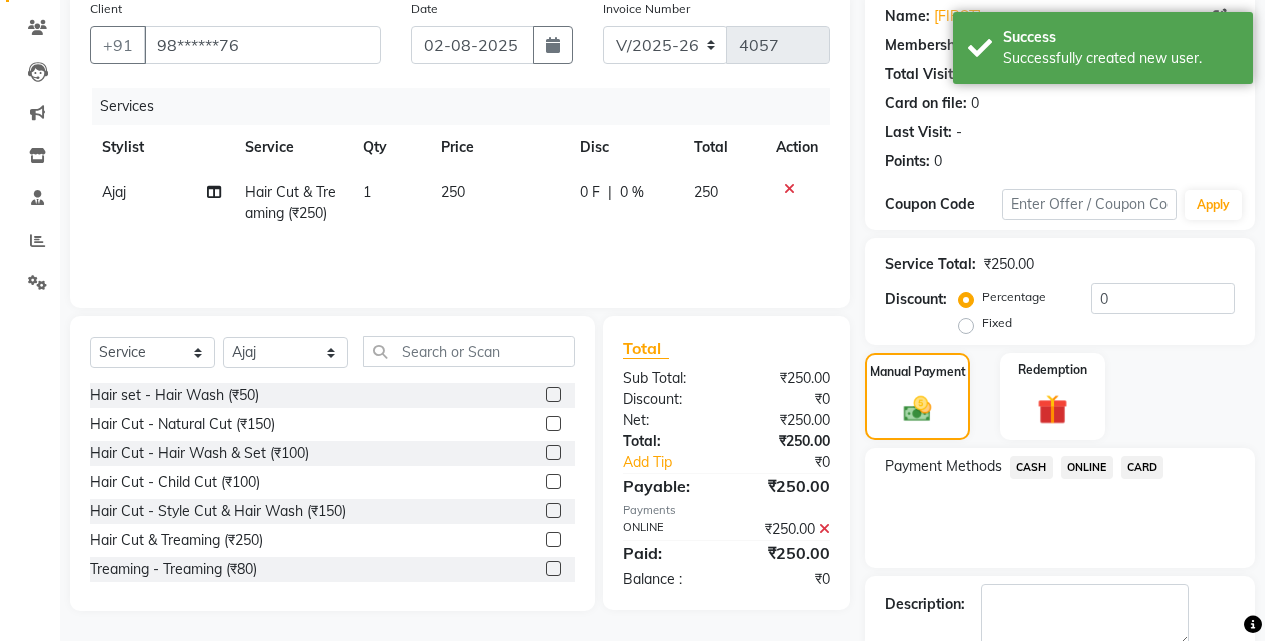 scroll, scrollTop: 271, scrollLeft: 0, axis: vertical 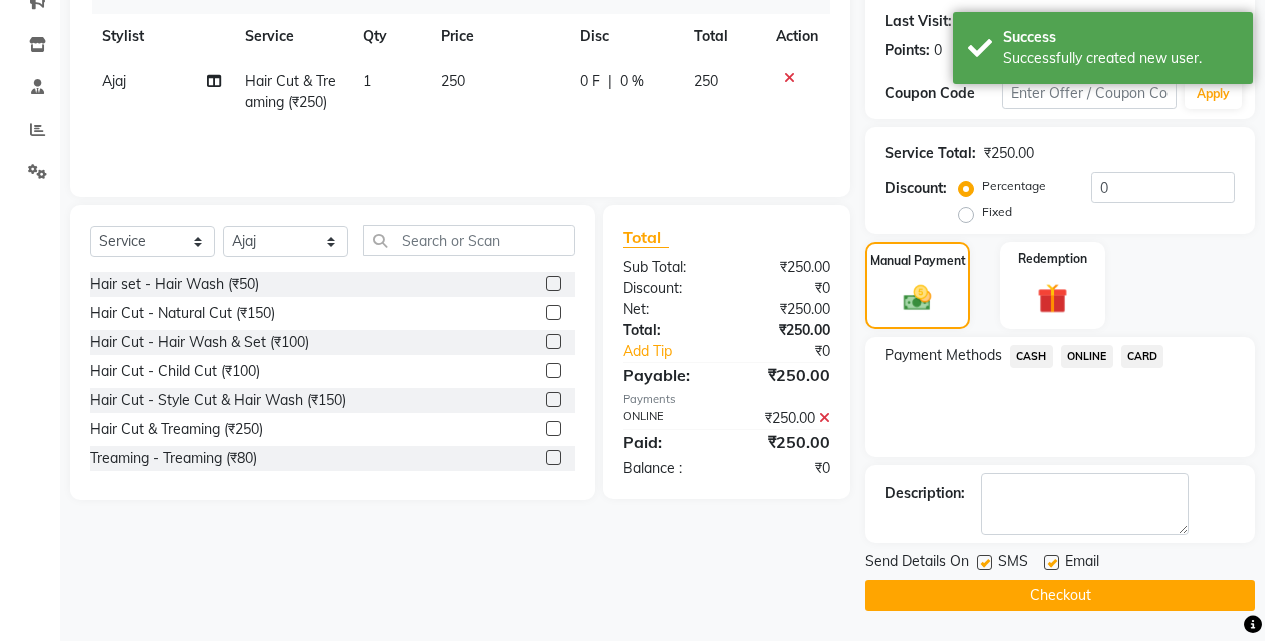 click on "Checkout" 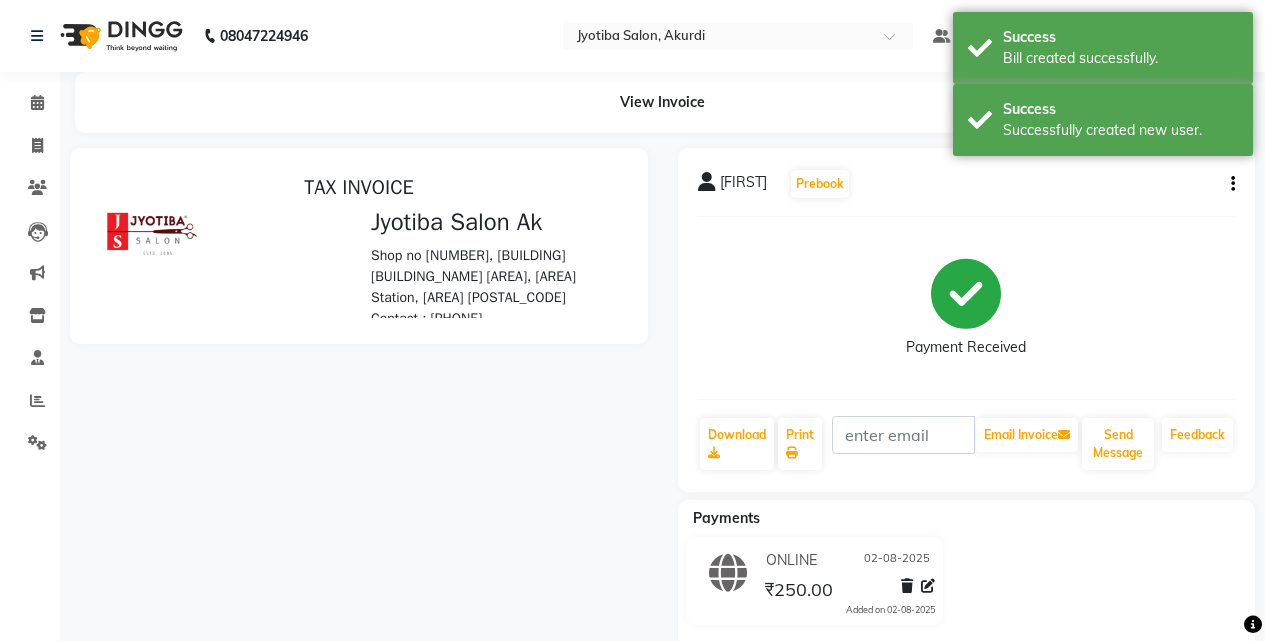 scroll, scrollTop: 0, scrollLeft: 0, axis: both 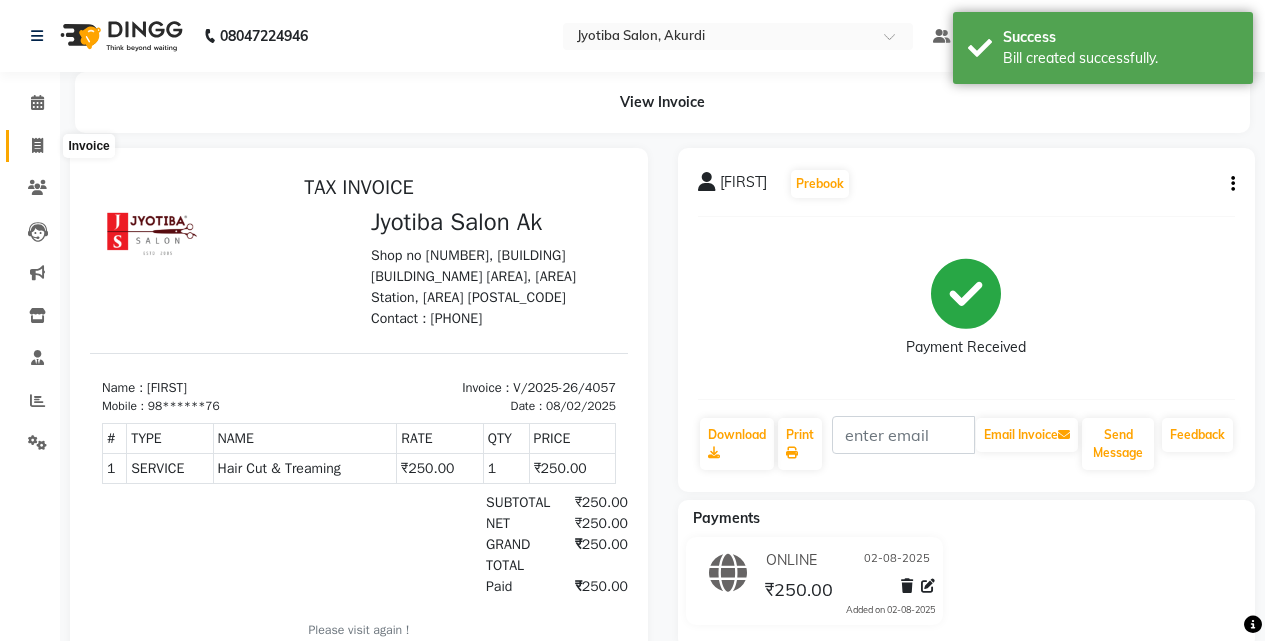 click 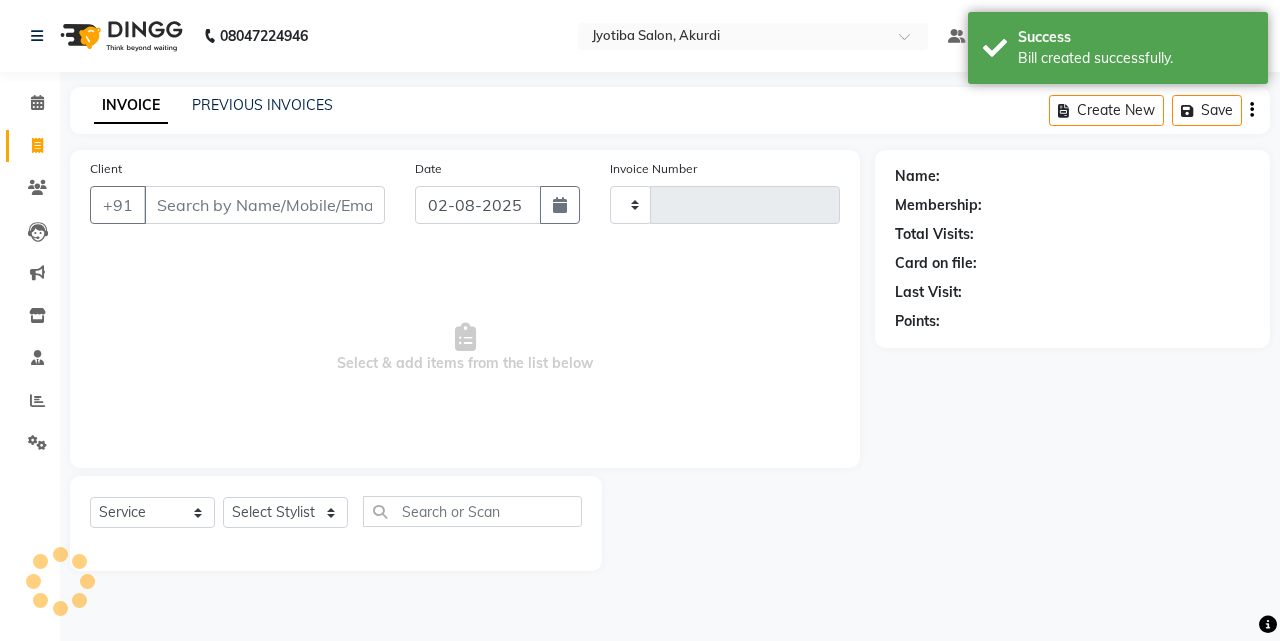 click on "Client" at bounding box center [264, 205] 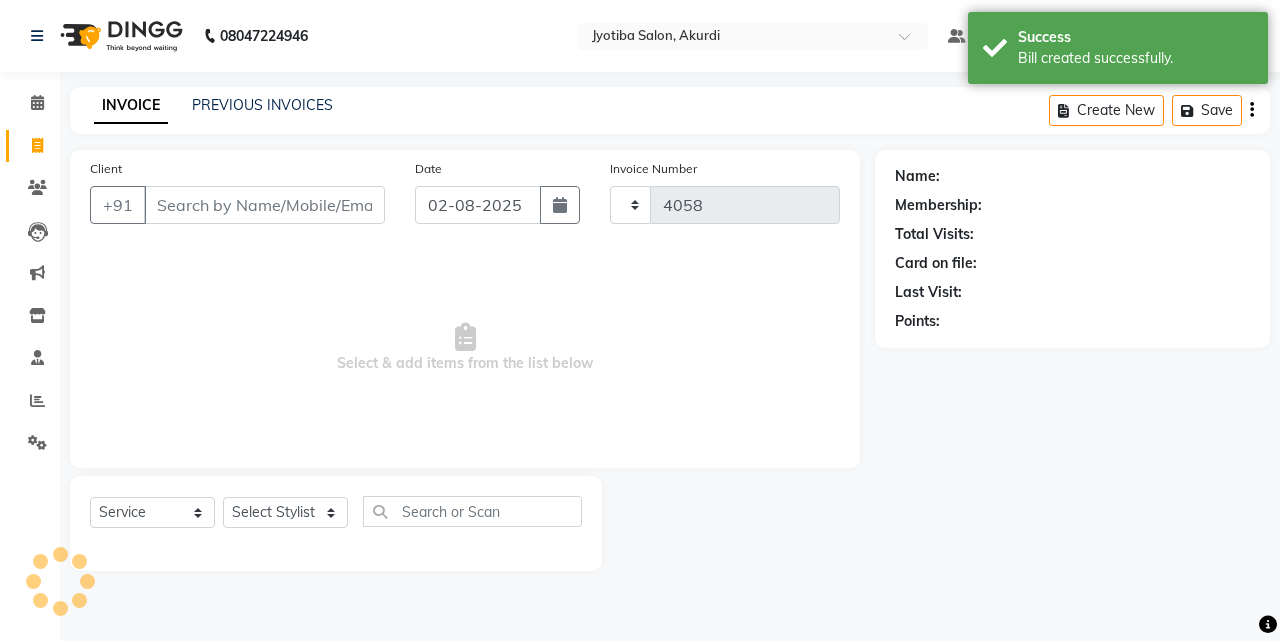 select on "557" 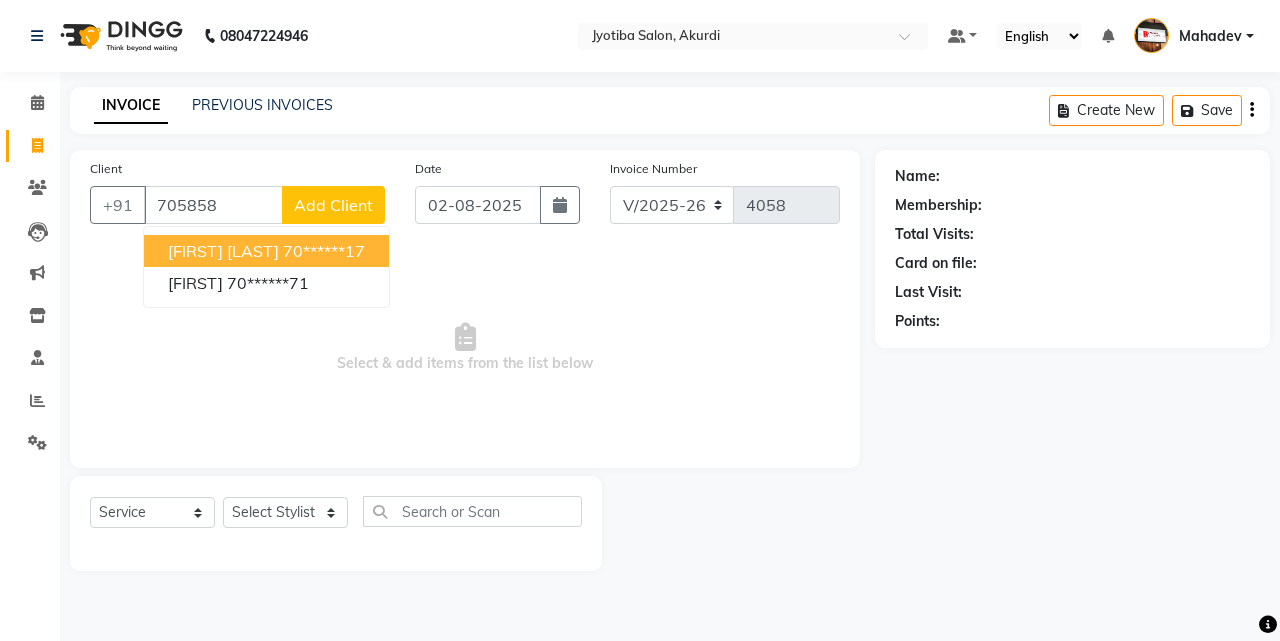 click on "[FIRST] [LAST]" at bounding box center (223, 251) 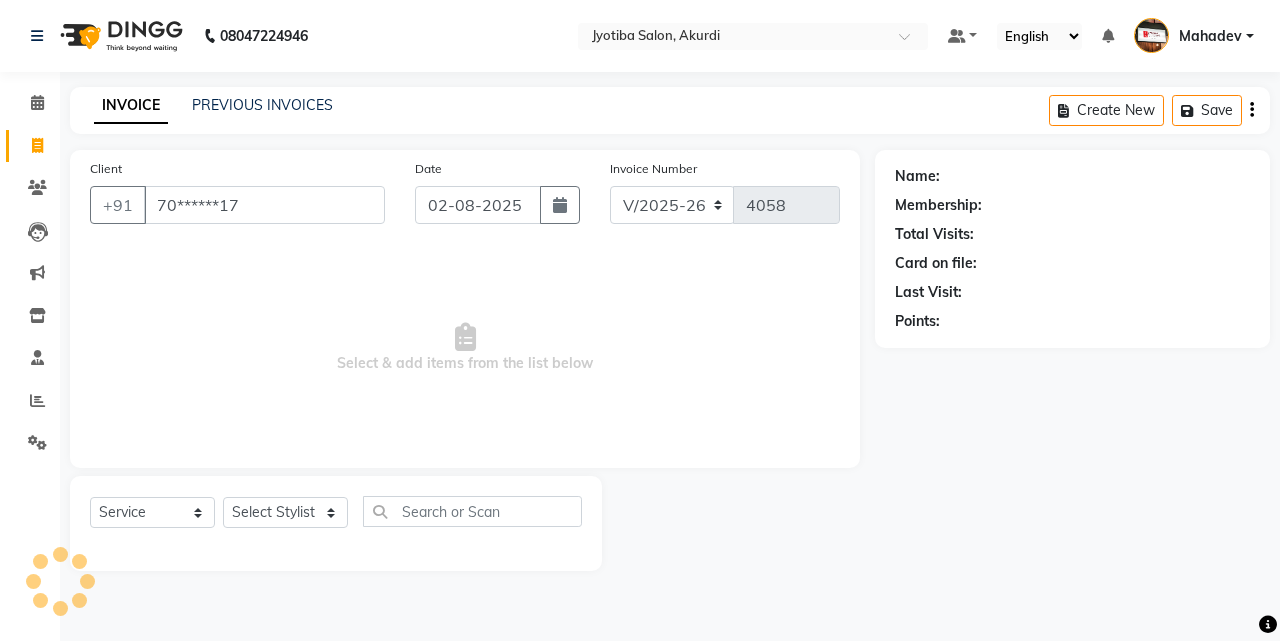 type on "70******17" 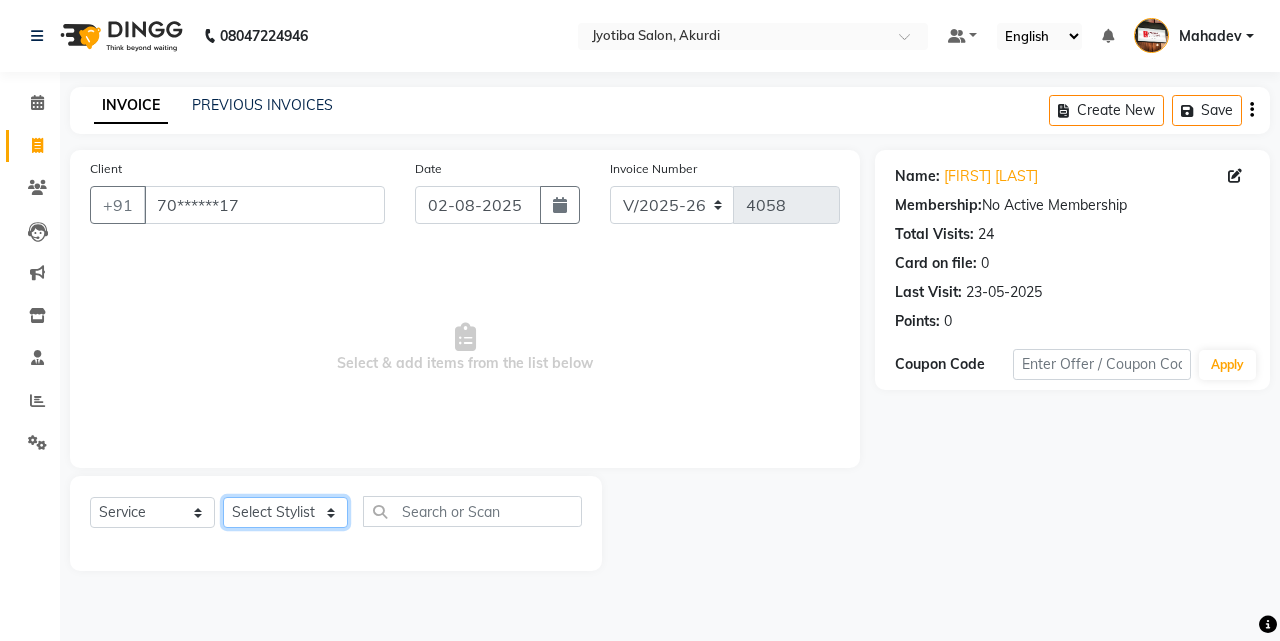 click on "Select Stylist [FIRST] [LAST] [FIRST] [LAST] [FIRST] [LAST] [FIRST] [LAST] [FIRST] [LAST] [FIRST] [LAST] [FIRST] [LAST] [FIRST] [LAST] [FIRST] [LAST] [FIRST] [LAST] [FIRST] [LAST]" 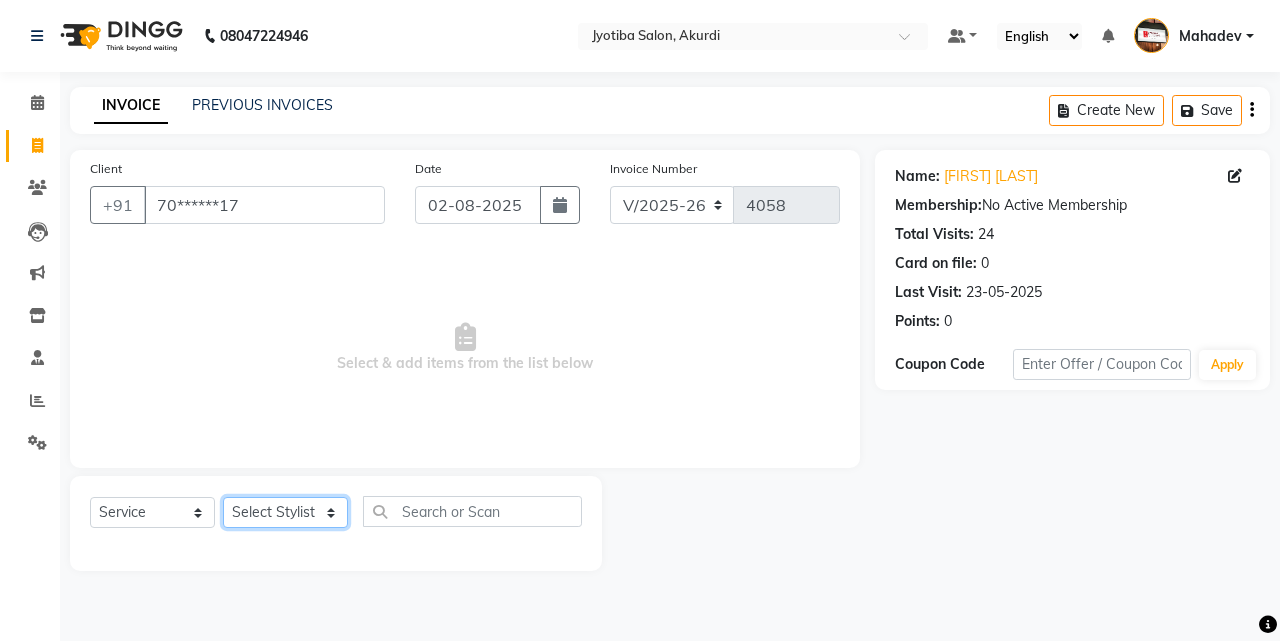select on "86627" 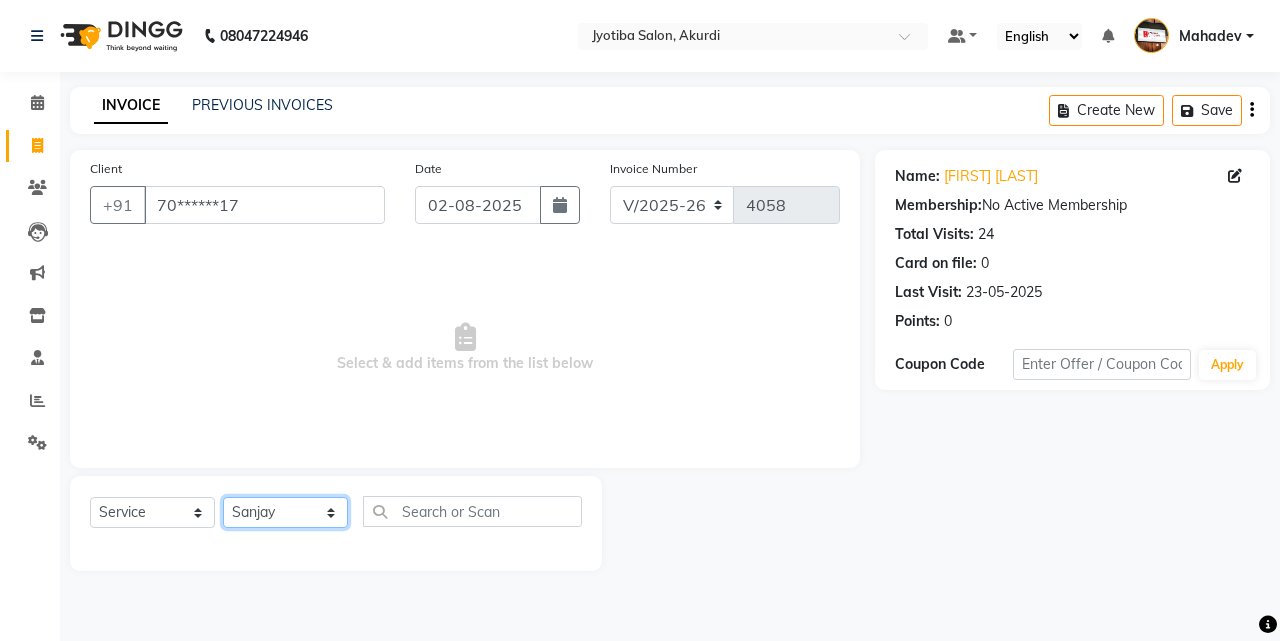 click on "Select Stylist [FIRST] [LAST] [FIRST] [LAST] [FIRST] [LAST] [FIRST] [LAST] [FIRST] [LAST] [FIRST] [LAST] [FIRST] [LAST] [FIRST] [LAST] [FIRST] [LAST] [FIRST] [LAST] [FIRST] [LAST]" 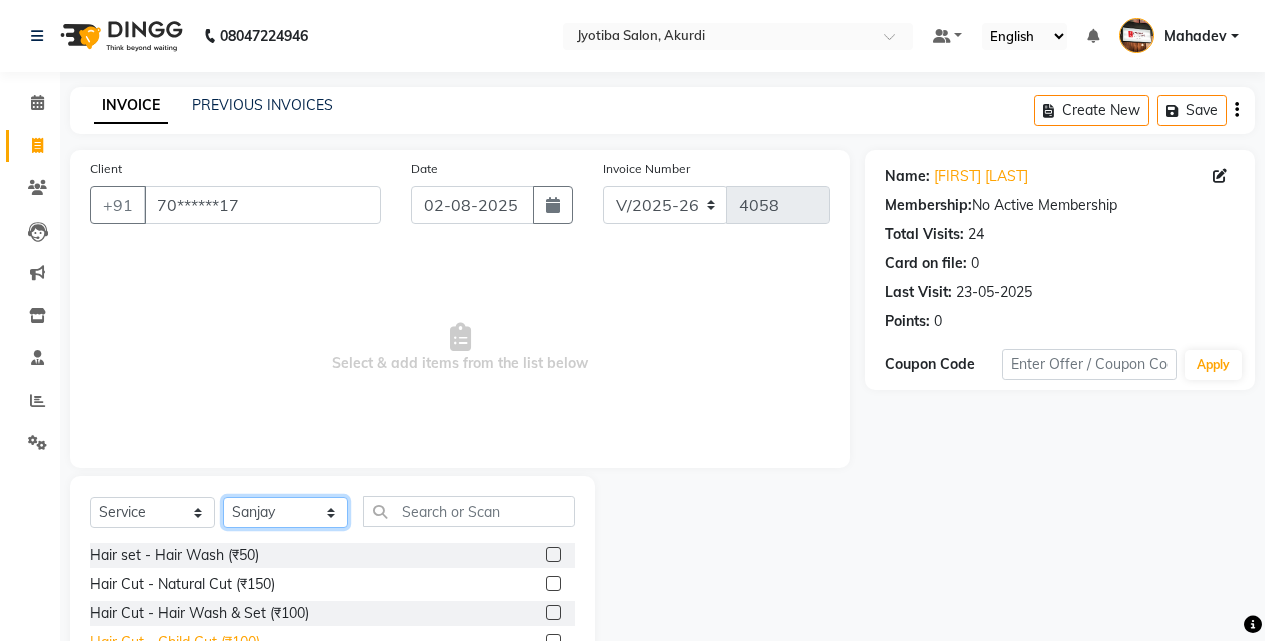 scroll, scrollTop: 160, scrollLeft: 0, axis: vertical 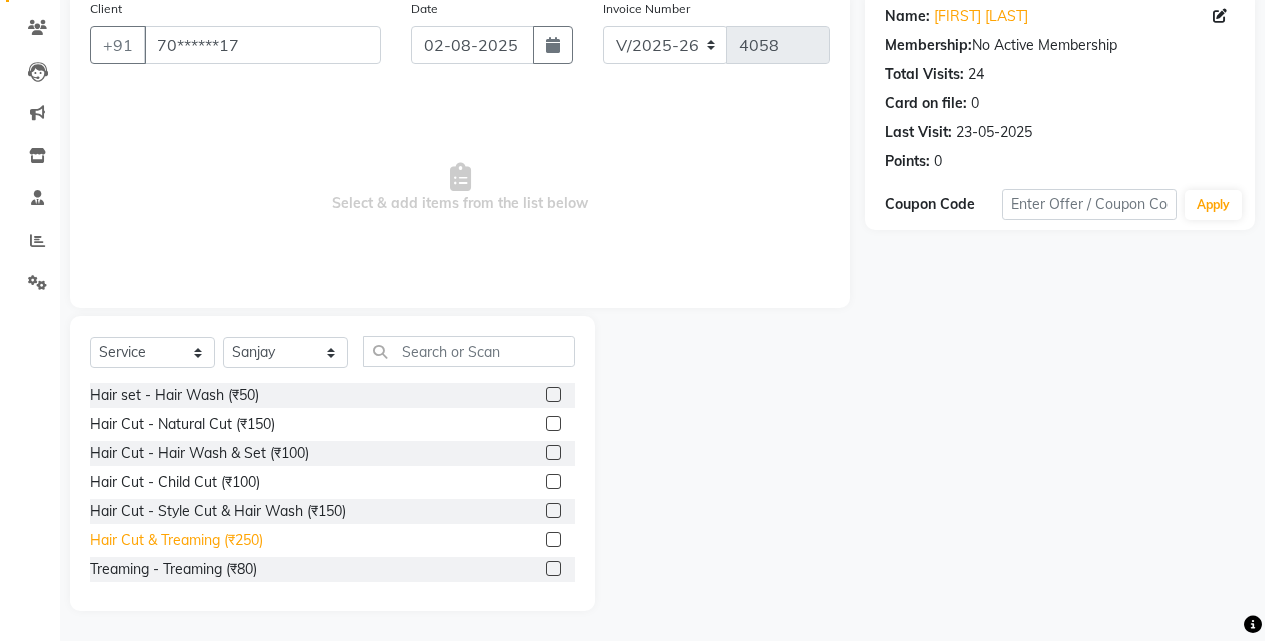 click on "Hair Cut & Treaming  (₹250)" 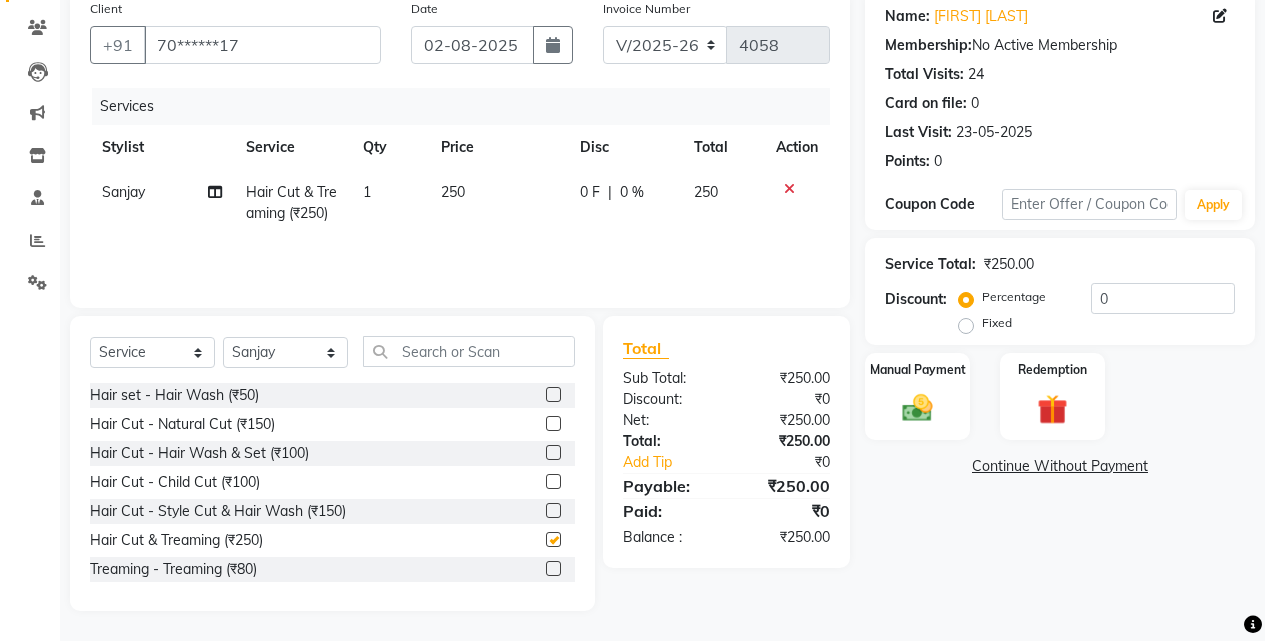 checkbox on "false" 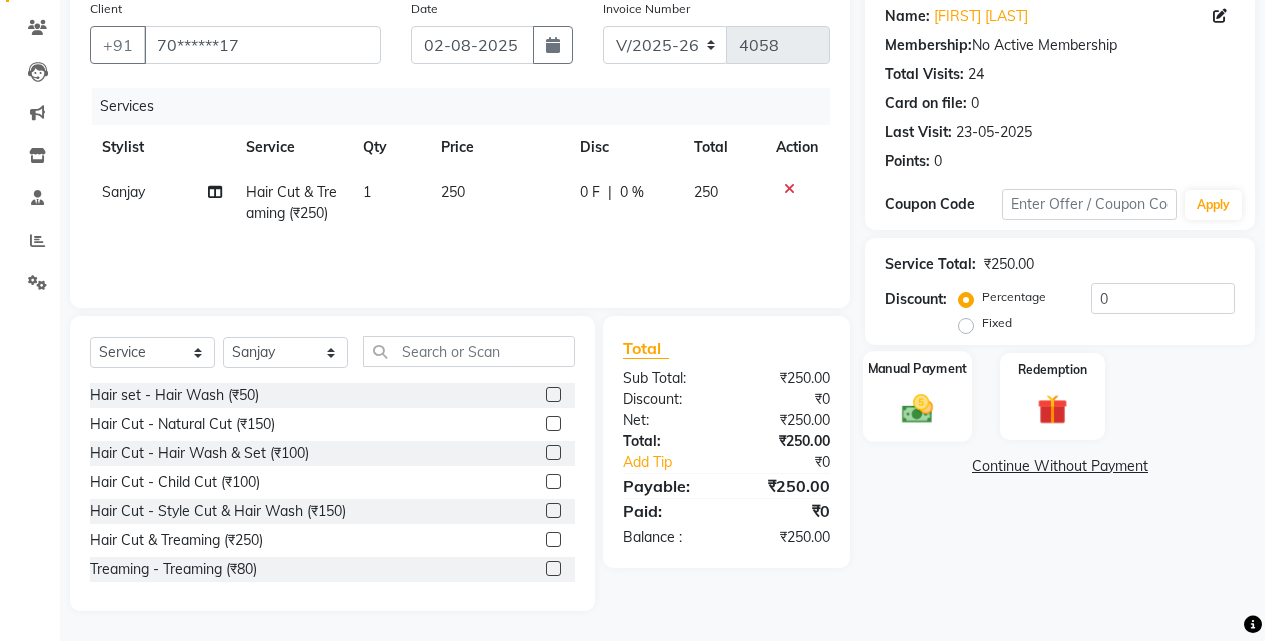 click on "Manual Payment" 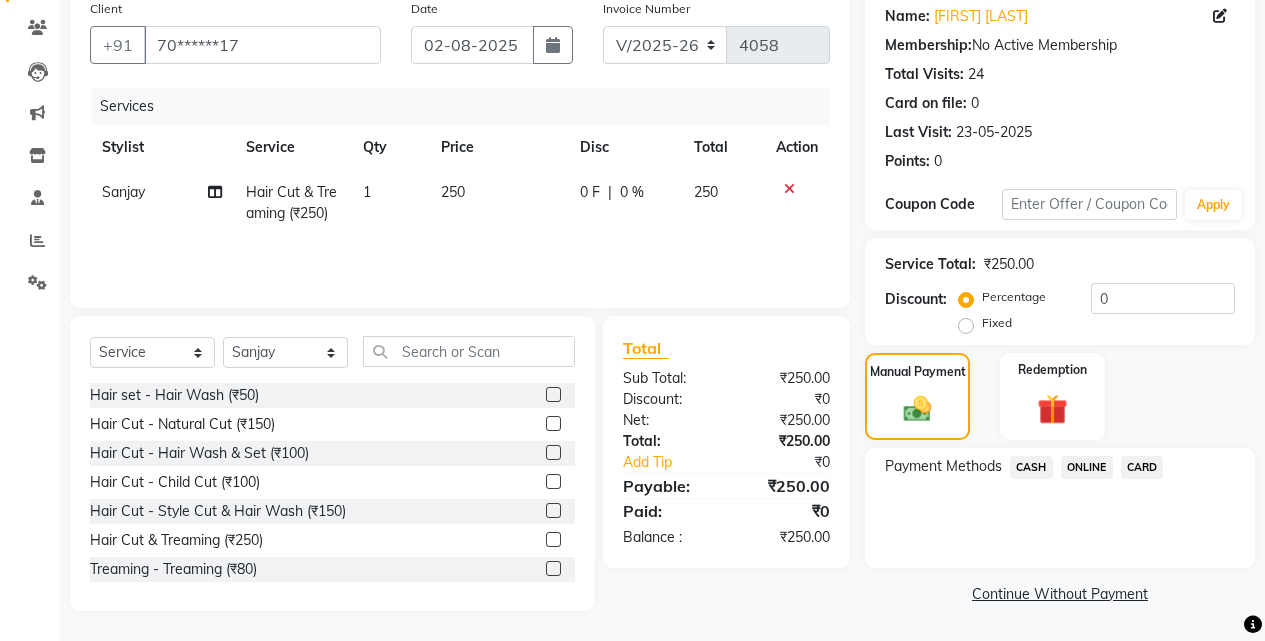 click on "ONLINE" 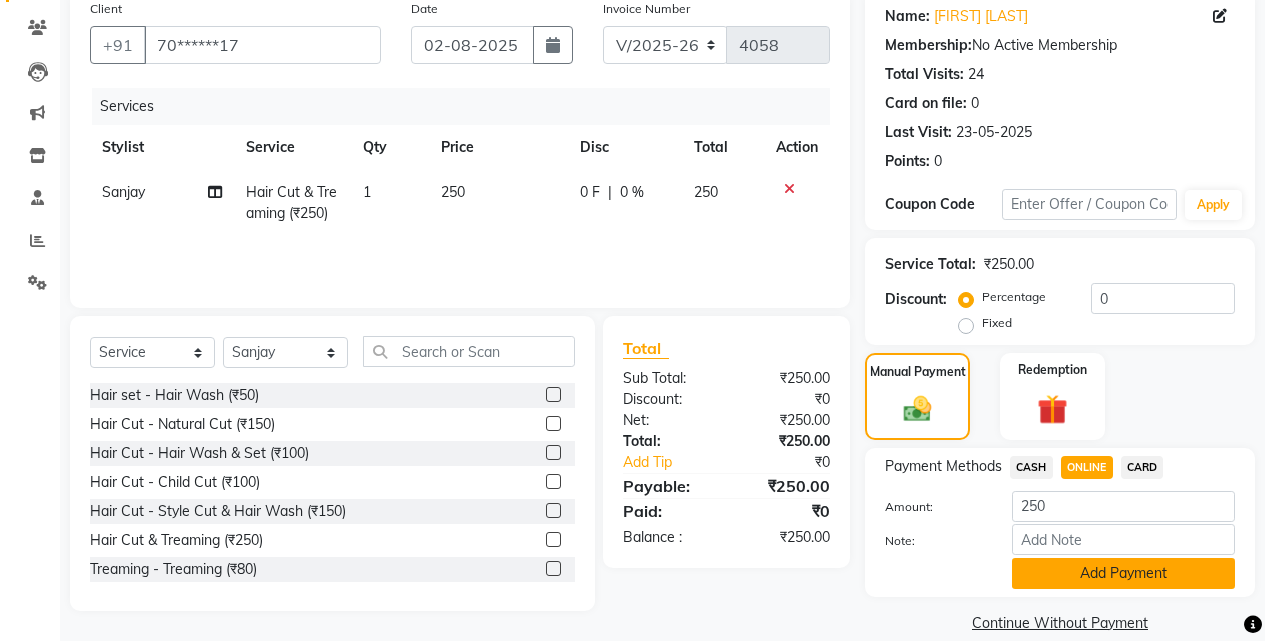 click on "Add Payment" 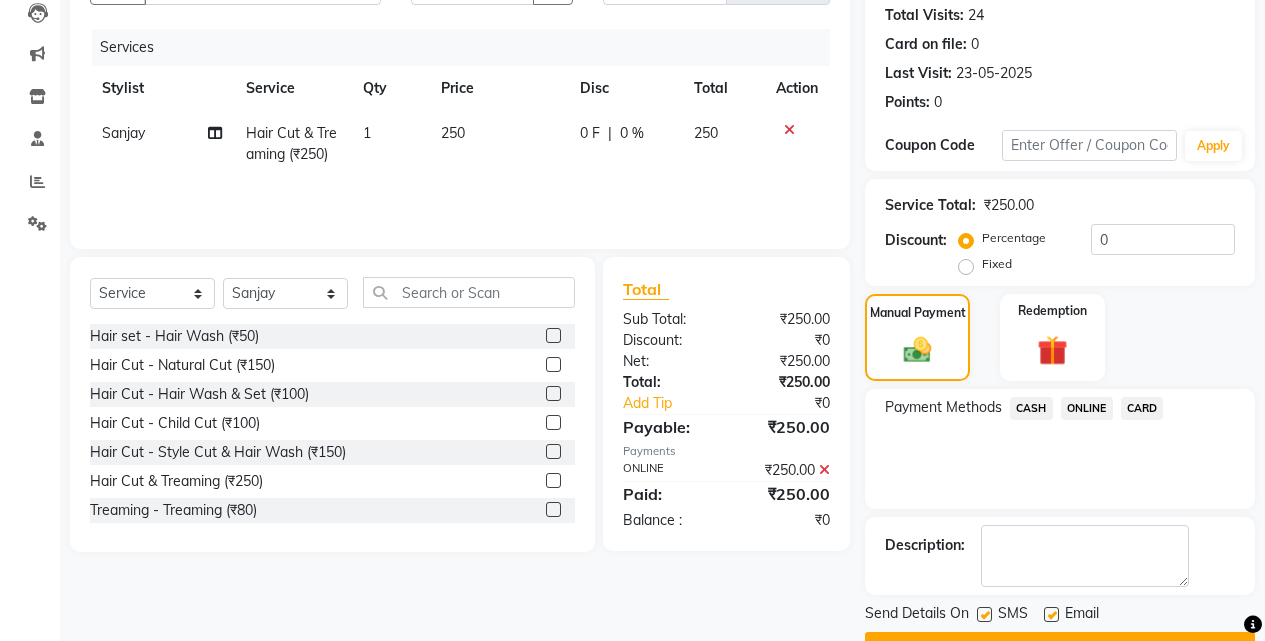 scroll, scrollTop: 271, scrollLeft: 0, axis: vertical 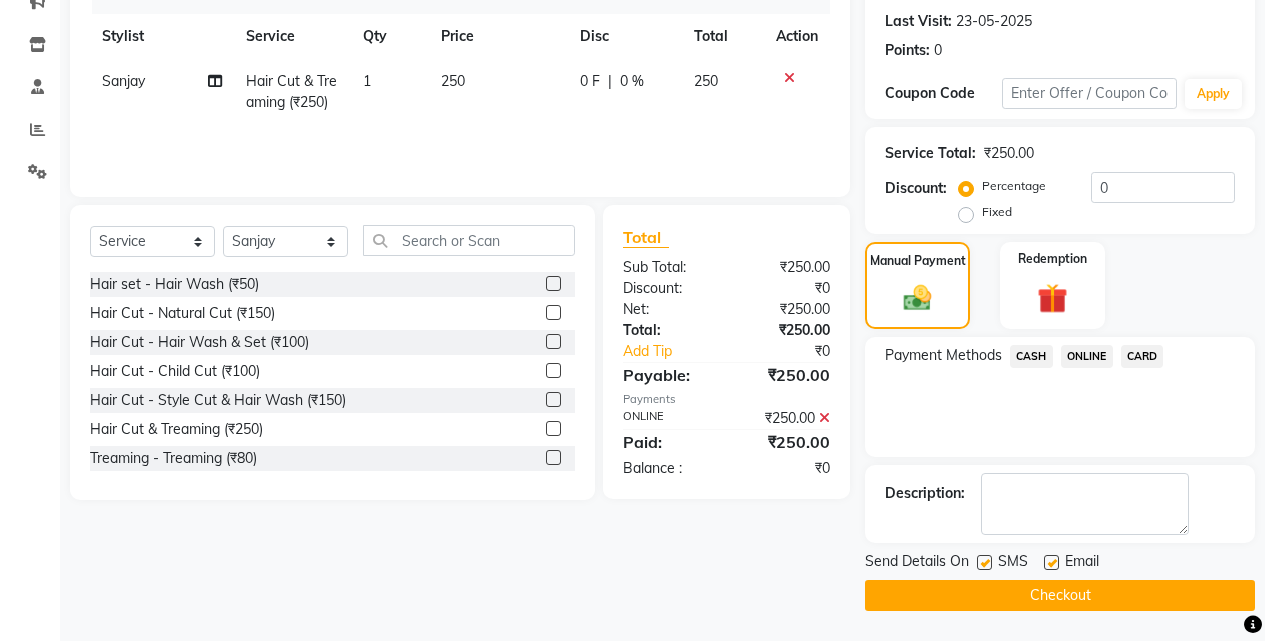 click on "Checkout" 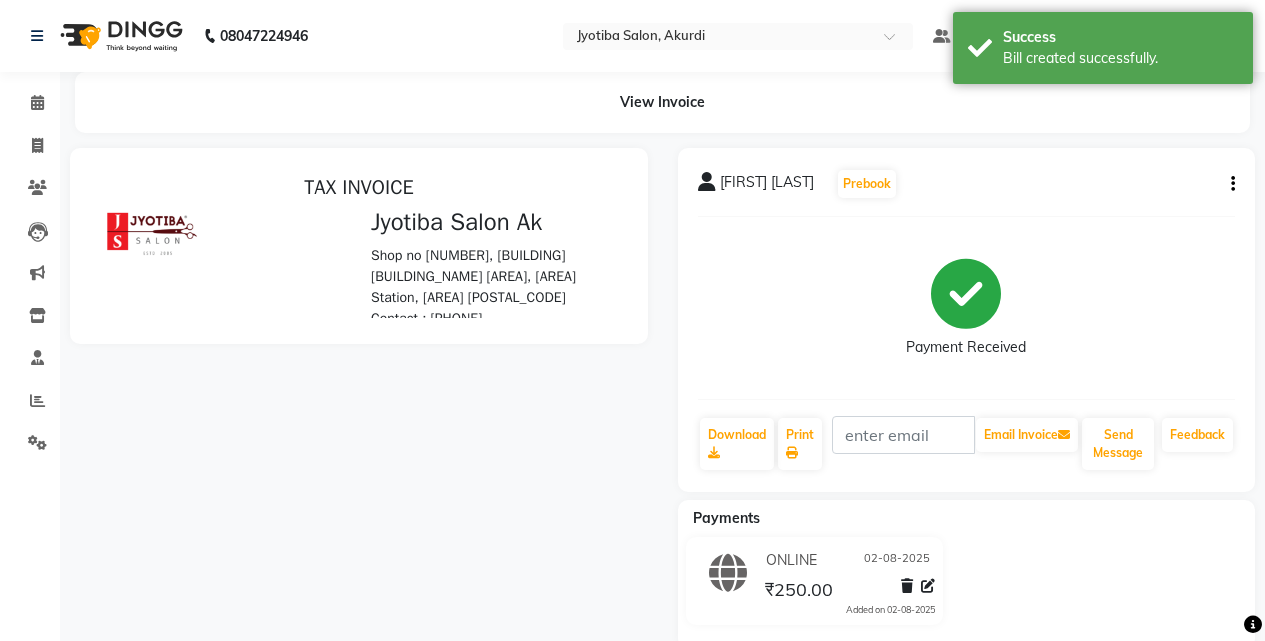 scroll, scrollTop: 0, scrollLeft: 0, axis: both 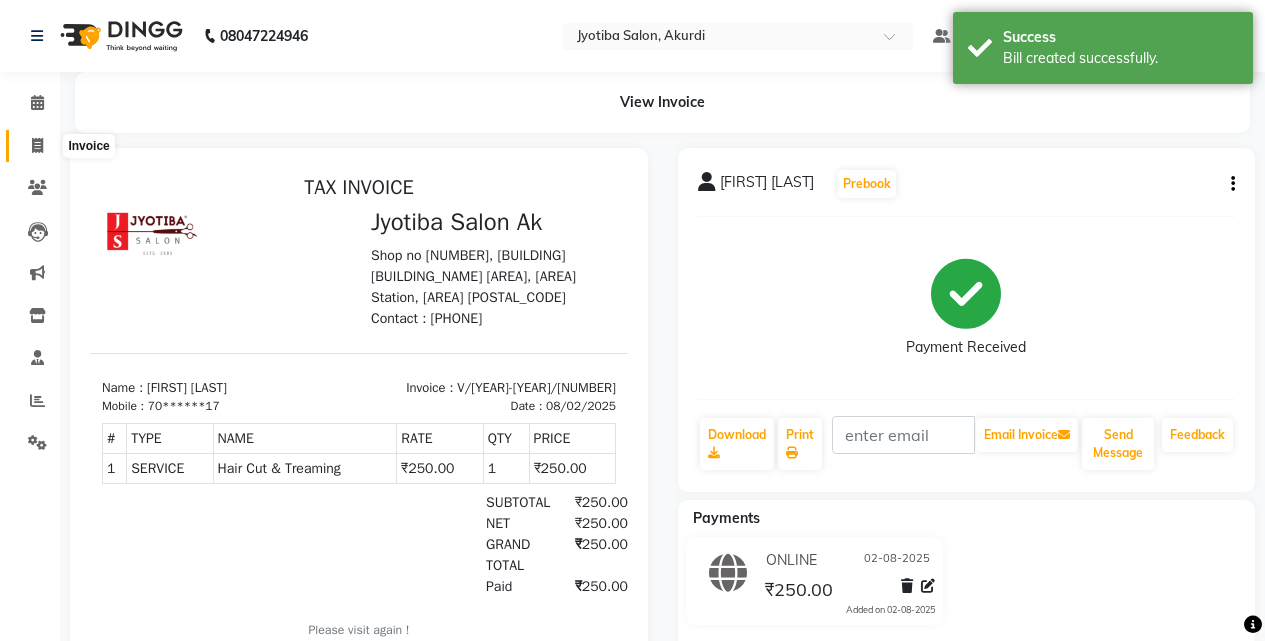 click 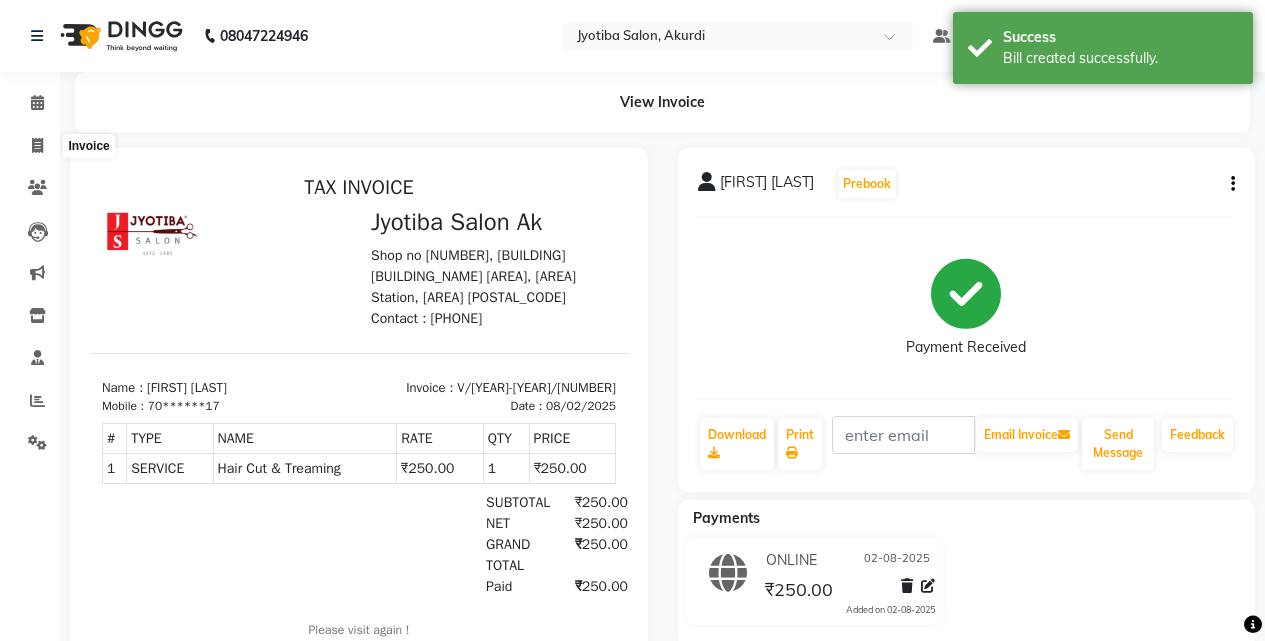 select on "service" 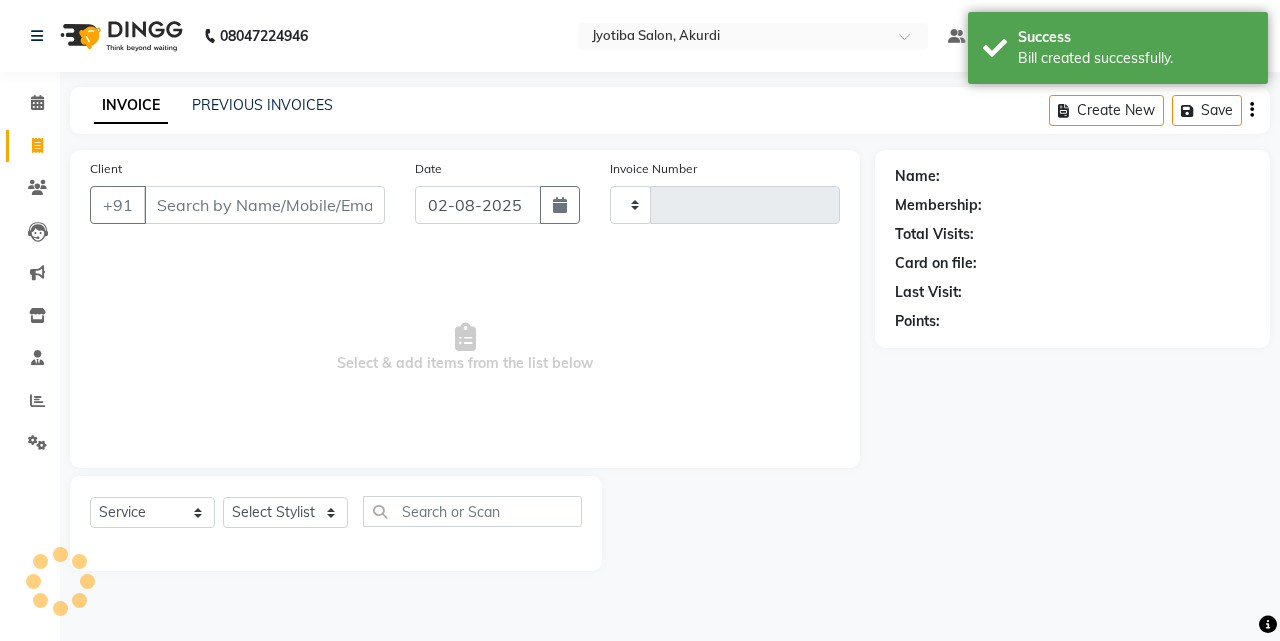 click on "Client" at bounding box center (264, 205) 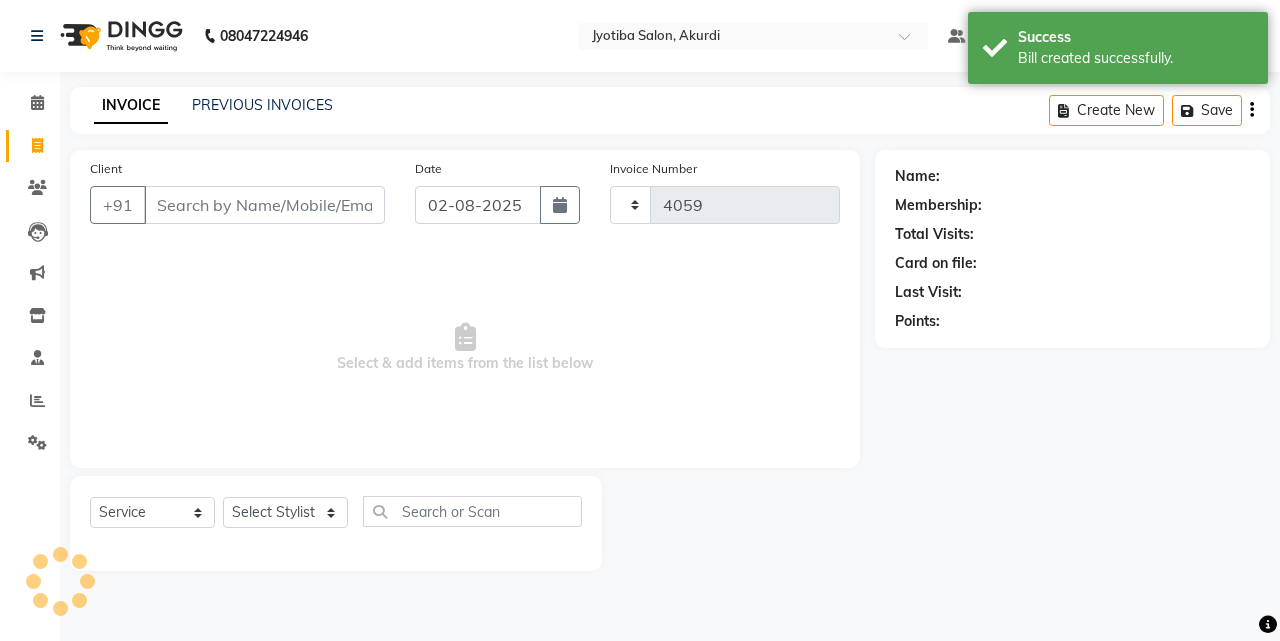 select on "557" 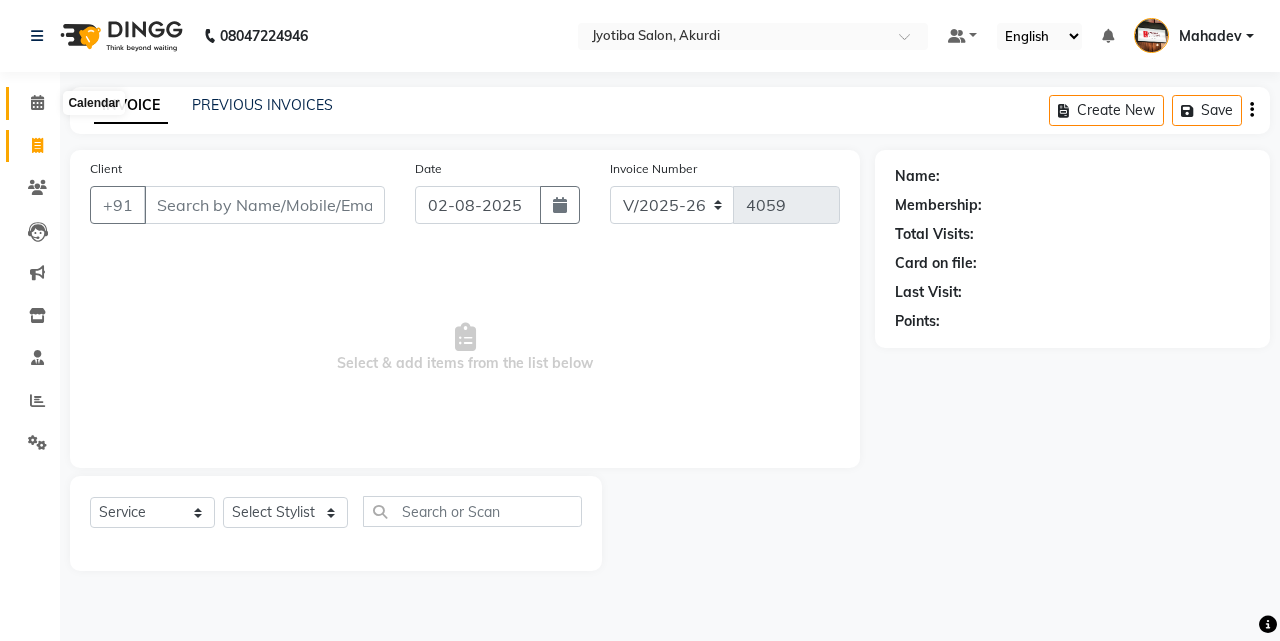 click 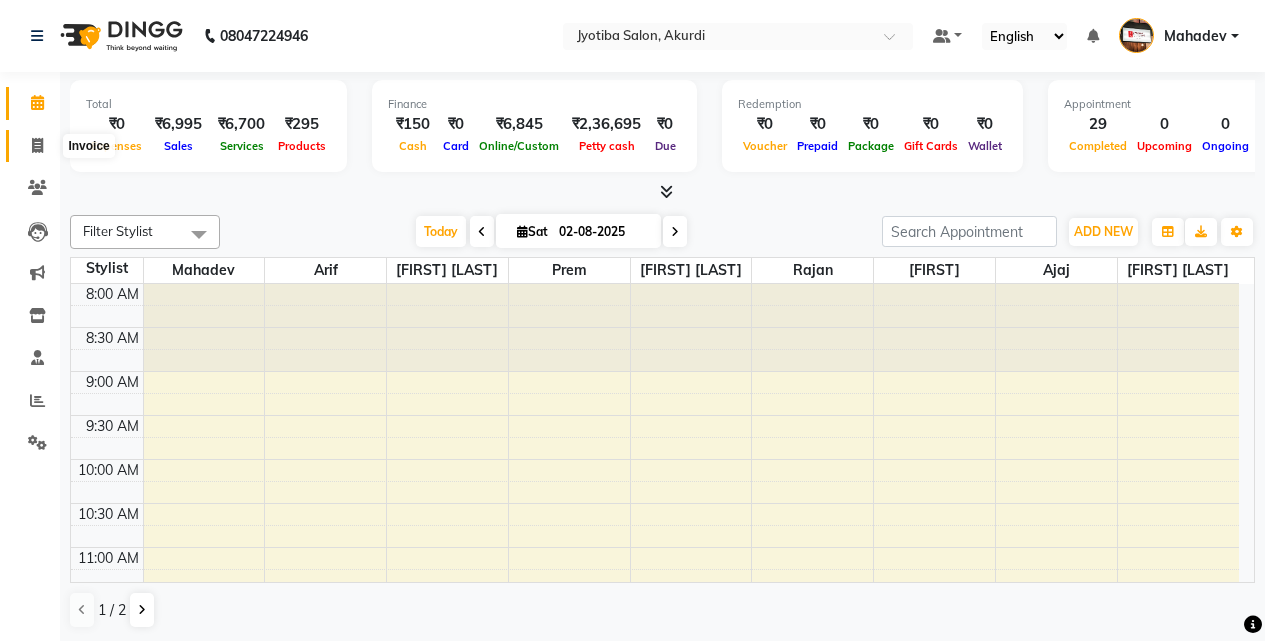 click 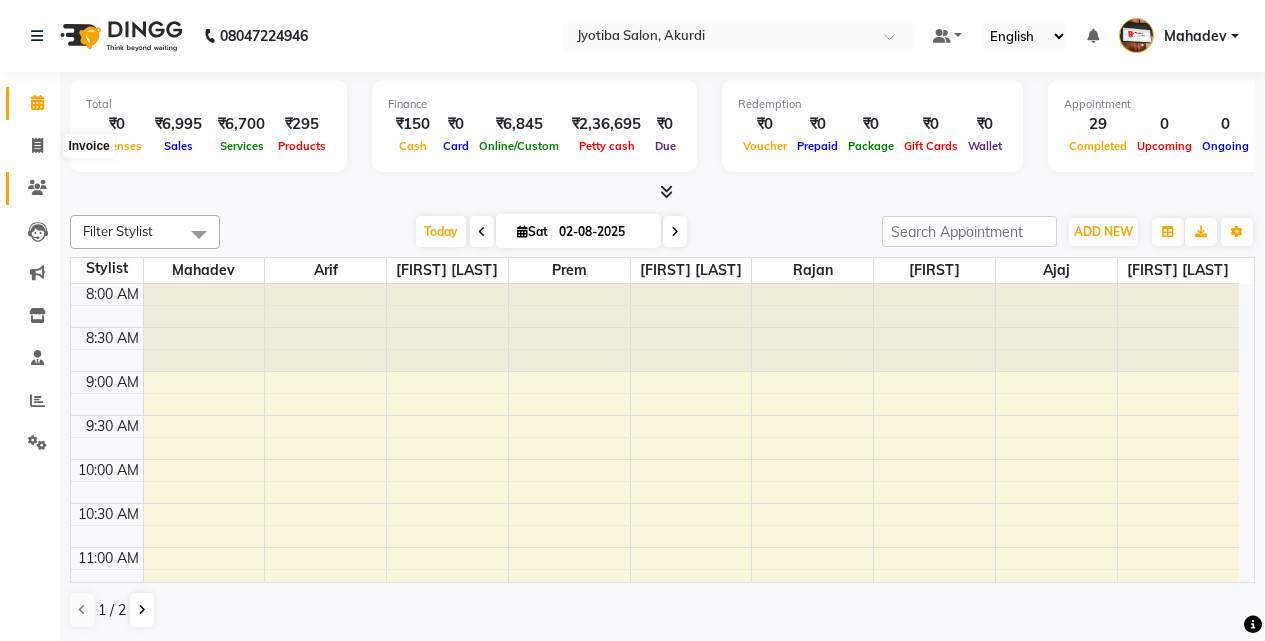 select on "service" 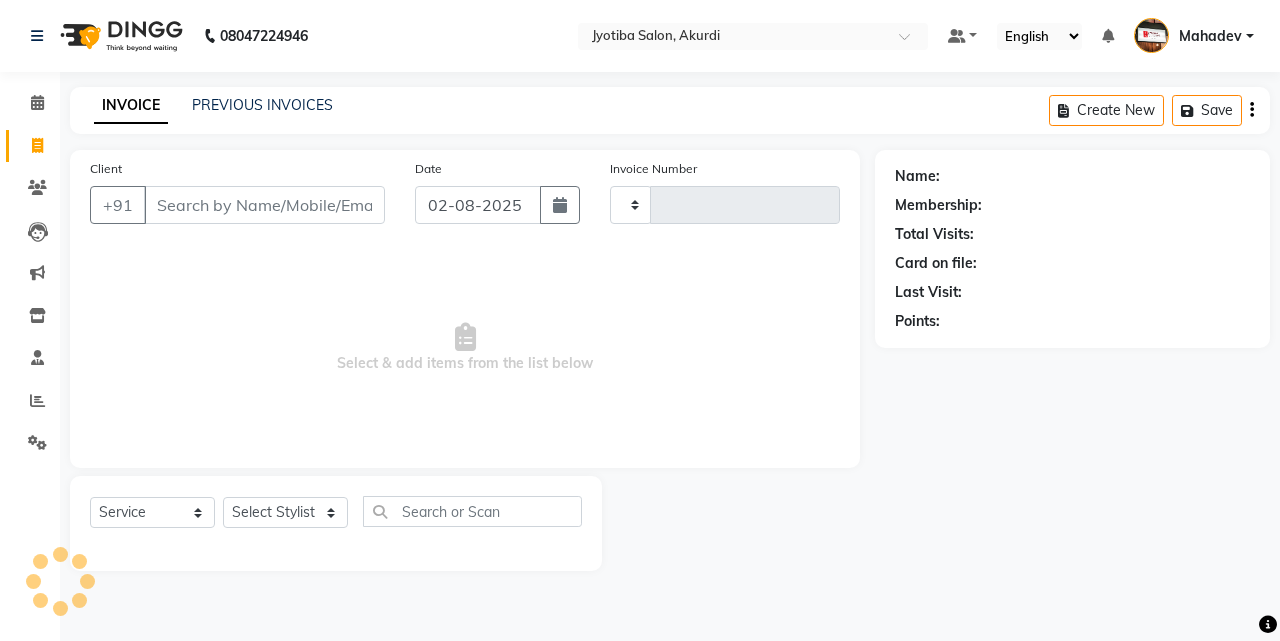 type on "4059" 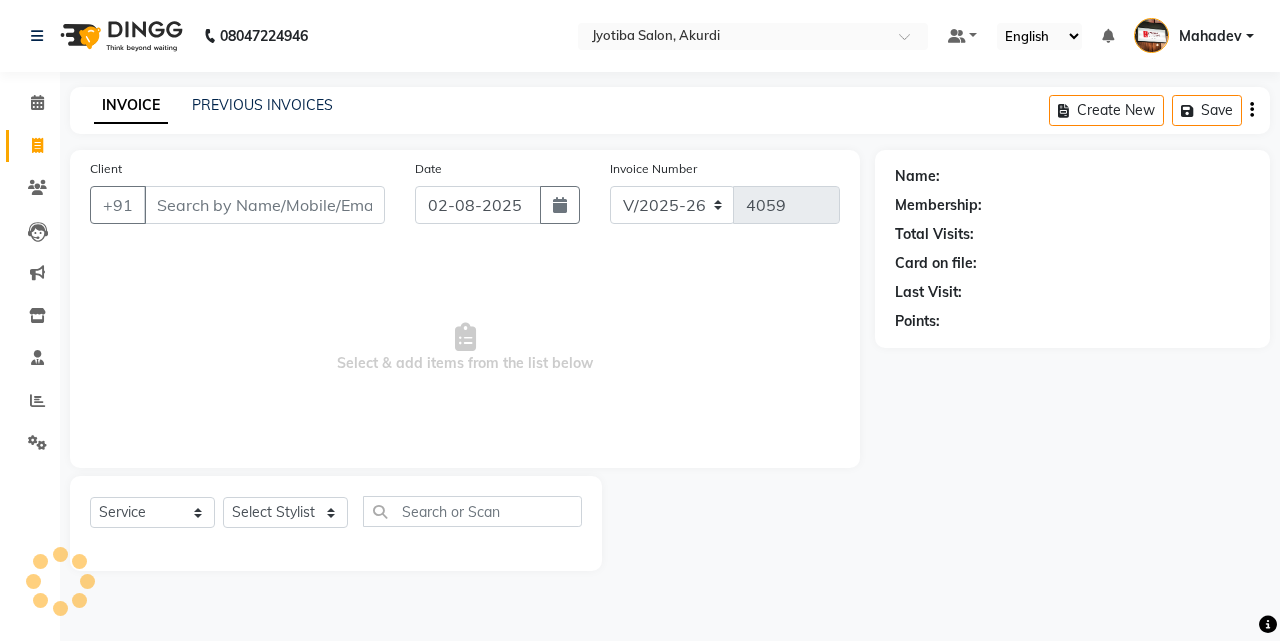 click on "Client" at bounding box center (264, 205) 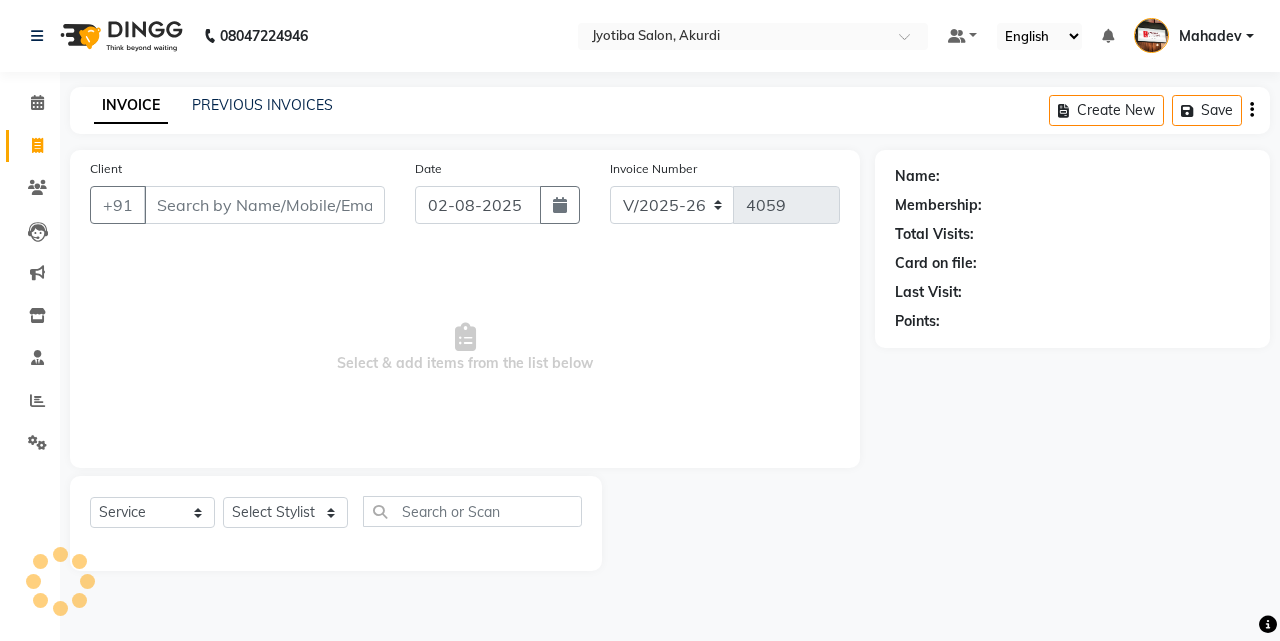 click on "Client" at bounding box center [264, 205] 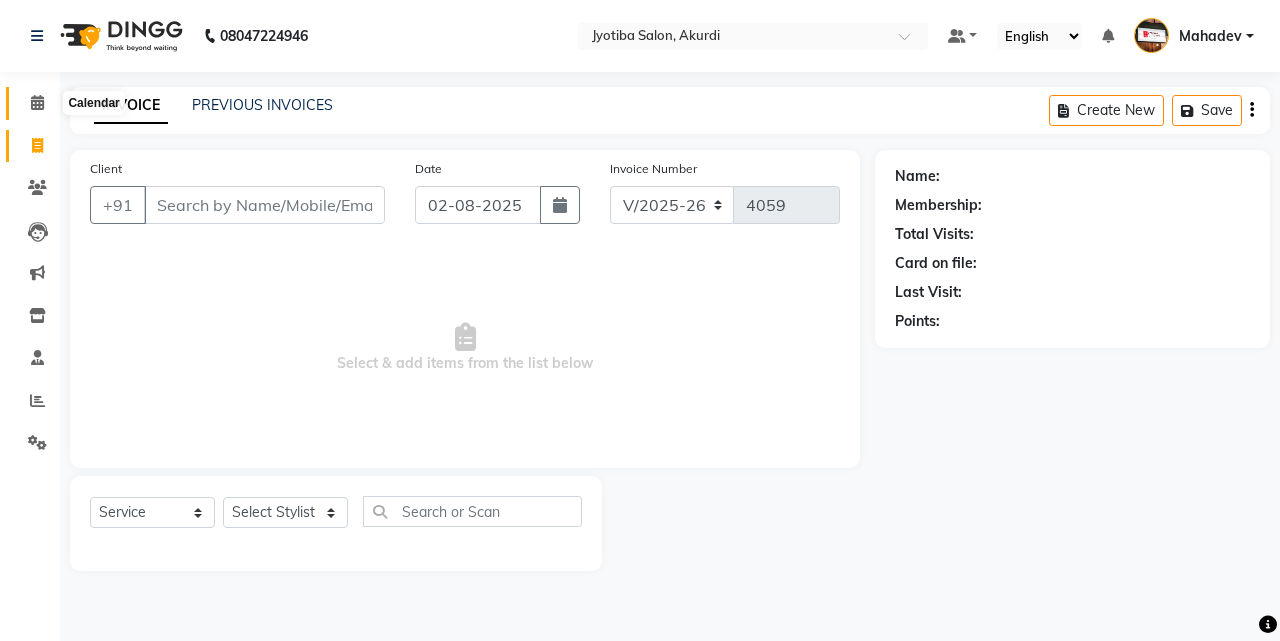 click 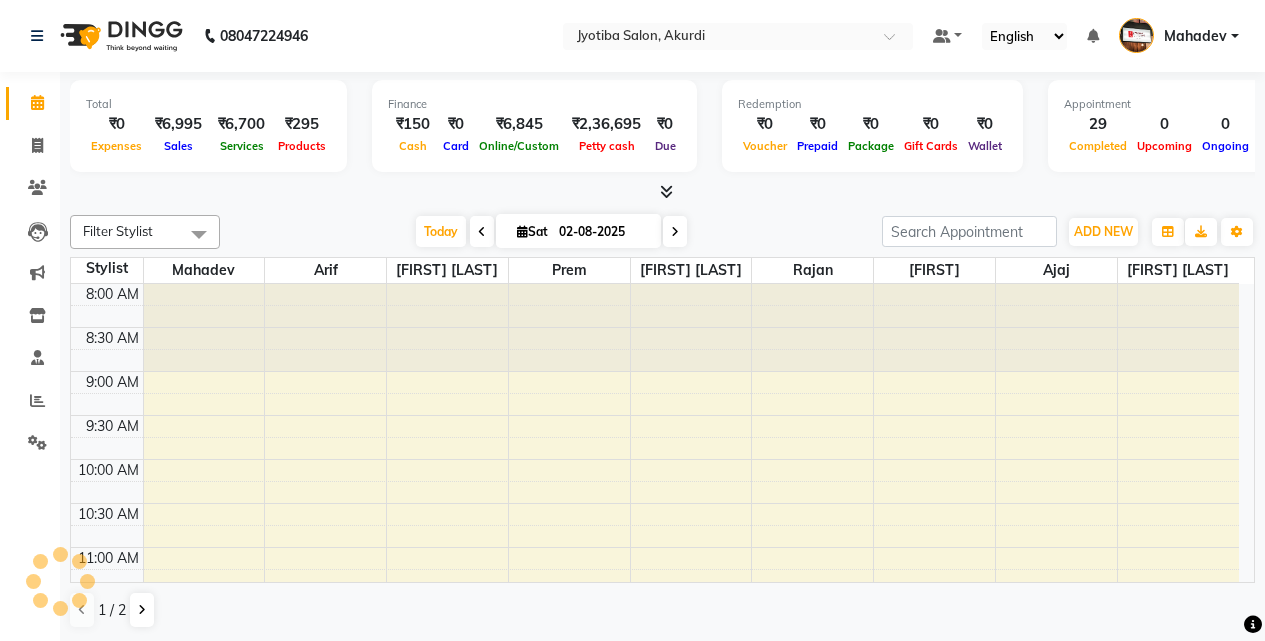scroll, scrollTop: 0, scrollLeft: 0, axis: both 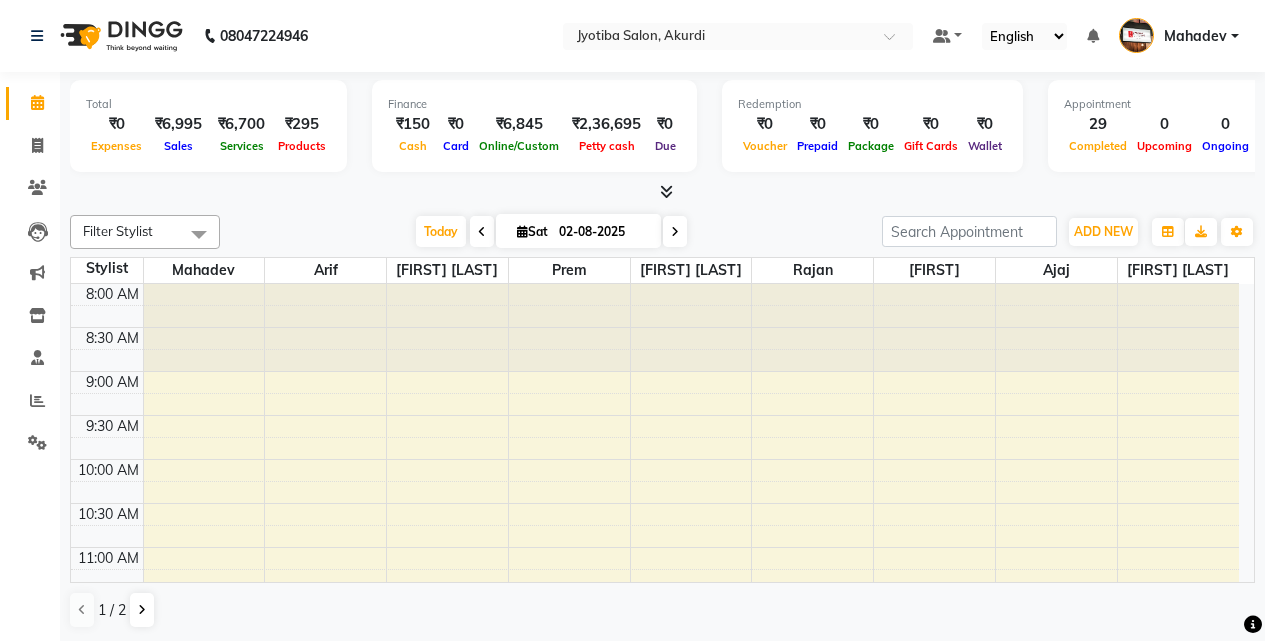 click on "Leads" 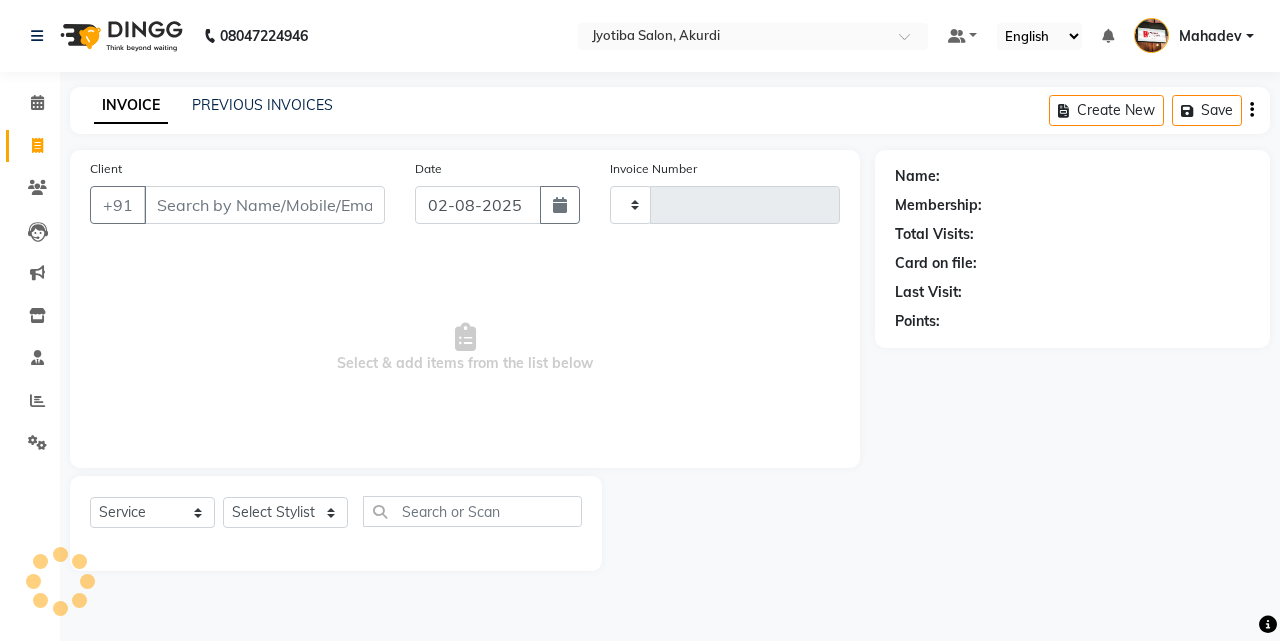type on "4059" 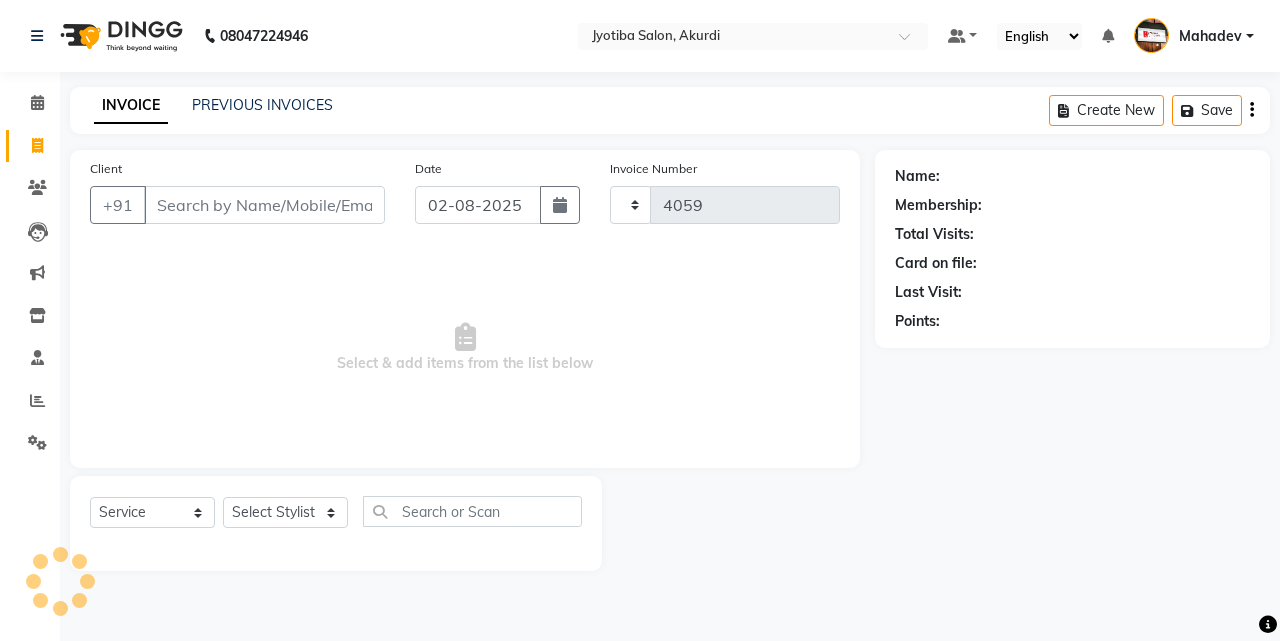 select on "557" 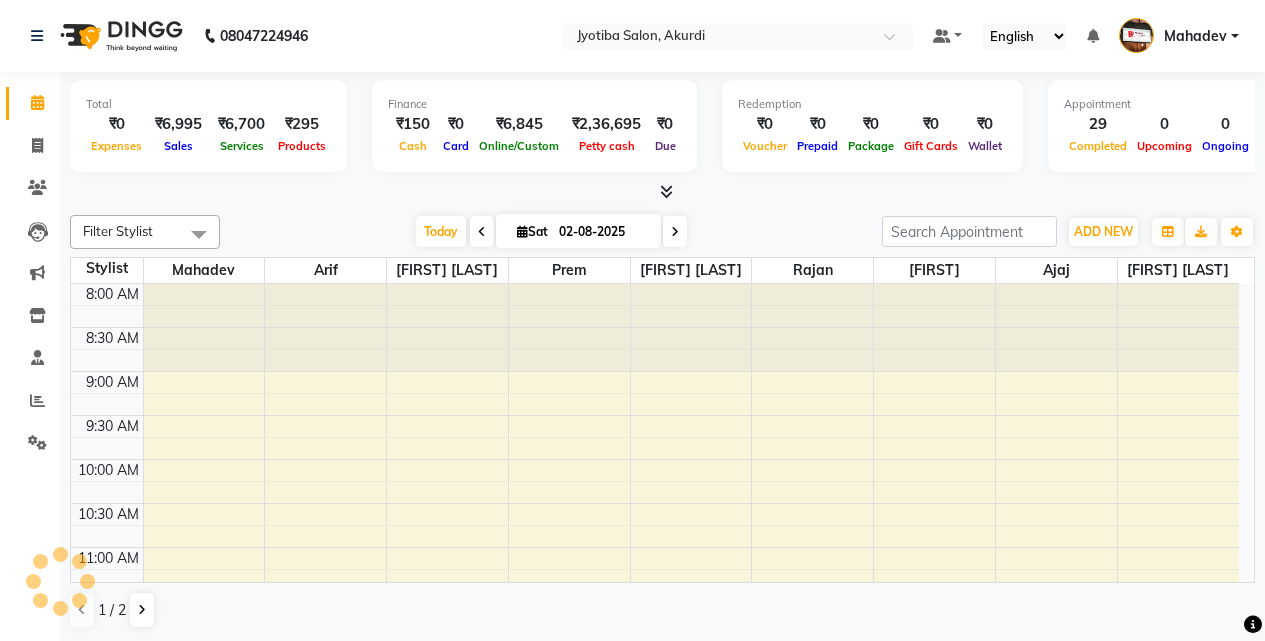 scroll, scrollTop: 0, scrollLeft: 0, axis: both 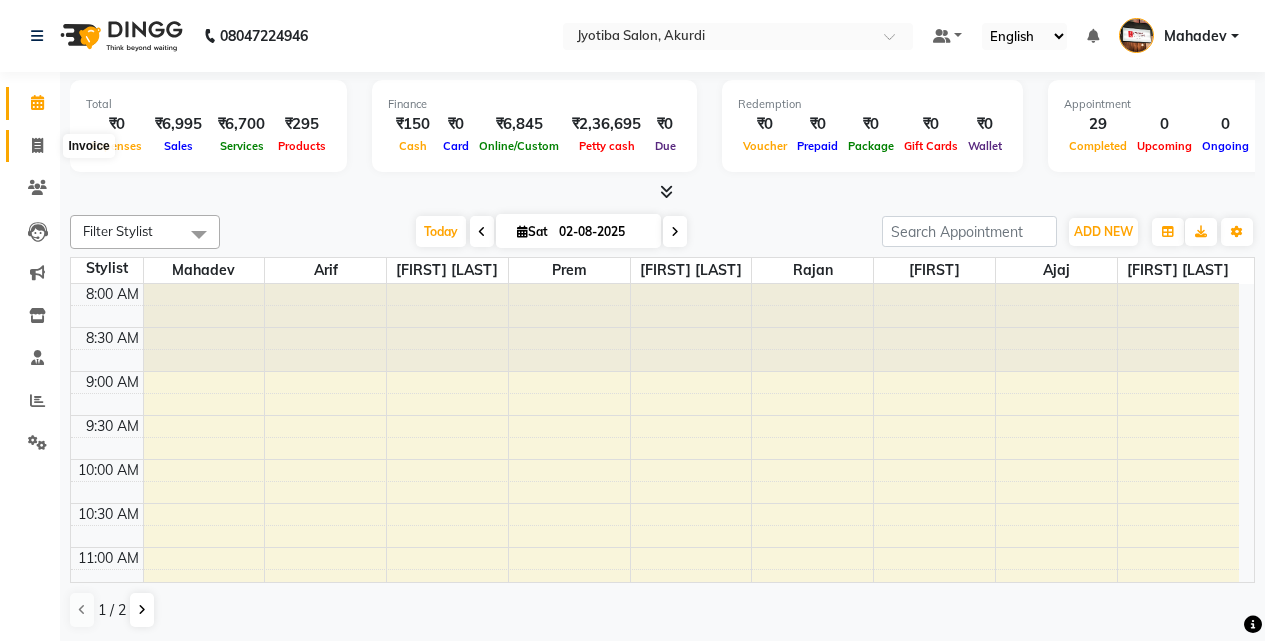 click 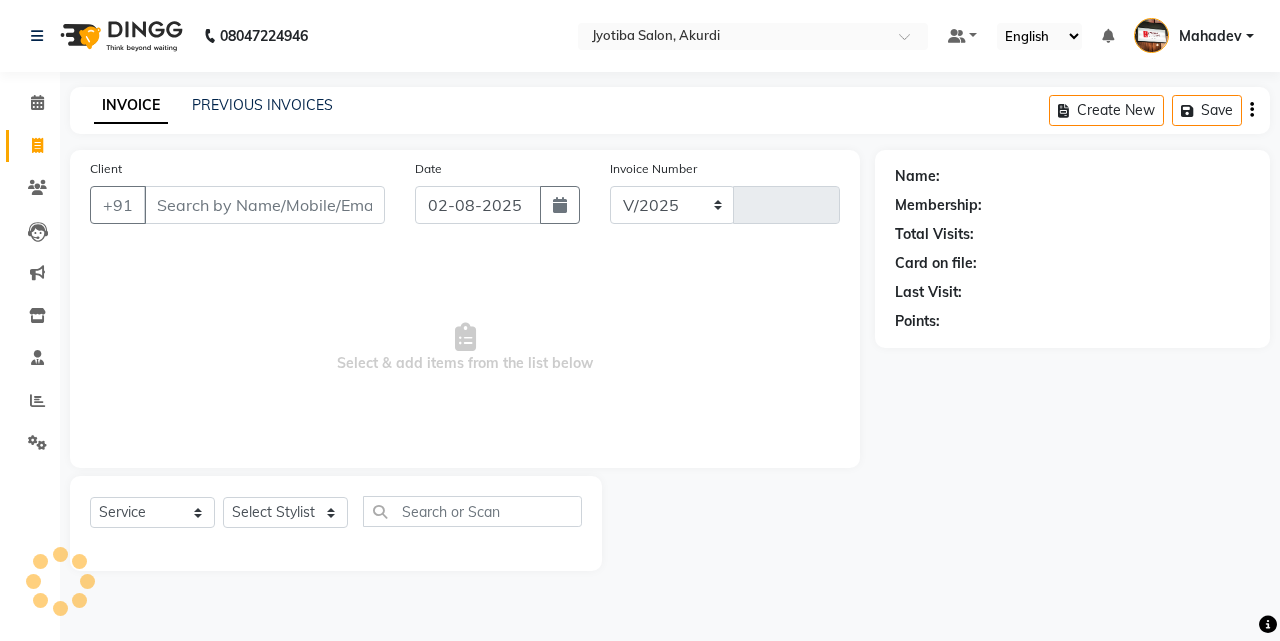 select on "557" 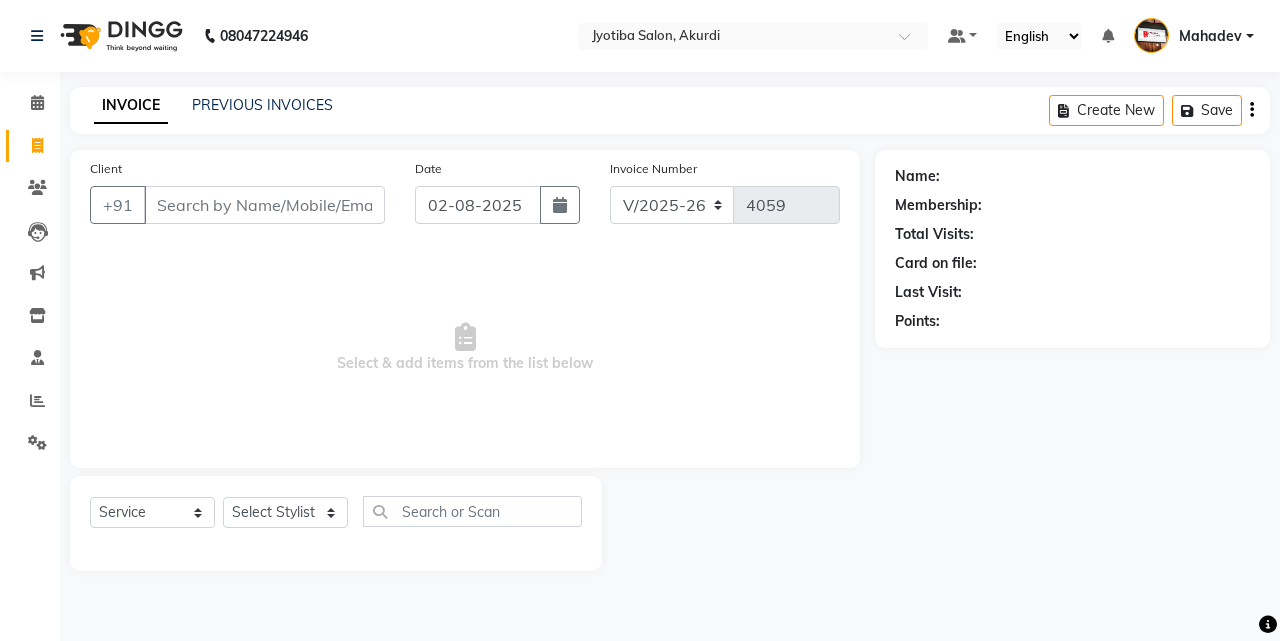 click on "Client" at bounding box center [264, 205] 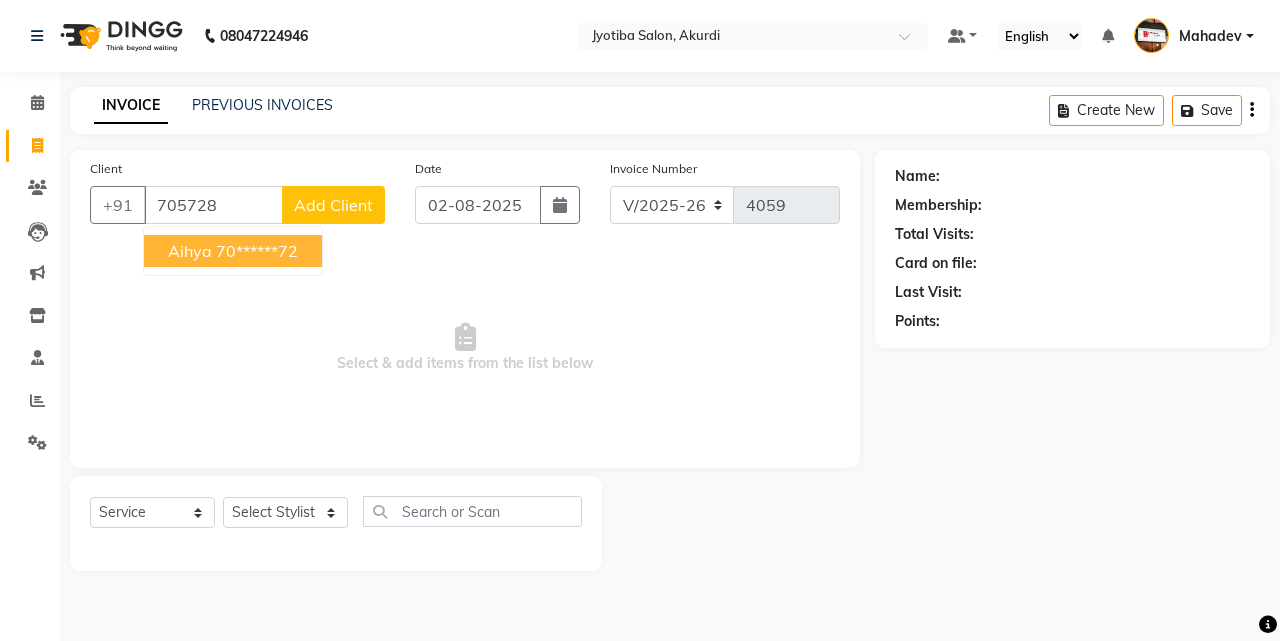 click on "[FIRST] [PHONE]" at bounding box center (233, 251) 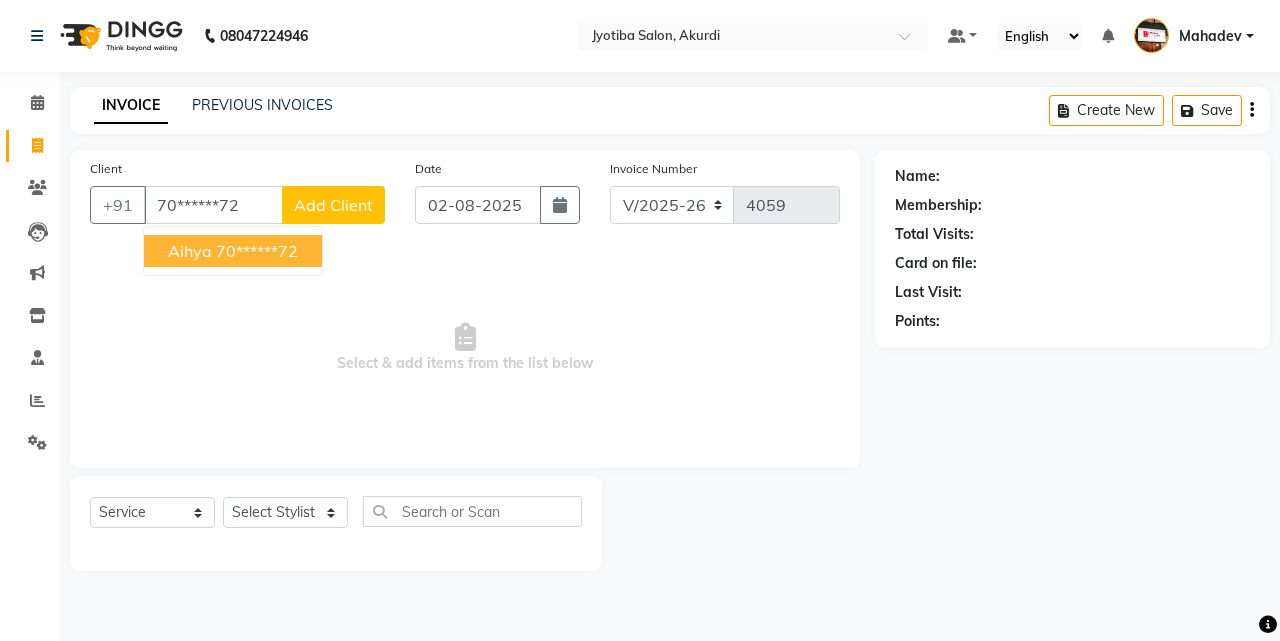 type on "70******72" 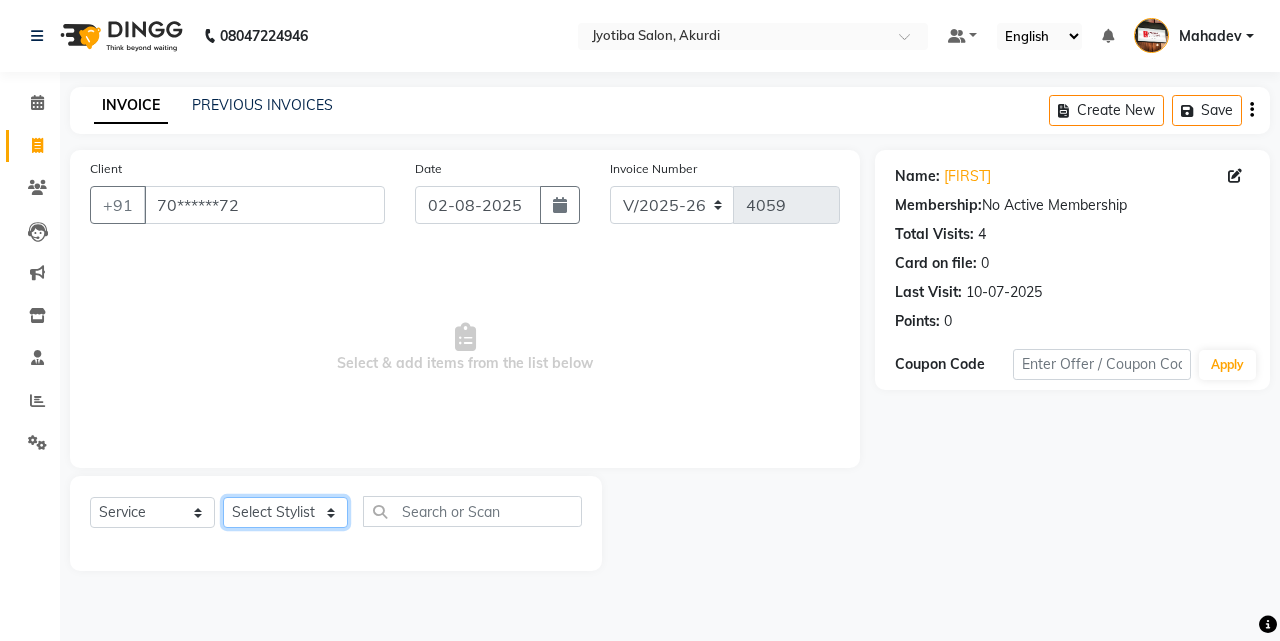 click on "Select Stylist [FIRST] [LAST] [FIRST] [LAST] [FIRST] [LAST] [FIRST] [LAST] [FIRST] [LAST] [FIRST] [LAST] [FIRST] [LAST] [FIRST] [LAST] [FIRST] [LAST] [FIRST] [LAST] [FIRST] [LAST]" 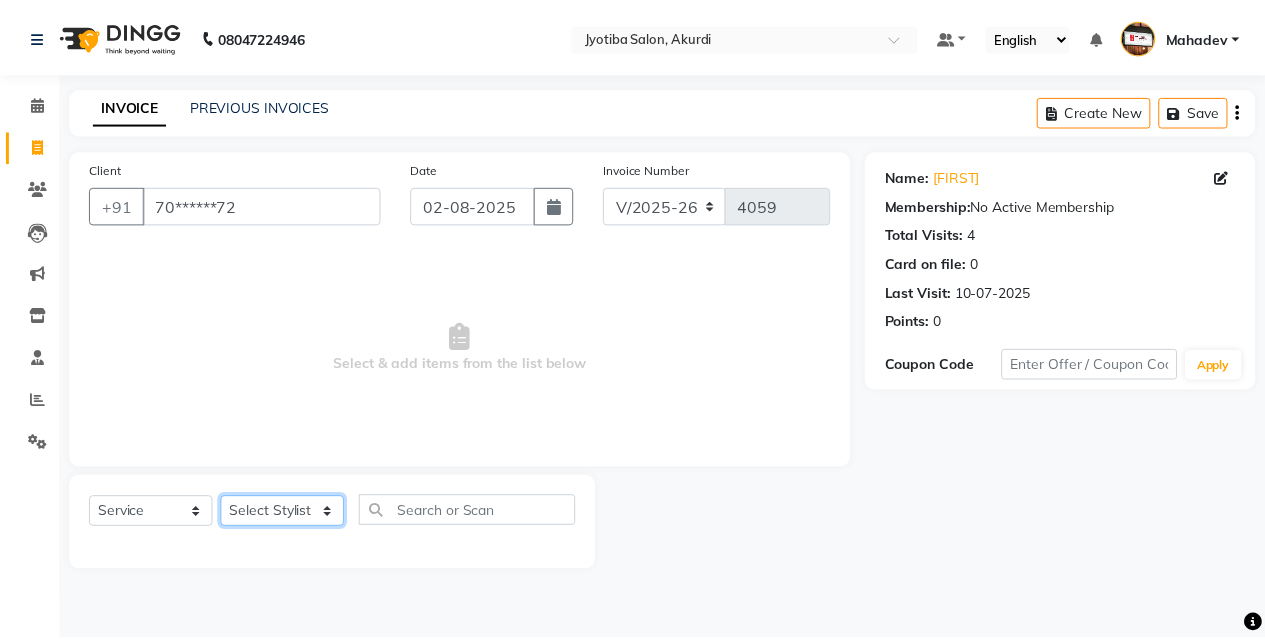 type 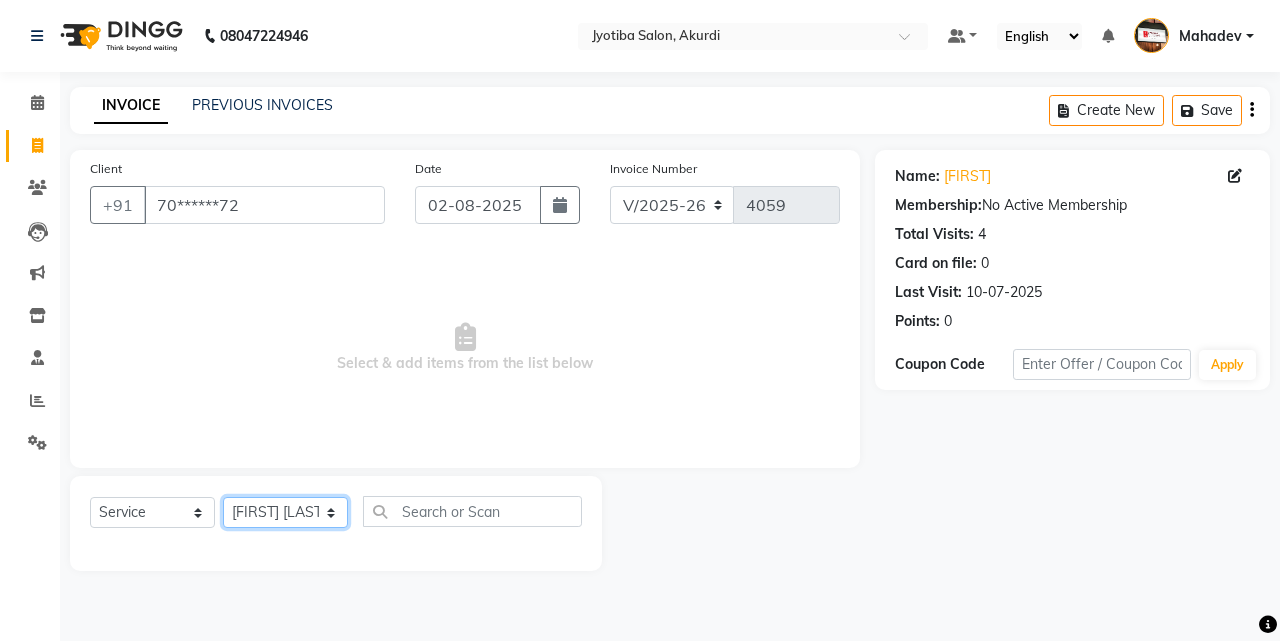 click on "Select Stylist [FIRST] [LAST] [FIRST] [LAST] [FIRST] [LAST] [FIRST] [LAST] [FIRST] [LAST] [FIRST] [LAST] [FIRST] [LAST] [FIRST] [LAST] [FIRST] [LAST] [FIRST] [LAST] [FIRST] [LAST]" 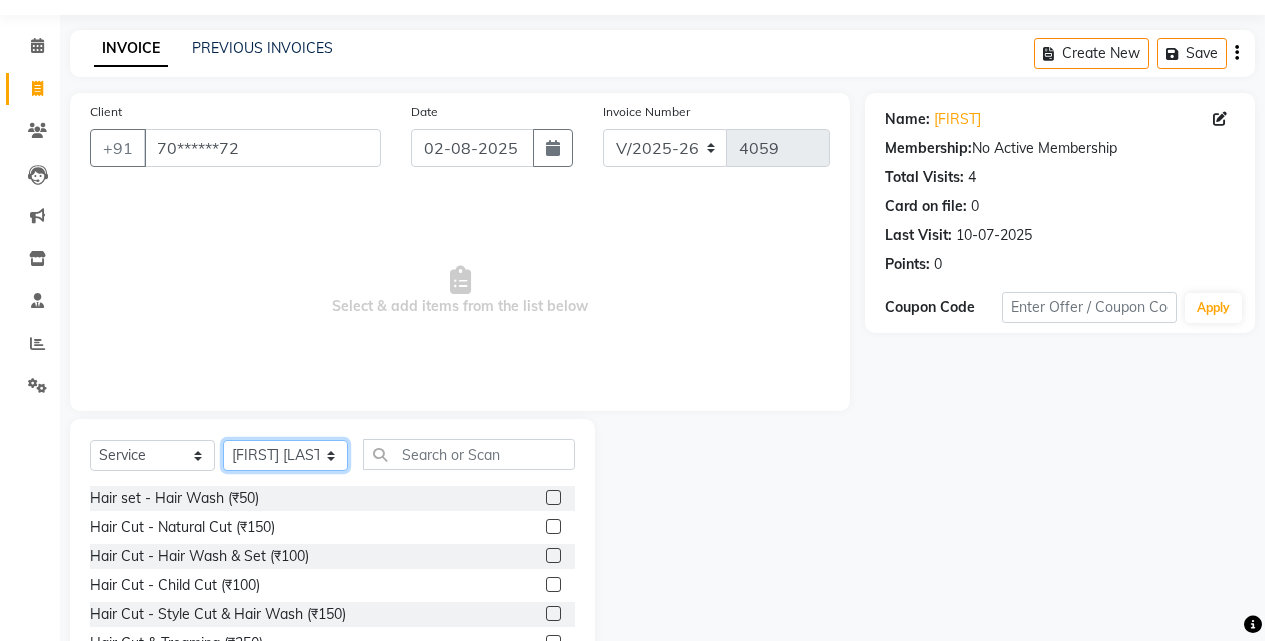 scroll, scrollTop: 160, scrollLeft: 0, axis: vertical 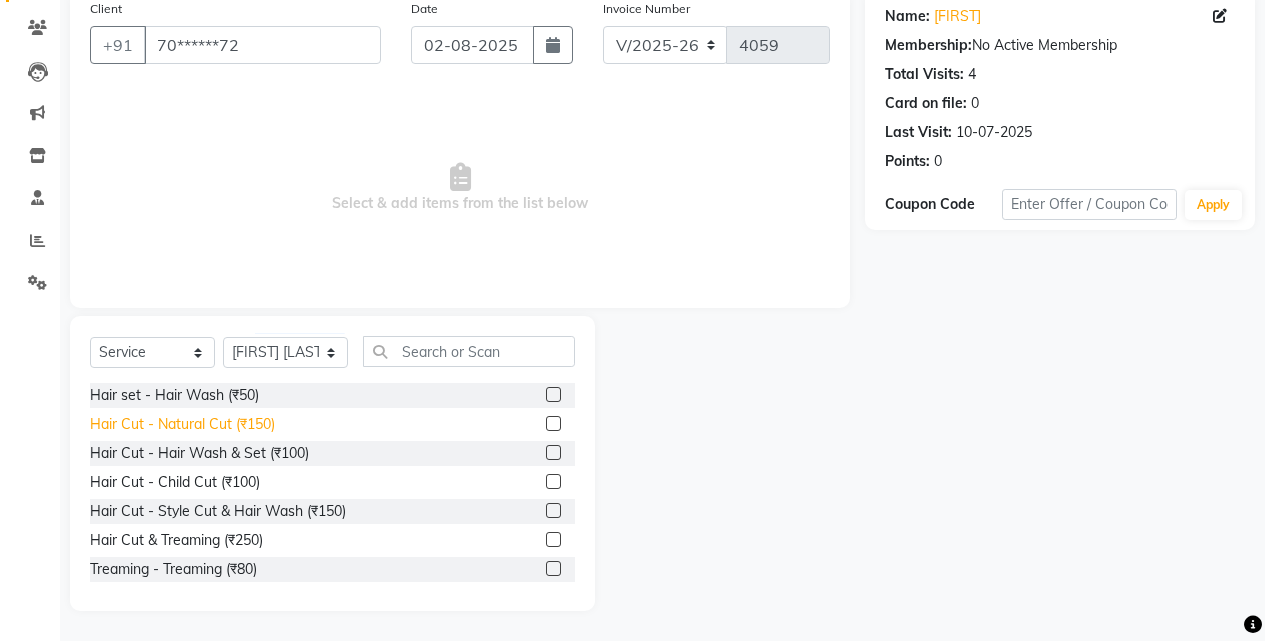 click on "Hair Cut - Natural Cut (₹150)" 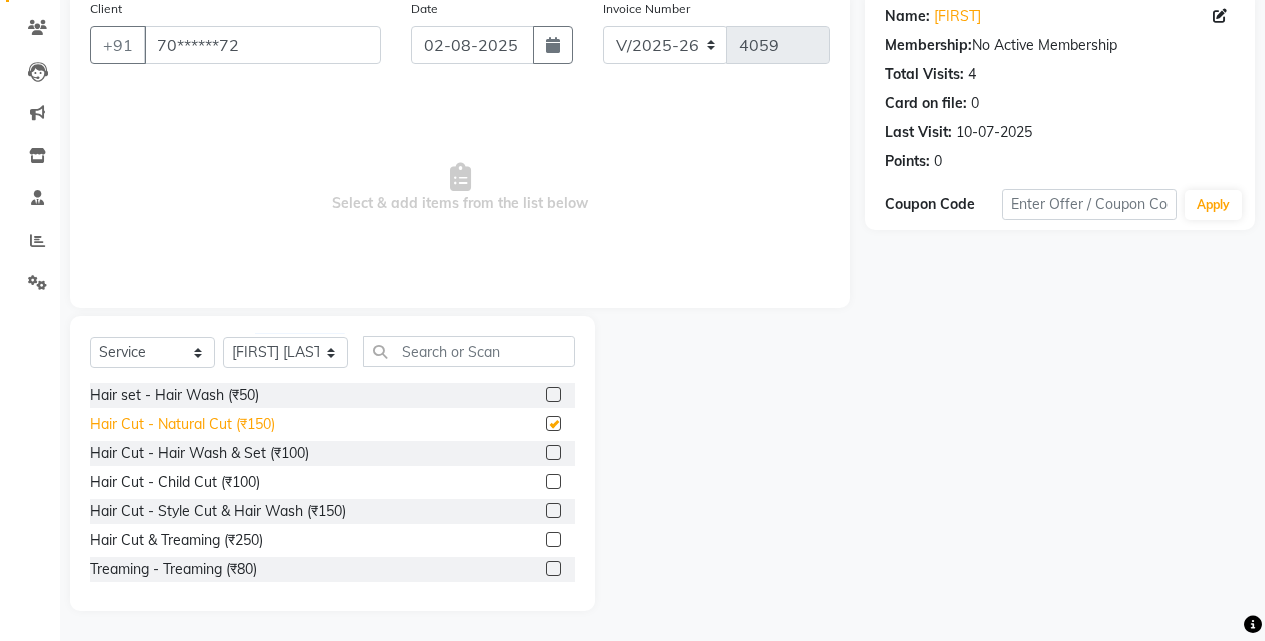 click on "Hair Cut - Natural Cut (₹150)" 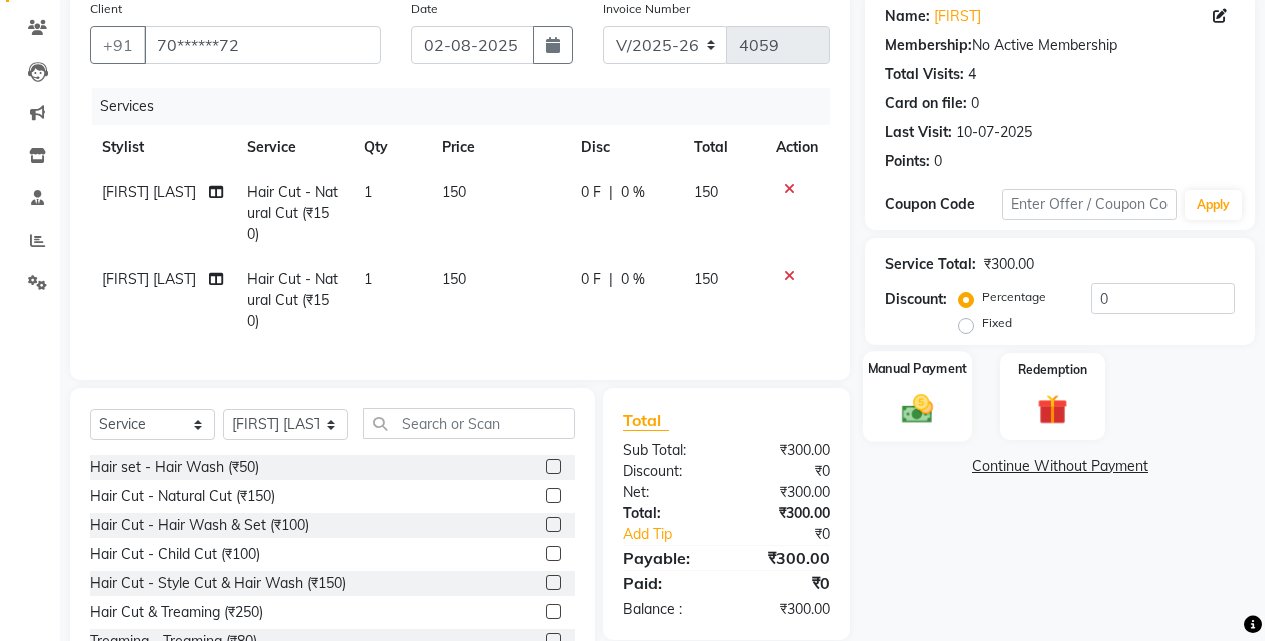 click on "Manual Payment" 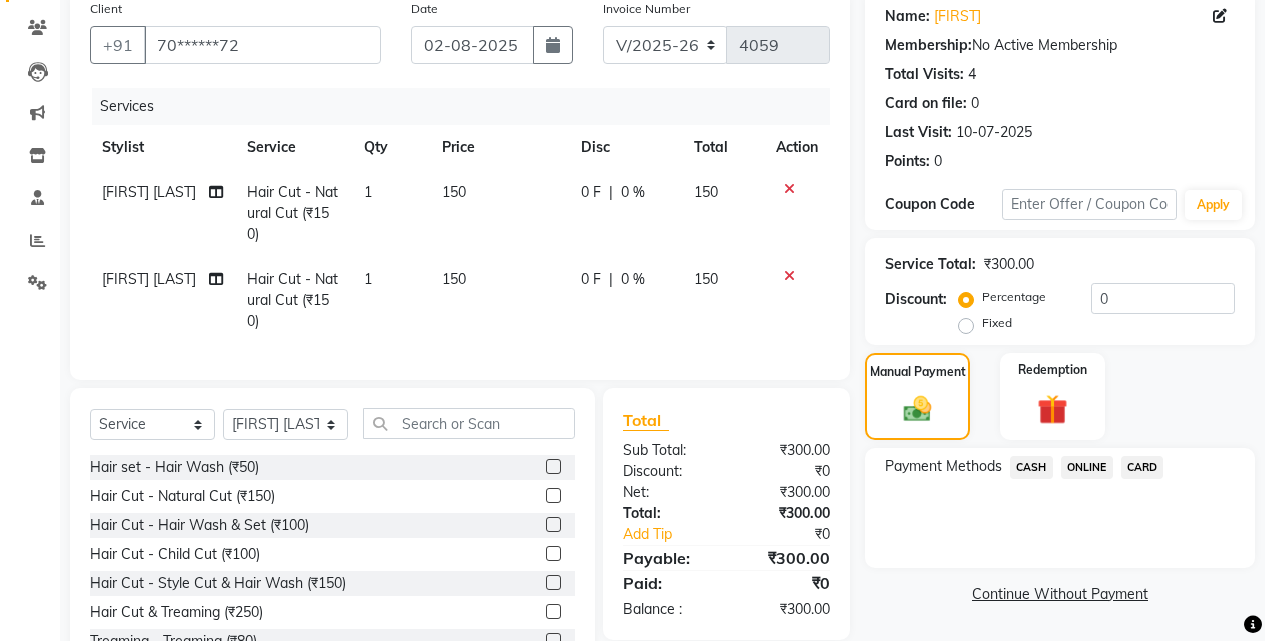 click on "ONLINE" 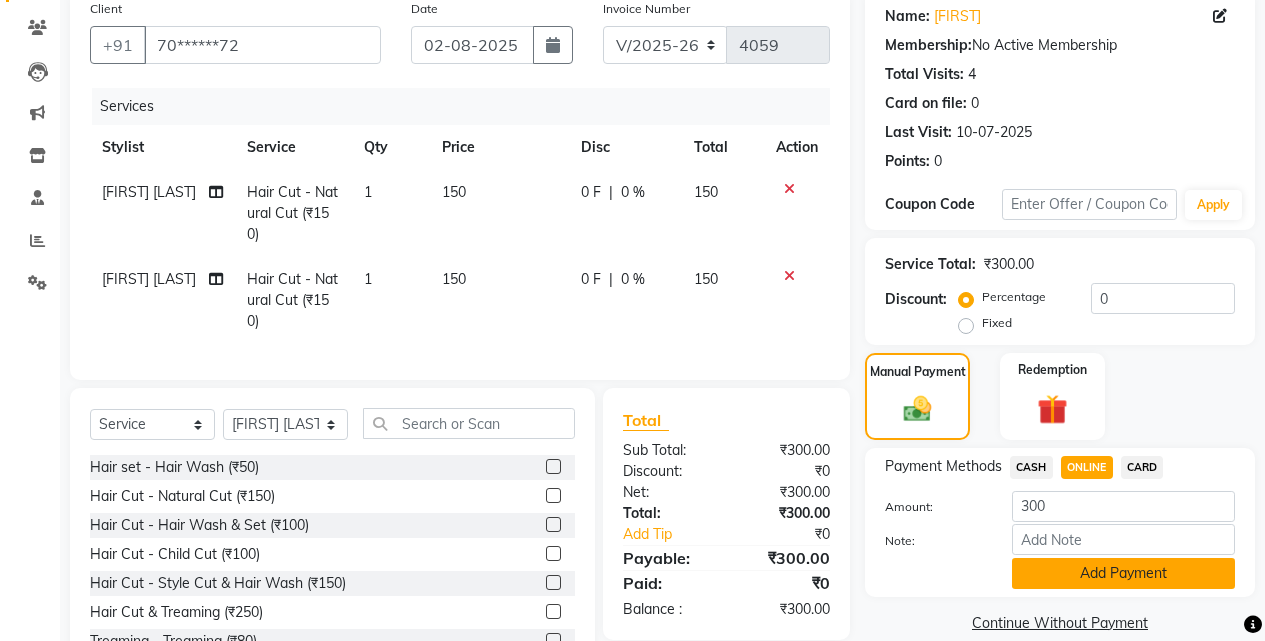 click on "Add Payment" 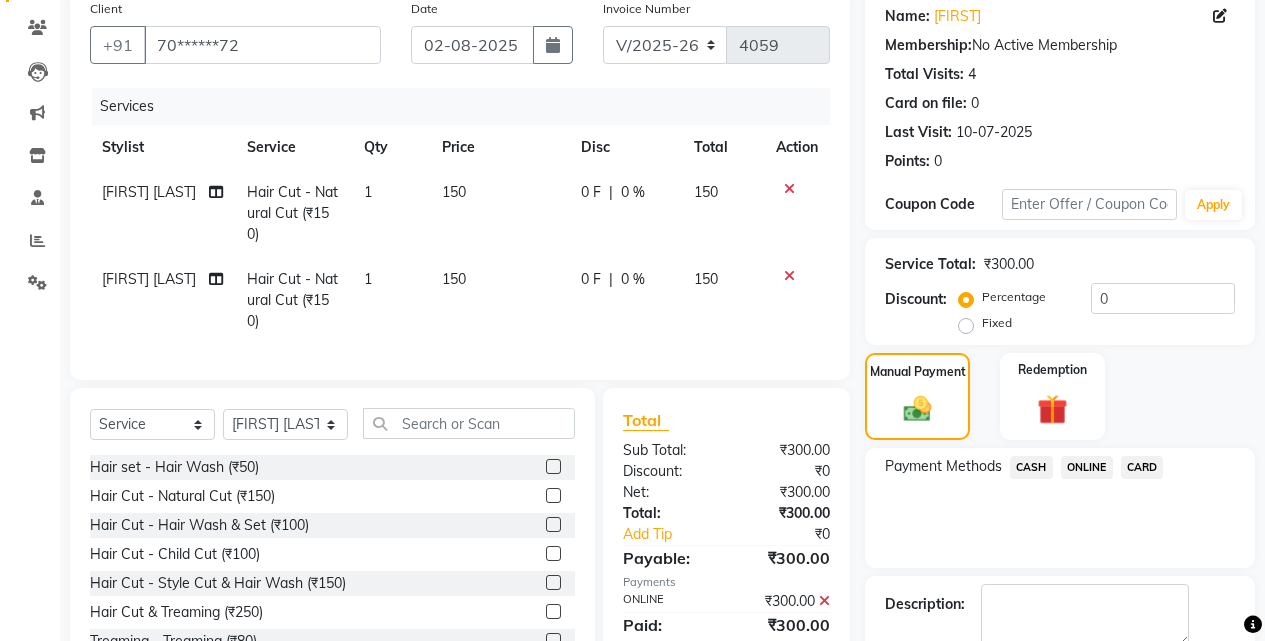 click 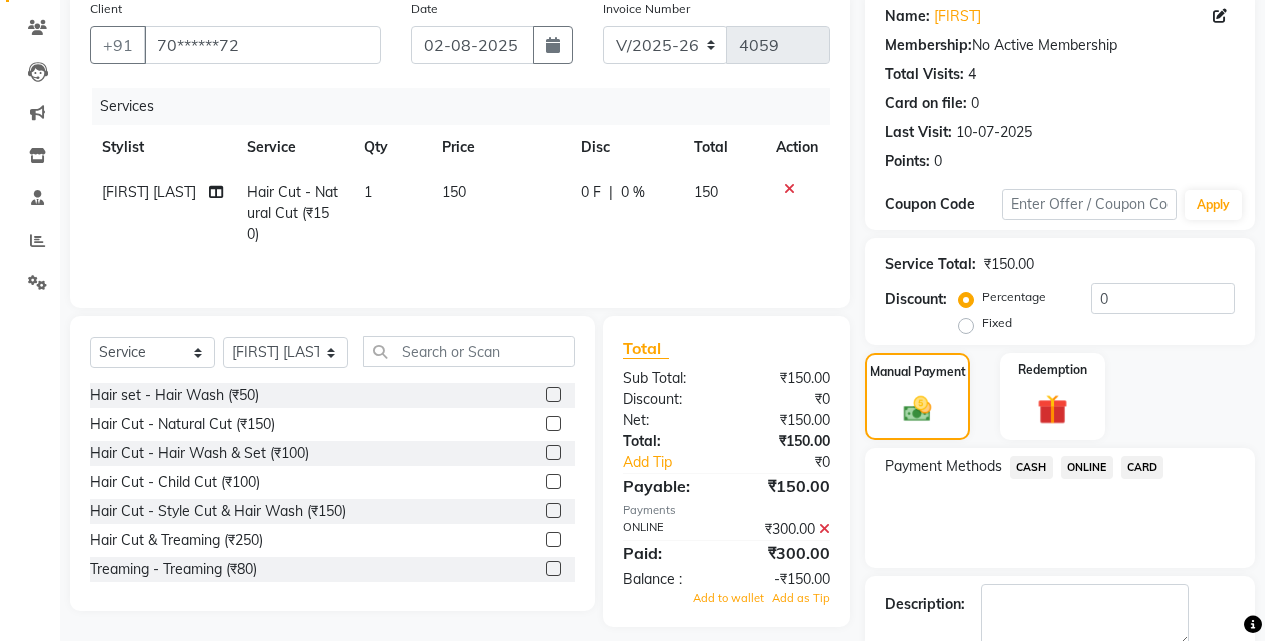 click 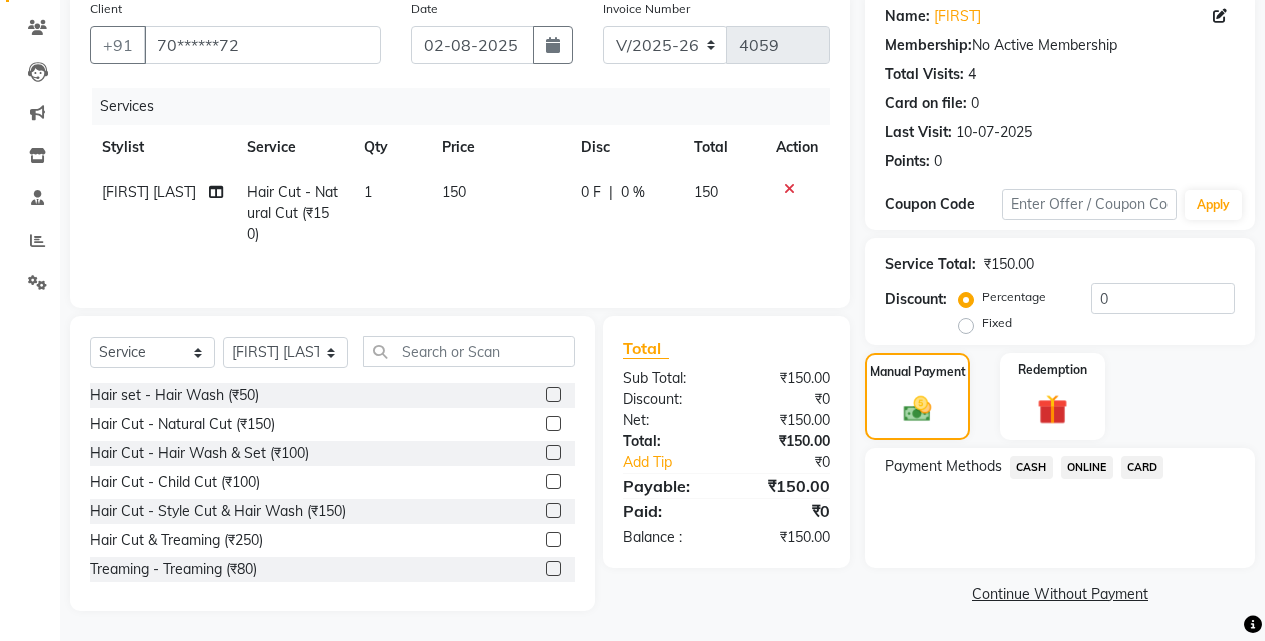 click on "ONLINE" 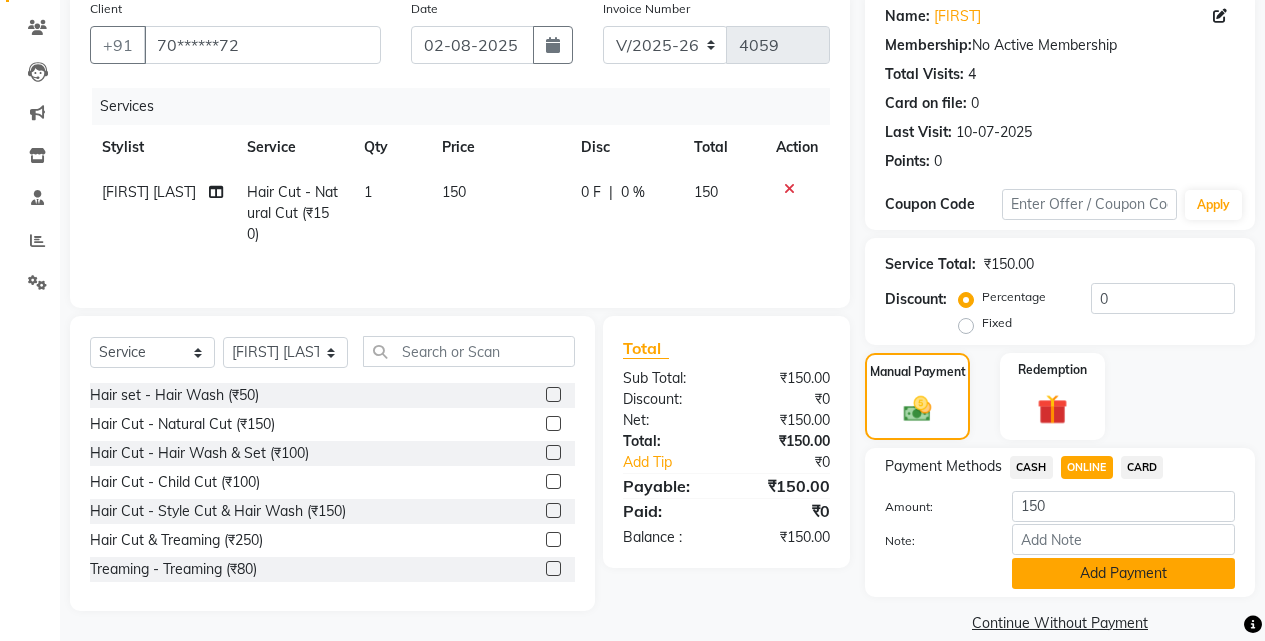 click on "Add Payment" 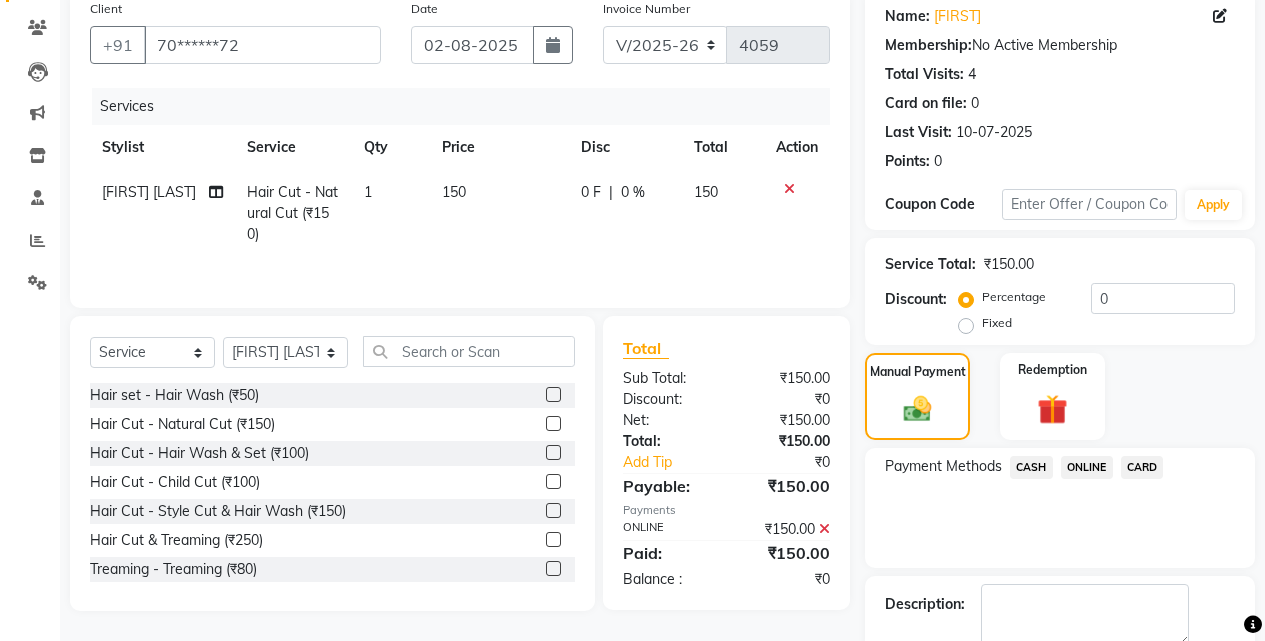 click on "Payment Methods  CASH   ONLINE   CARD" 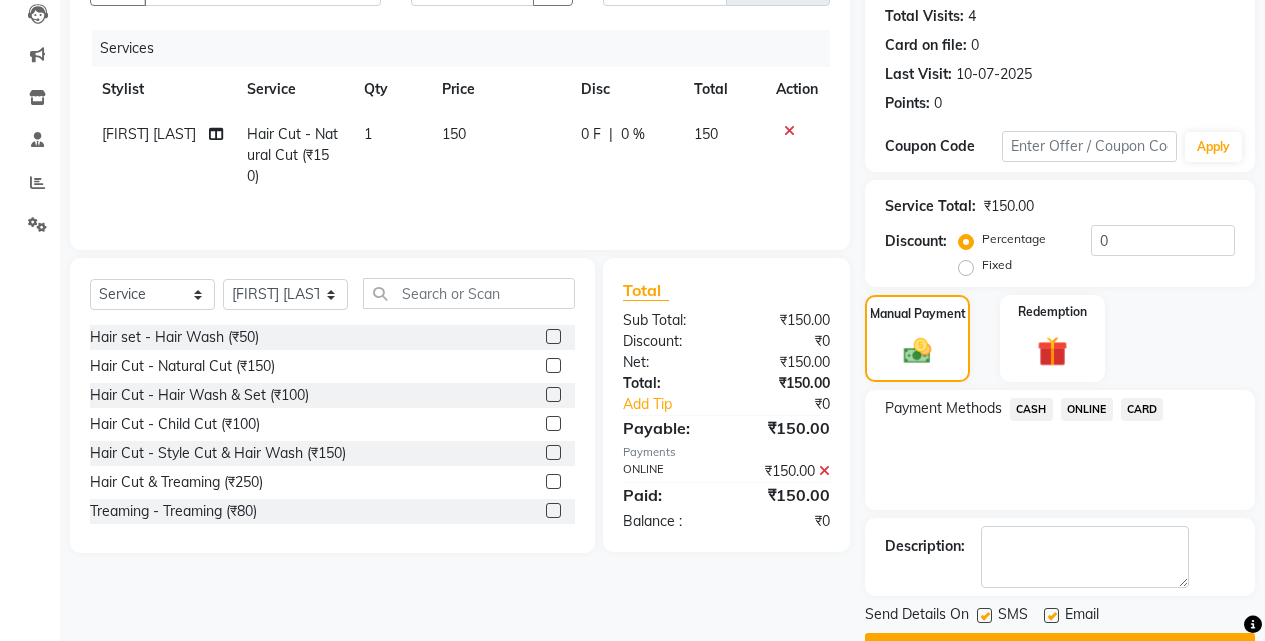 scroll, scrollTop: 271, scrollLeft: 0, axis: vertical 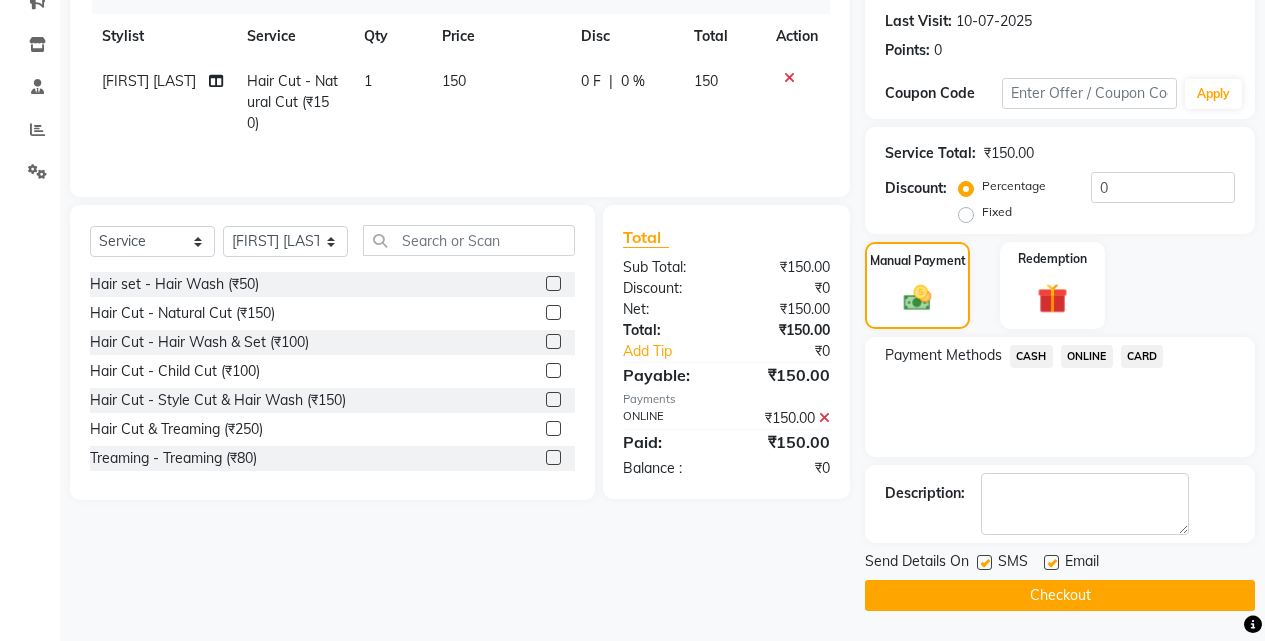 click on "Checkout" 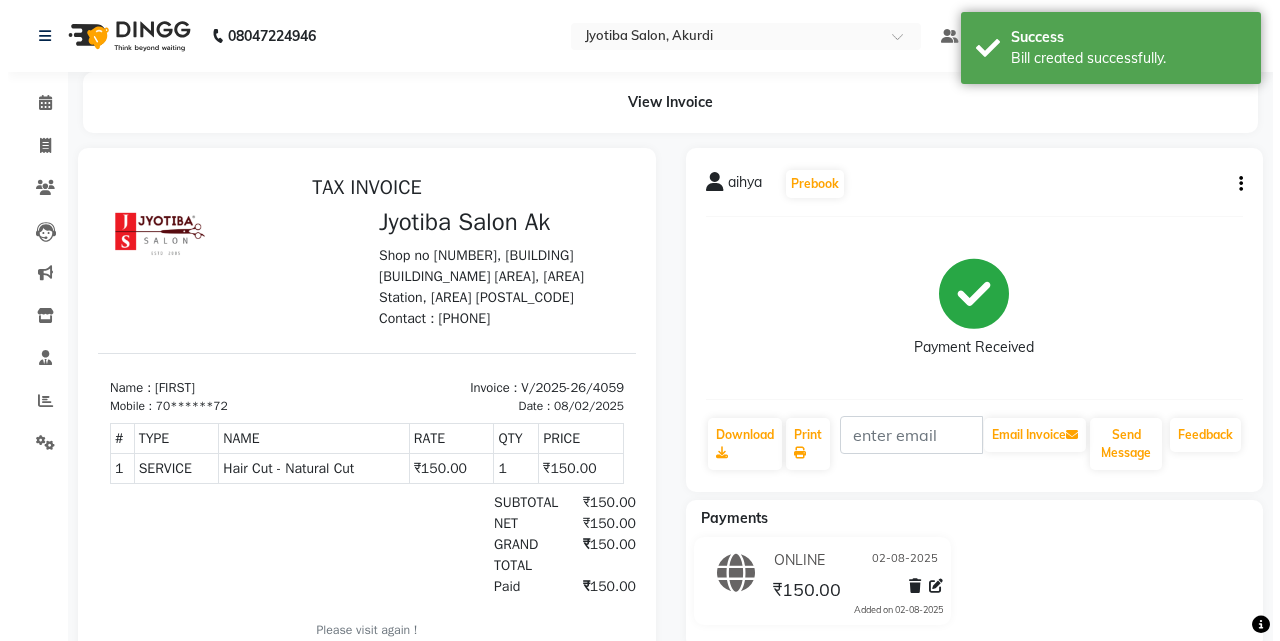 scroll, scrollTop: 0, scrollLeft: 0, axis: both 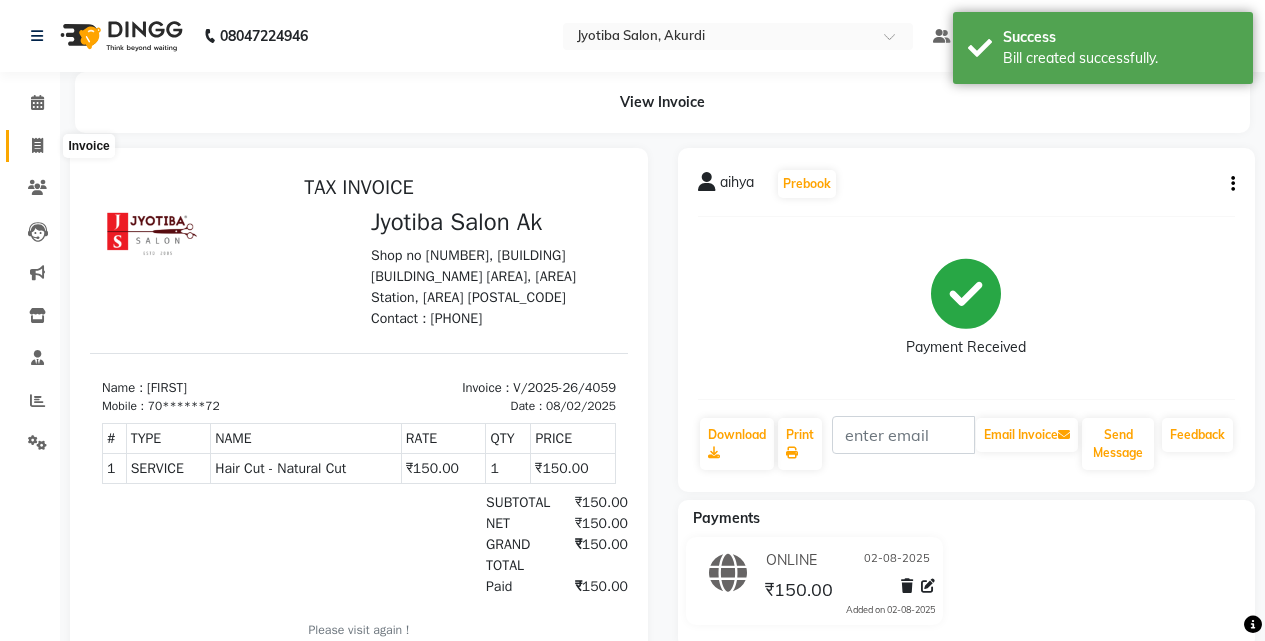 click 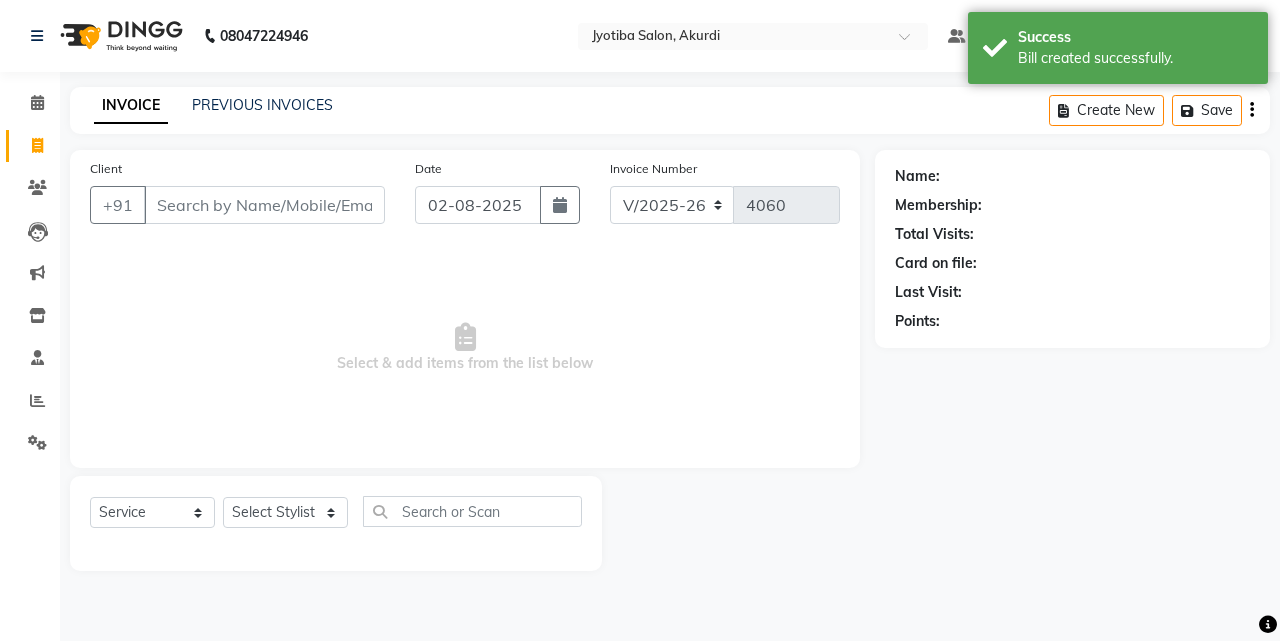 click on "Client" at bounding box center [264, 205] 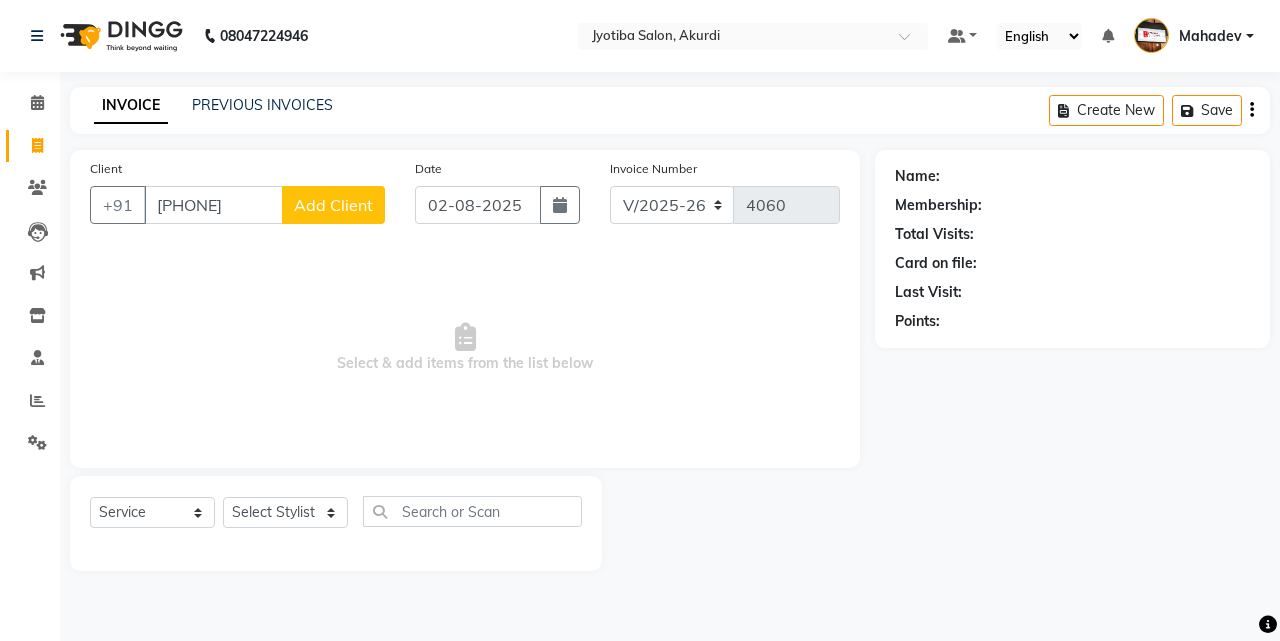 click on "Add Client" 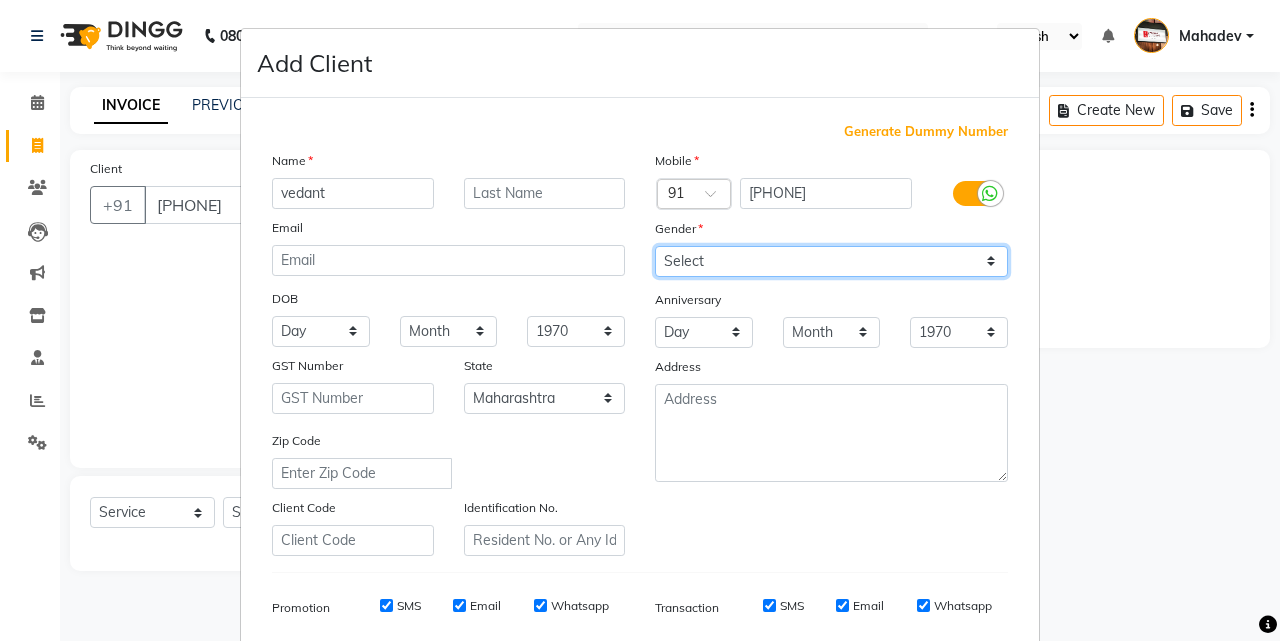 click on "Select Male Female Other Prefer Not To Say" at bounding box center (831, 261) 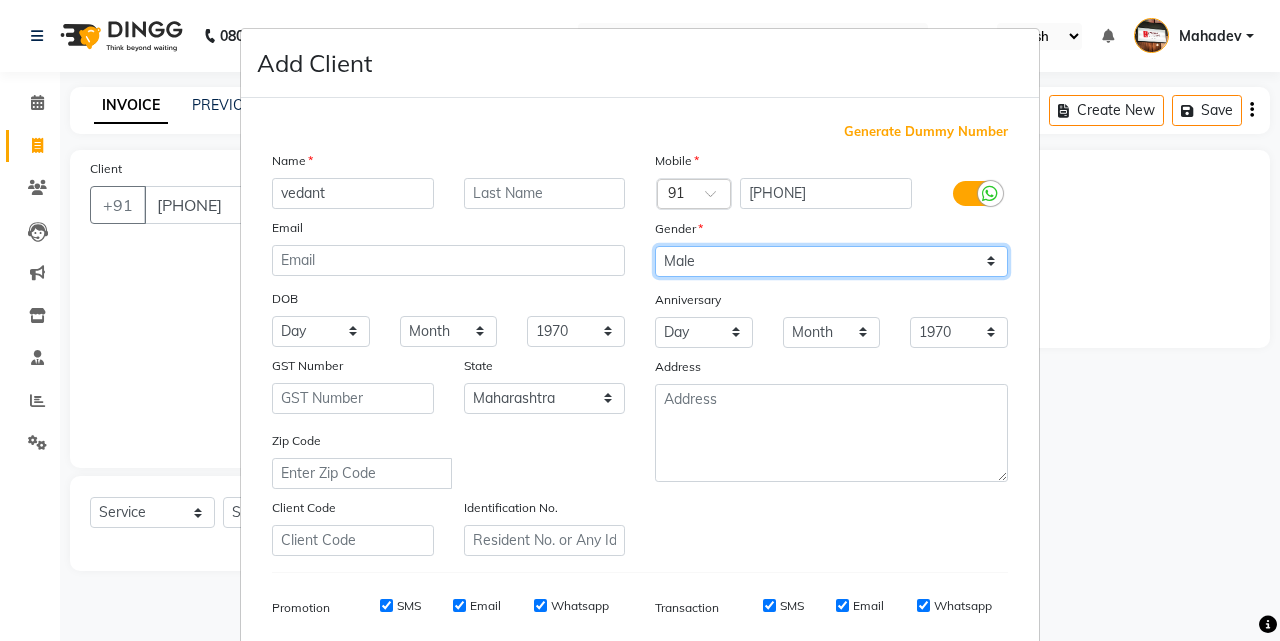 click on "Select Male Female Other Prefer Not To Say" at bounding box center [831, 261] 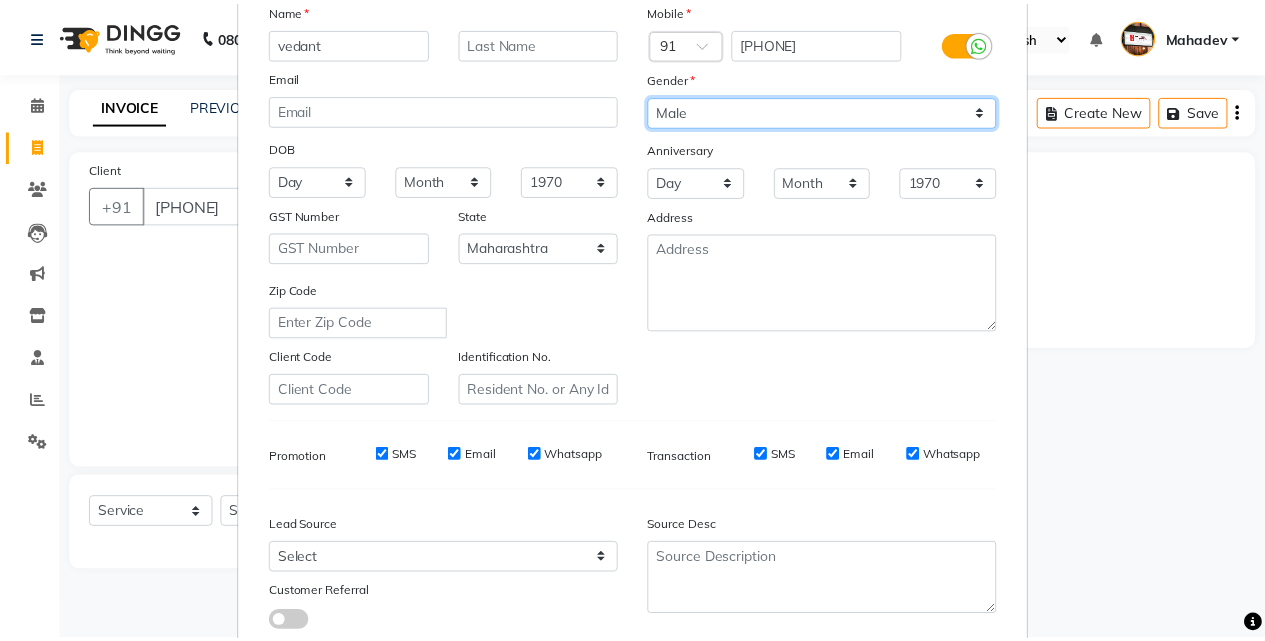 scroll, scrollTop: 282, scrollLeft: 0, axis: vertical 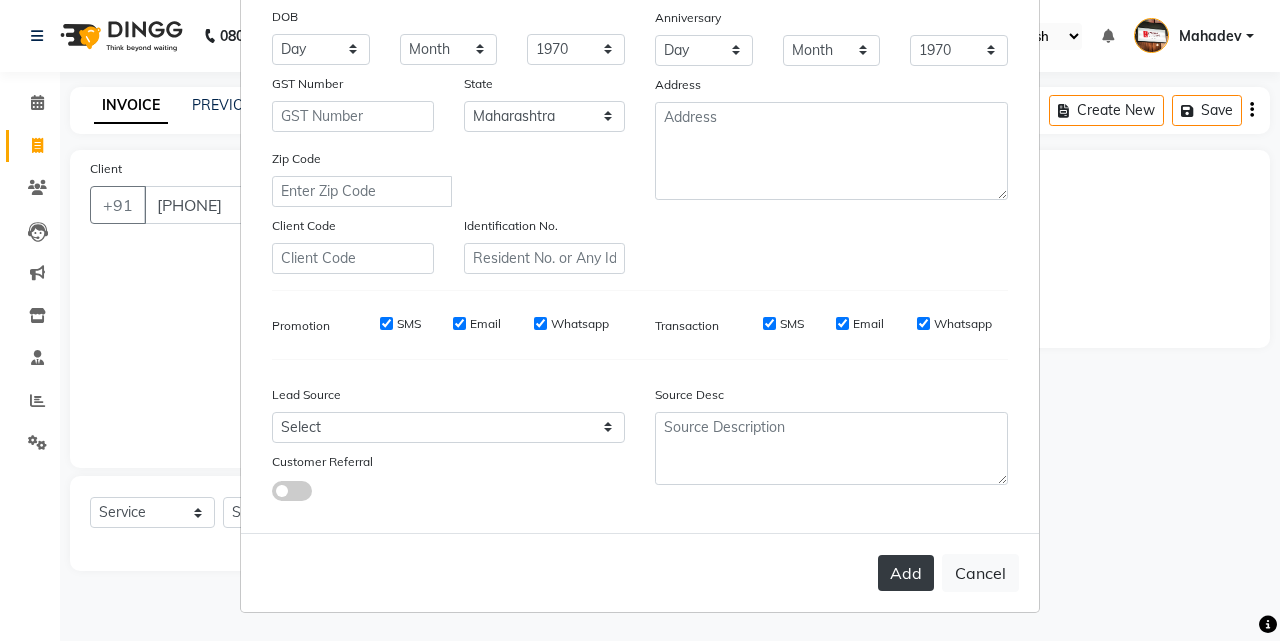 click on "Add" at bounding box center [906, 573] 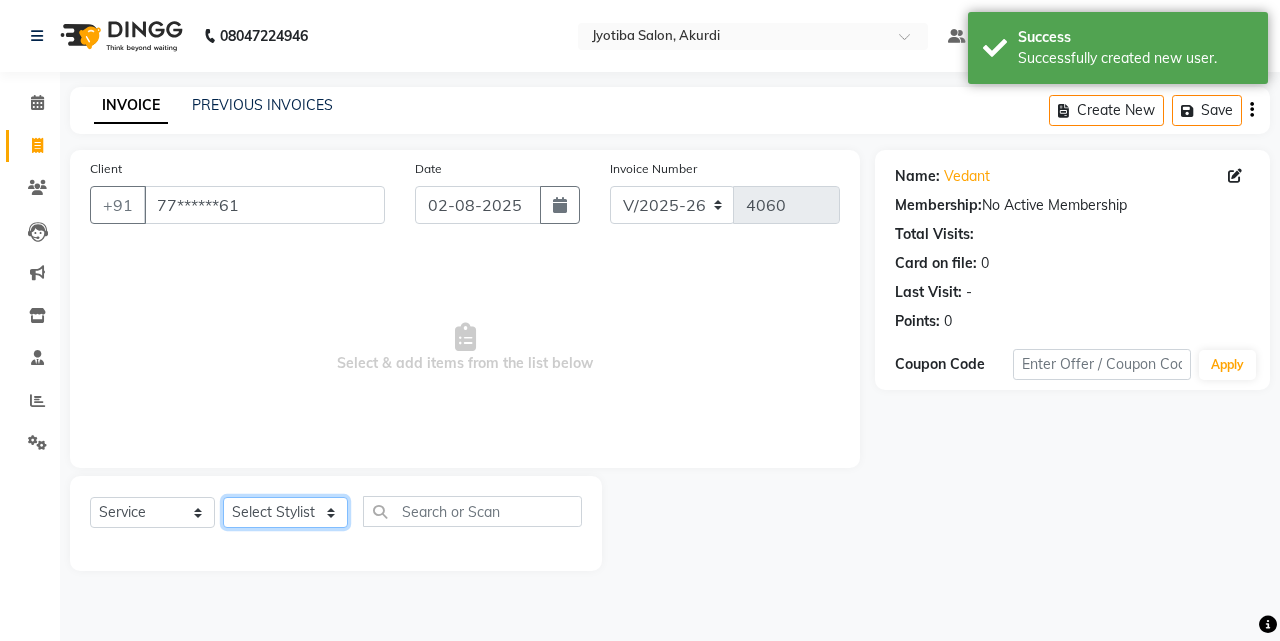 click on "Select Stylist [FIRST] [LAST] [FIRST] [LAST] [FIRST] [LAST] [FIRST] [LAST] [FIRST] [LAST] [FIRST] [LAST] [FIRST] [LAST] [FIRST] [LAST] [FIRST] [LAST] [FIRST] [LAST] [FIRST] [LAST]" 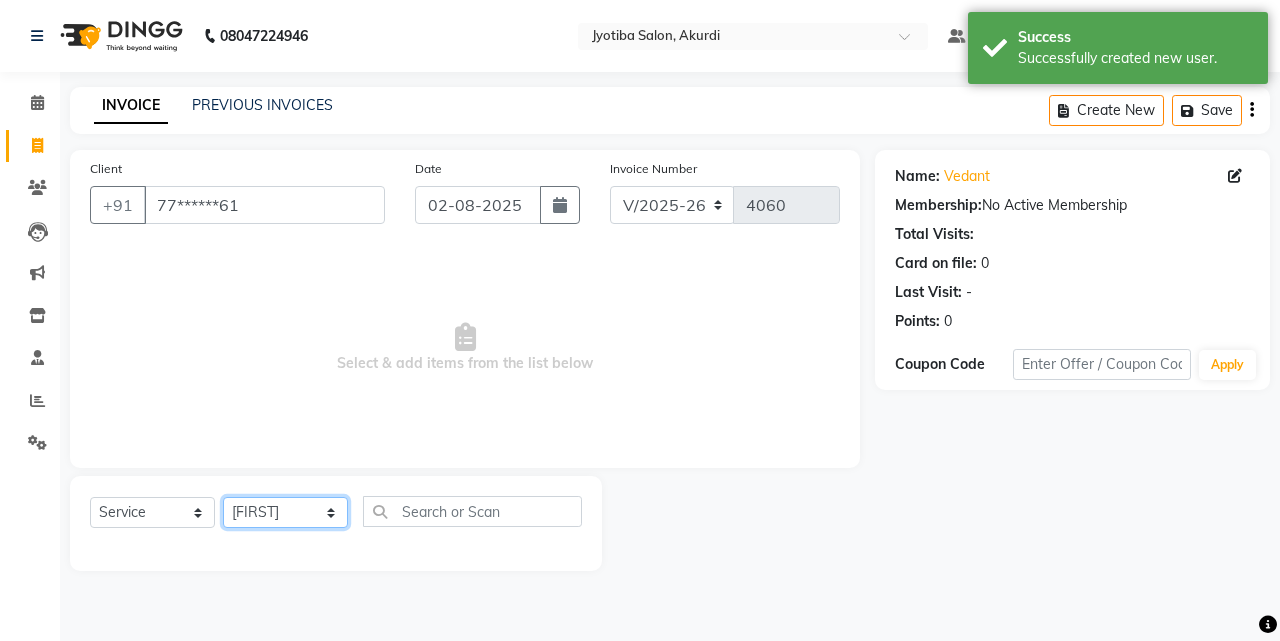 click on "Select Stylist [FIRST] [LAST] [FIRST] [LAST] [FIRST] [LAST] [FIRST] [LAST] [FIRST] [LAST] [FIRST] [LAST] [FIRST] [LAST] [FIRST] [LAST] [FIRST] [LAST] [FIRST] [LAST] [FIRST] [LAST]" 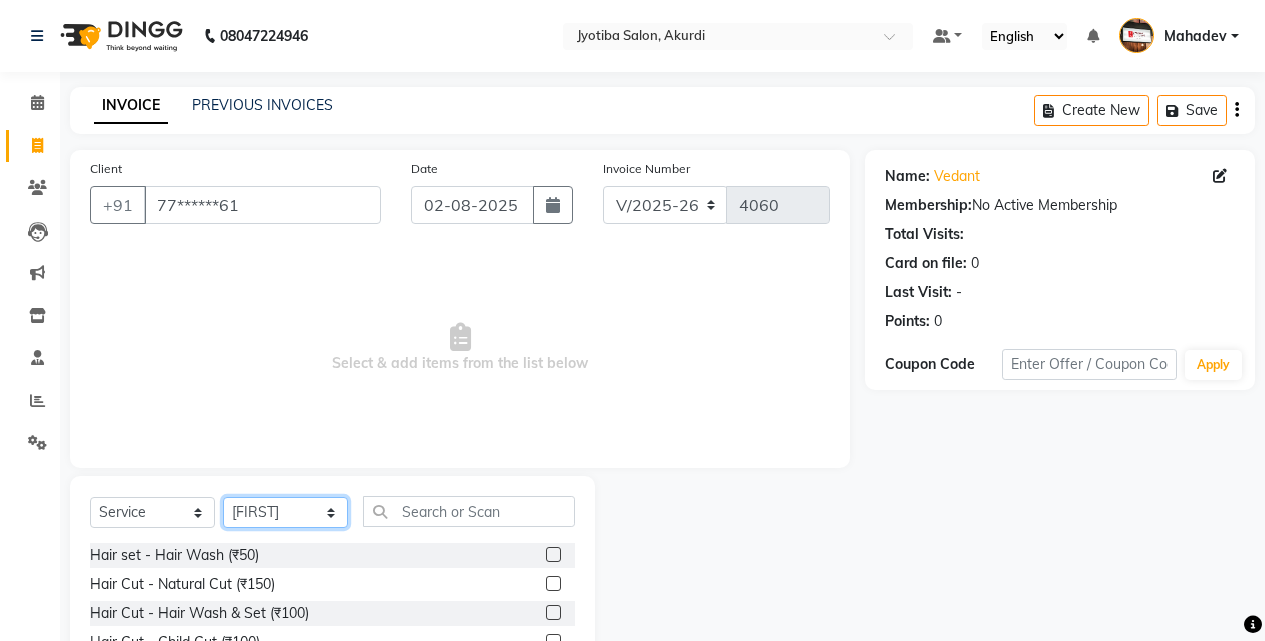scroll, scrollTop: 160, scrollLeft: 0, axis: vertical 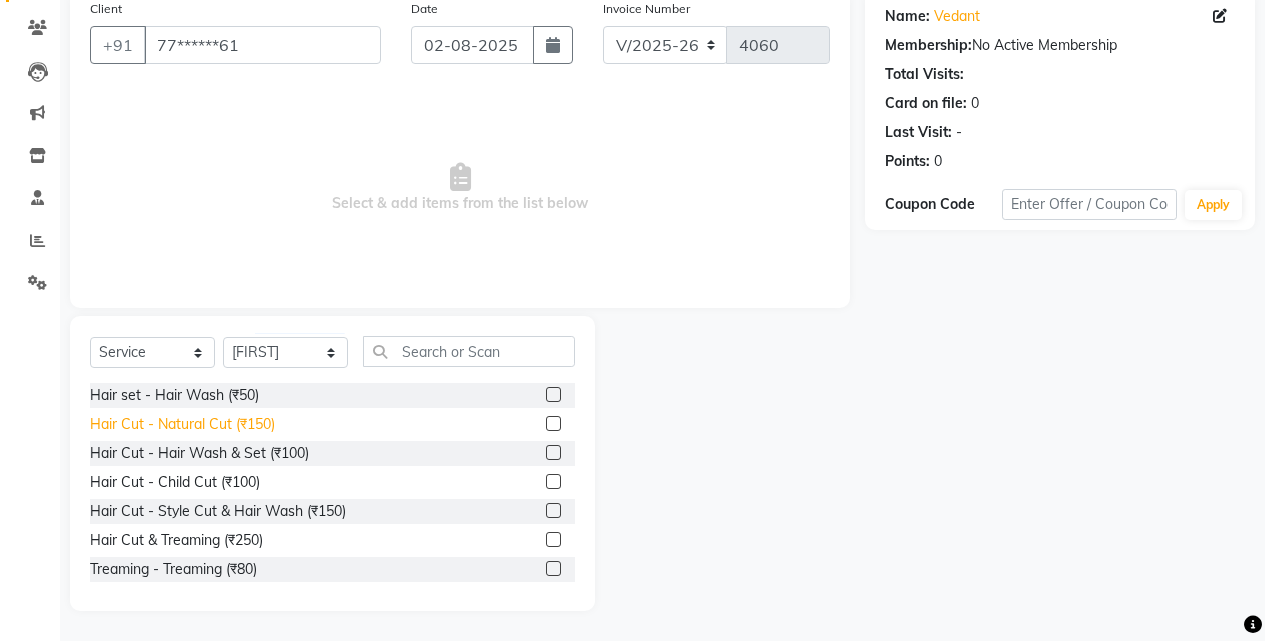 click on "Hair Cut - Natural Cut (₹150)" 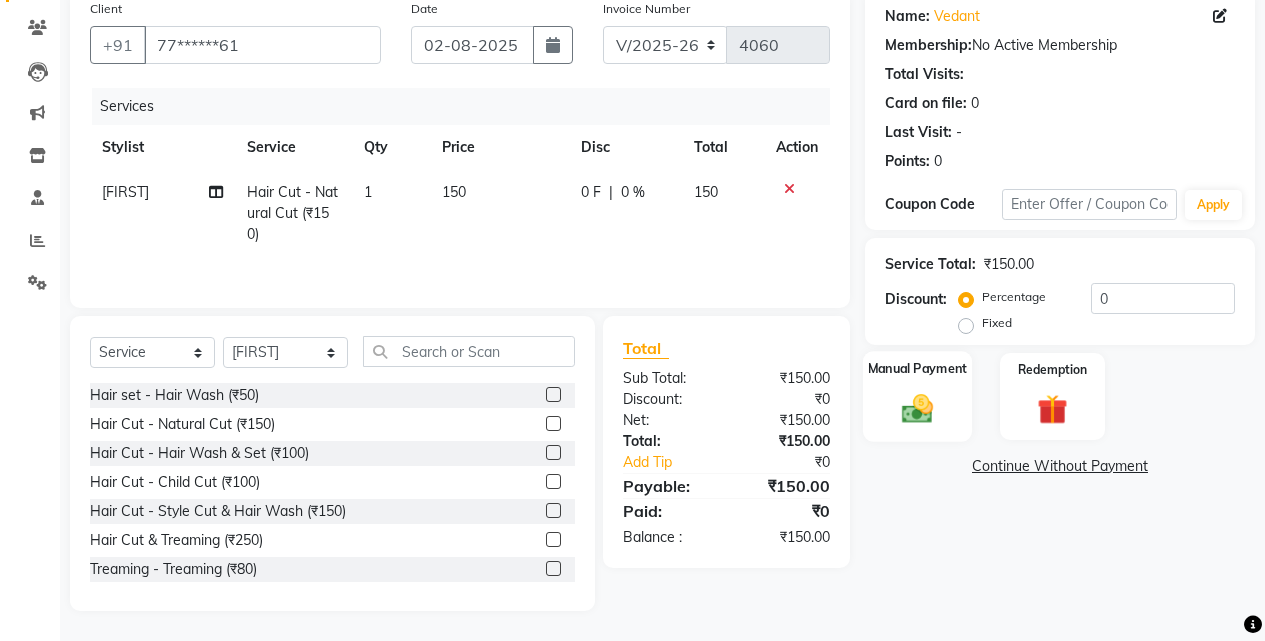 click 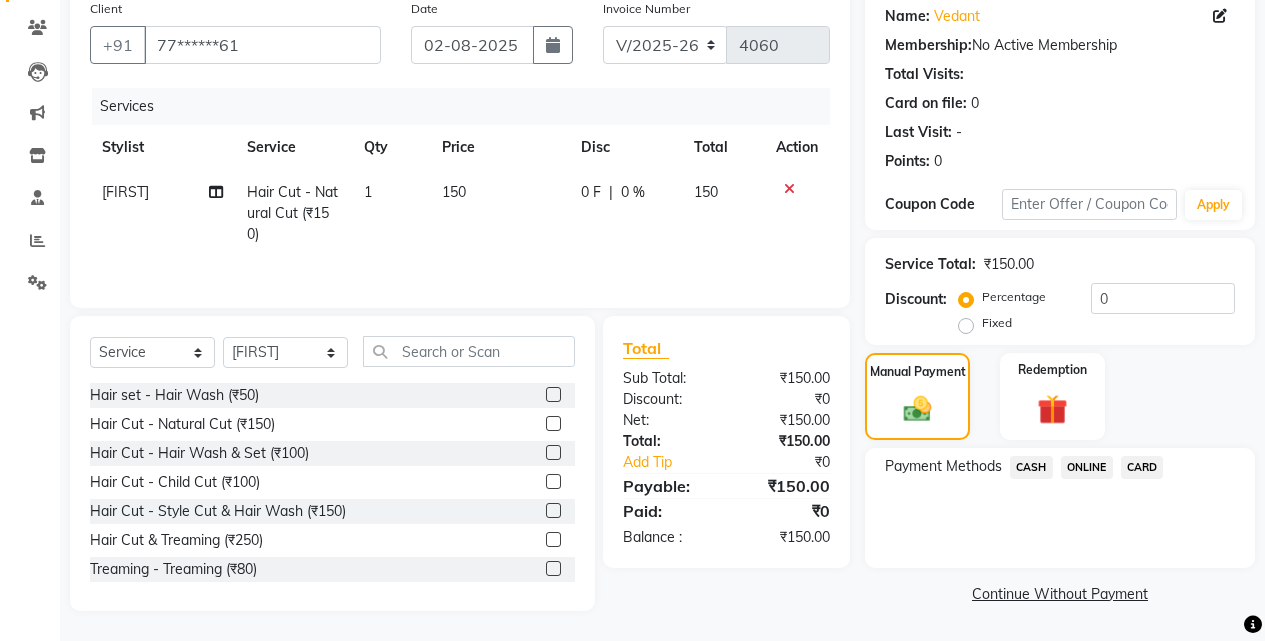 click on "CASH" 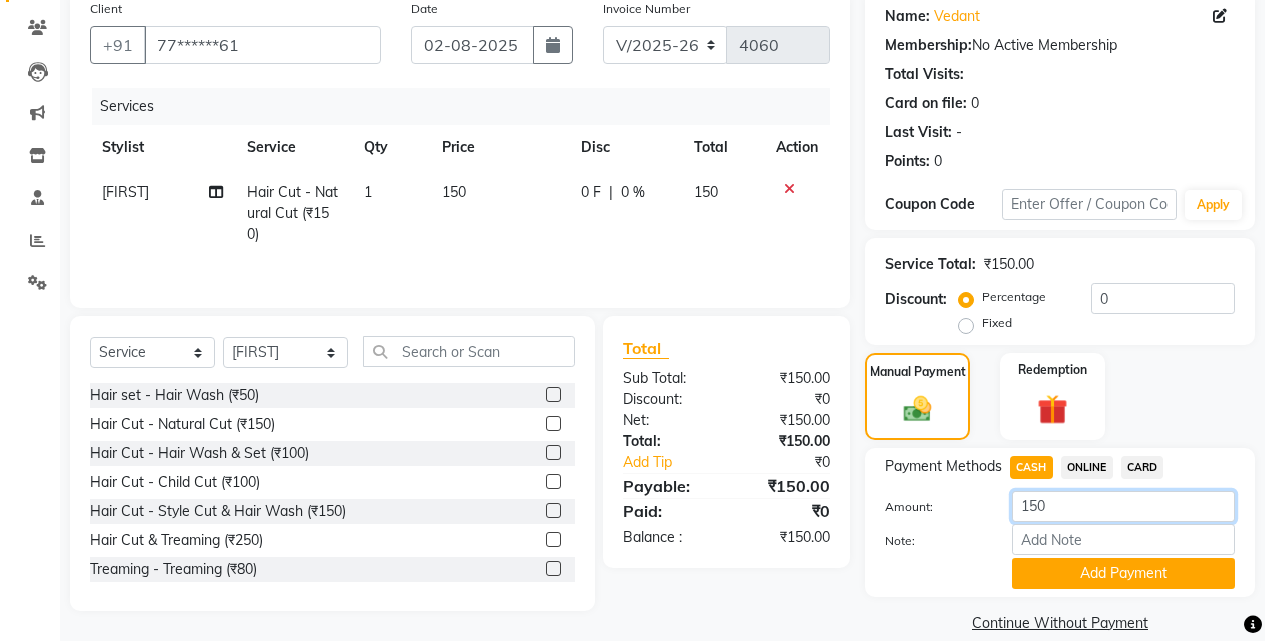 click on "150" 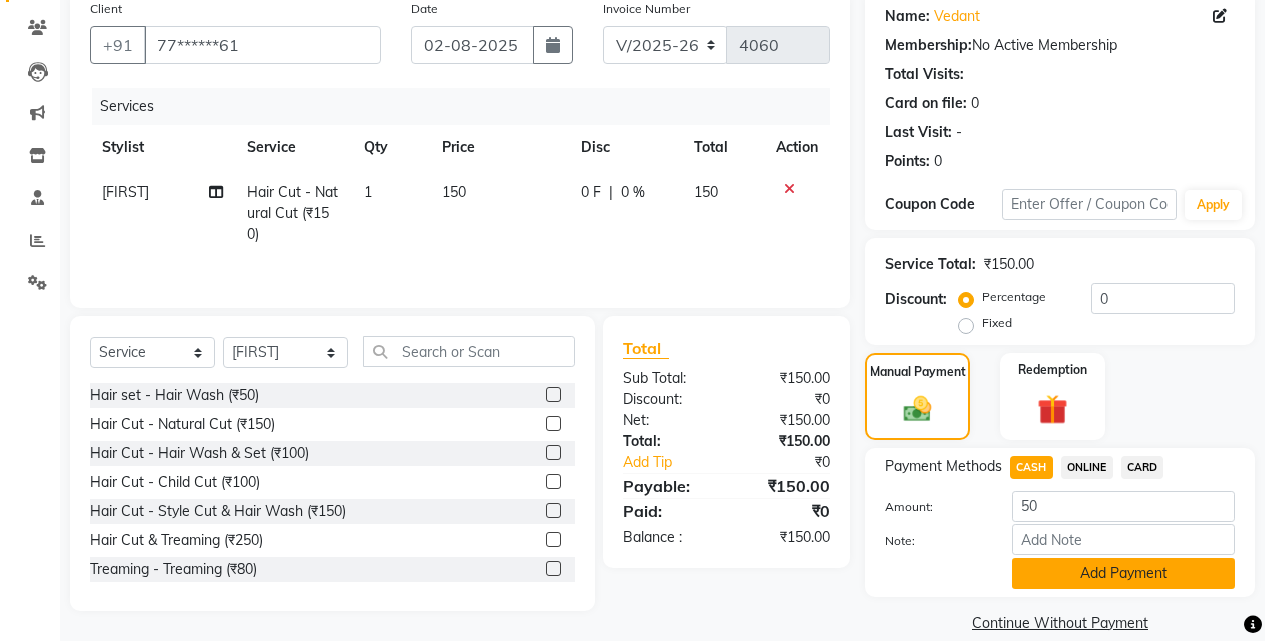 click on "Add Payment" 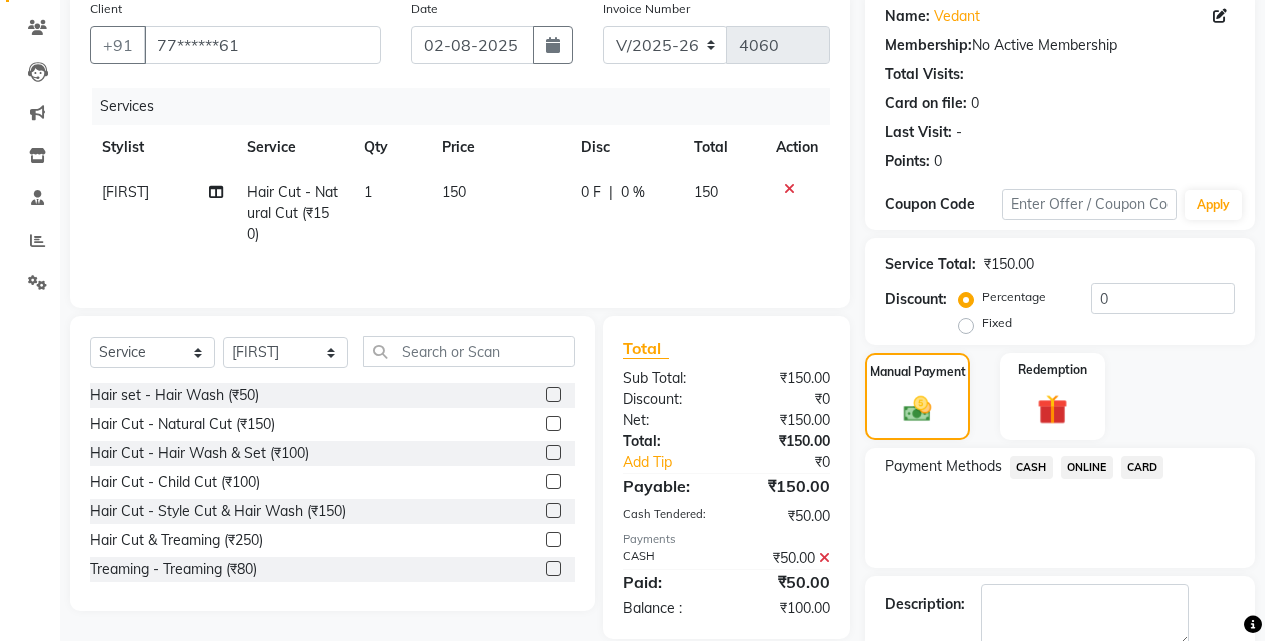 click on "ONLINE" 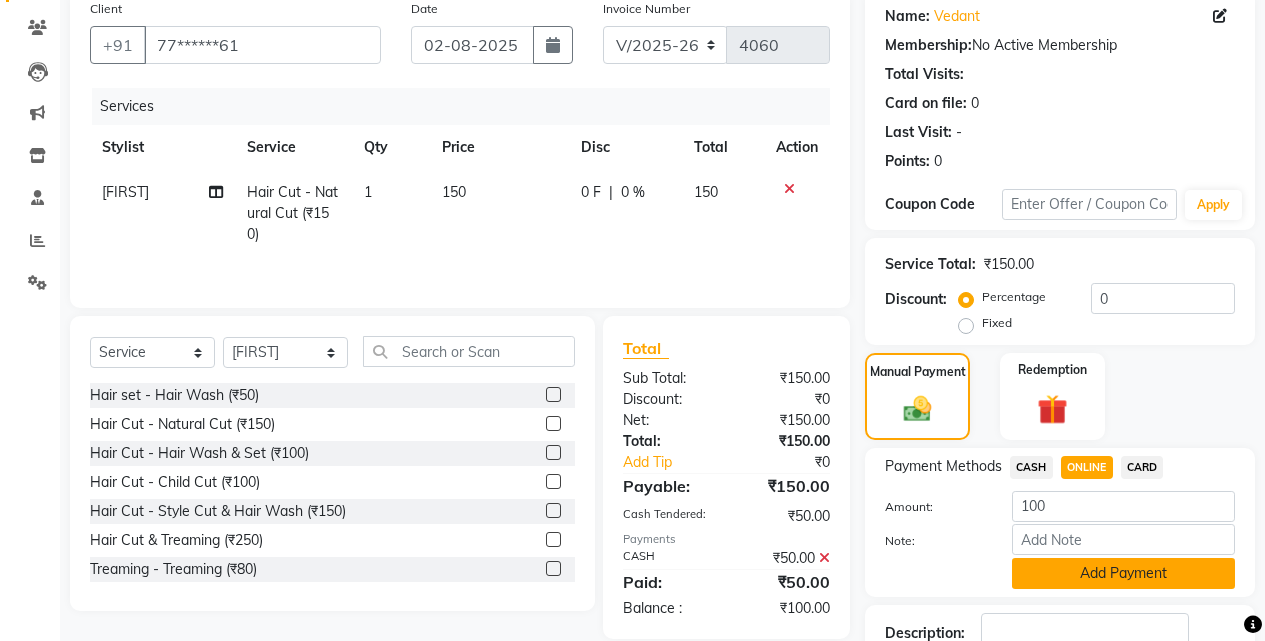 click on "Add Payment" 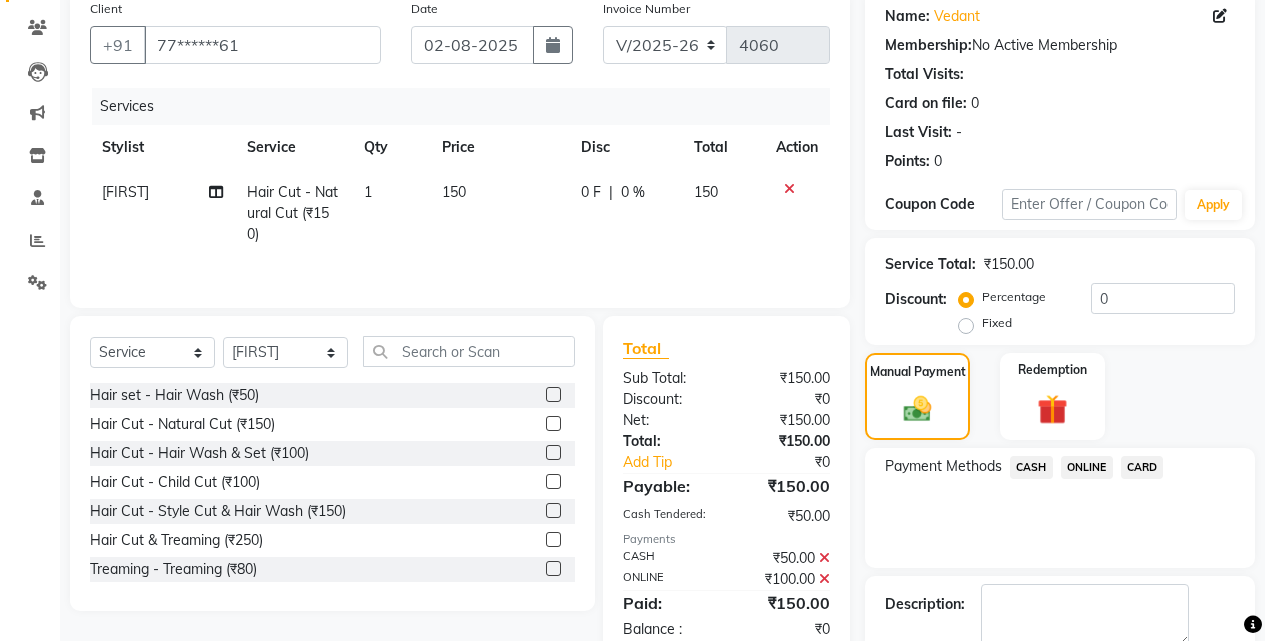 scroll, scrollTop: 271, scrollLeft: 0, axis: vertical 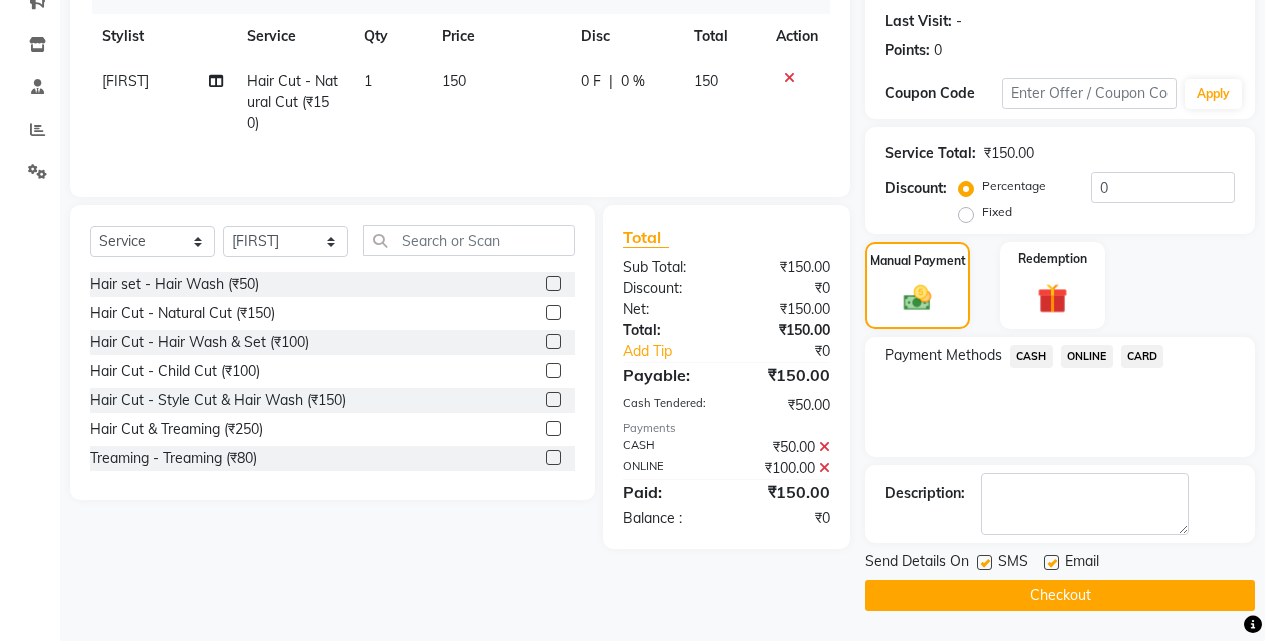 click on "Checkout" 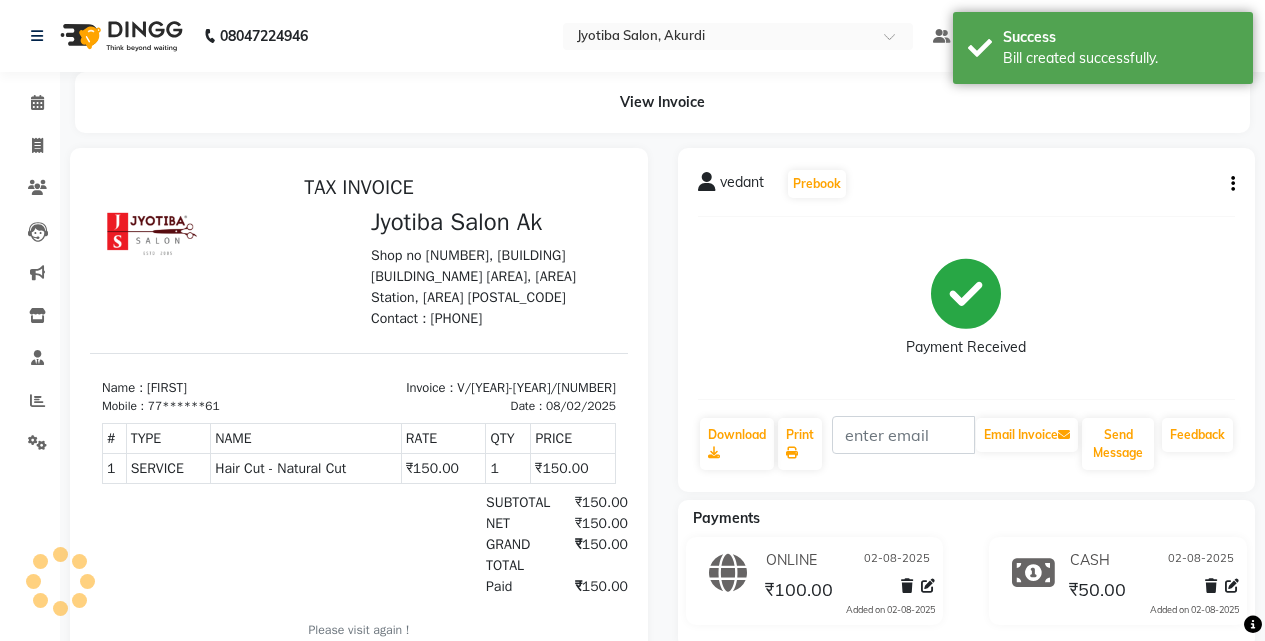 scroll, scrollTop: 0, scrollLeft: 0, axis: both 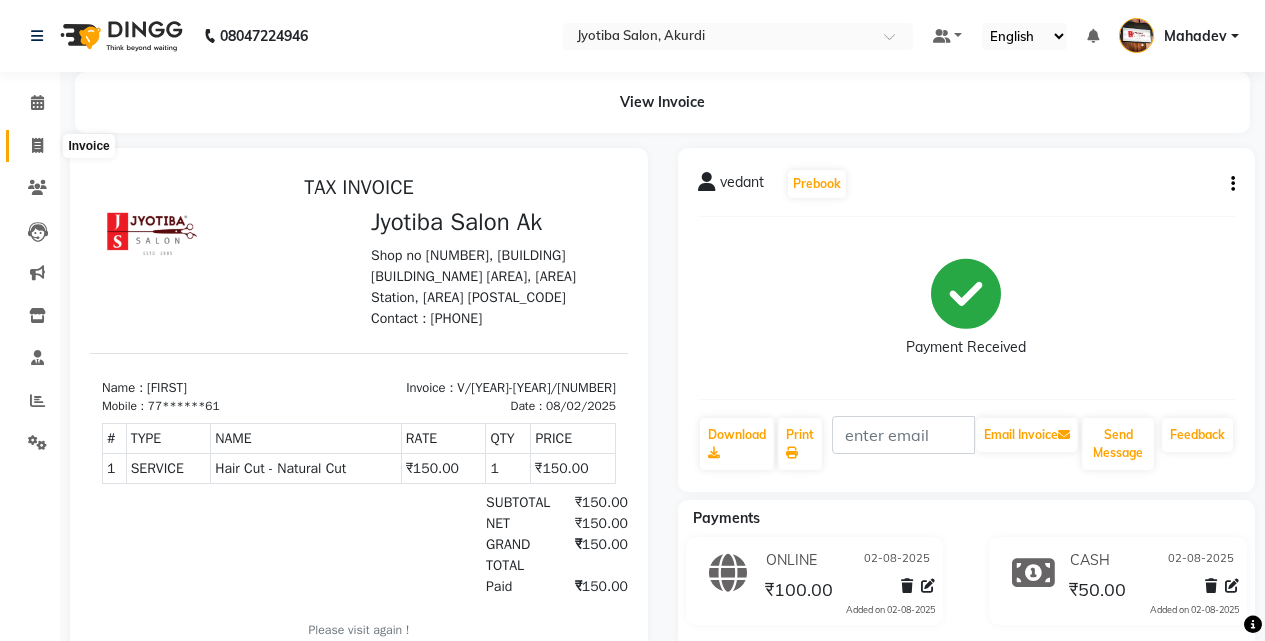 click 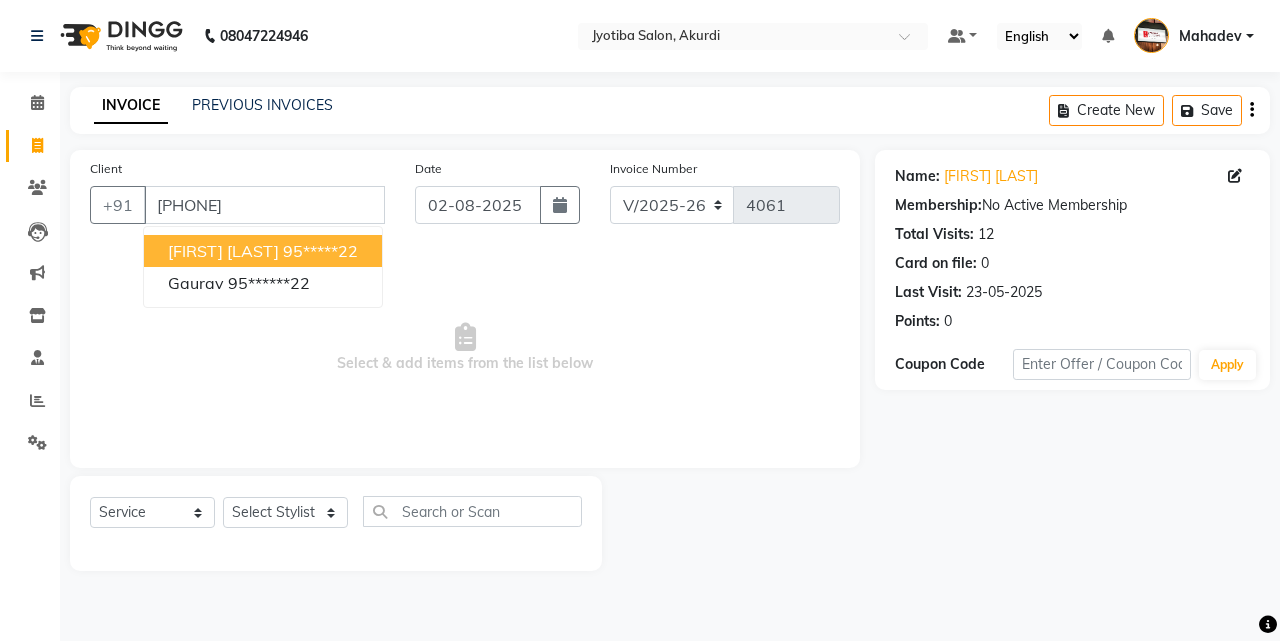 click on "[FIRST] [LAST]" at bounding box center (223, 251) 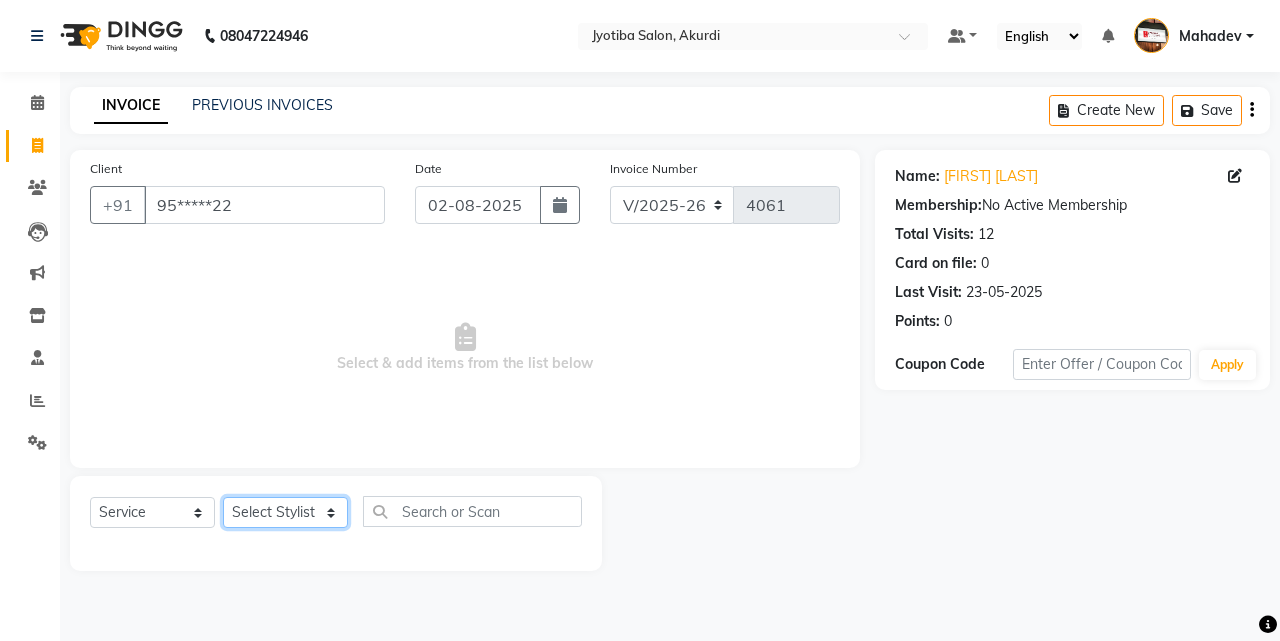 click on "Select Stylist [FIRST] [LAST] [FIRST] [LAST] [FIRST] [LAST] [FIRST] [LAST] [FIRST] [LAST] [FIRST] [LAST] [FIRST] [LAST] [FIRST] [LAST] [FIRST] [LAST] [FIRST] [LAST] [FIRST] [LAST]" 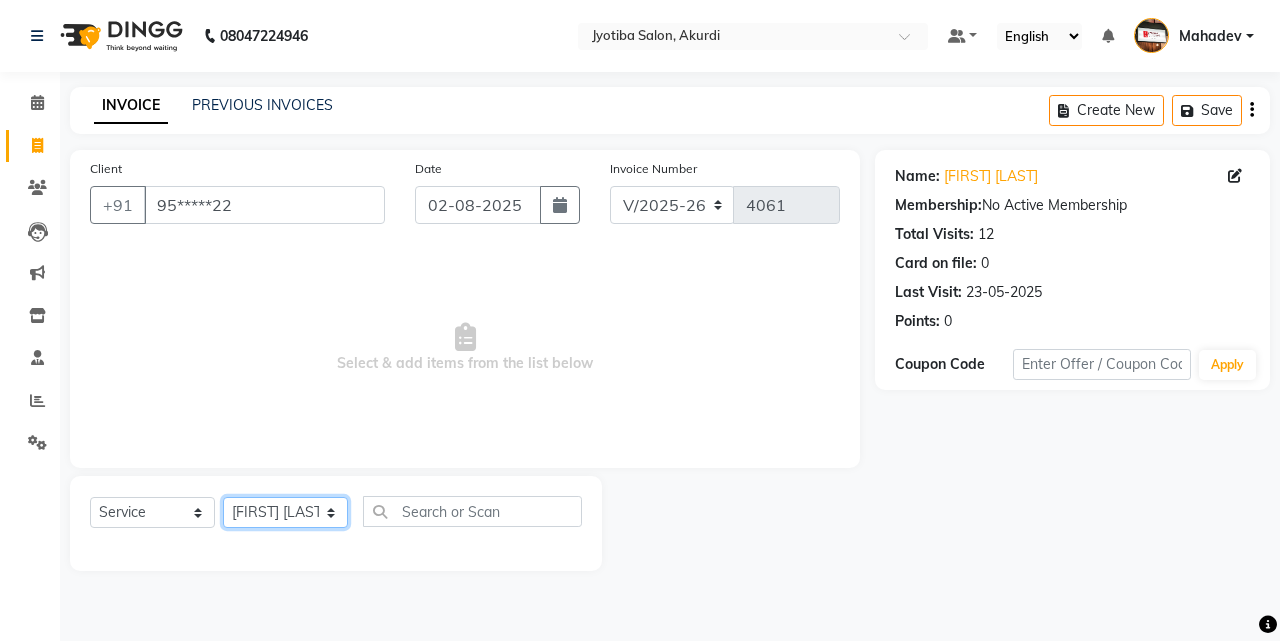 click on "Select Stylist [FIRST] [LAST] [FIRST] [LAST] [FIRST] [LAST] [FIRST] [LAST] [FIRST] [LAST] [FIRST] [LAST] [FIRST] [LAST] [FIRST] [LAST] [FIRST] [LAST] [FIRST] [LAST] [FIRST] [LAST]" 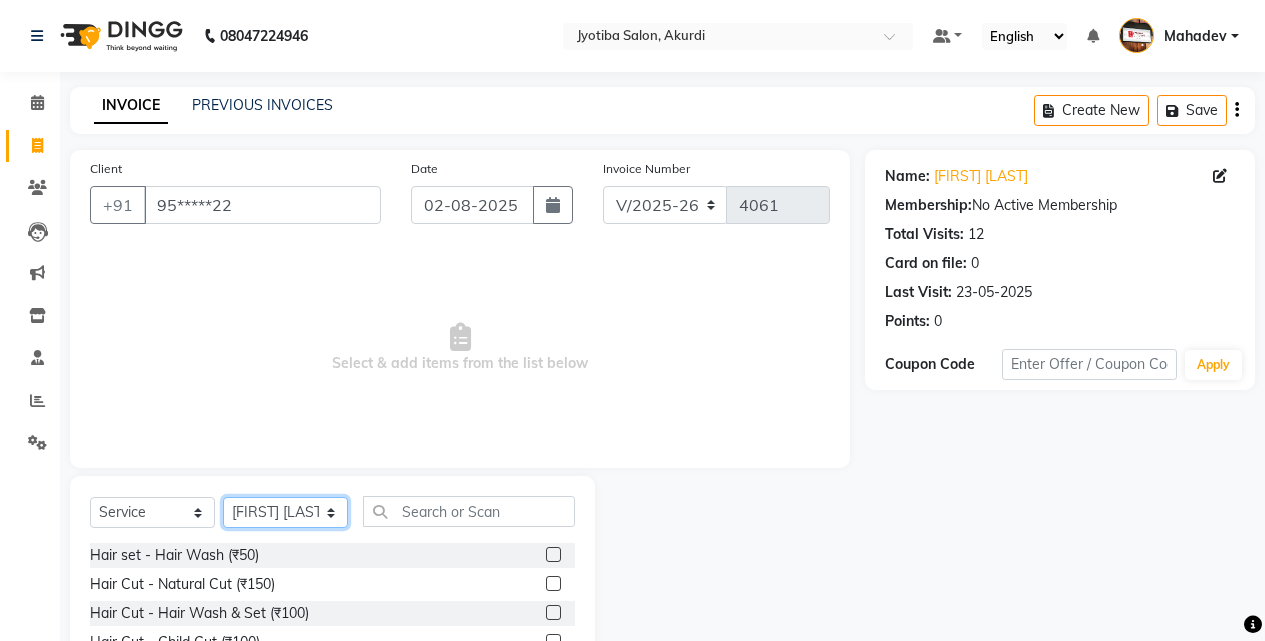 scroll, scrollTop: 160, scrollLeft: 0, axis: vertical 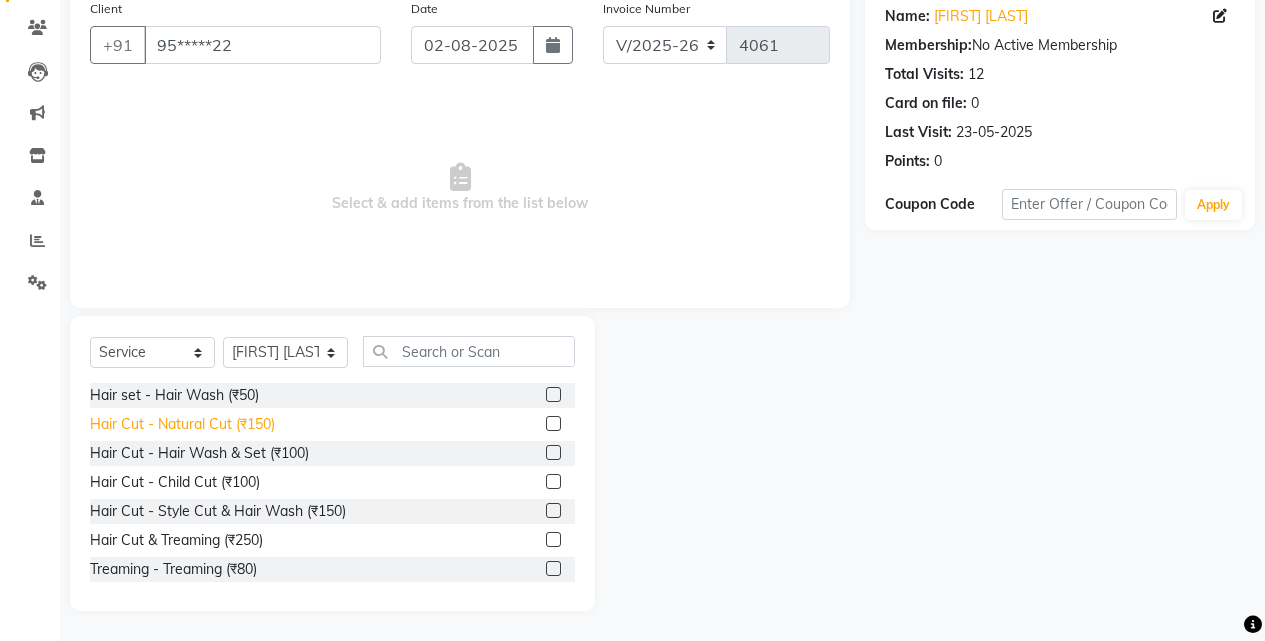 click on "Hair Cut - Natural Cut (₹150)" 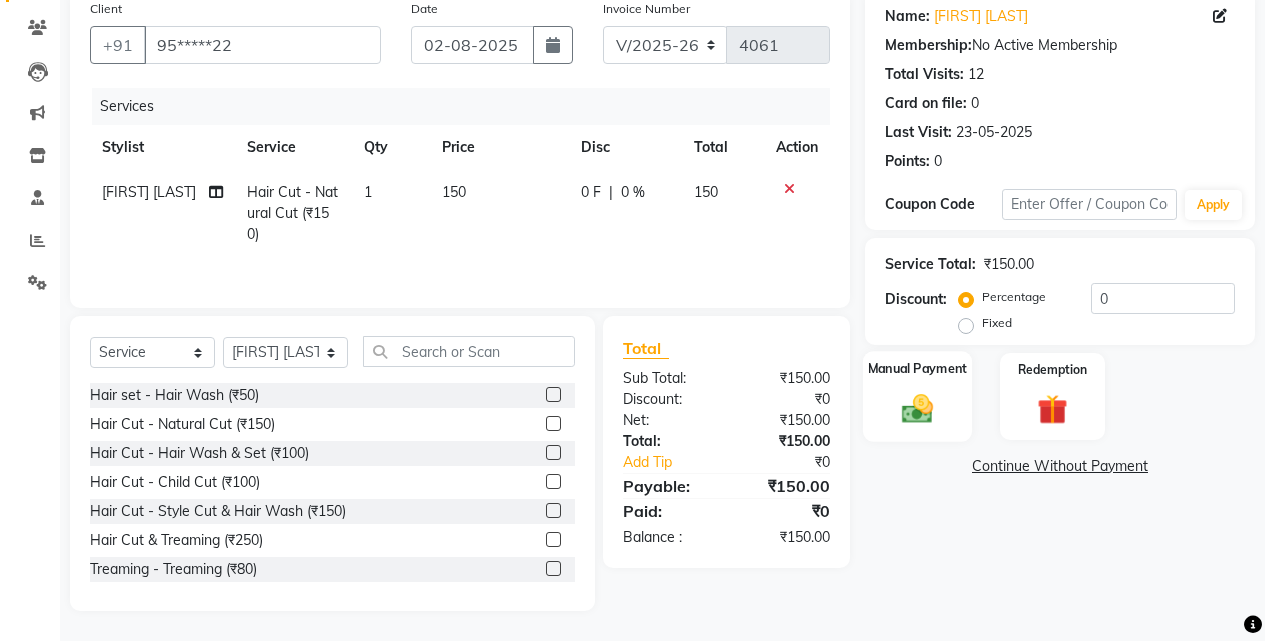 click on "Manual Payment" 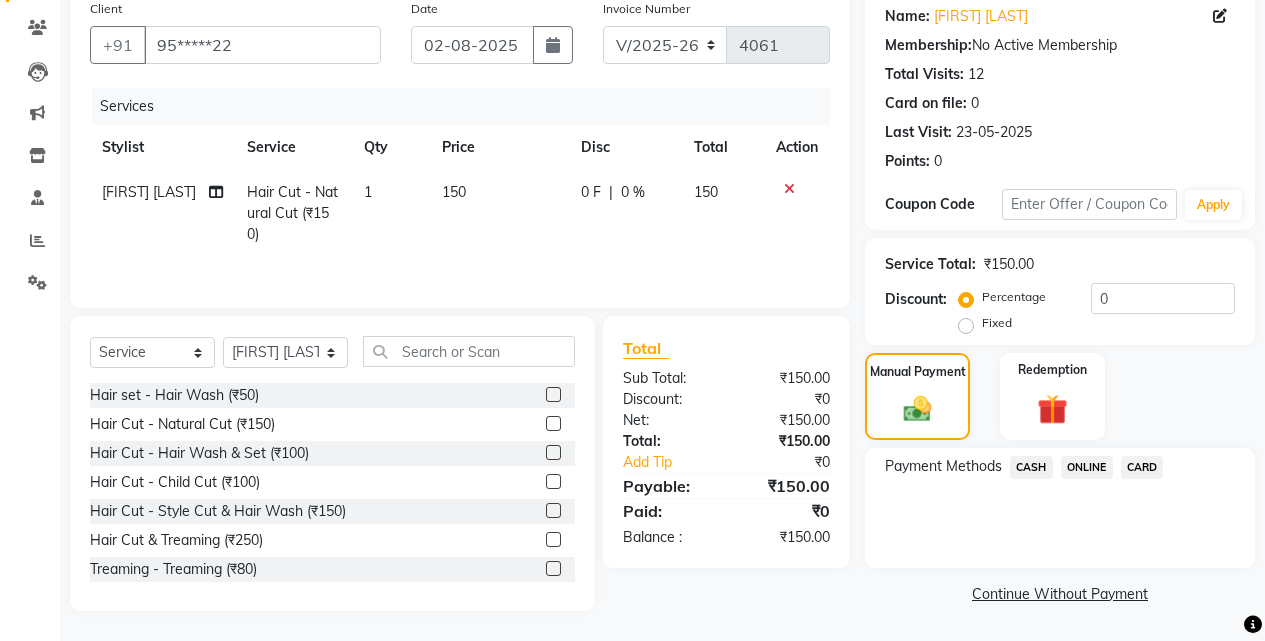 click on "ONLINE" 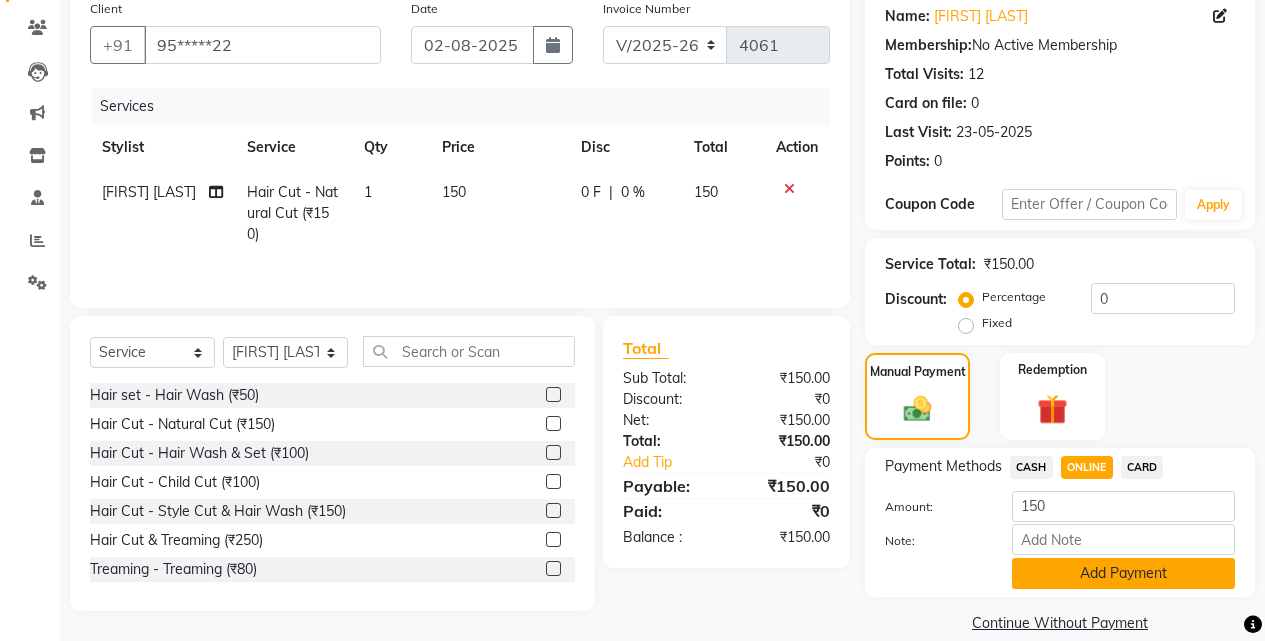 click on "Add Payment" 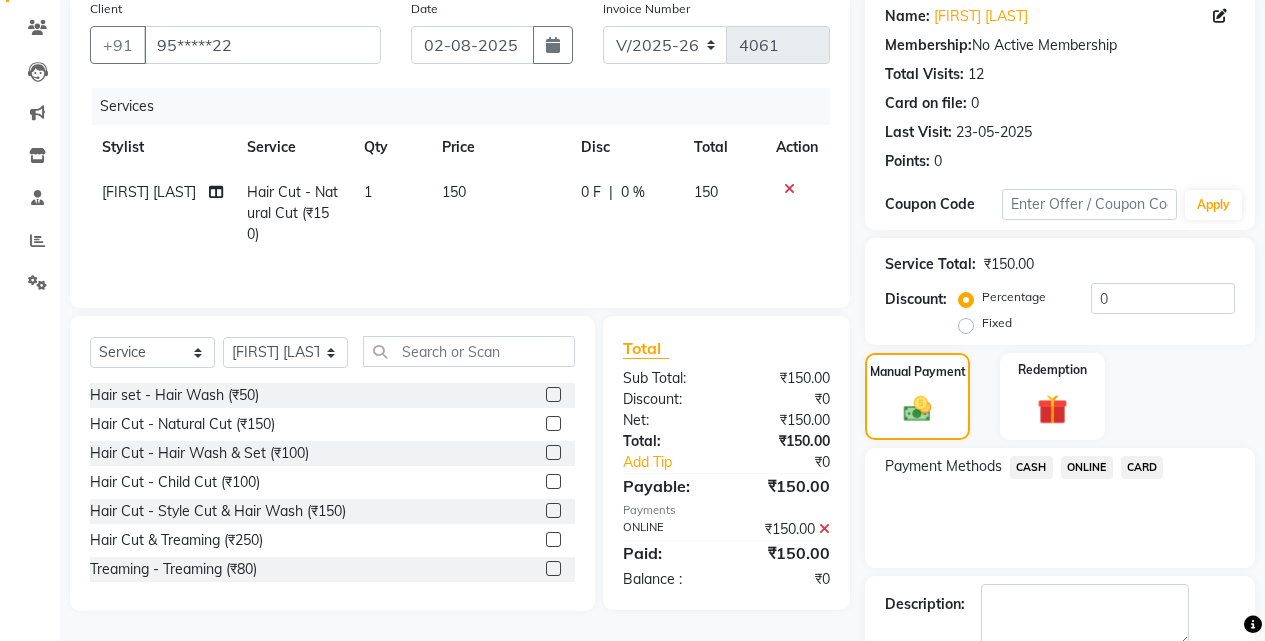 scroll, scrollTop: 271, scrollLeft: 0, axis: vertical 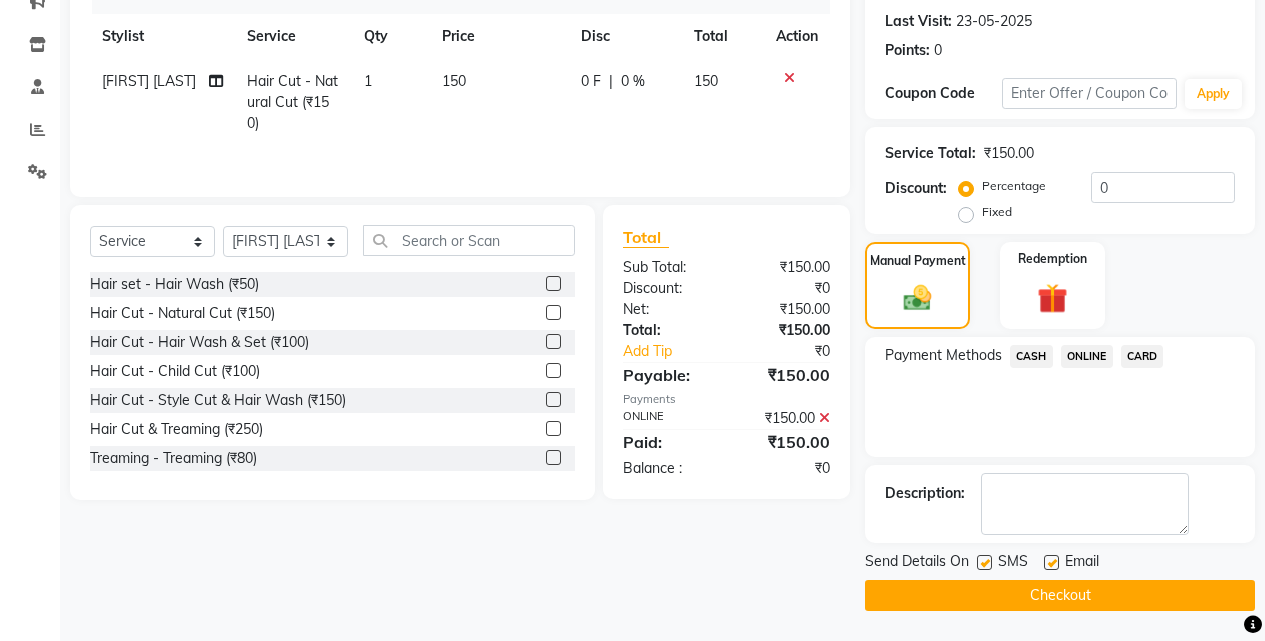 click on "Checkout" 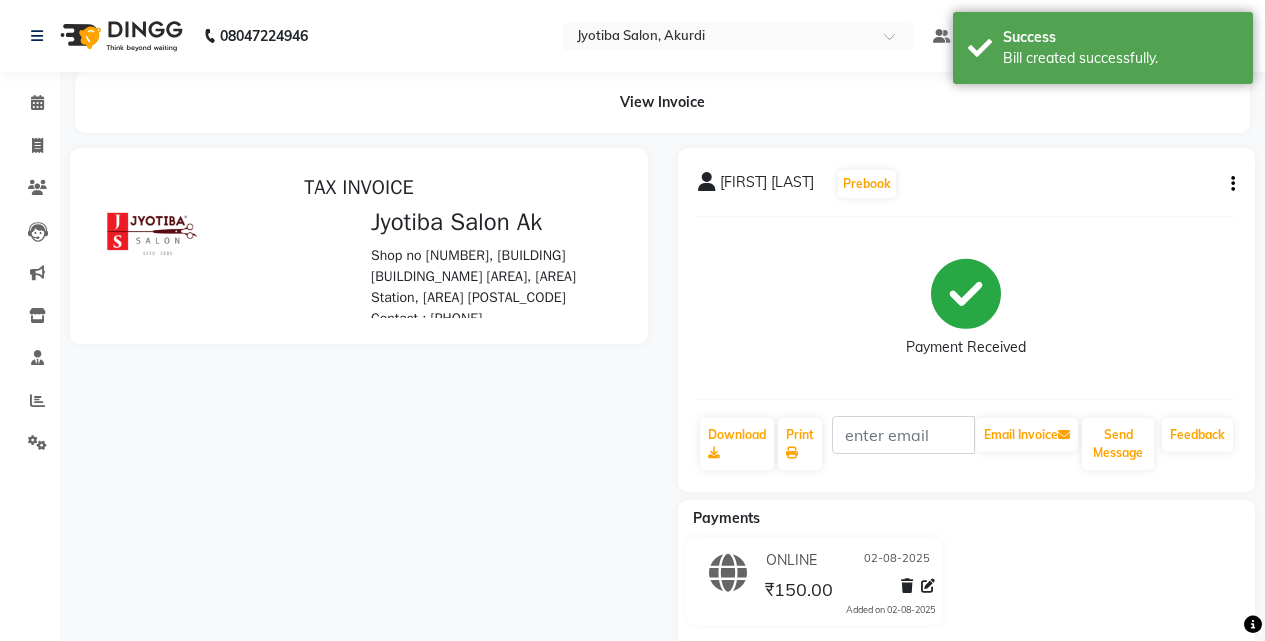 scroll, scrollTop: 0, scrollLeft: 0, axis: both 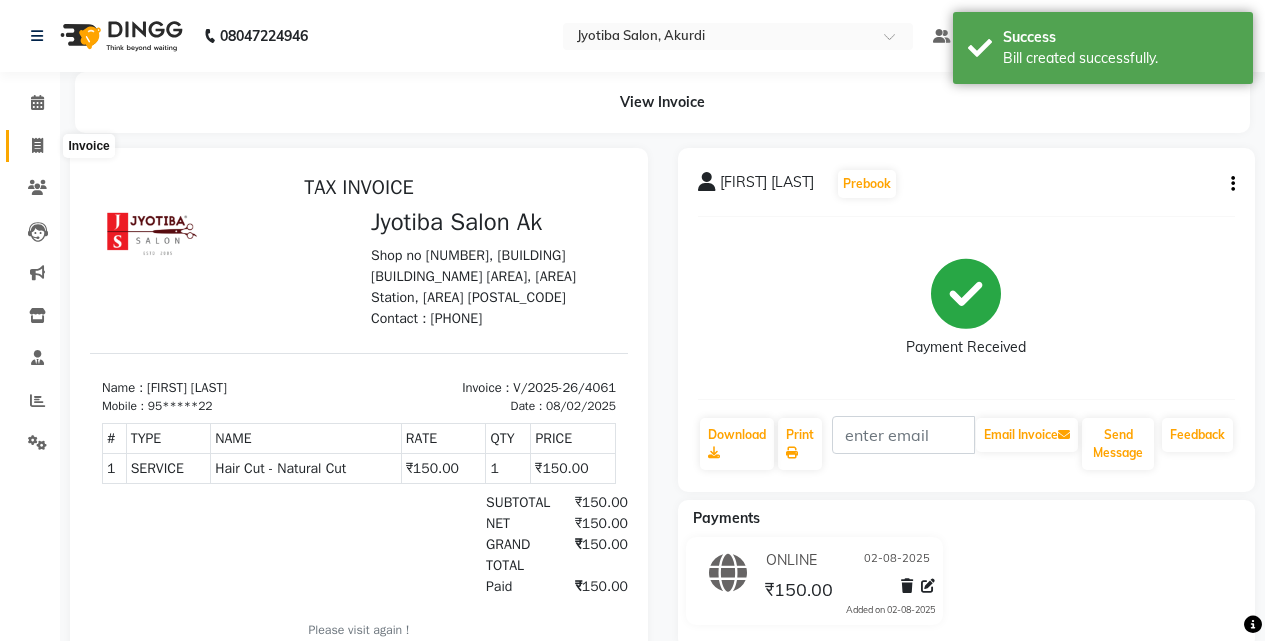 click 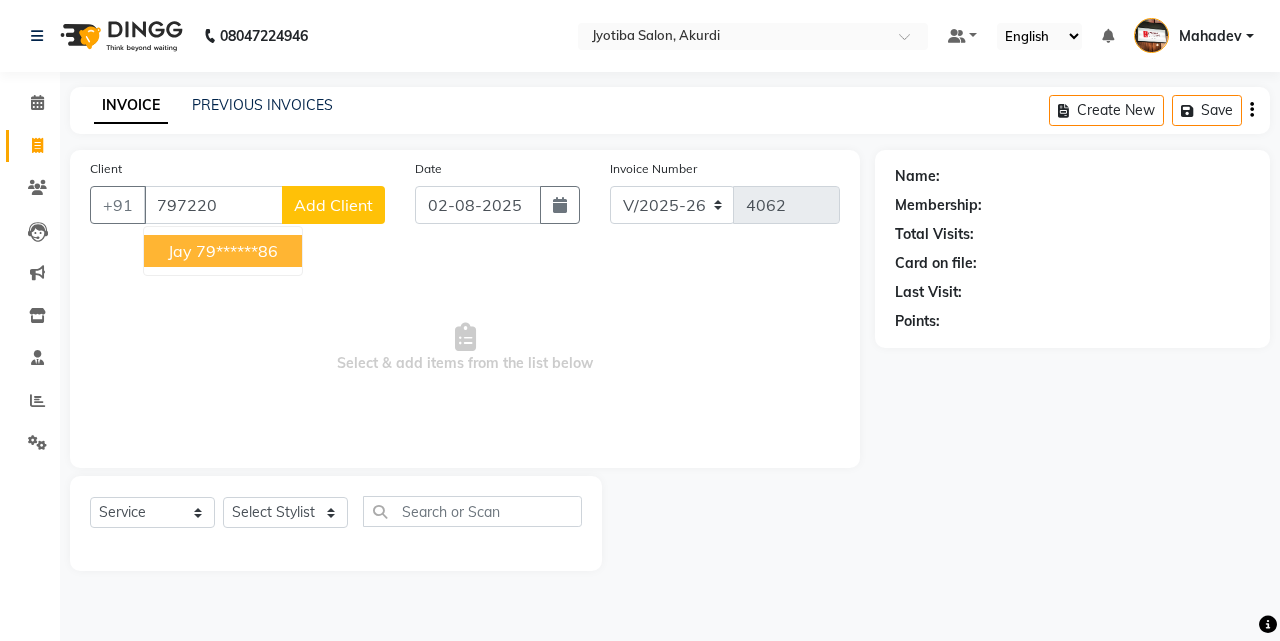 click on "79******86" at bounding box center [237, 251] 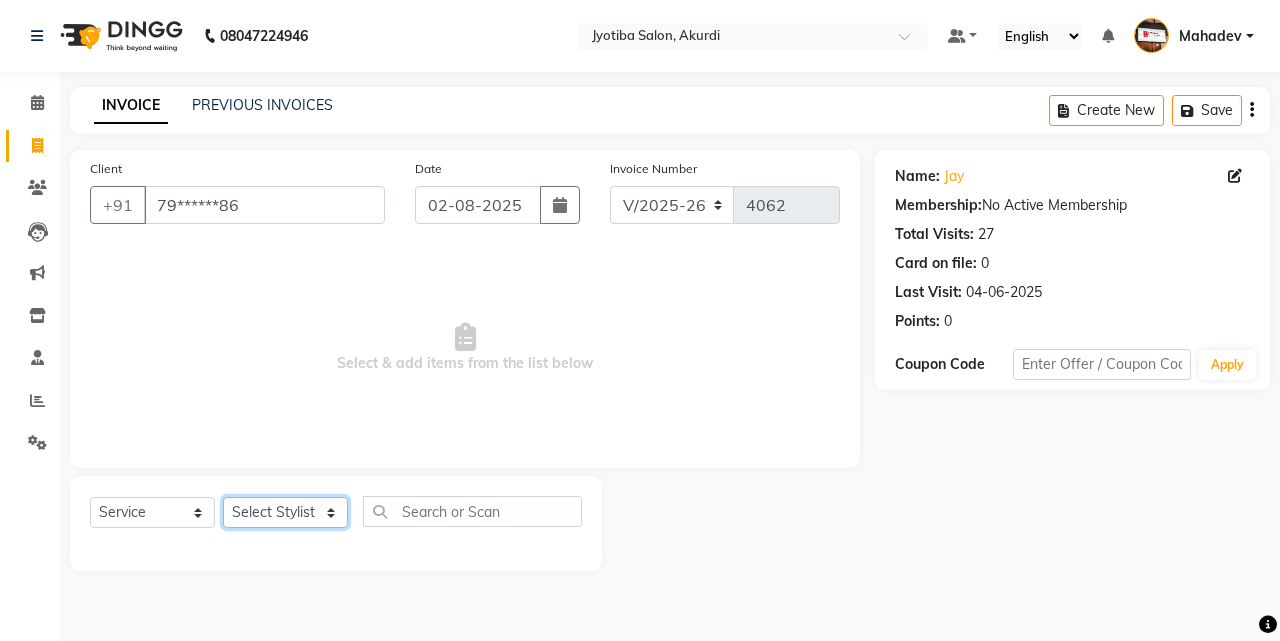 click on "Select Stylist [FIRST] [LAST] [FIRST] [LAST] [FIRST] [LAST] [FIRST] [LAST] [FIRST] [LAST] [FIRST] [LAST] [FIRST] [LAST] [FIRST] [LAST] [FIRST] [LAST] [FIRST] [LAST] [FIRST] [LAST]" 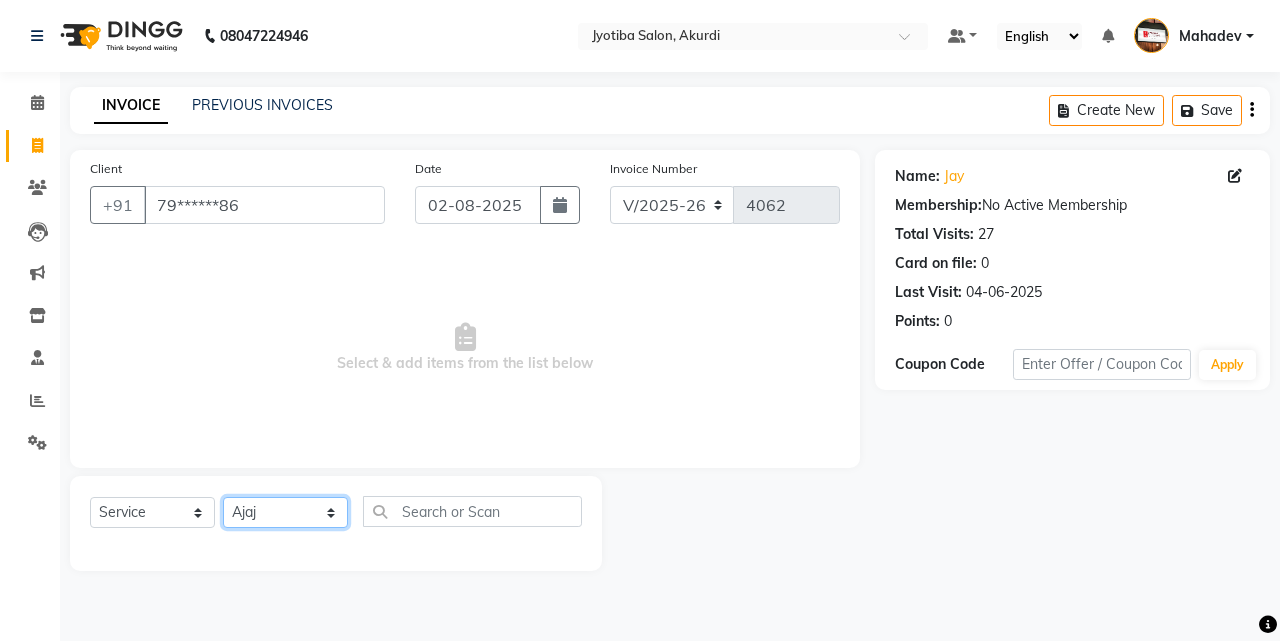 click on "Select Stylist [FIRST] [LAST] [FIRST] [LAST] [FIRST] [LAST] [FIRST] [LAST] [FIRST] [LAST] [FIRST] [LAST] [FIRST] [LAST] [FIRST] [LAST] [FIRST] [LAST] [FIRST] [LAST] [FIRST] [LAST]" 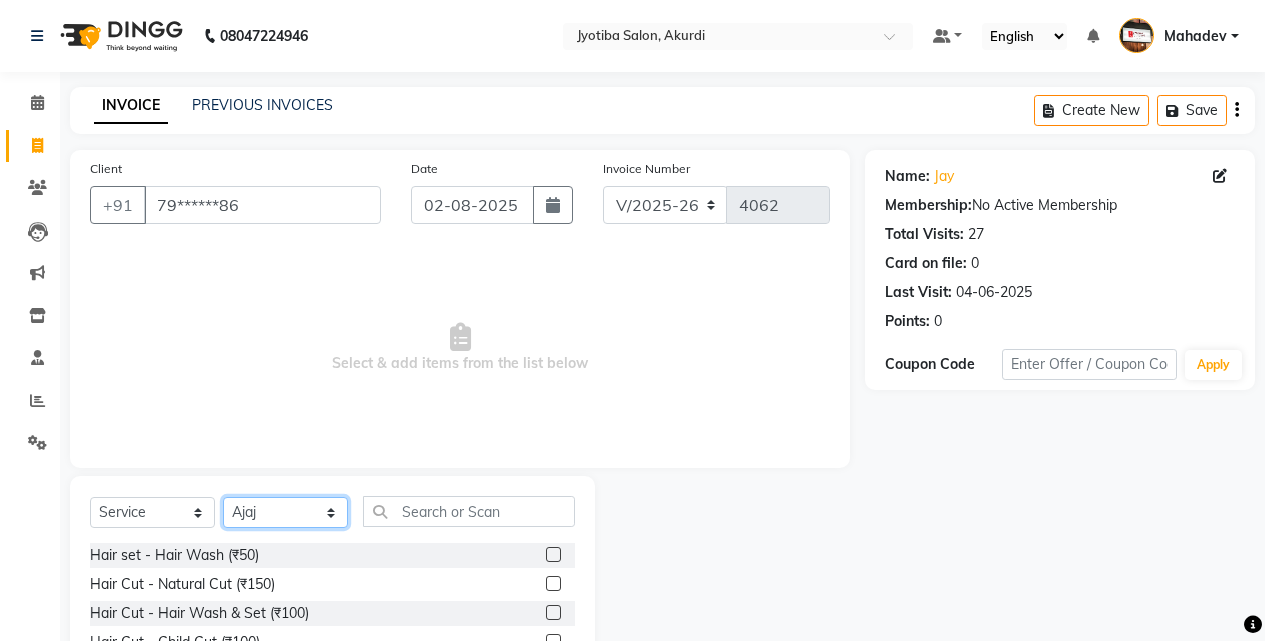 scroll, scrollTop: 160, scrollLeft: 0, axis: vertical 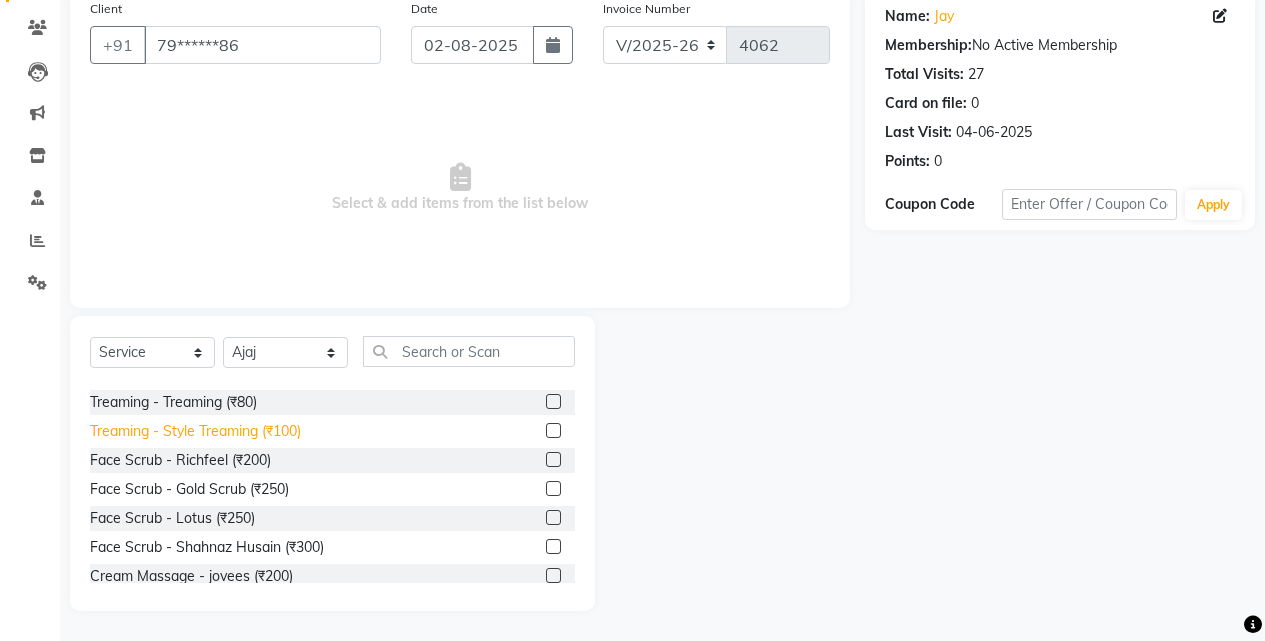 click on "Treaming - Style Treaming (₹100)" 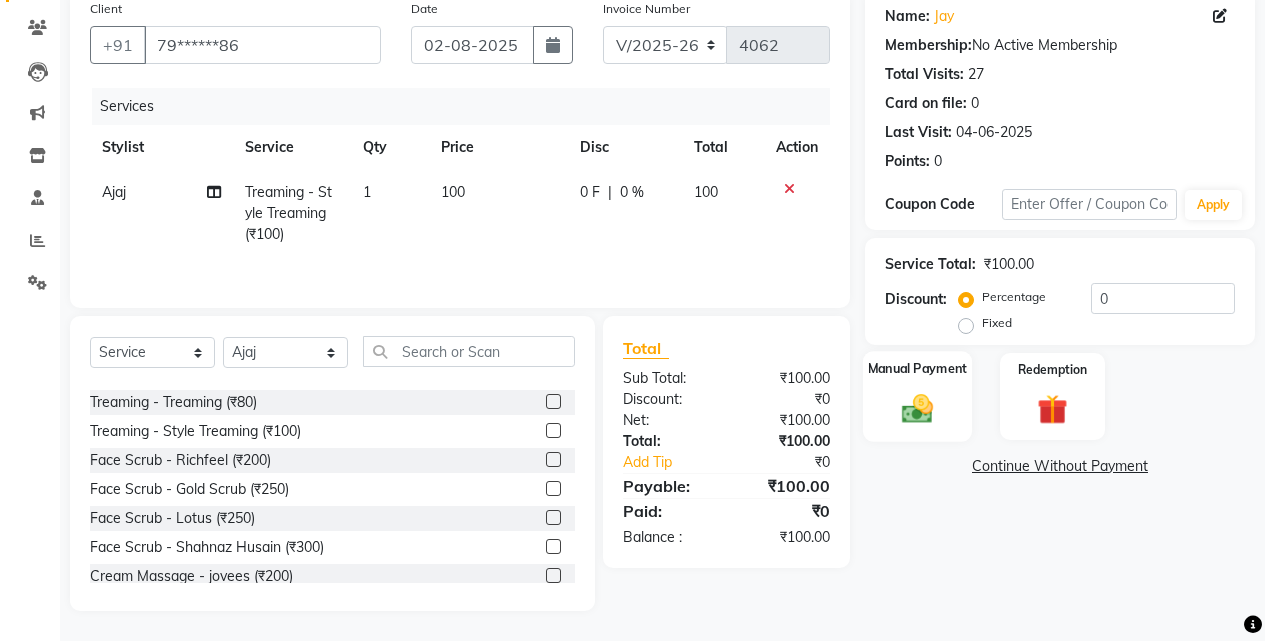 click 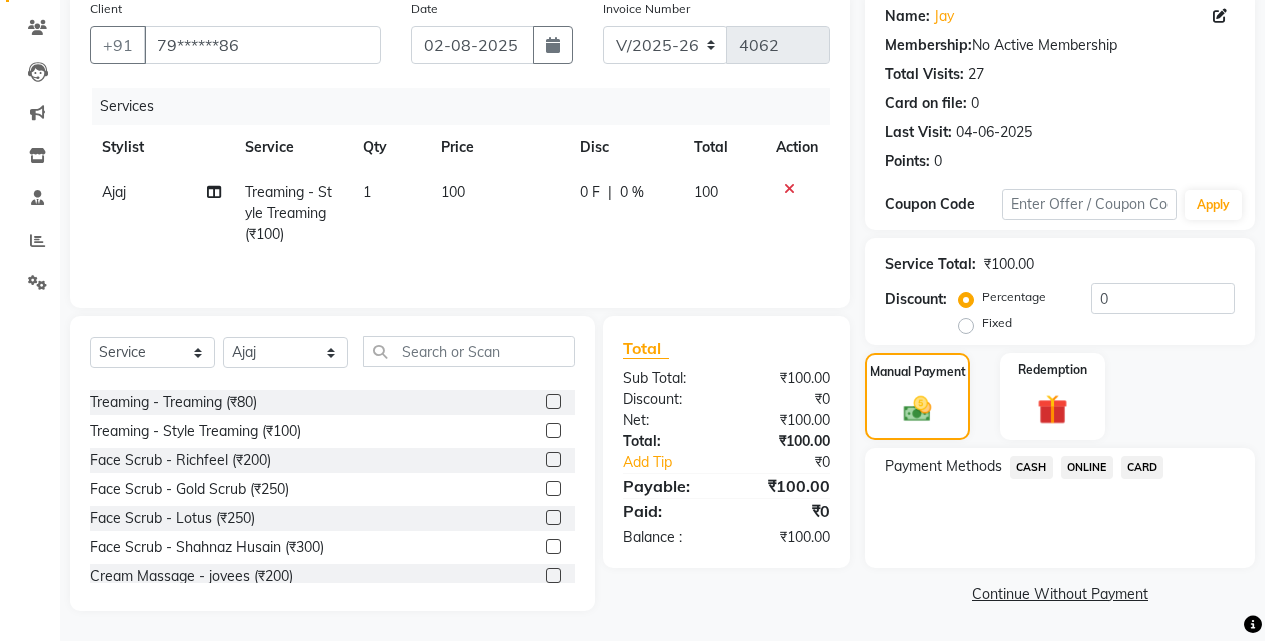 click on "CASH" 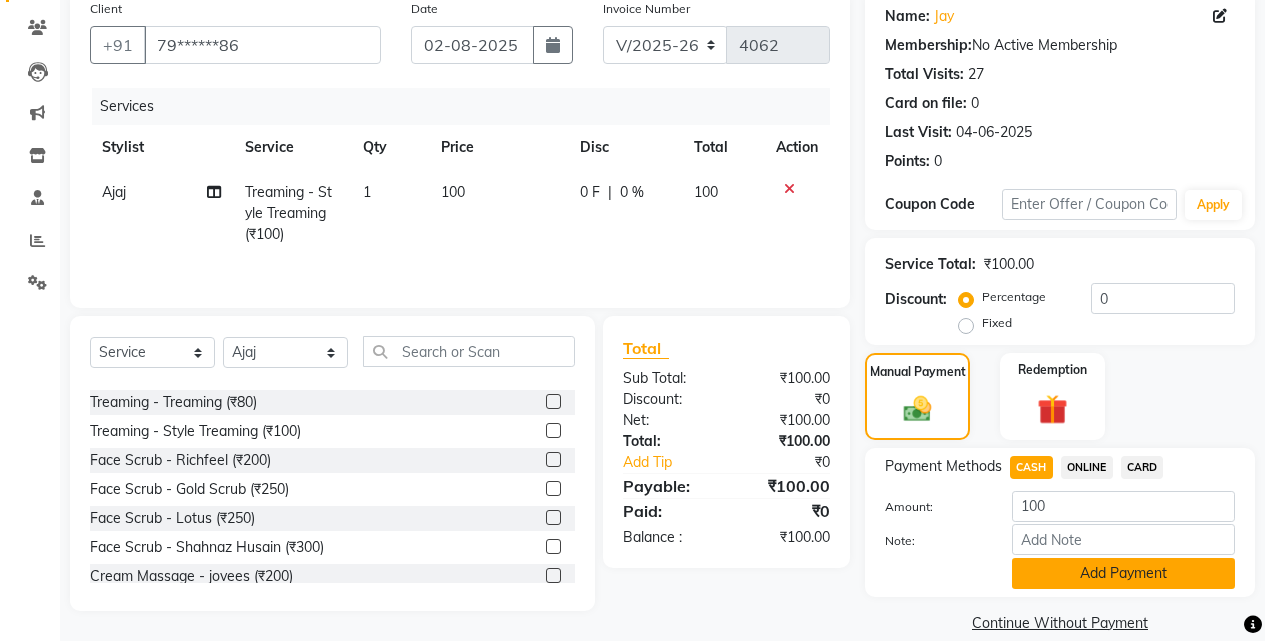 click on "Add Payment" 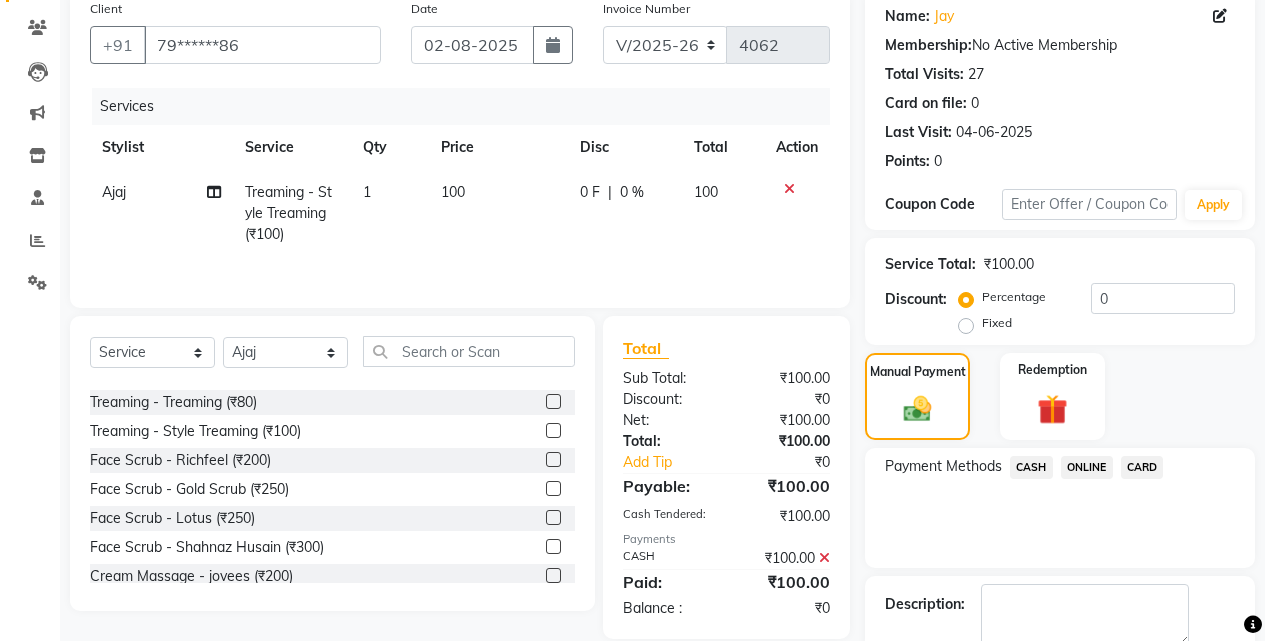 scroll, scrollTop: 271, scrollLeft: 0, axis: vertical 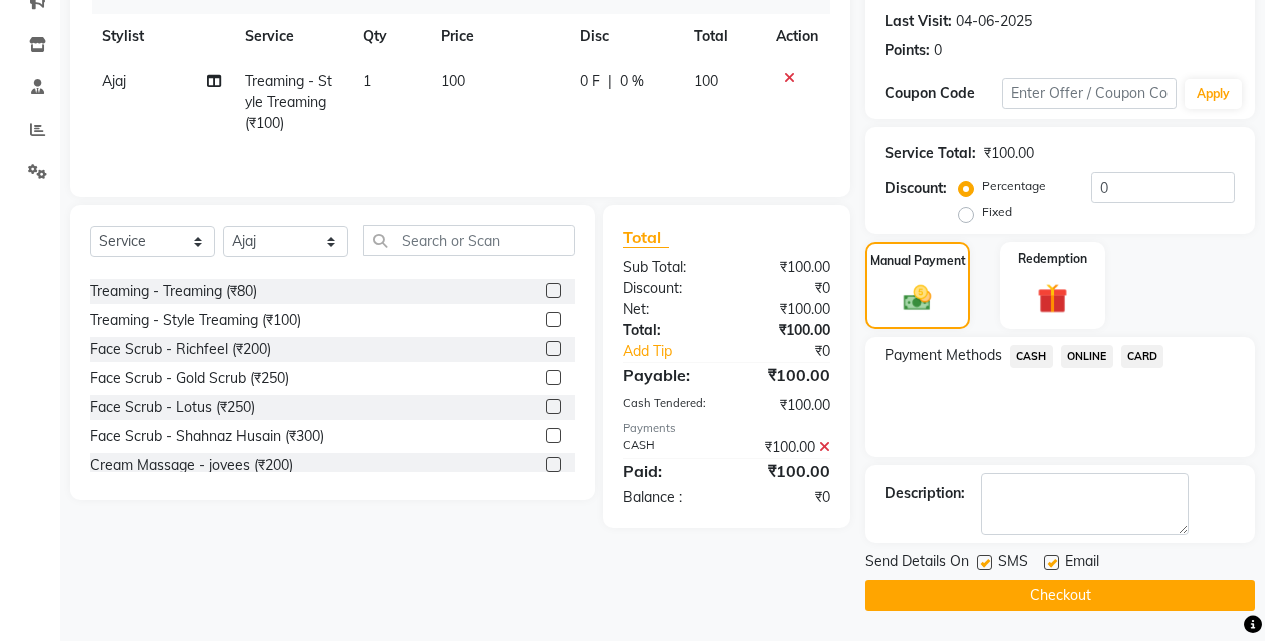 click on "Checkout" 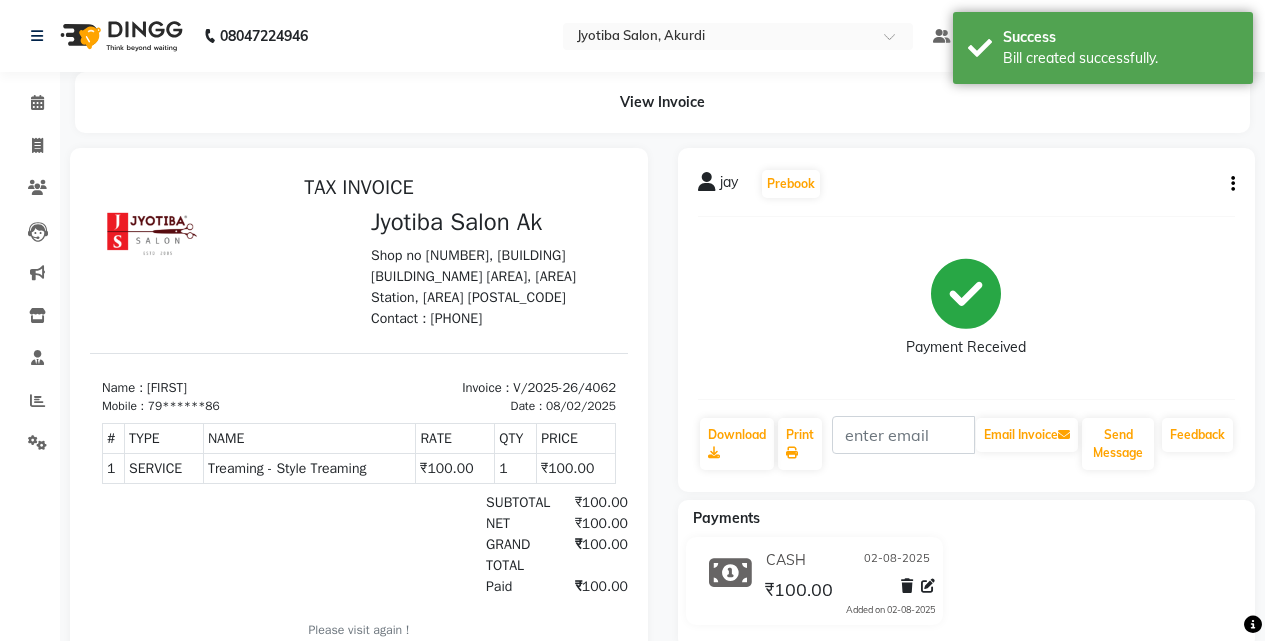 scroll, scrollTop: 0, scrollLeft: 0, axis: both 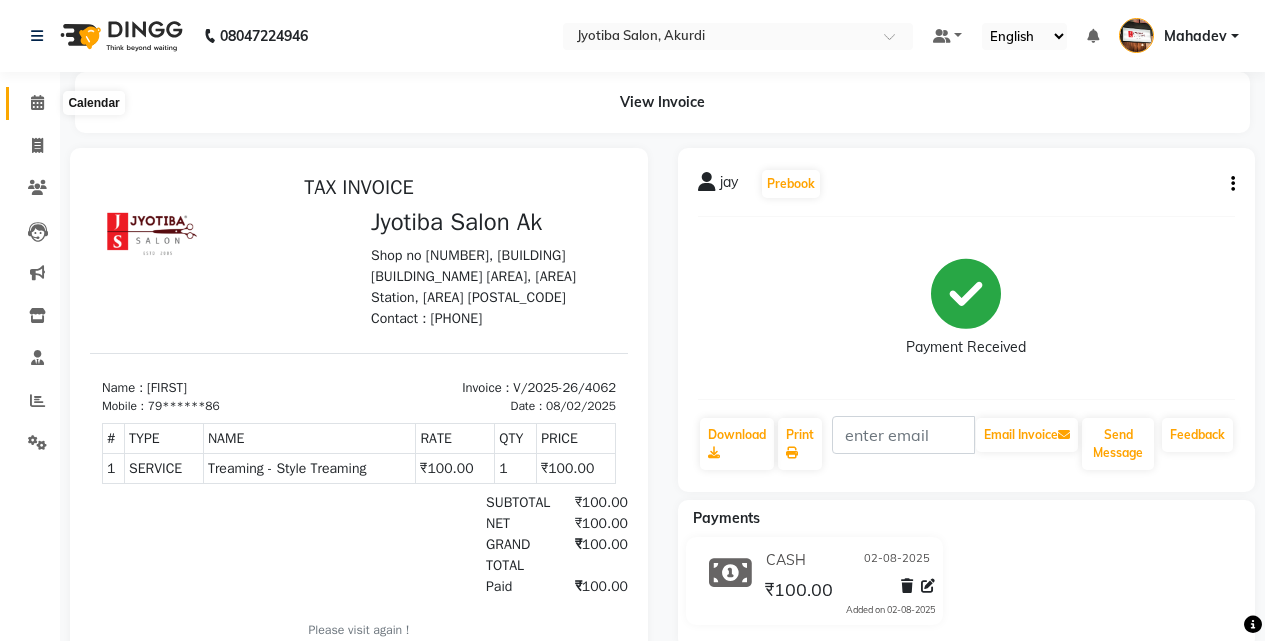 click 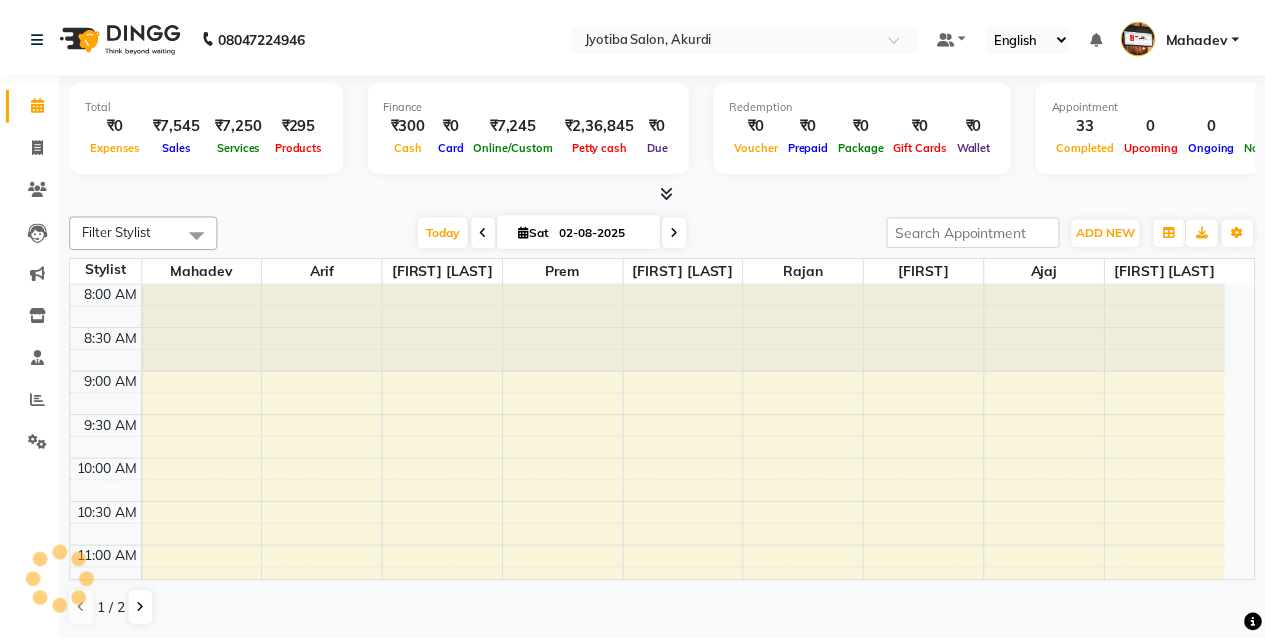 scroll, scrollTop: 0, scrollLeft: 0, axis: both 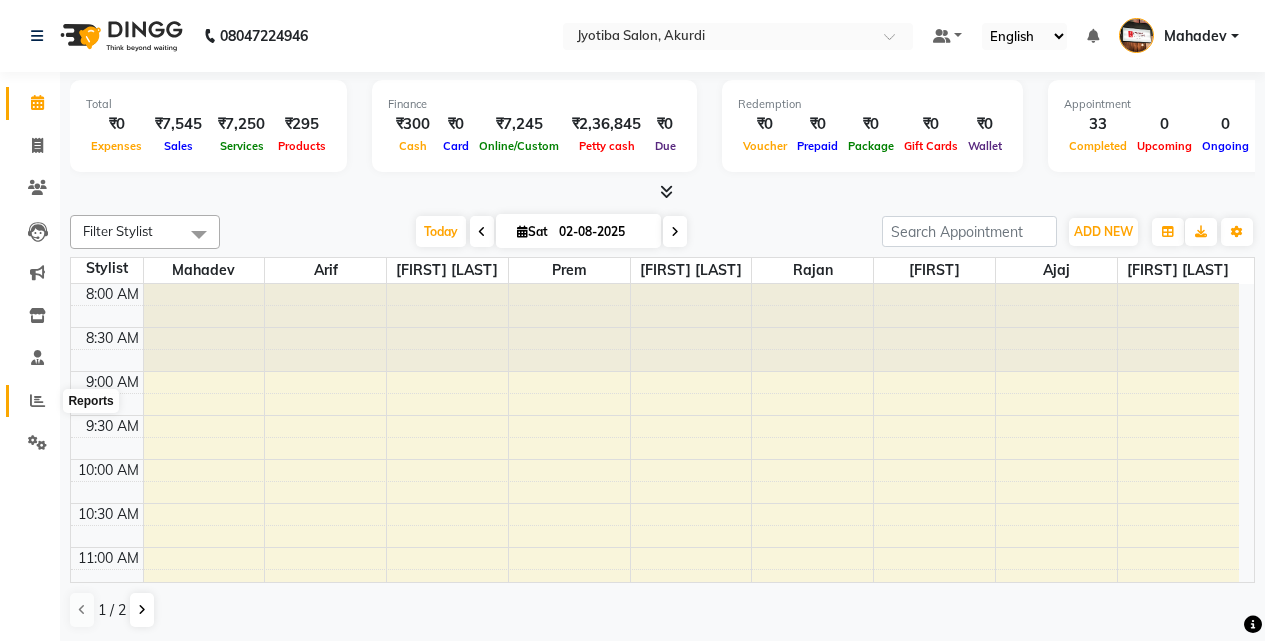 click 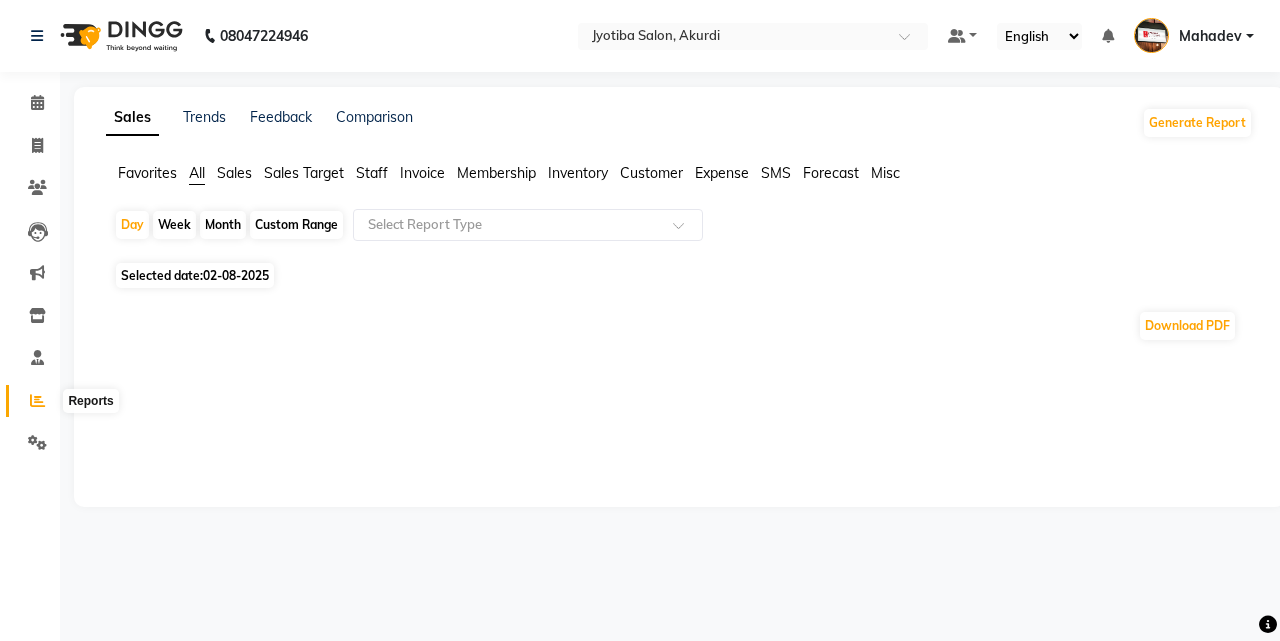 click 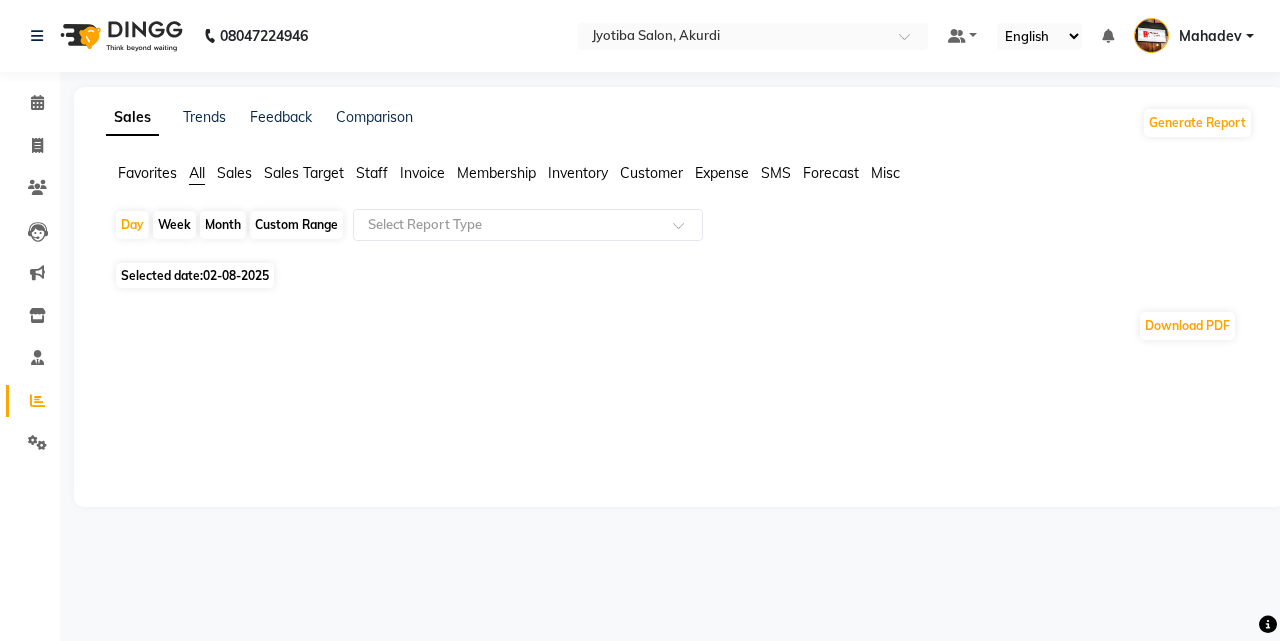 click 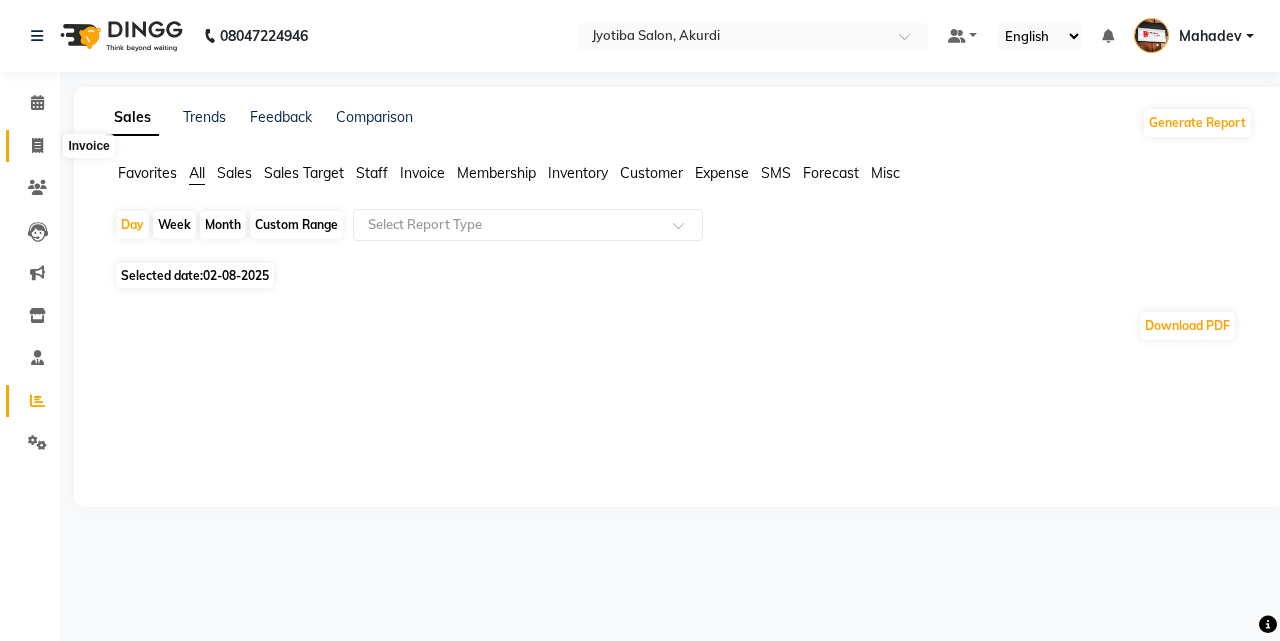 click 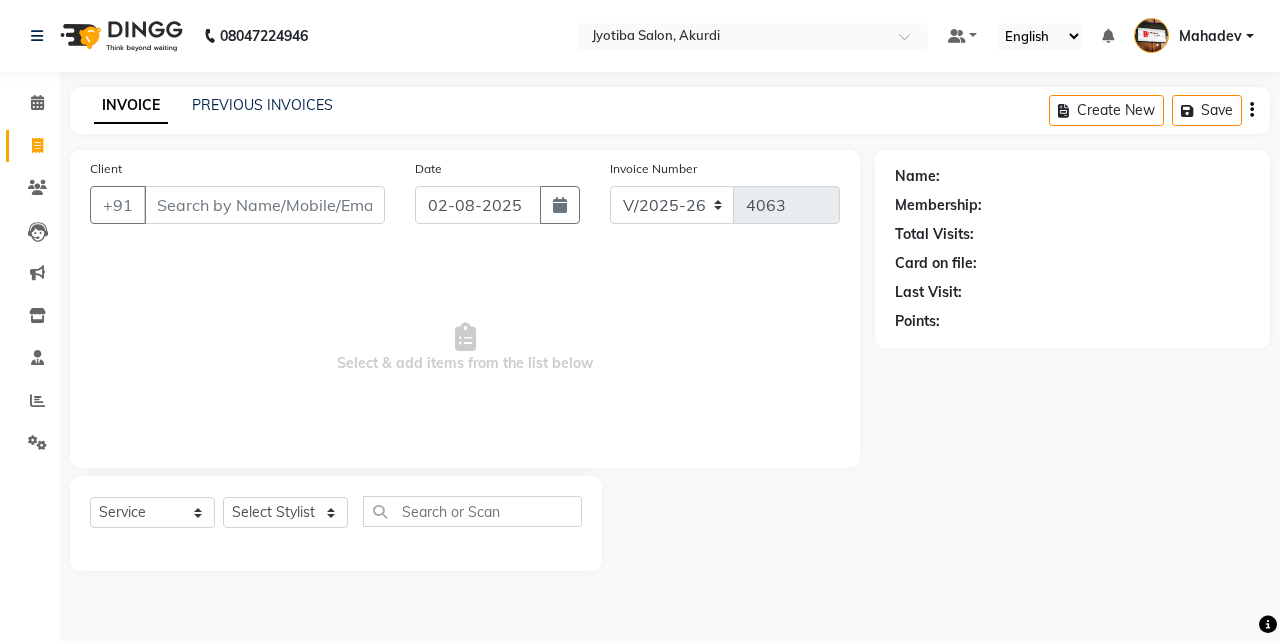 click on "Client" at bounding box center (264, 205) 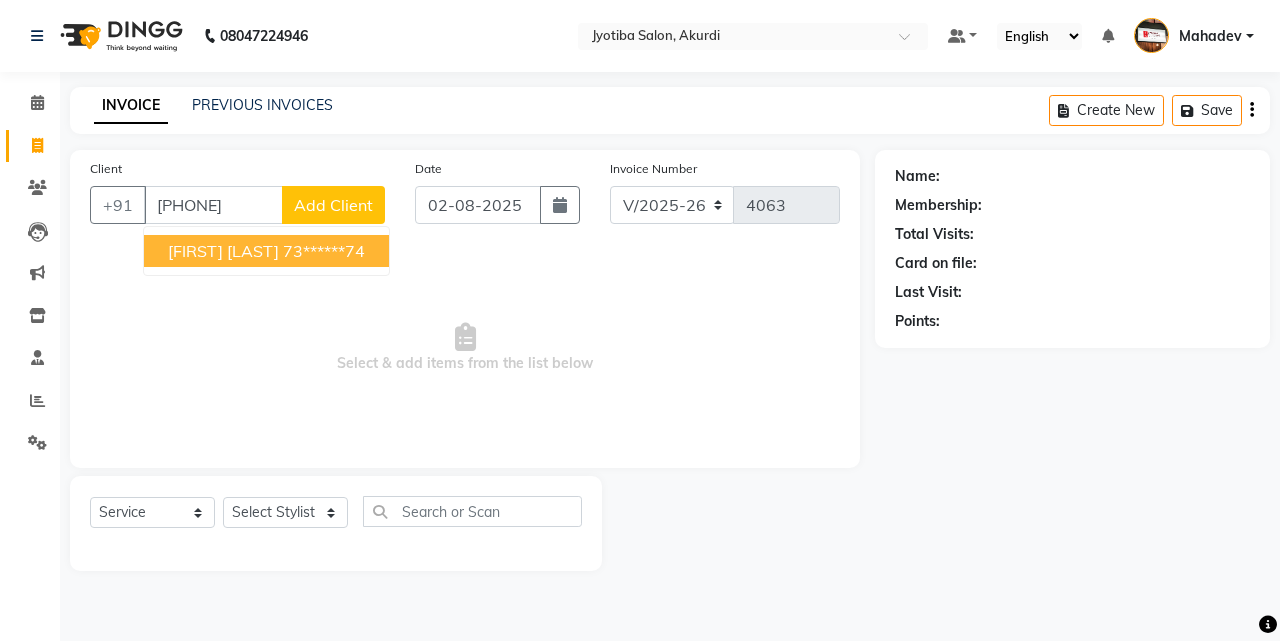 click on "[FIRST] [LAST]" at bounding box center [223, 251] 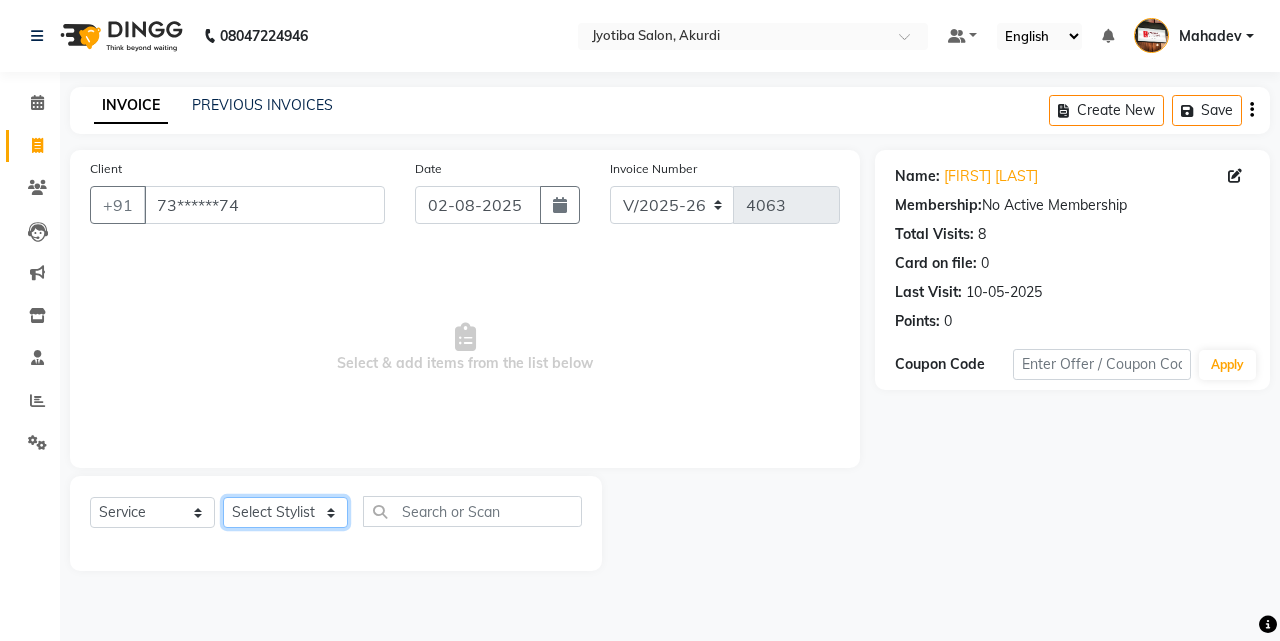 click on "Select Stylist [FIRST] [LAST] [FIRST] [LAST] [FIRST] [LAST] [FIRST] [LAST] [FIRST] [LAST] [FIRST] [LAST] [FIRST] [LAST] [FIRST] [LAST] [FIRST] [LAST] [FIRST] [LAST] [FIRST] [LAST]" 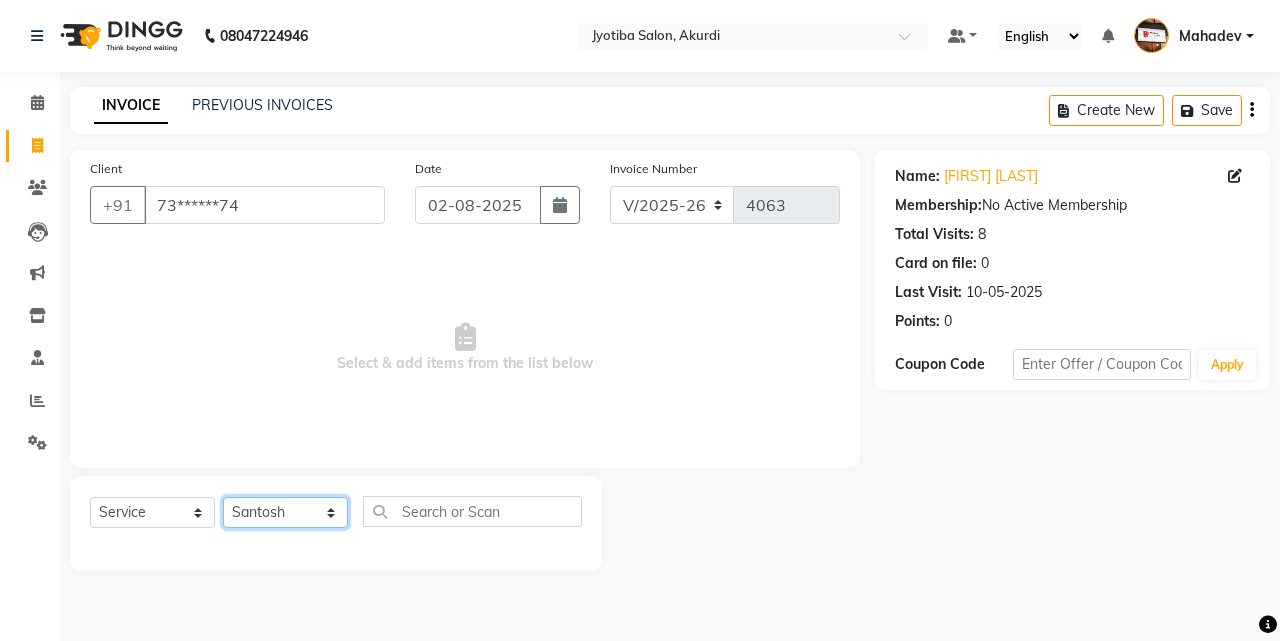click on "Select Stylist [FIRST] [LAST] [FIRST] [LAST] [FIRST] [LAST] [FIRST] [LAST] [FIRST] [LAST] [FIRST] [LAST] [FIRST] [LAST] [FIRST] [LAST] [FIRST] [LAST] [FIRST] [LAST] [FIRST] [LAST]" 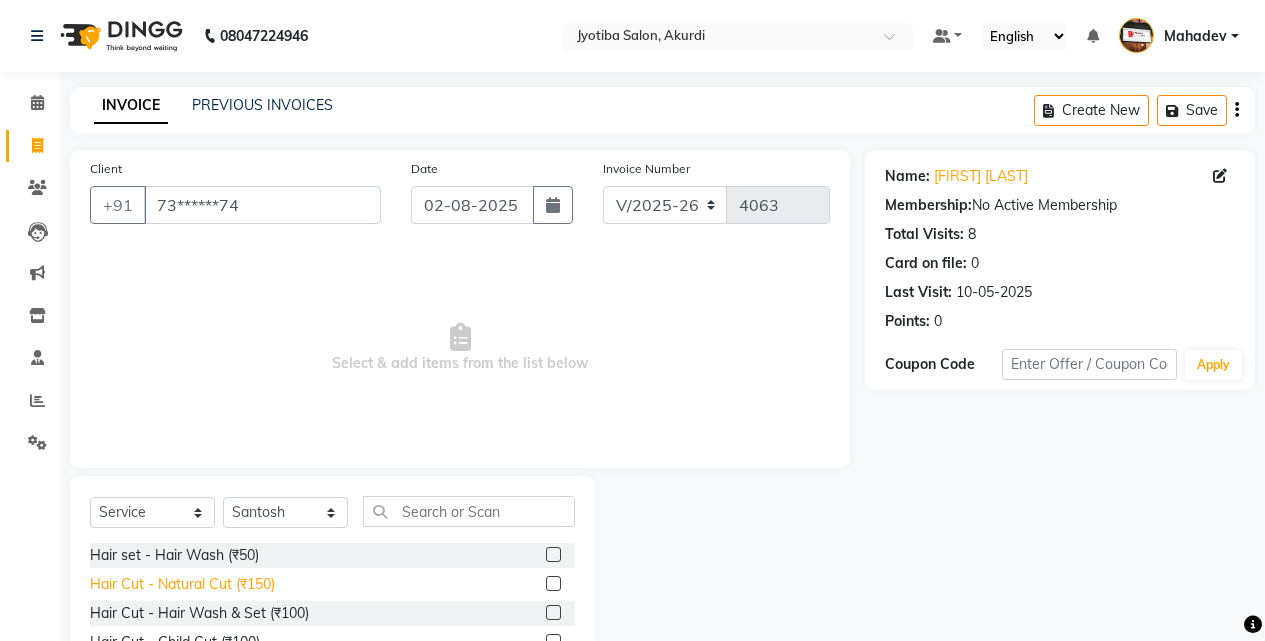 click on "Hair Cut - Natural Cut (₹150)" 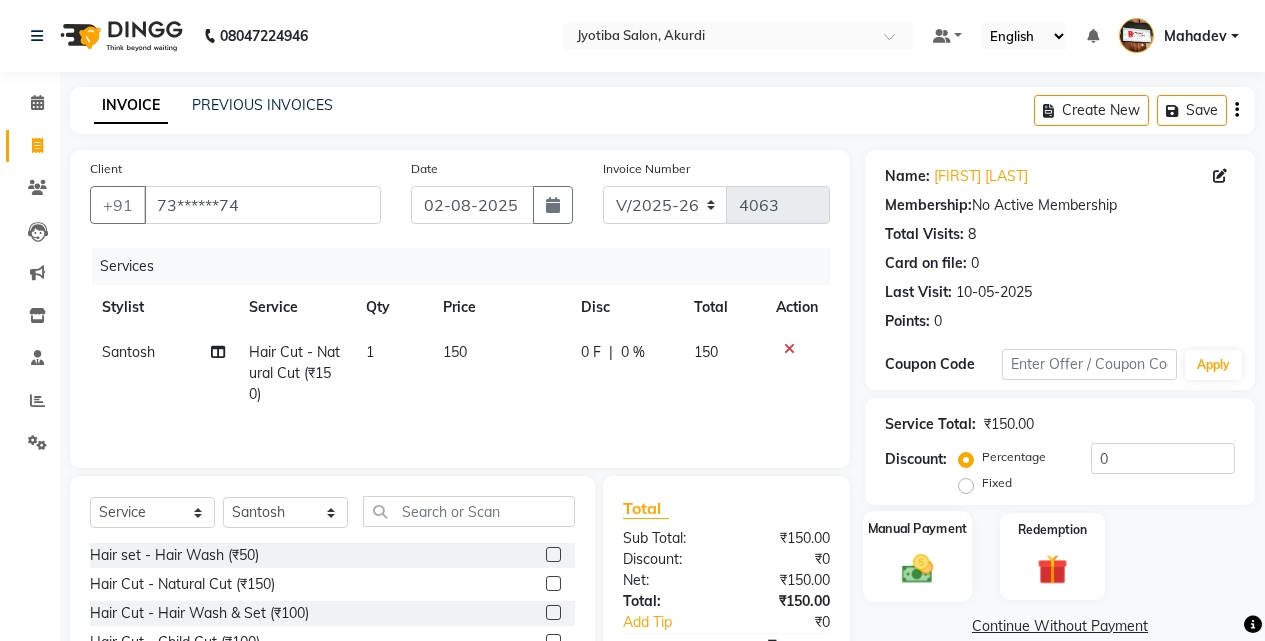 click 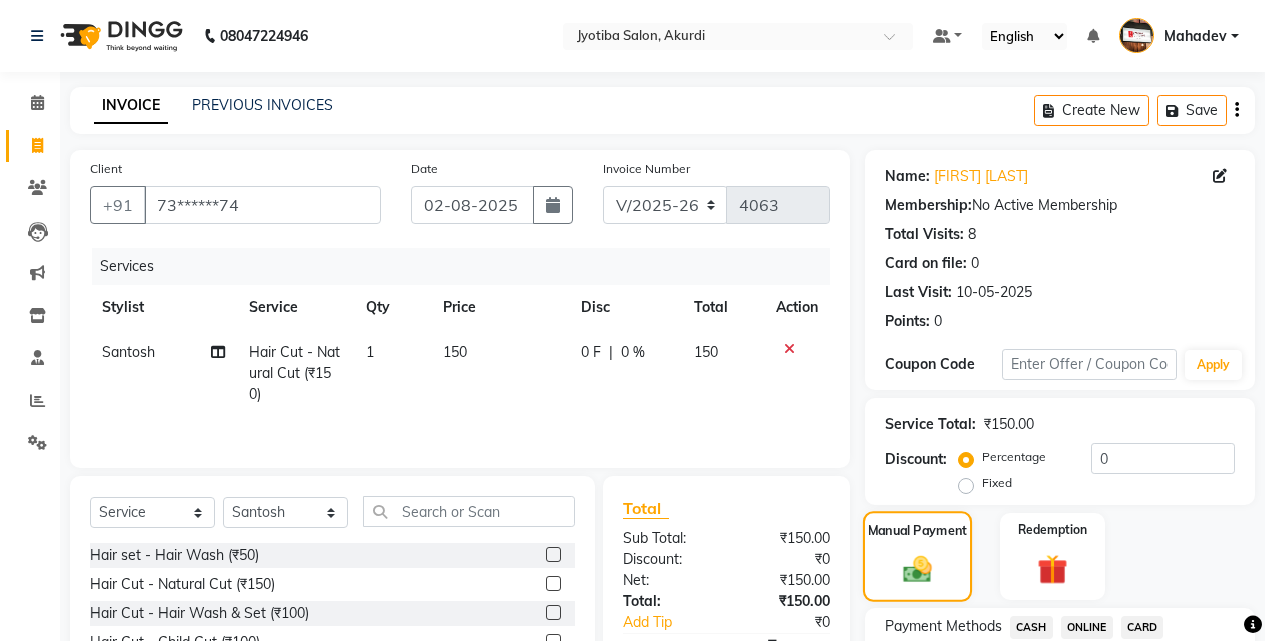 scroll, scrollTop: 160, scrollLeft: 0, axis: vertical 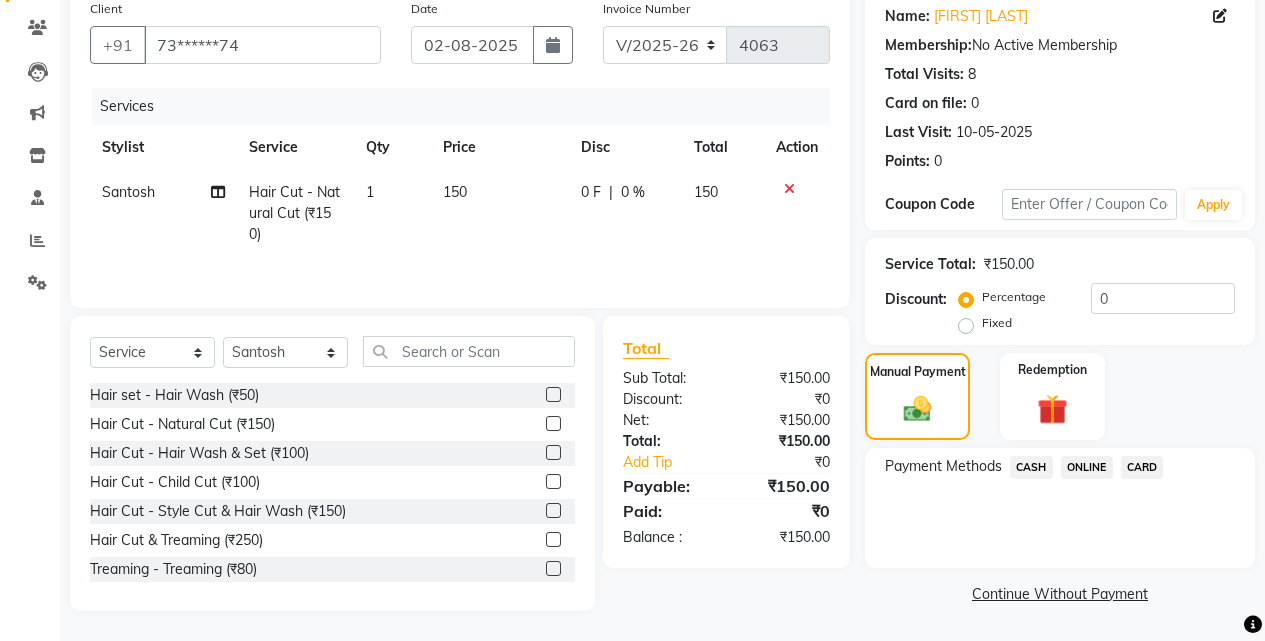 click on "ONLINE" 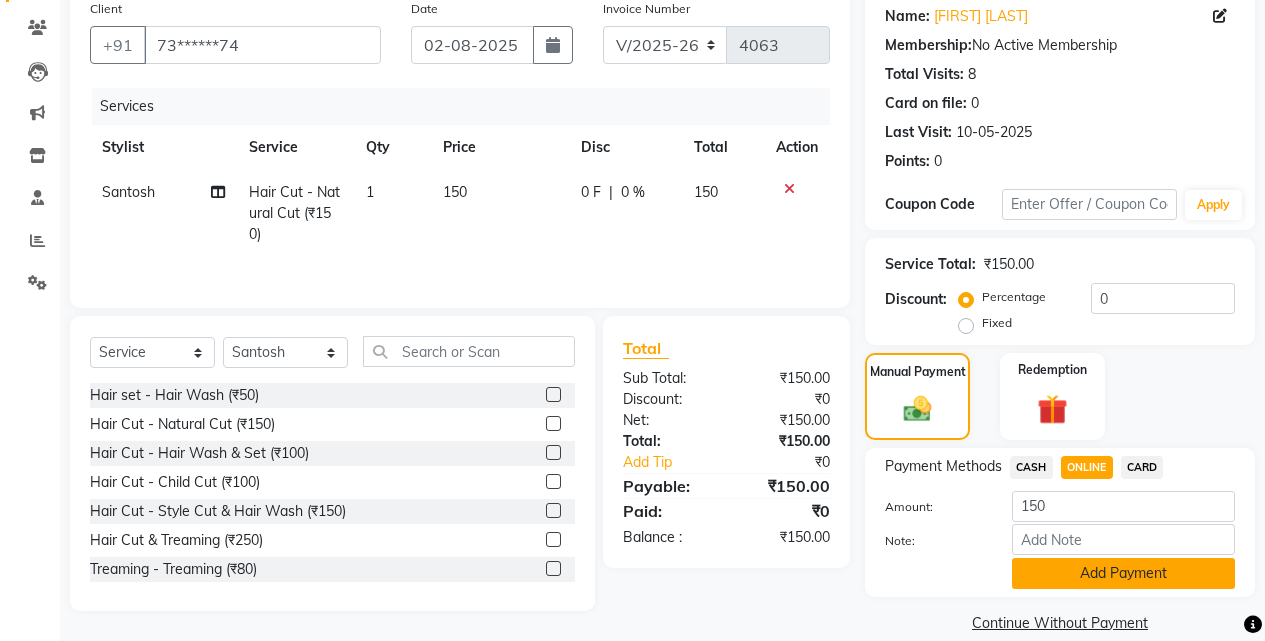 click on "Add Payment" 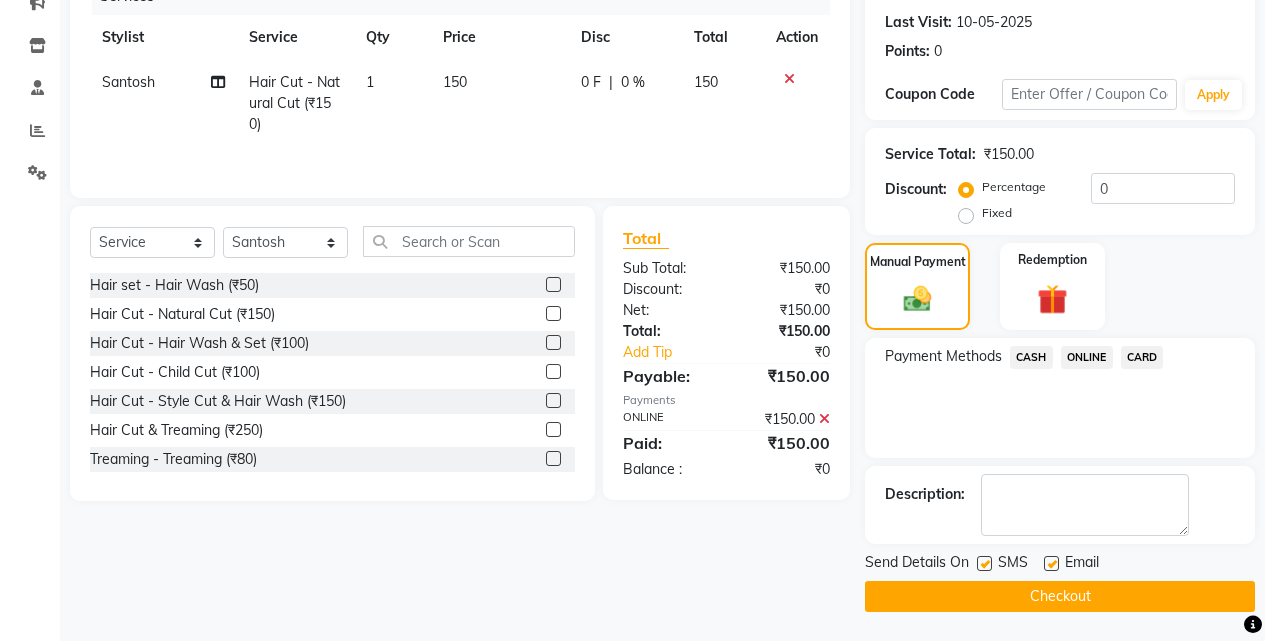 scroll, scrollTop: 271, scrollLeft: 0, axis: vertical 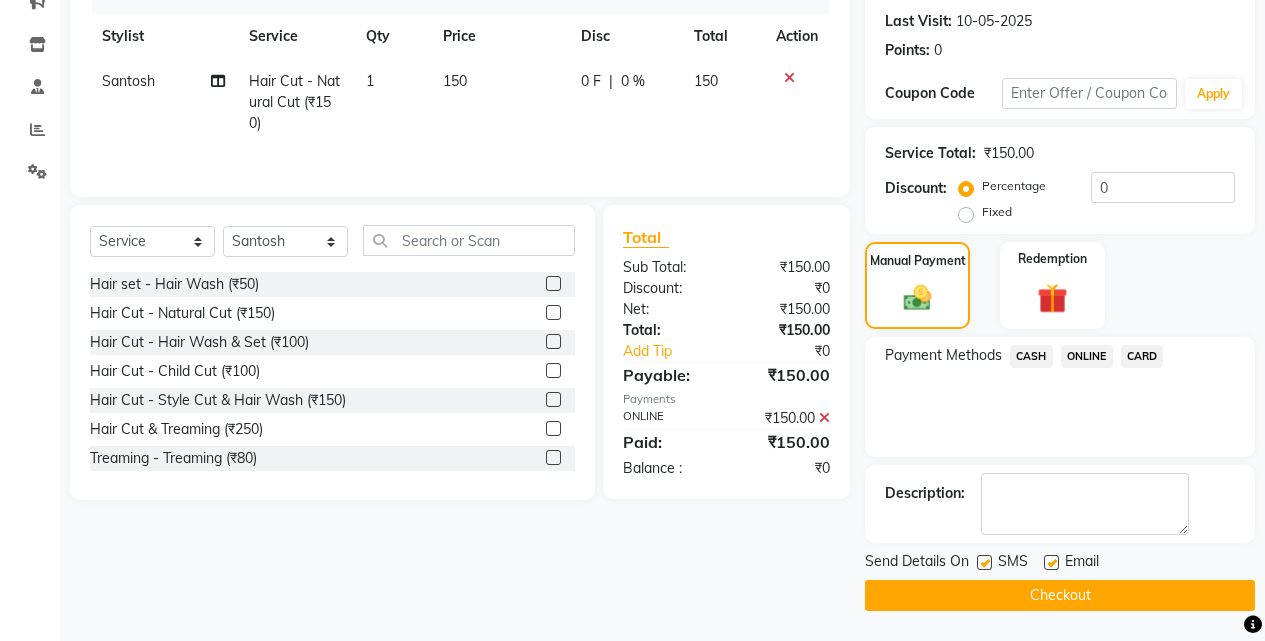 click on "Checkout" 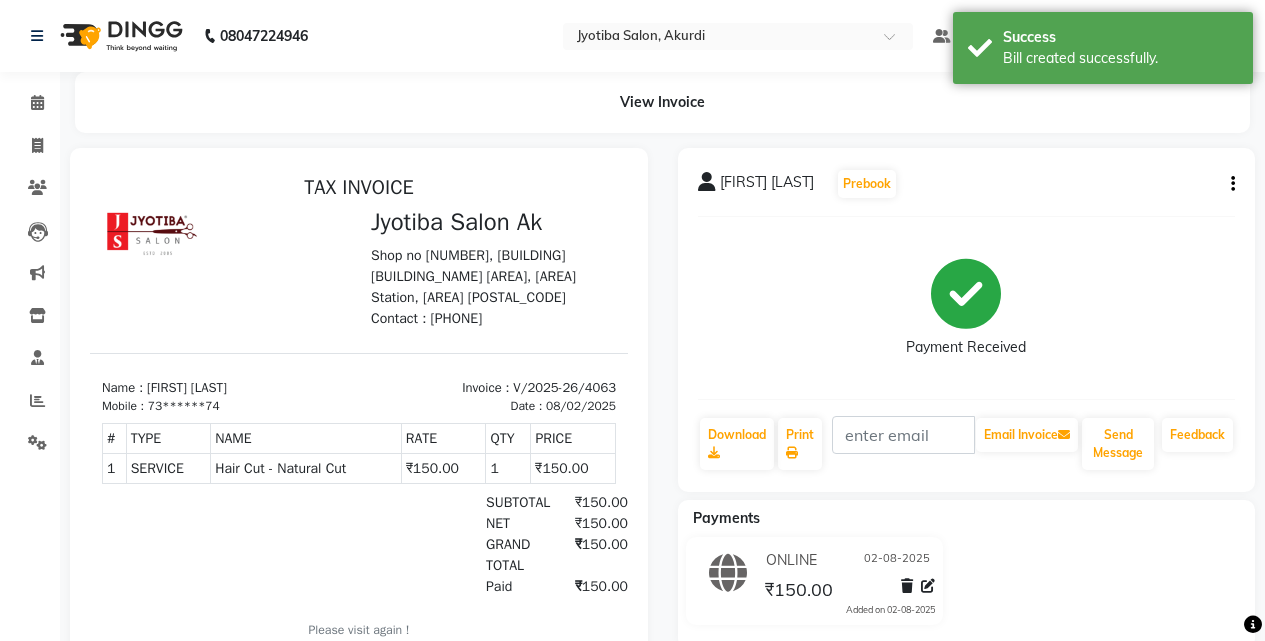 scroll, scrollTop: 0, scrollLeft: 0, axis: both 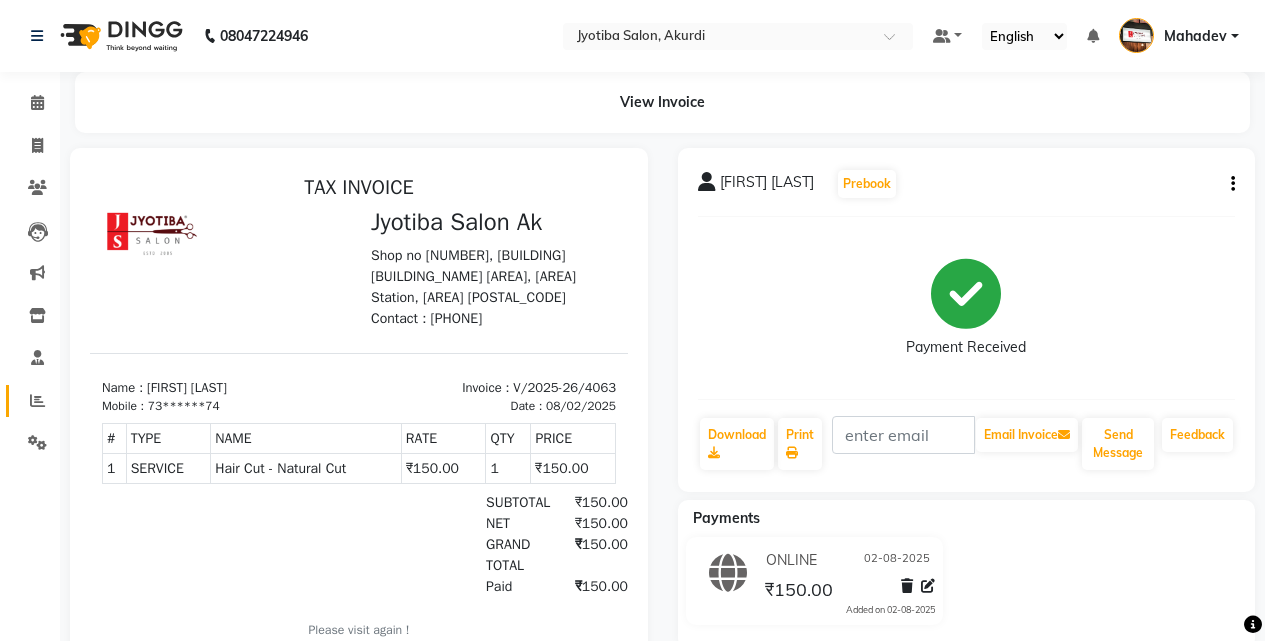 click on "Reports" 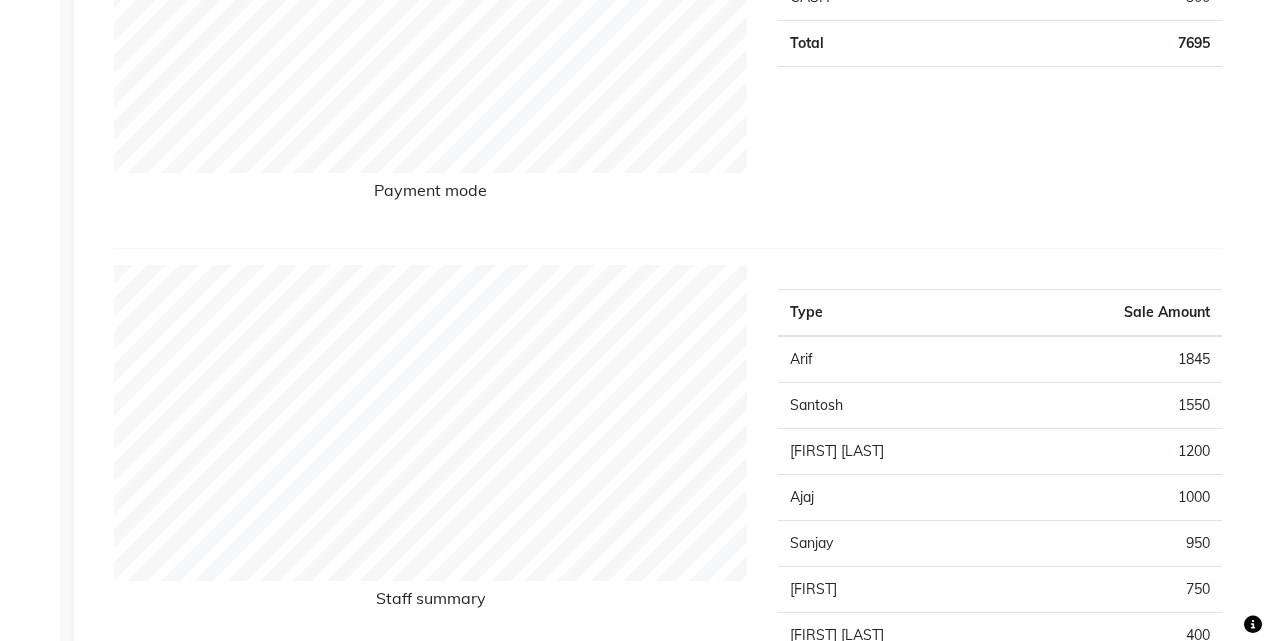 scroll, scrollTop: 0, scrollLeft: 0, axis: both 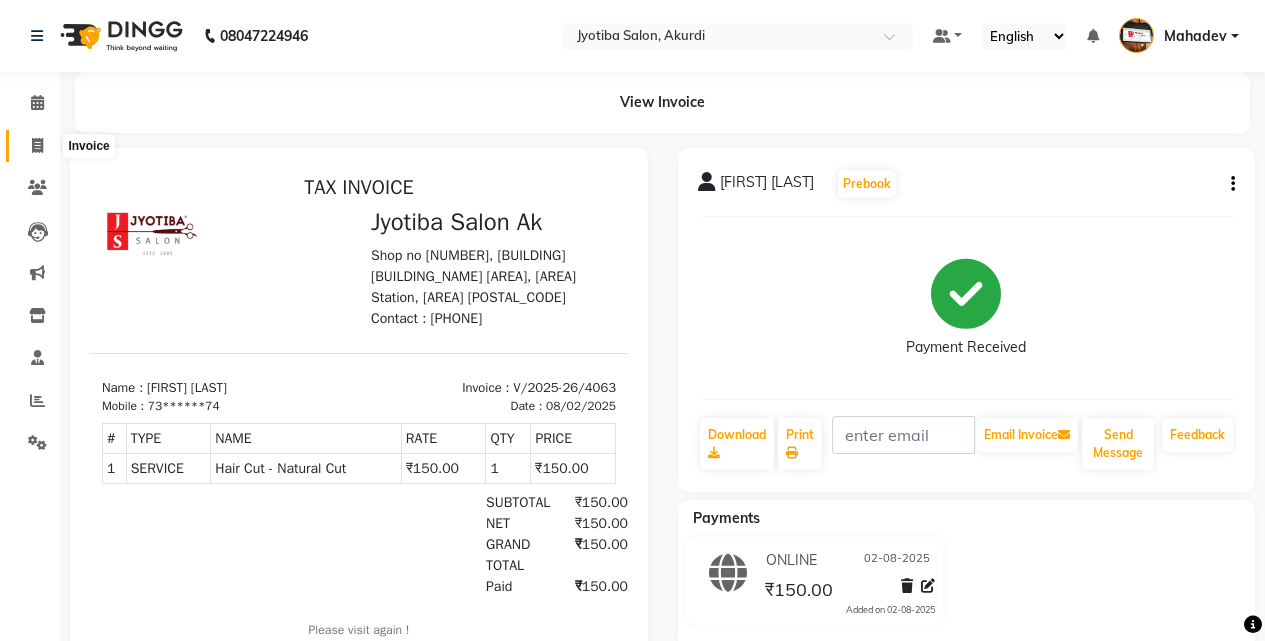 click 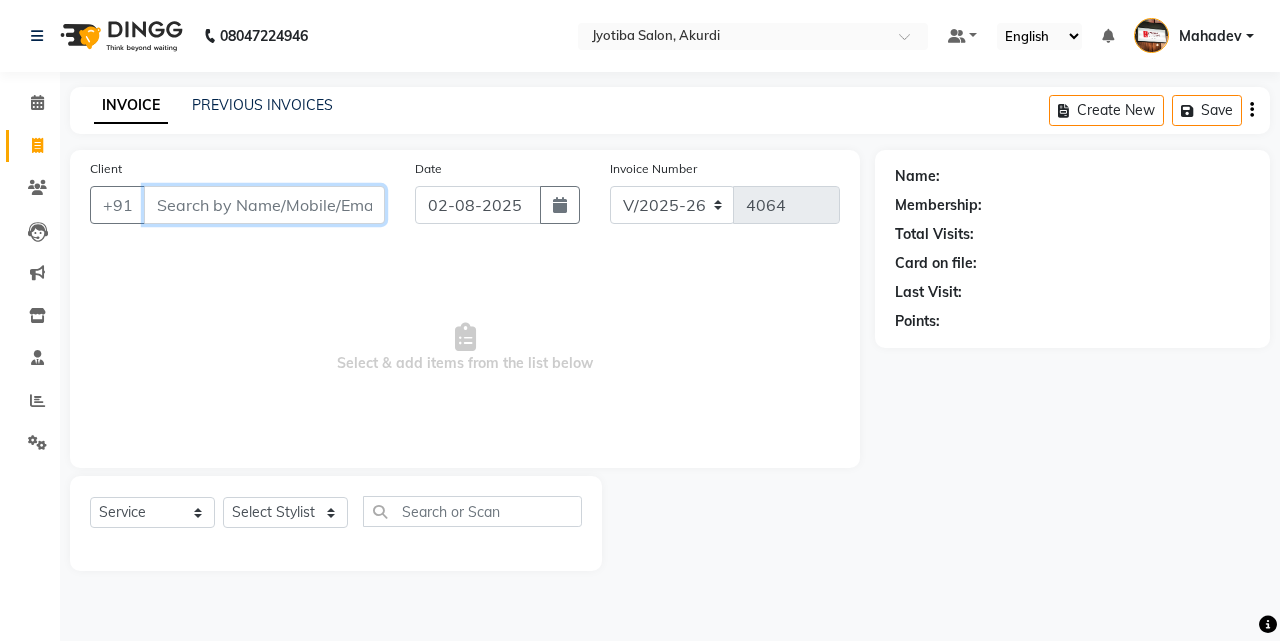 click on "Client" at bounding box center [264, 205] 